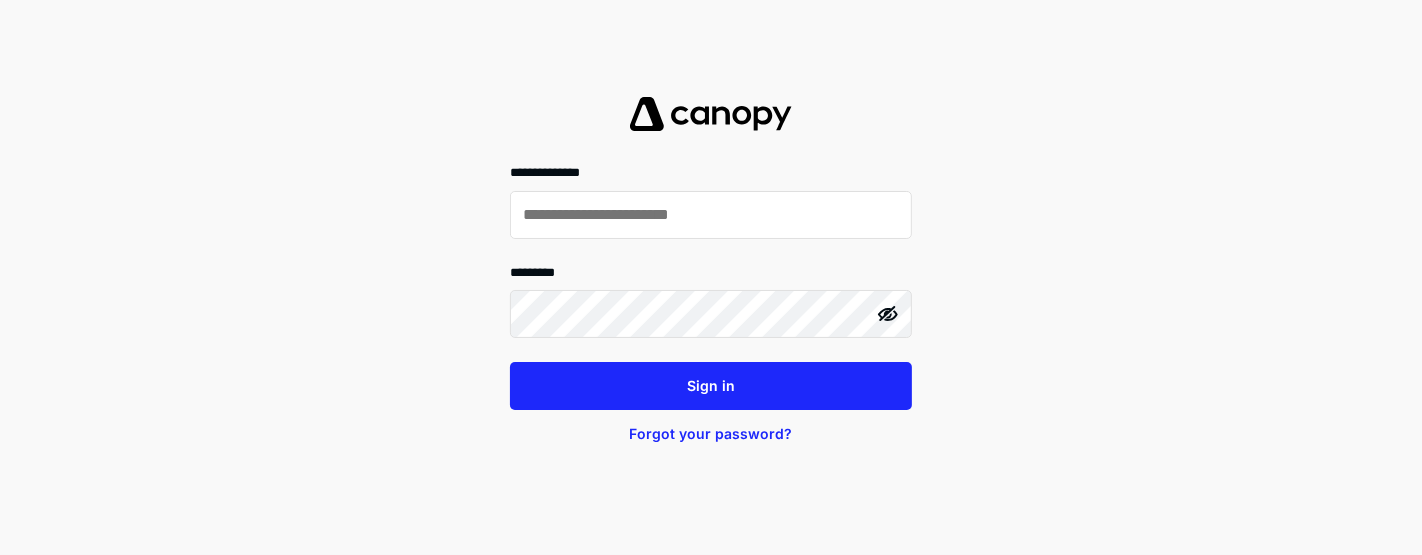 scroll, scrollTop: 0, scrollLeft: 0, axis: both 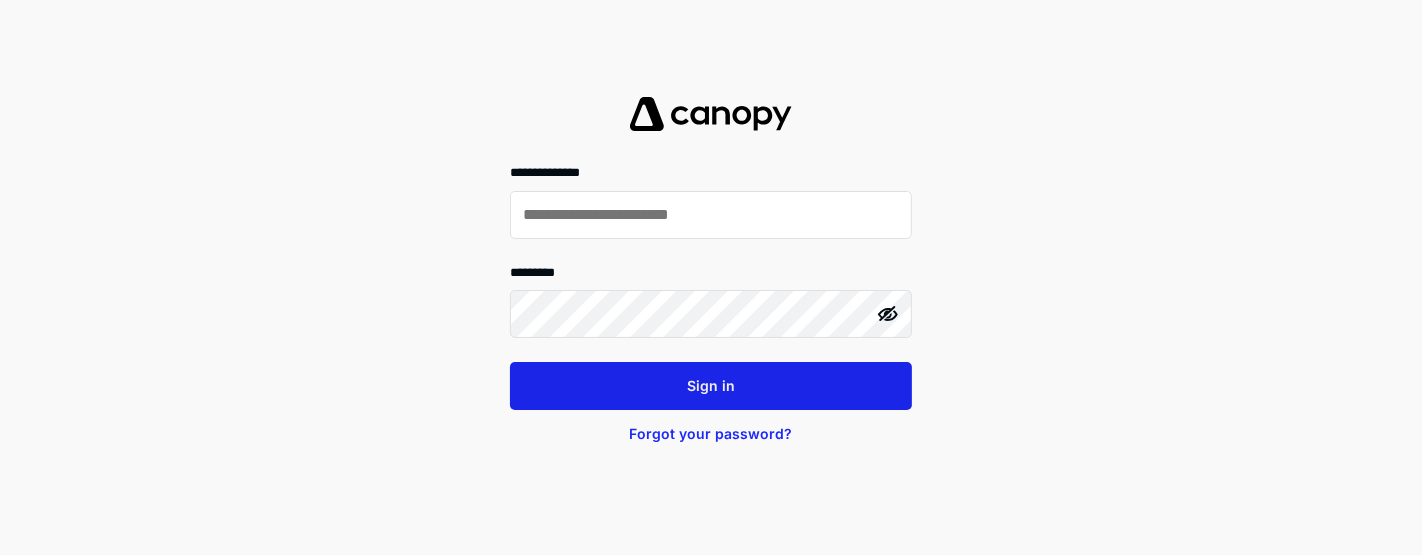 type on "**********" 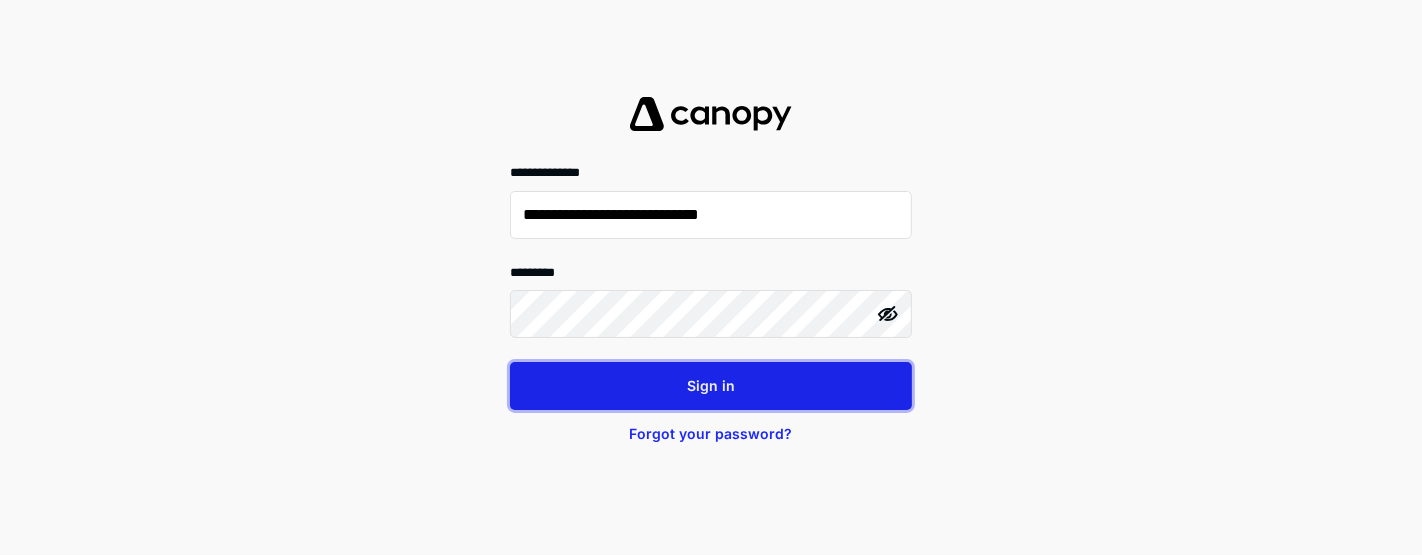 drag, startPoint x: 642, startPoint y: 370, endPoint x: 634, endPoint y: 387, distance: 18.788294 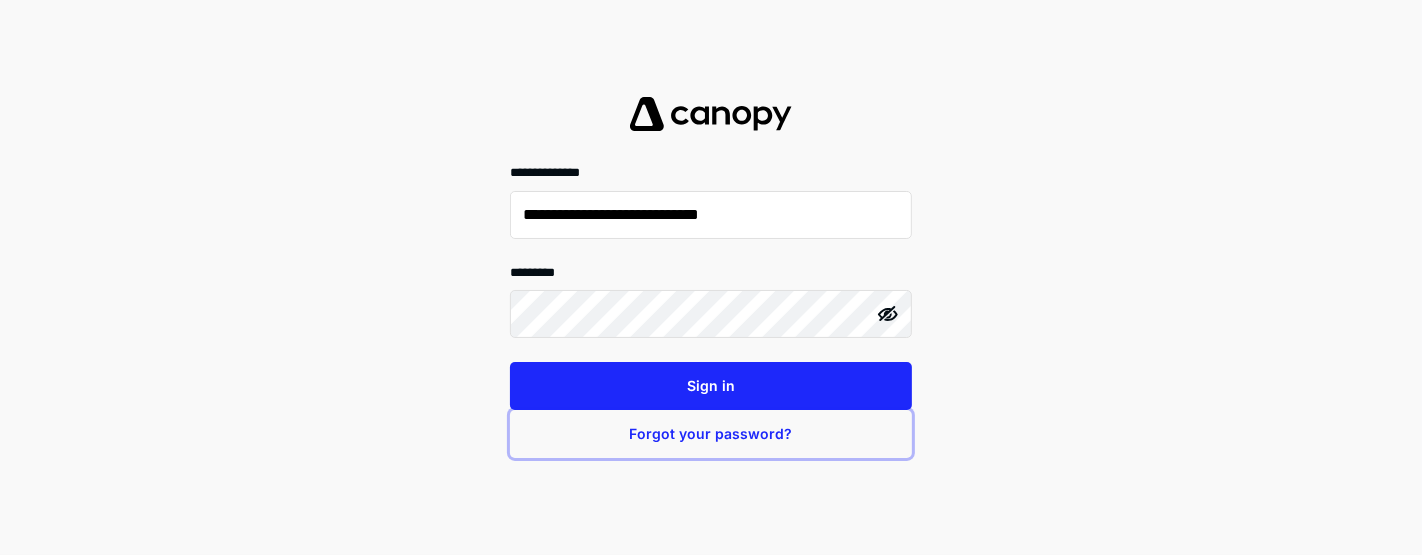 drag, startPoint x: 634, startPoint y: 387, endPoint x: 548, endPoint y: 428, distance: 95.27329 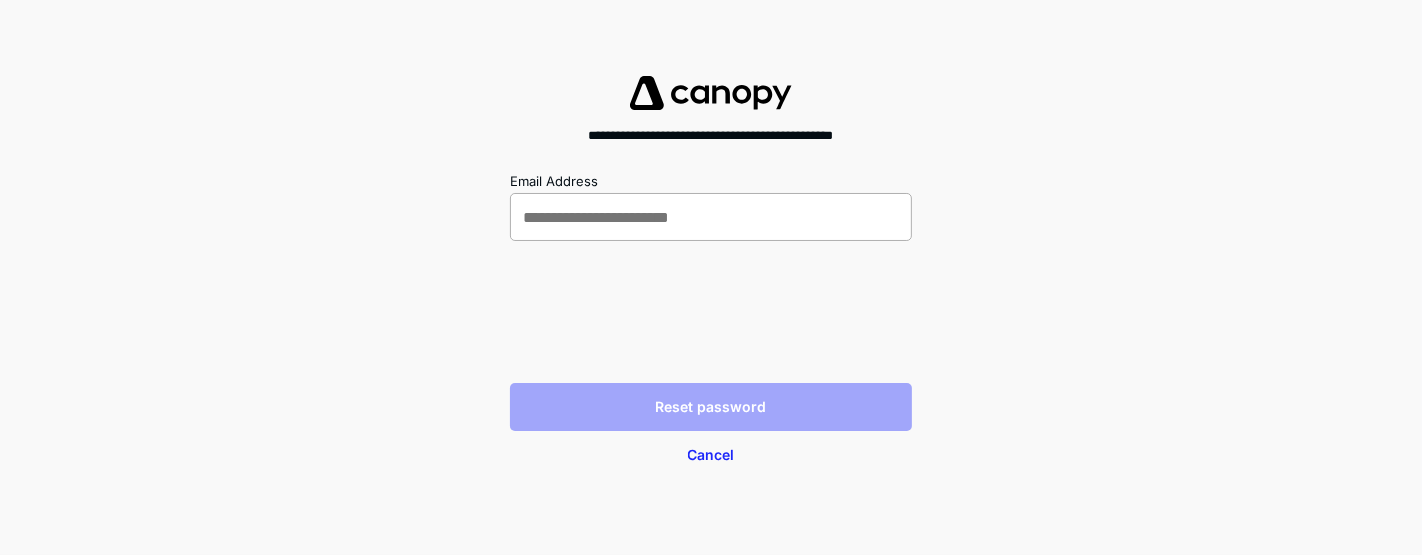 click at bounding box center (711, 217) 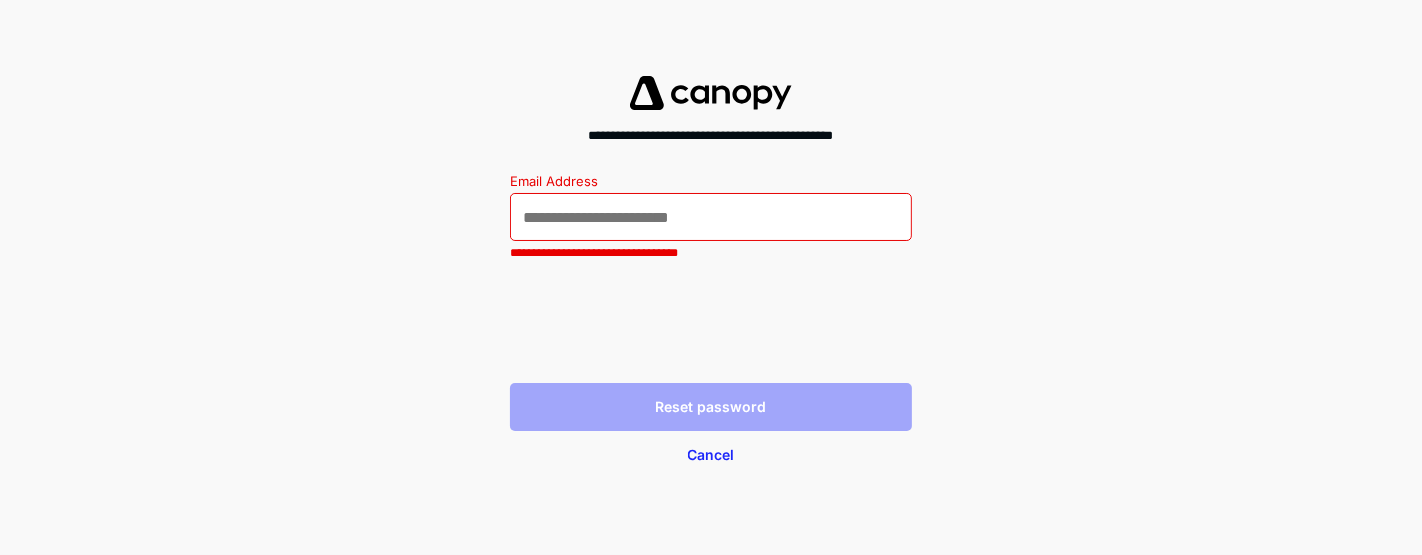 click at bounding box center [711, 217] 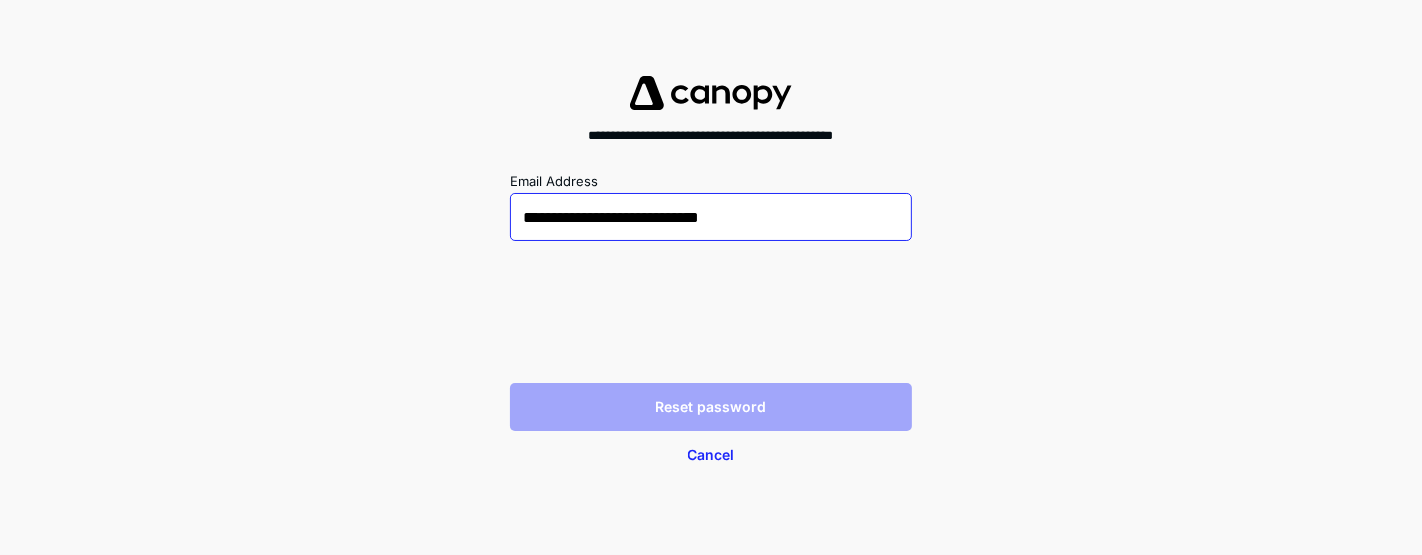 type on "**********" 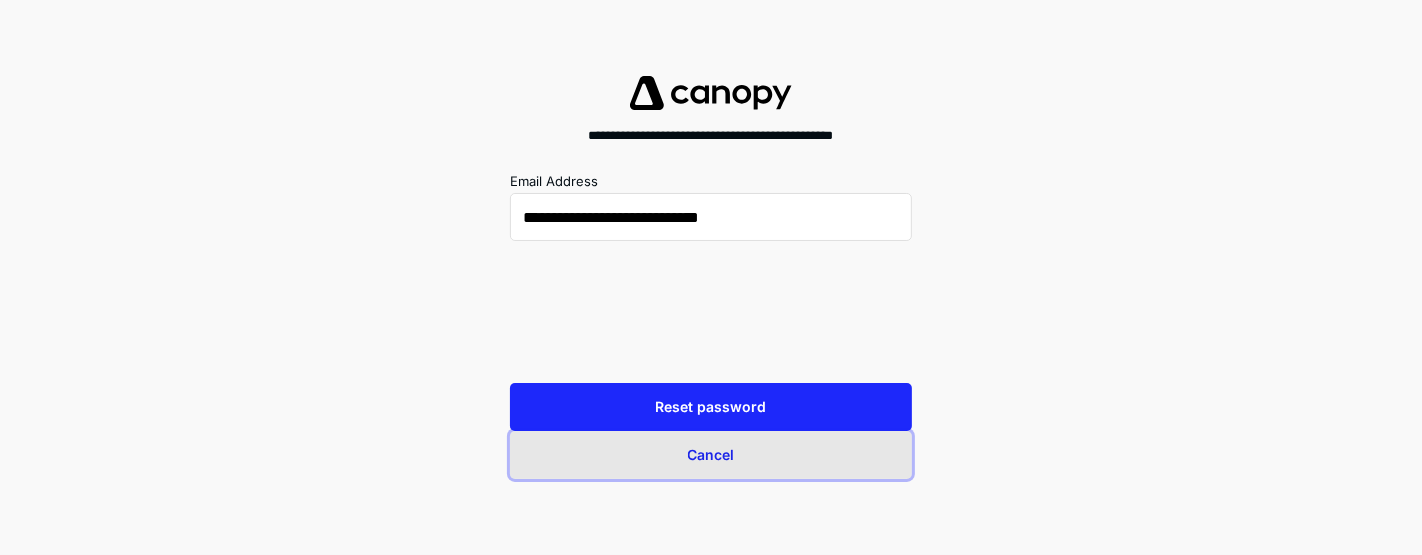 click on "Cancel" at bounding box center [711, 455] 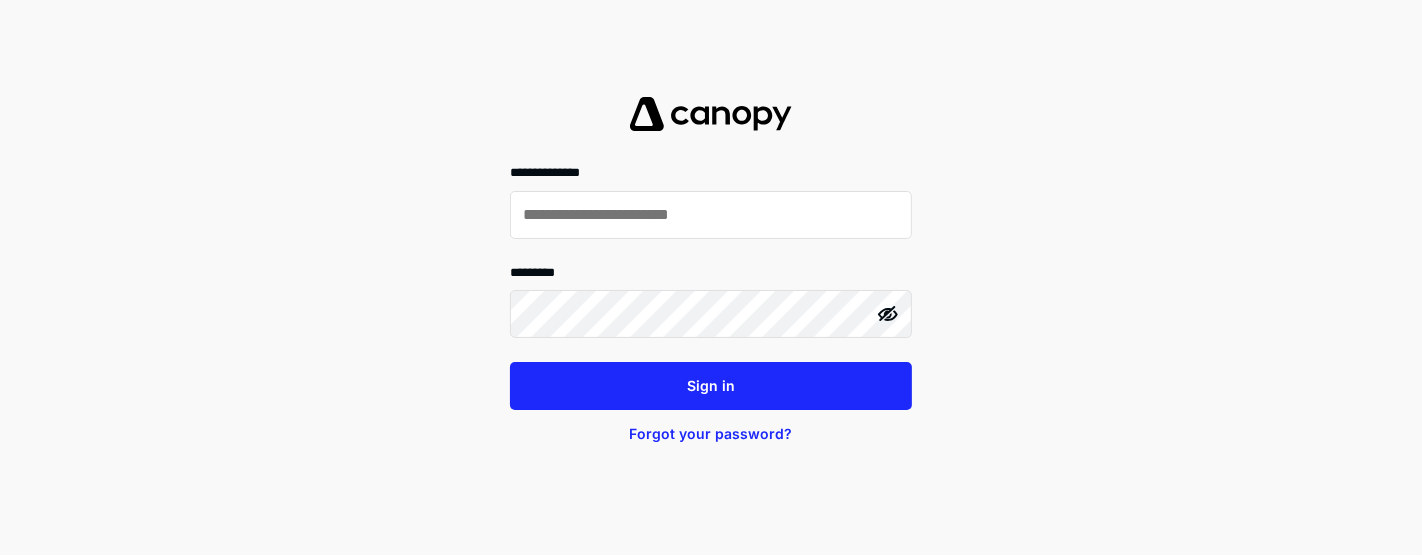 type on "**********" 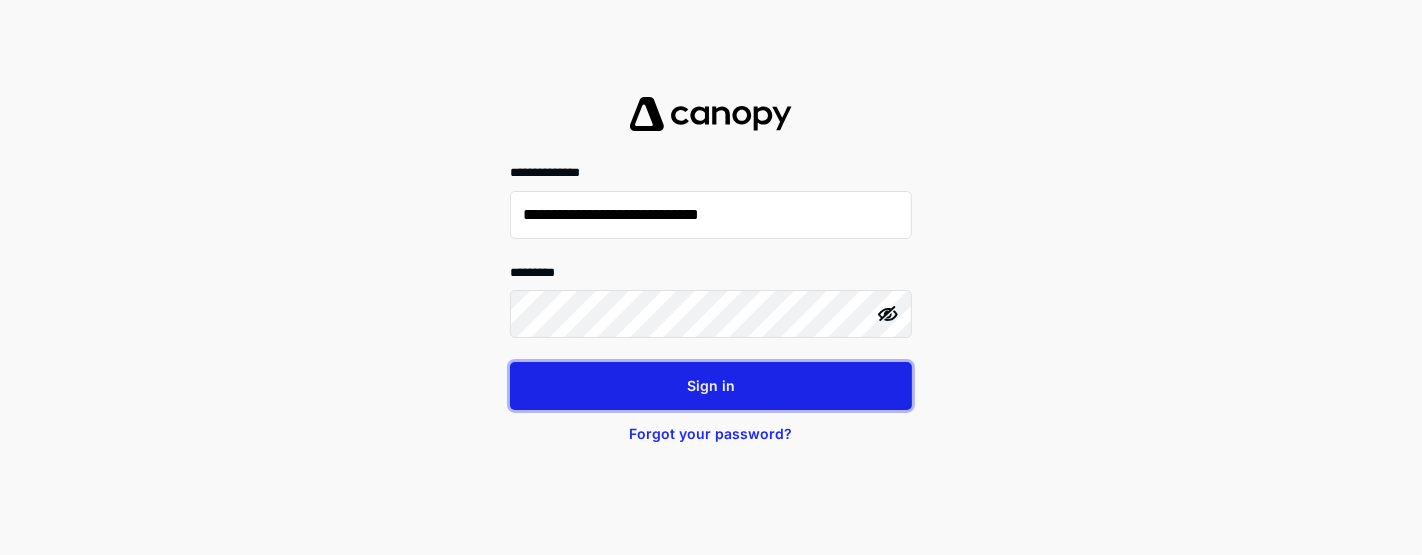 click on "Sign in" at bounding box center [711, 386] 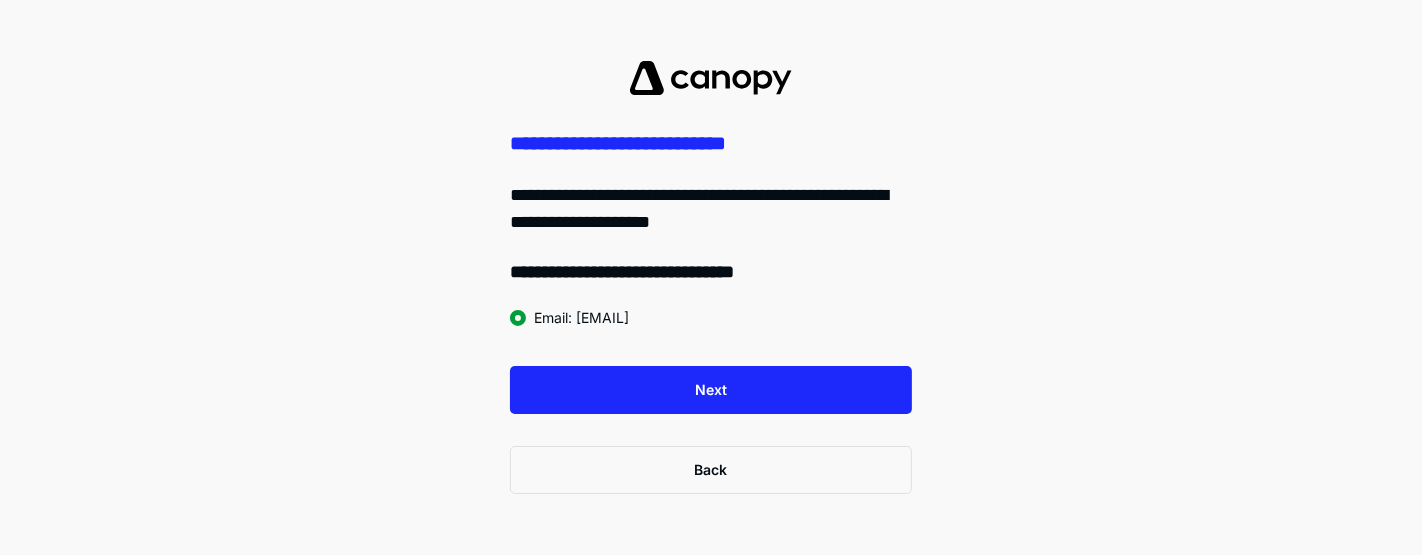 click on "Next" at bounding box center [711, 390] 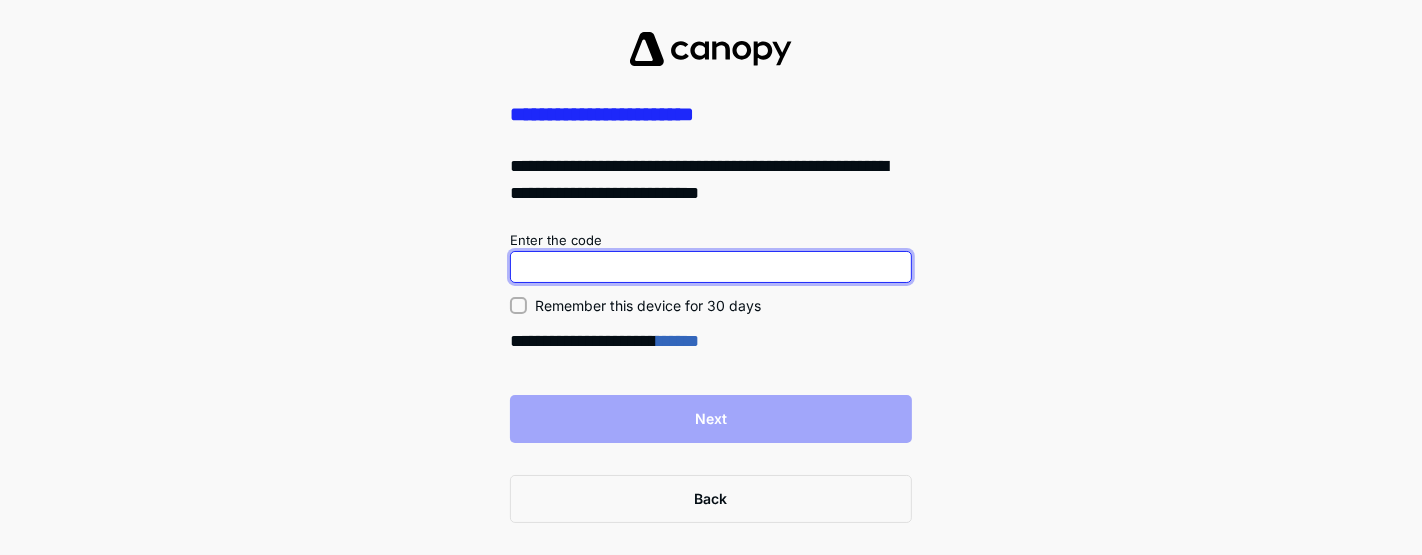 click at bounding box center [711, 267] 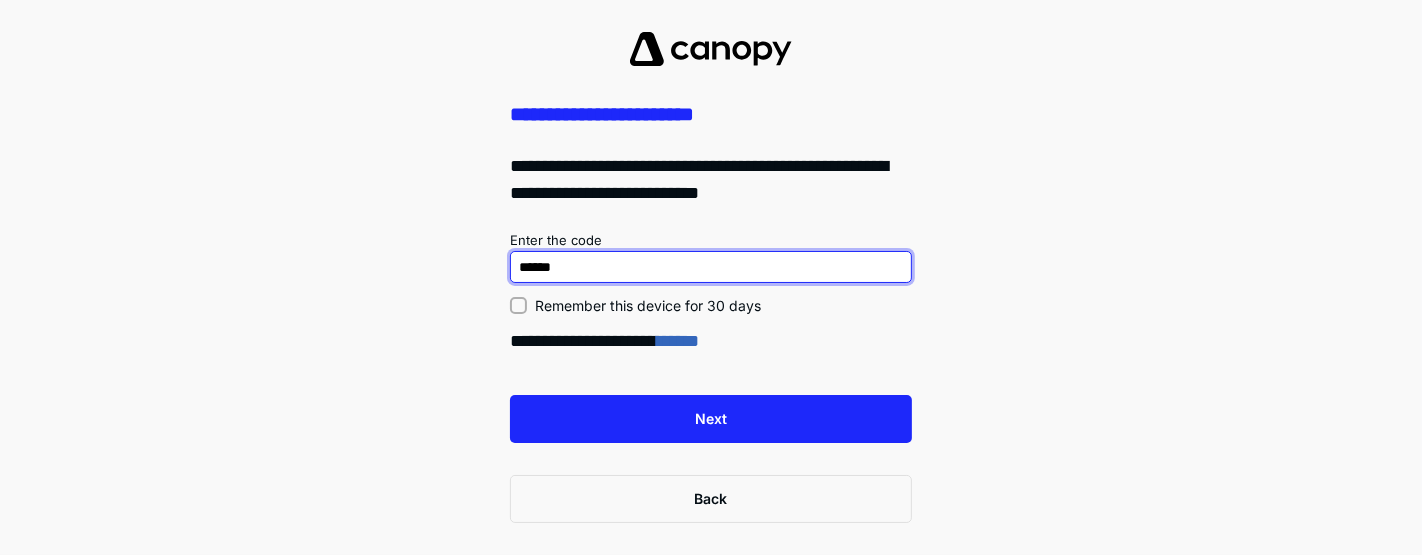type on "******" 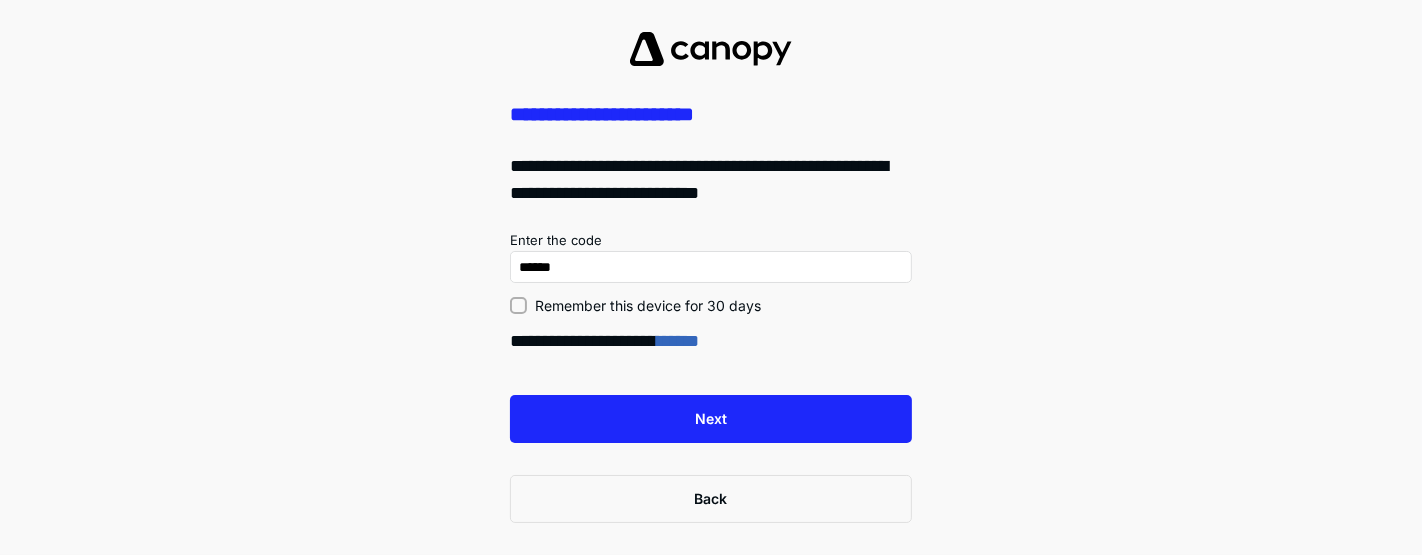 click 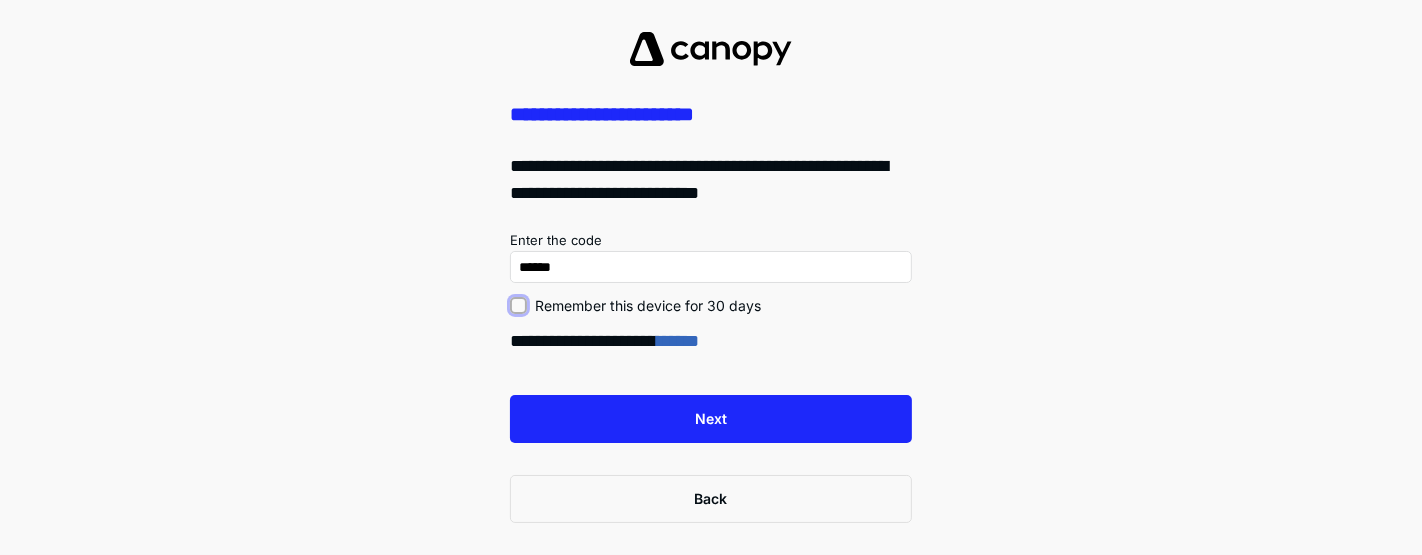 checkbox on "true" 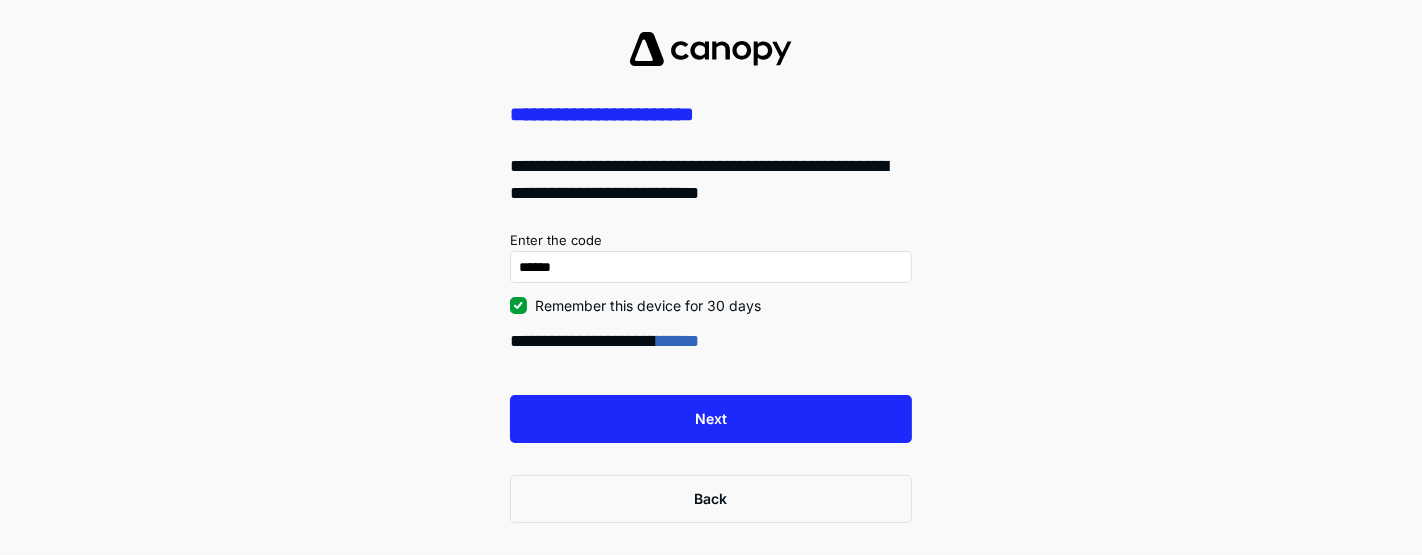 click on "Next Back" at bounding box center (711, 459) 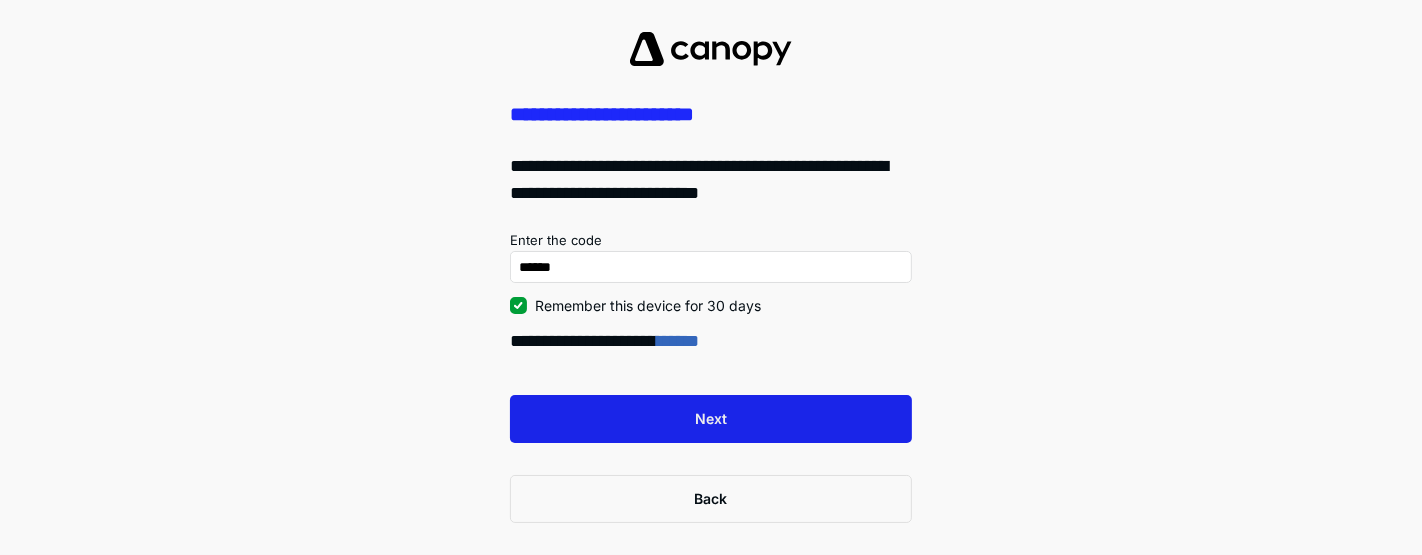 click on "Next" at bounding box center [711, 419] 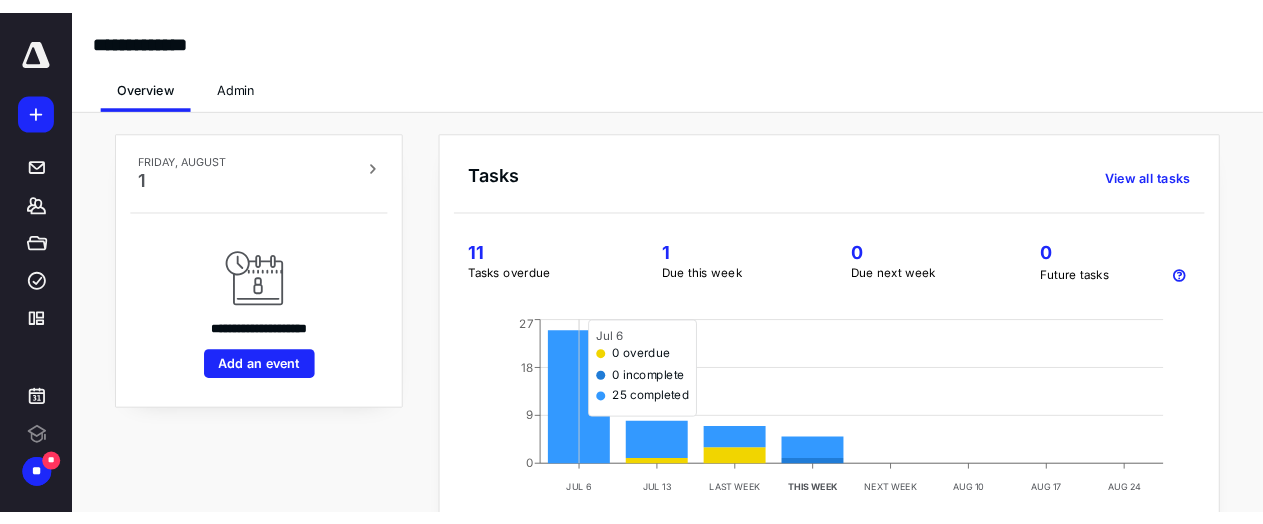 scroll, scrollTop: 0, scrollLeft: 0, axis: both 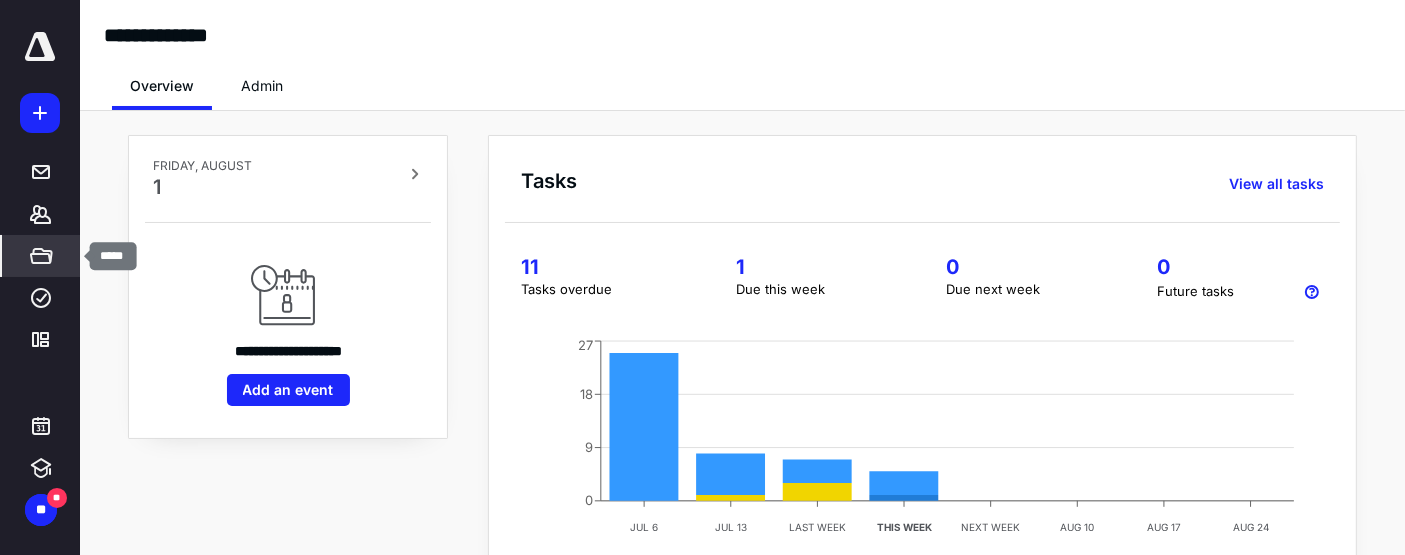 click 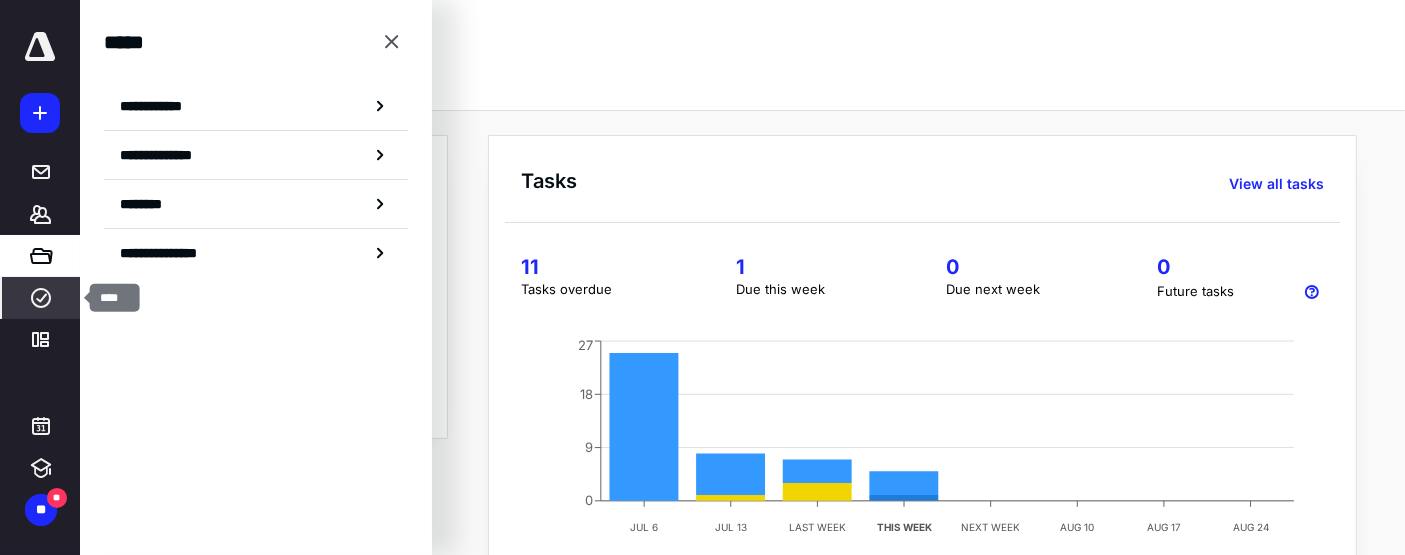click 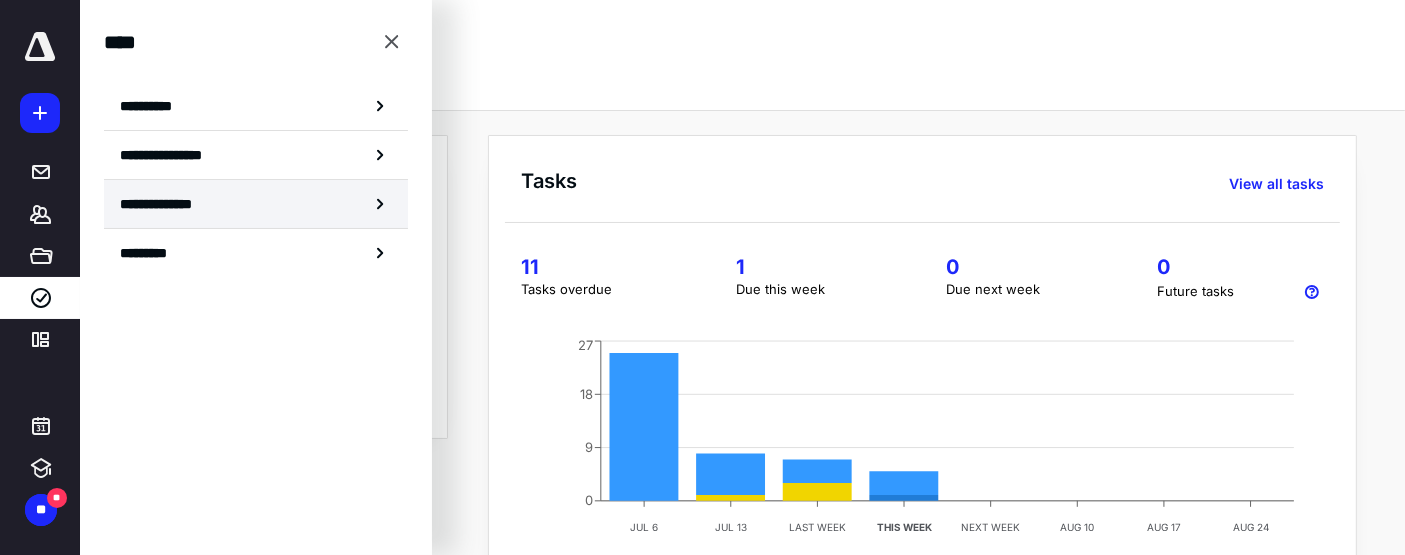 click on "**********" at bounding box center [171, 204] 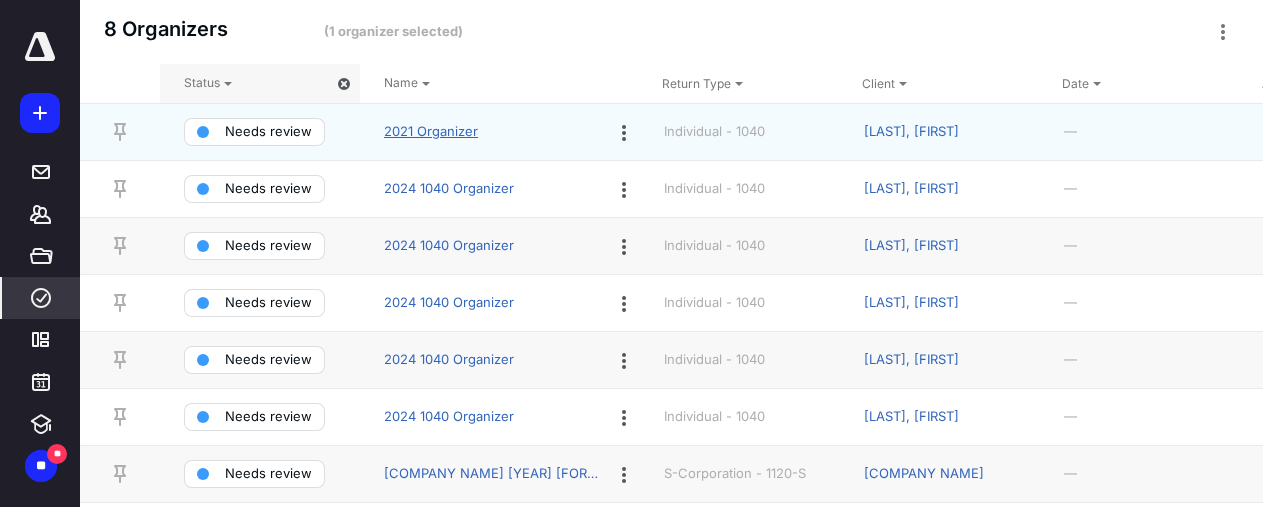 click on "2021 Organizer" at bounding box center (431, 132) 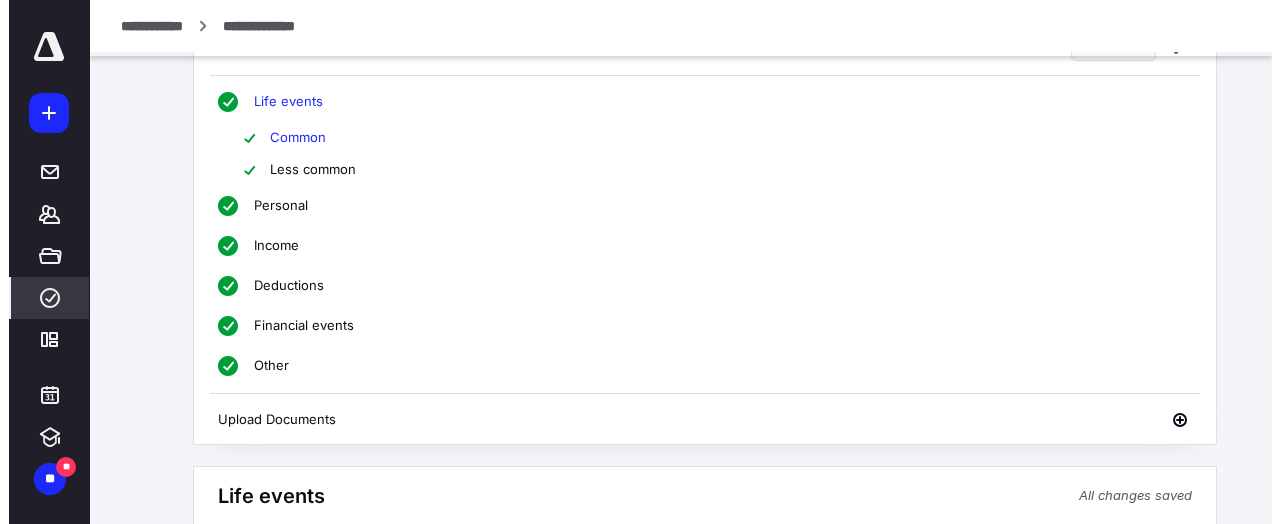 scroll, scrollTop: 0, scrollLeft: 0, axis: both 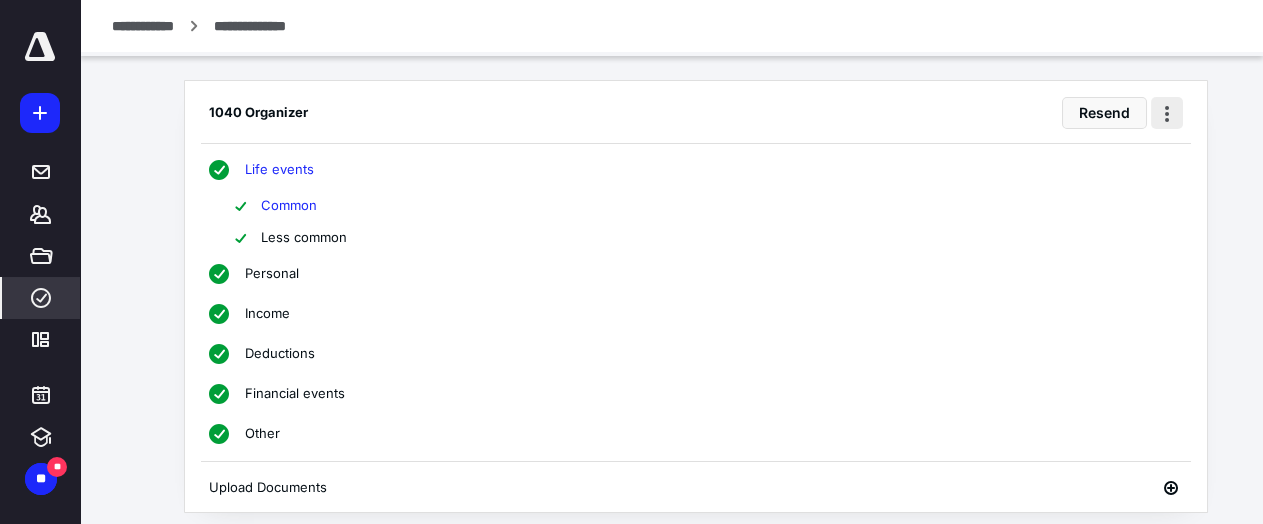 click at bounding box center [1167, 113] 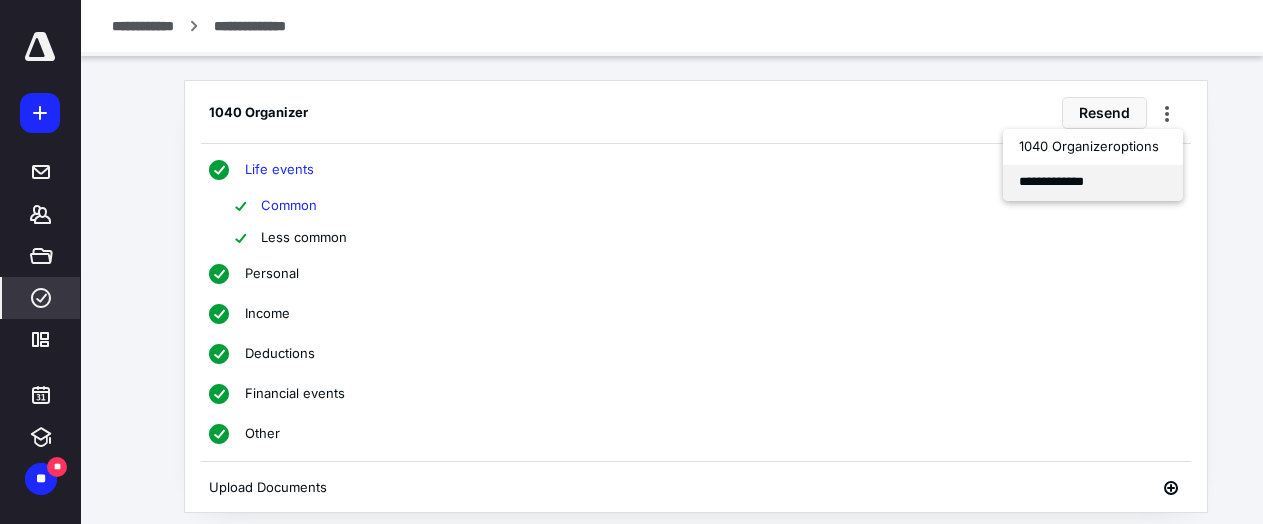 click on "**********" at bounding box center (1093, 182) 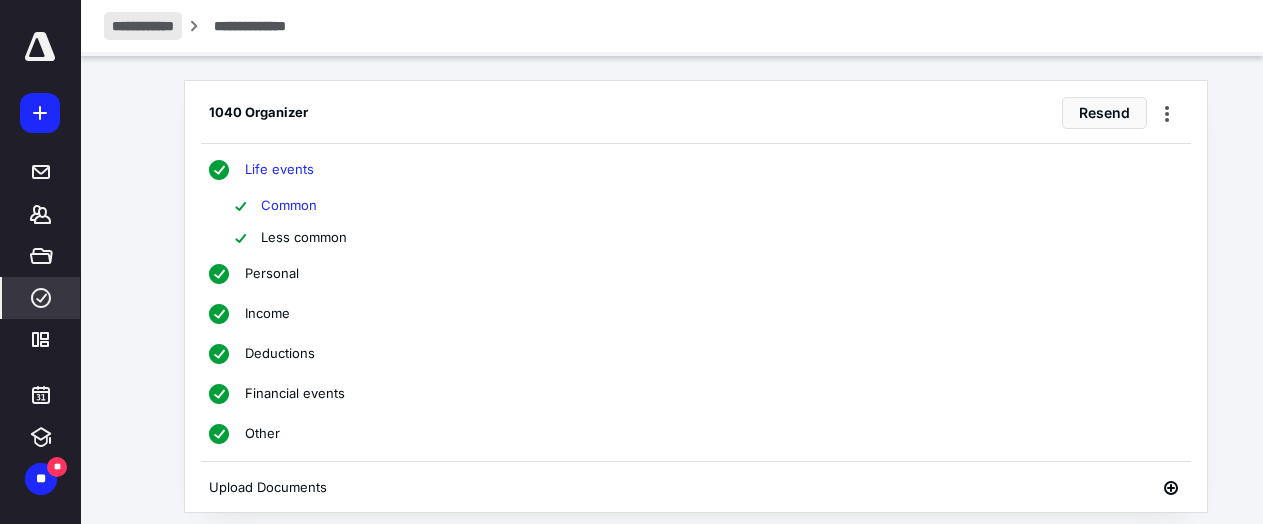 click on "**********" at bounding box center [143, 26] 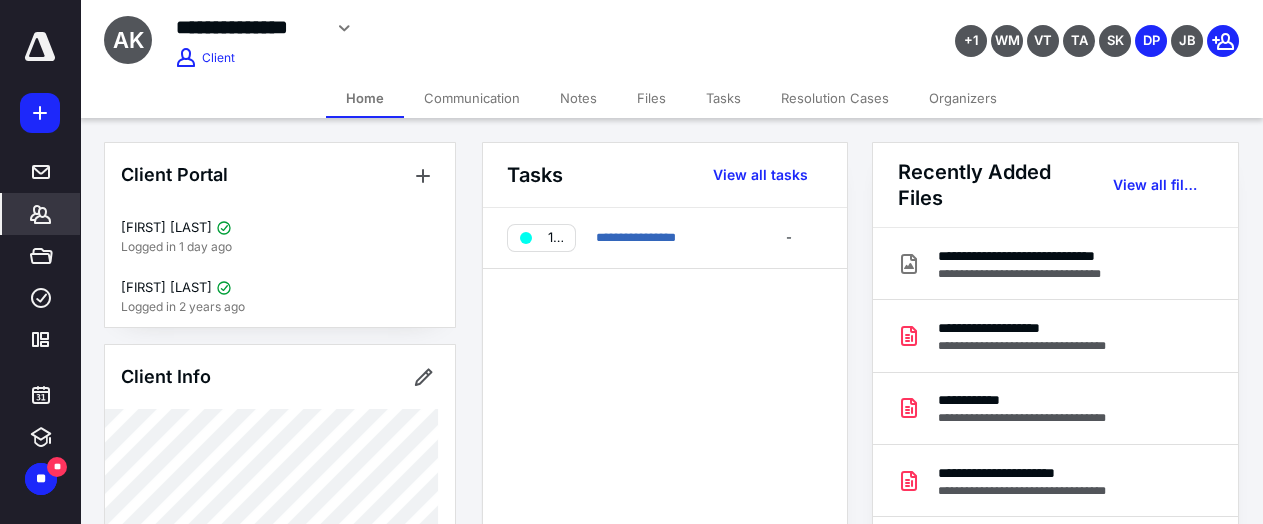 click on "Files" at bounding box center (651, 98) 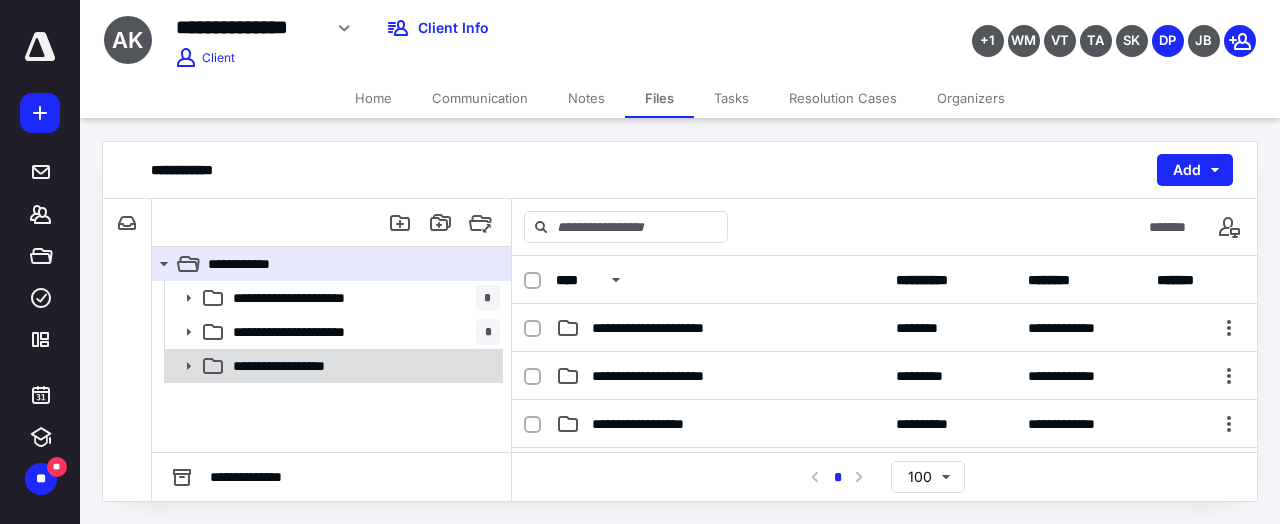 click 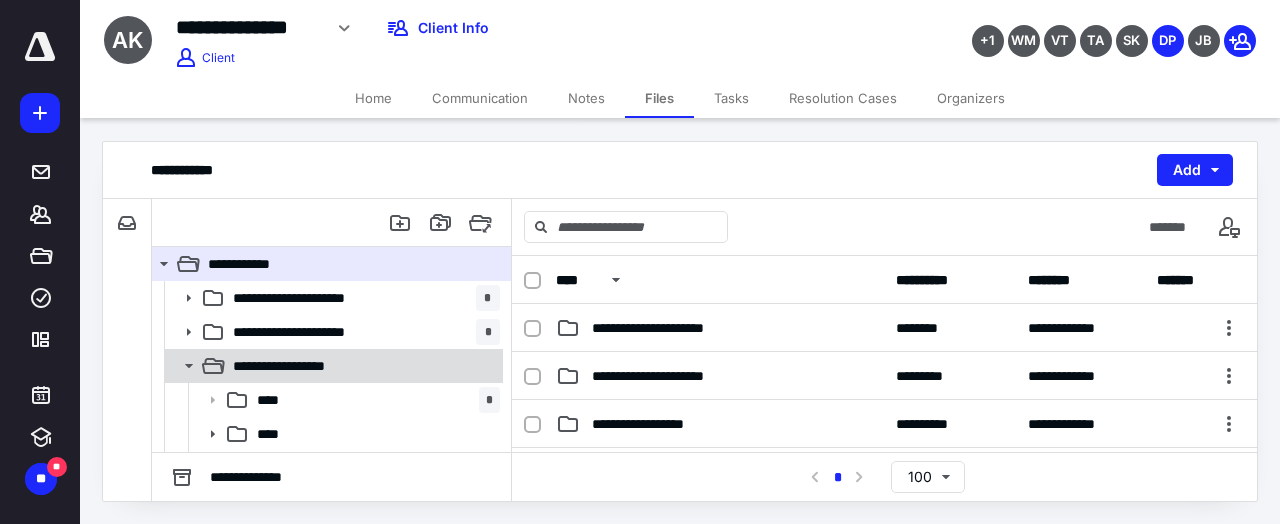 scroll, scrollTop: 99, scrollLeft: 0, axis: vertical 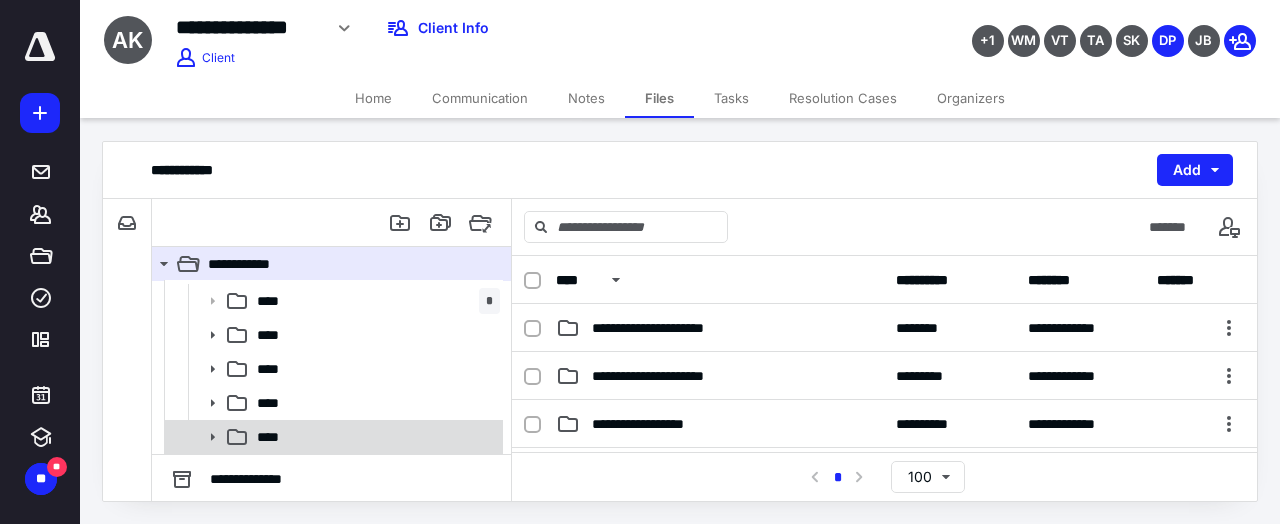 click 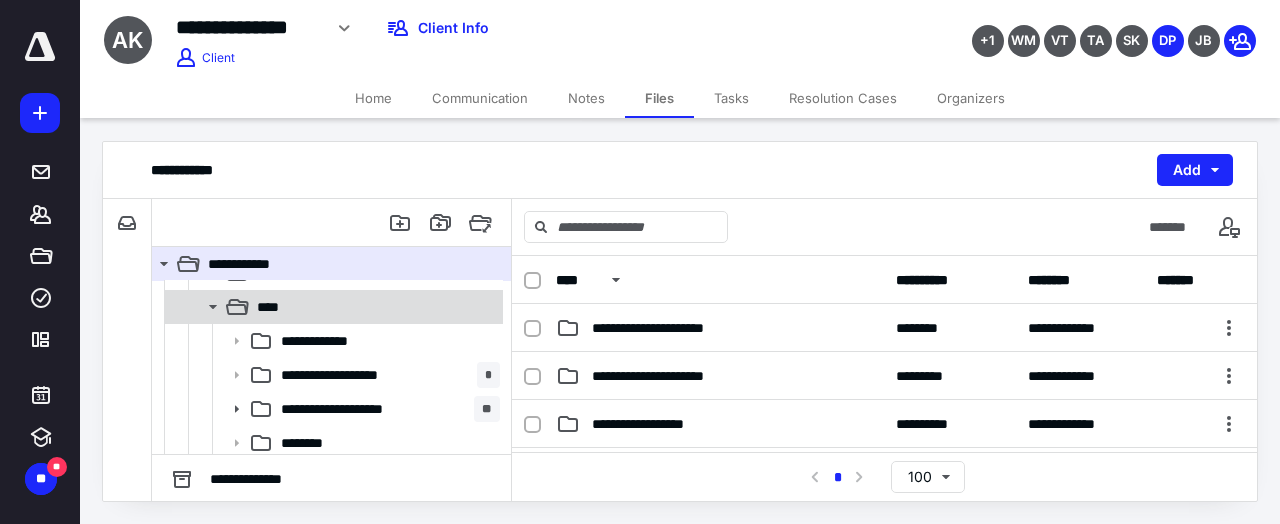 scroll, scrollTop: 228, scrollLeft: 0, axis: vertical 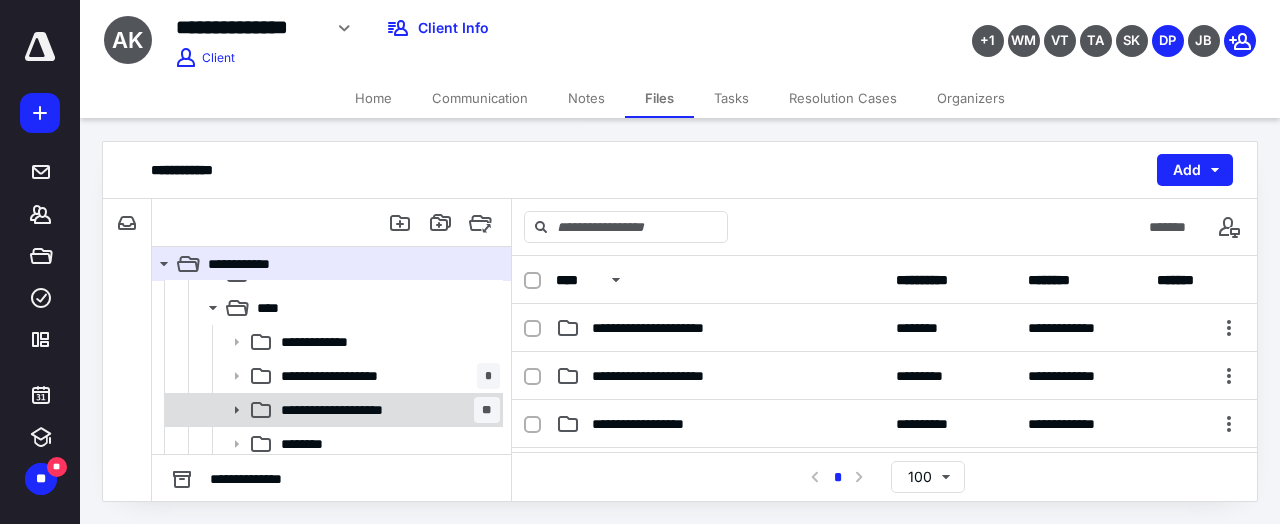 click 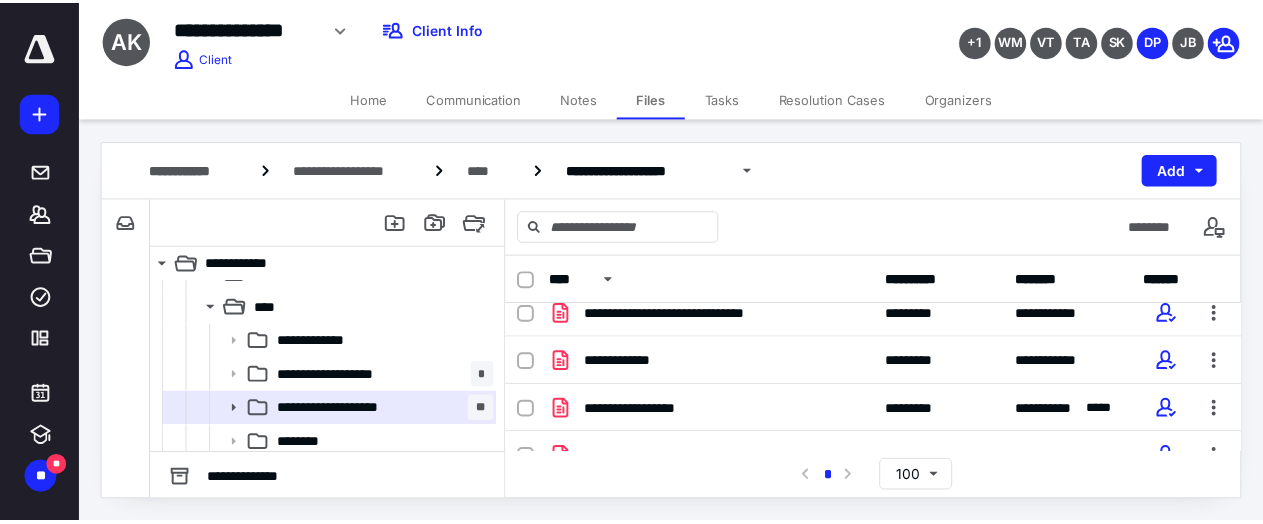 scroll, scrollTop: 253, scrollLeft: 0, axis: vertical 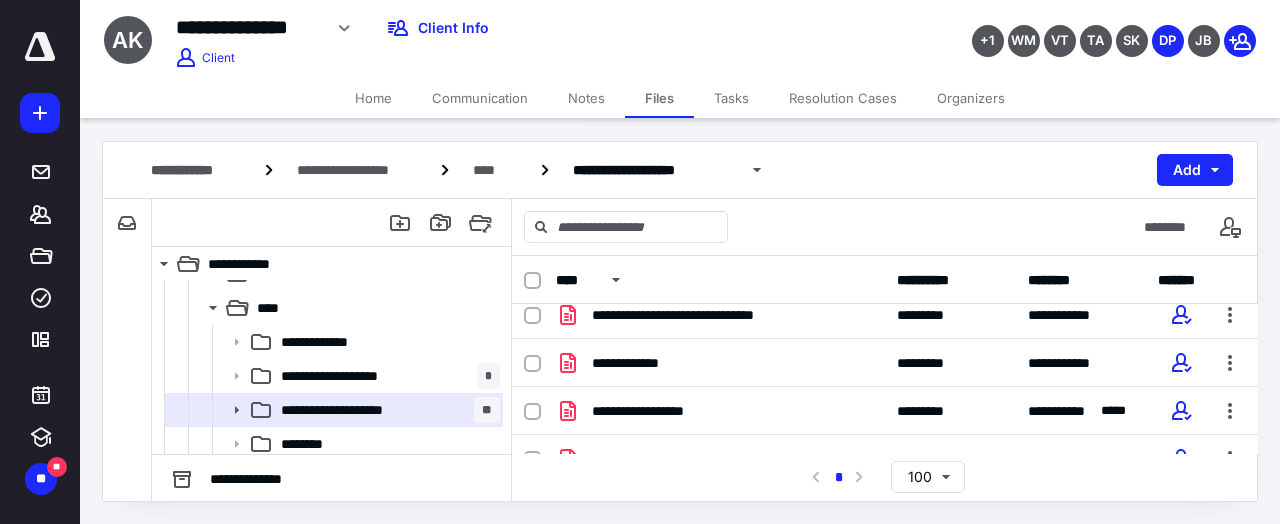 click on "Organizers" at bounding box center (971, 98) 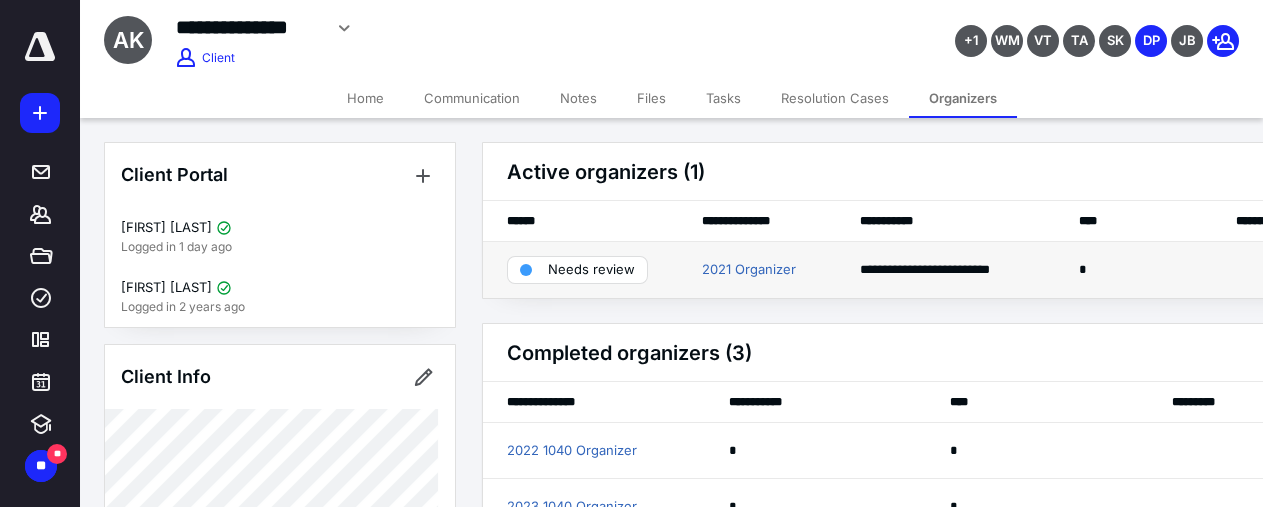 click on "Needs review" at bounding box center (591, 270) 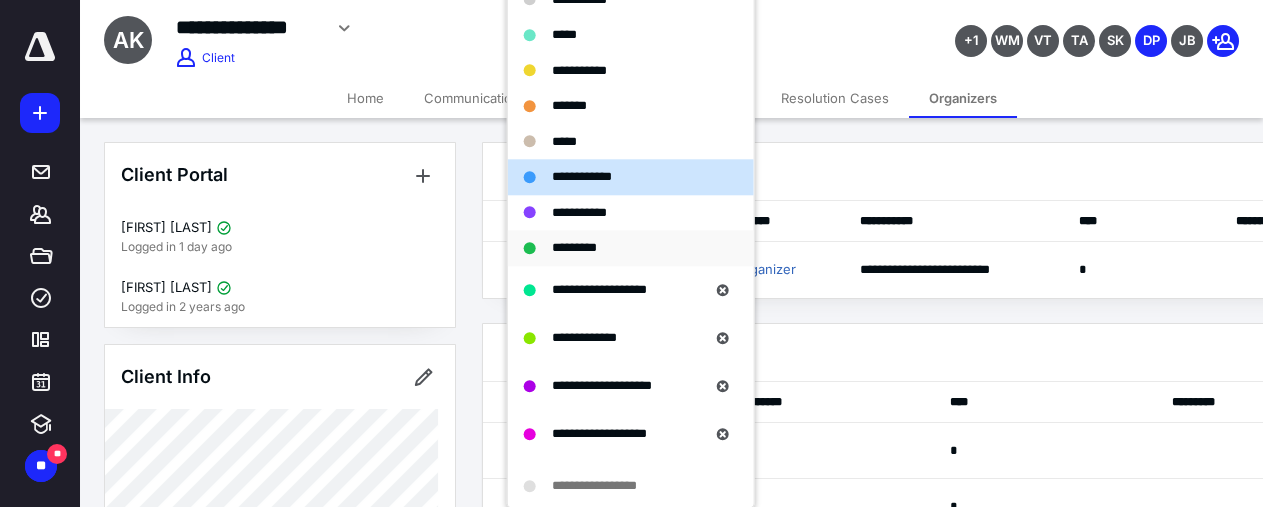 click on "*********" at bounding box center (574, 247) 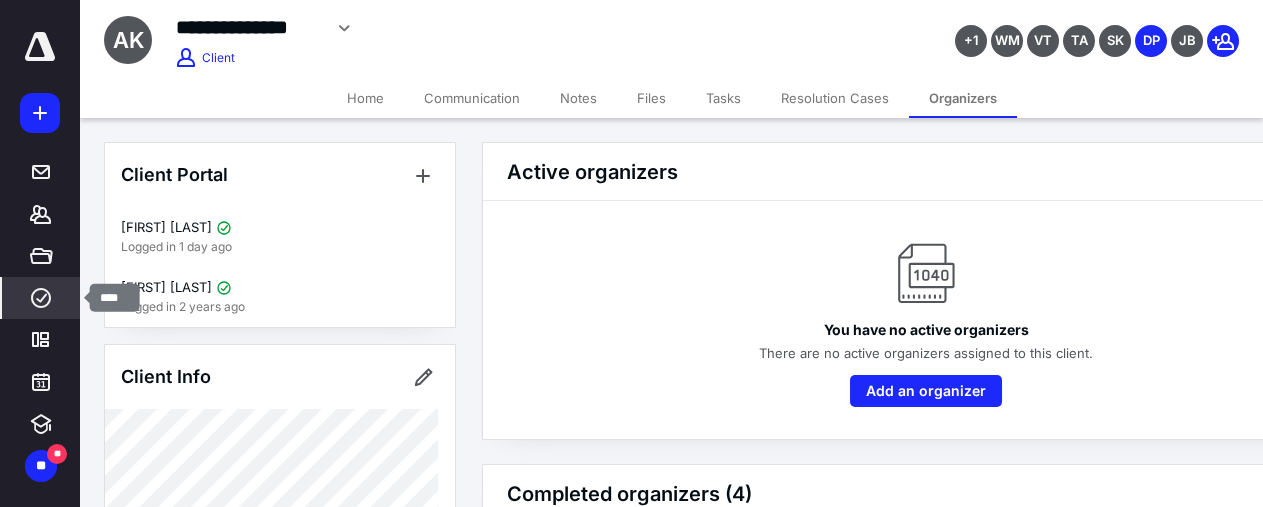 click 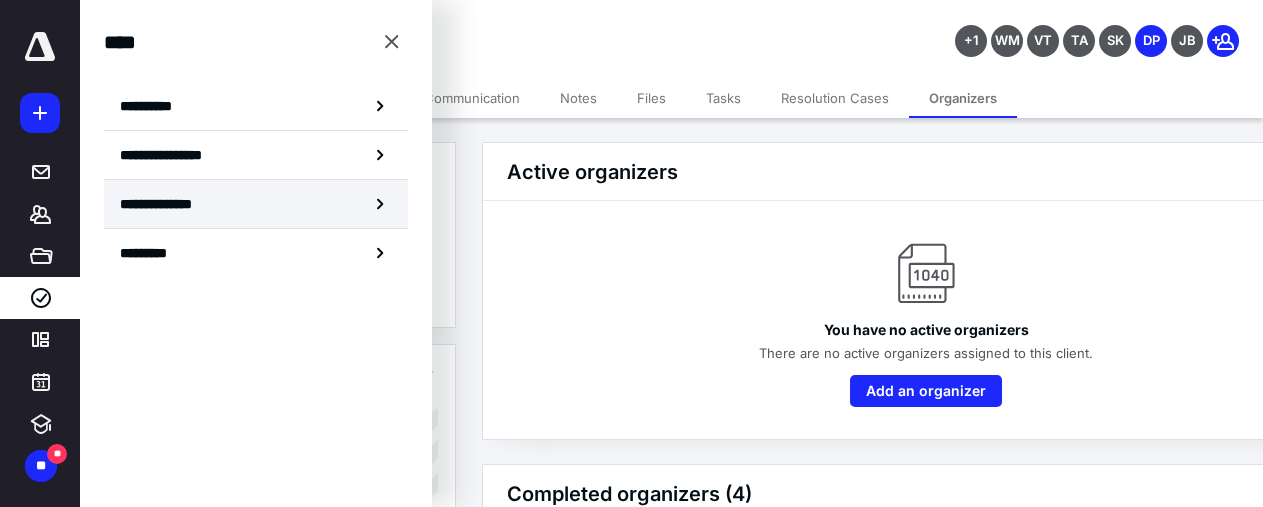 click on "**********" at bounding box center [171, 204] 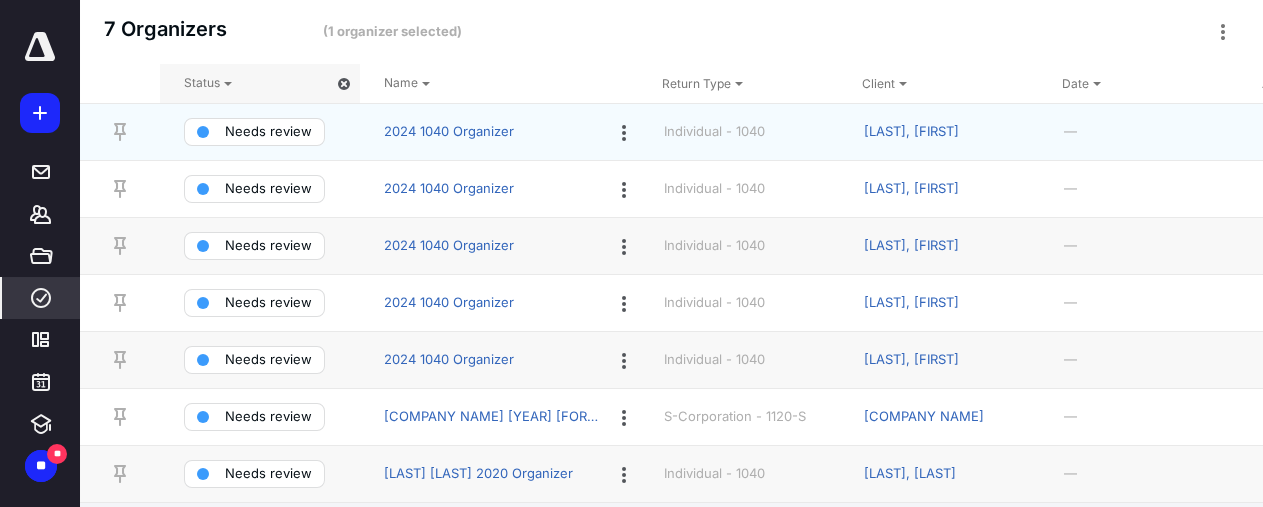 click on "[LAST], [FIRST]" at bounding box center (911, 132) 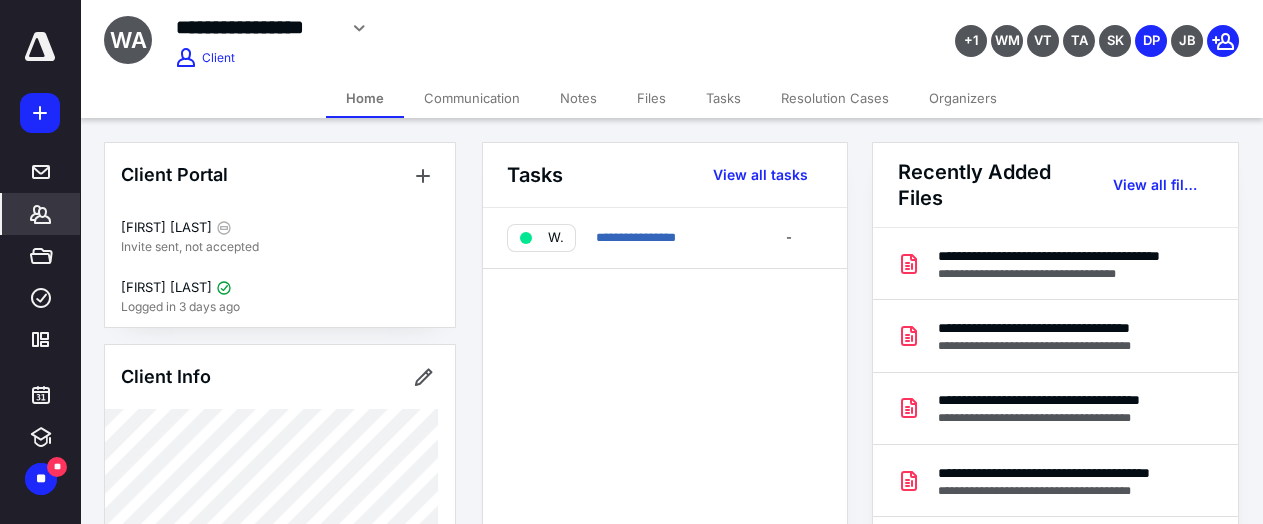 click on "Files" at bounding box center [651, 98] 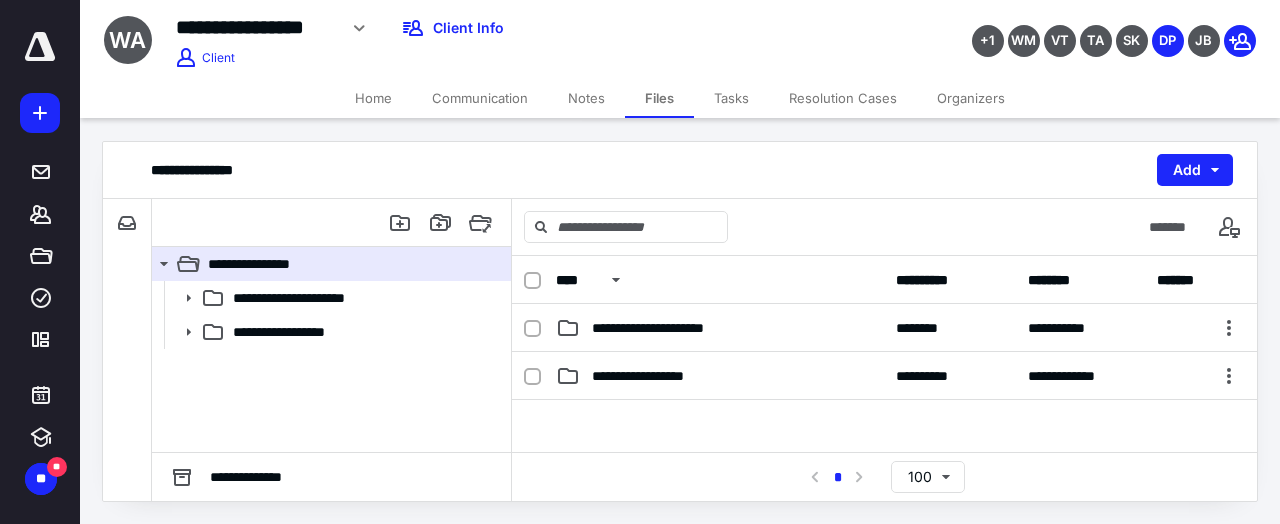 click on "Tasks" at bounding box center (731, 98) 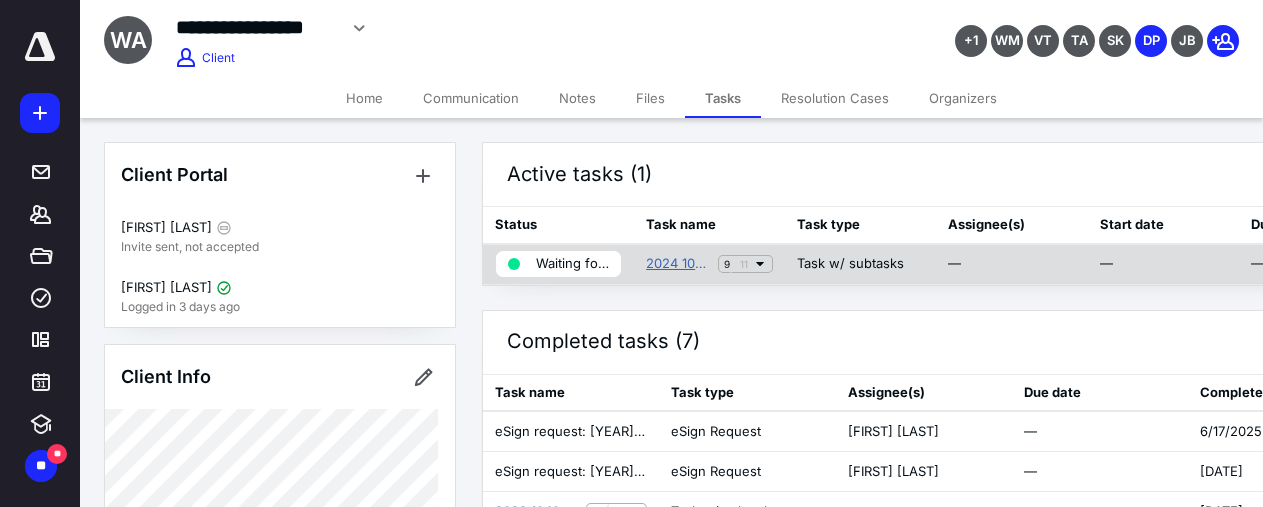 click on "2024 1040 Return" at bounding box center (678, 264) 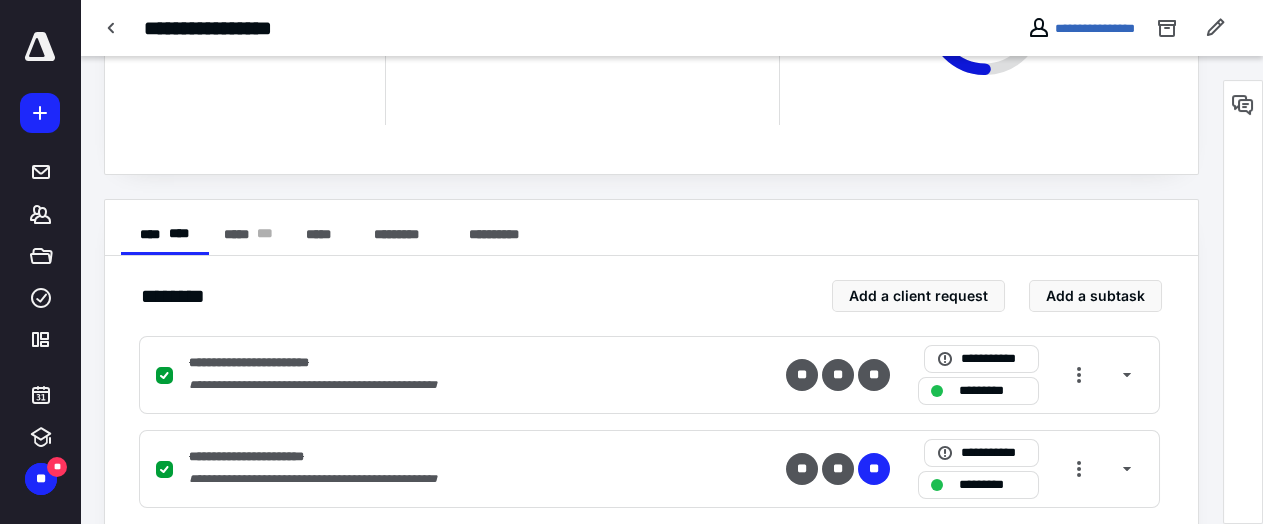 scroll, scrollTop: 240, scrollLeft: 0, axis: vertical 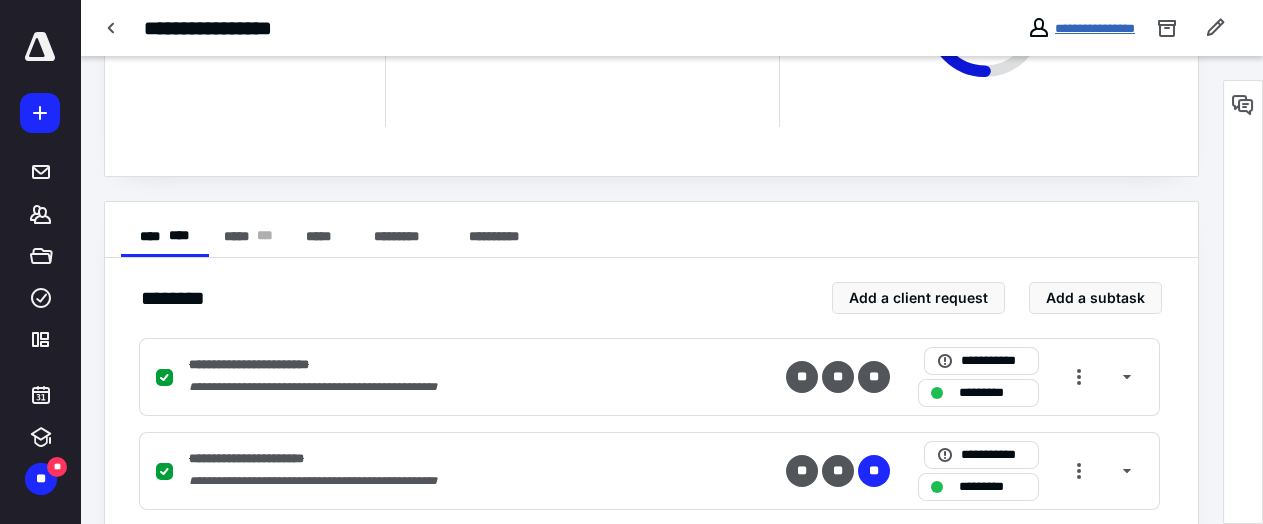 click on "**********" at bounding box center (1095, 28) 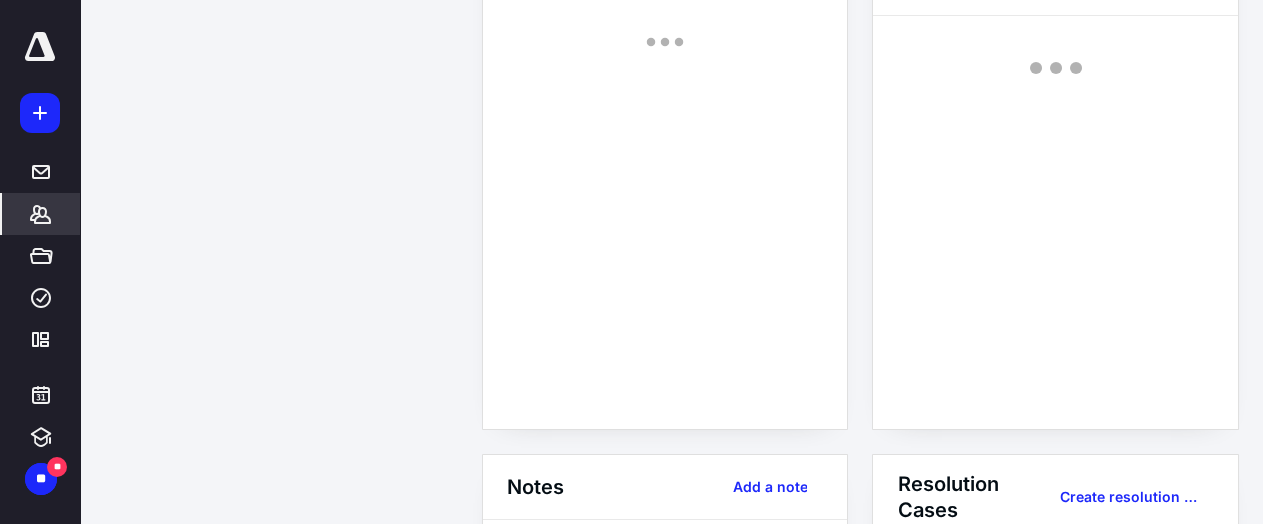 scroll, scrollTop: 0, scrollLeft: 0, axis: both 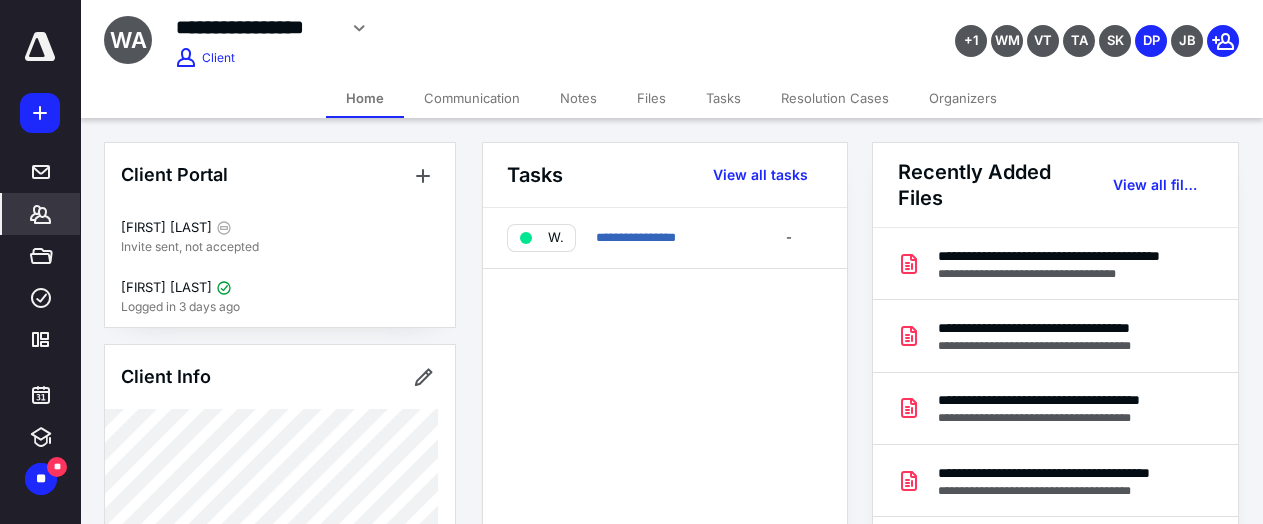 click on "Organizers" at bounding box center [963, 98] 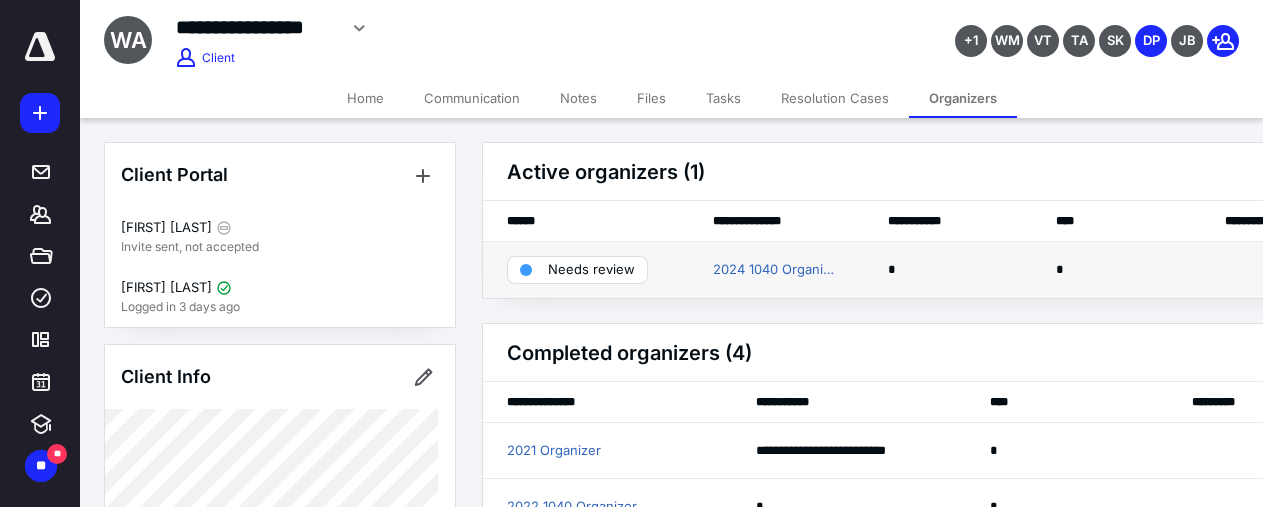 click on "Needs review" at bounding box center [591, 270] 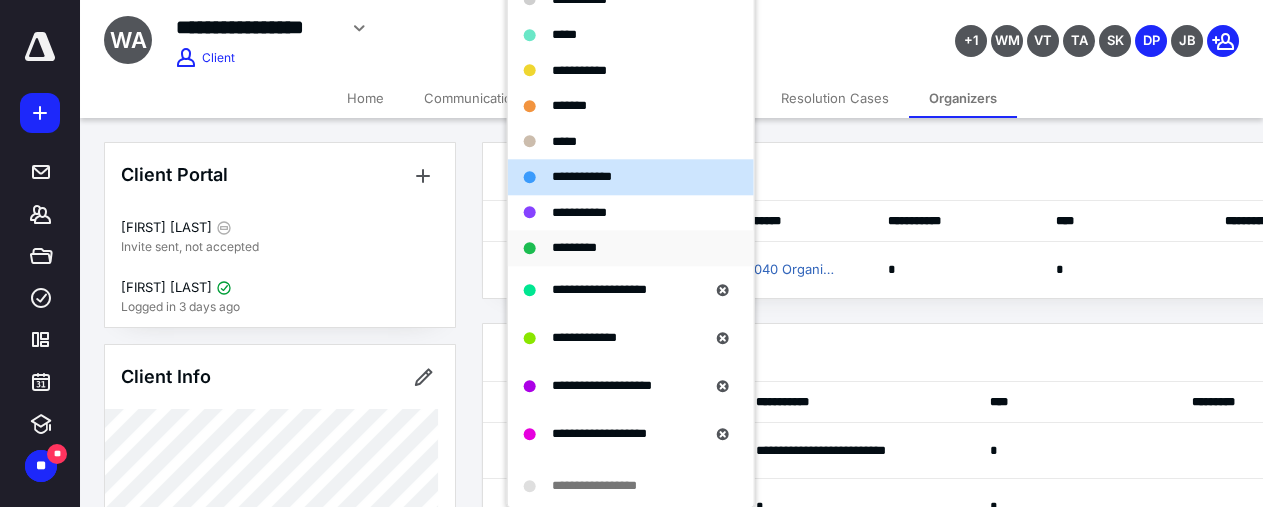 click on "*********" at bounding box center (574, 247) 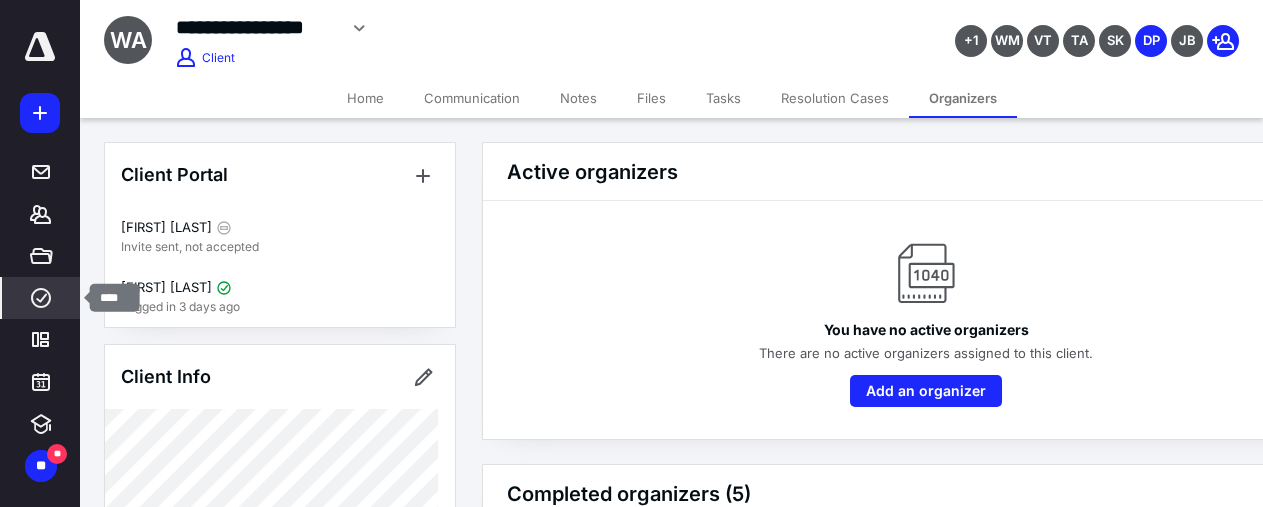 click 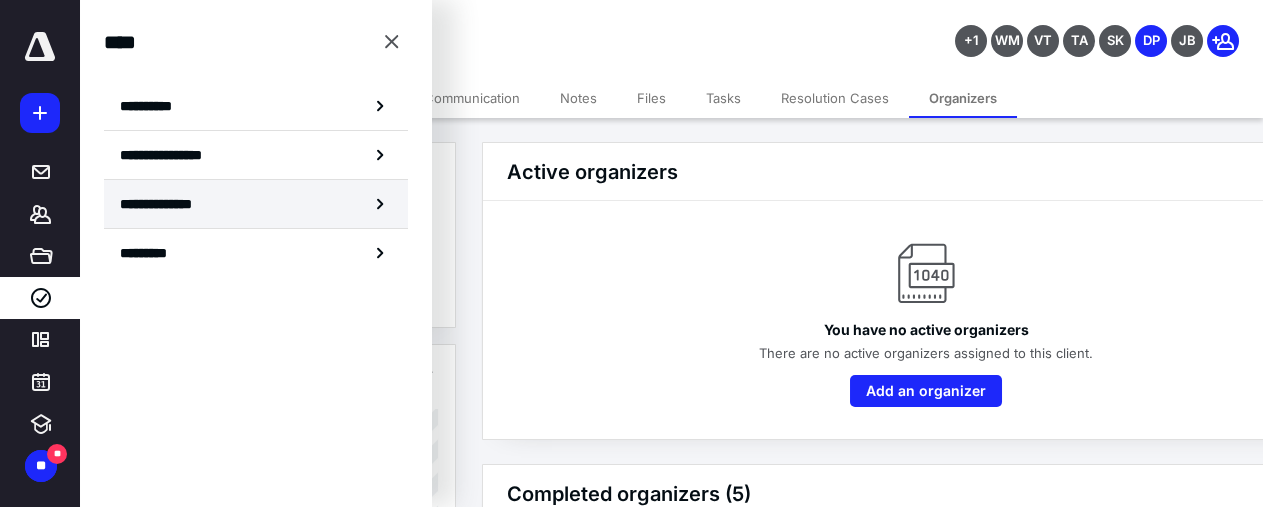 click on "**********" at bounding box center [171, 204] 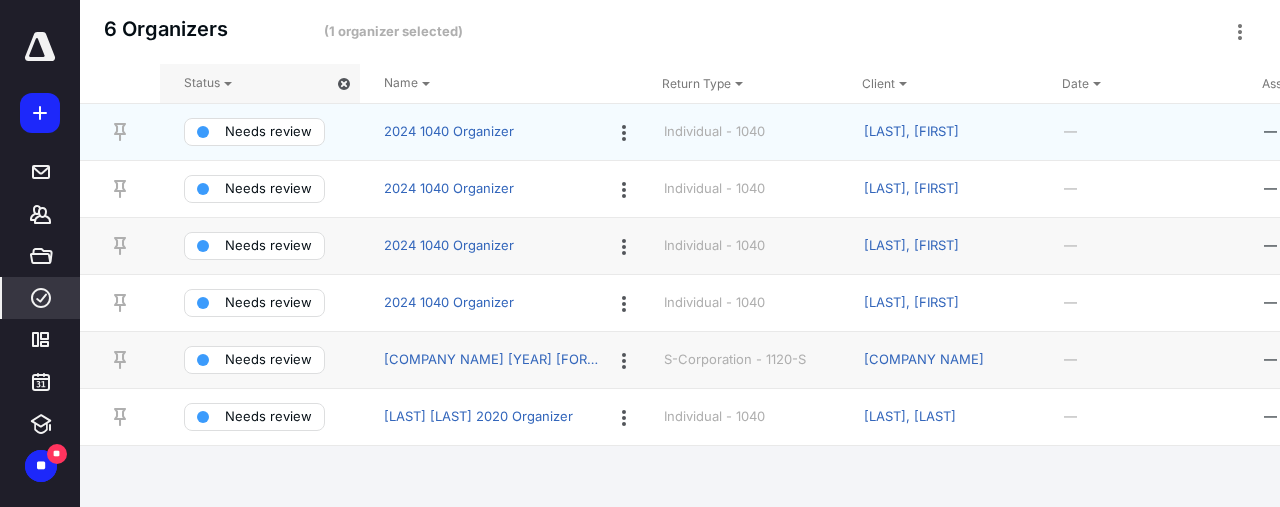 click on "[LAST], [FIRST]" at bounding box center (911, 132) 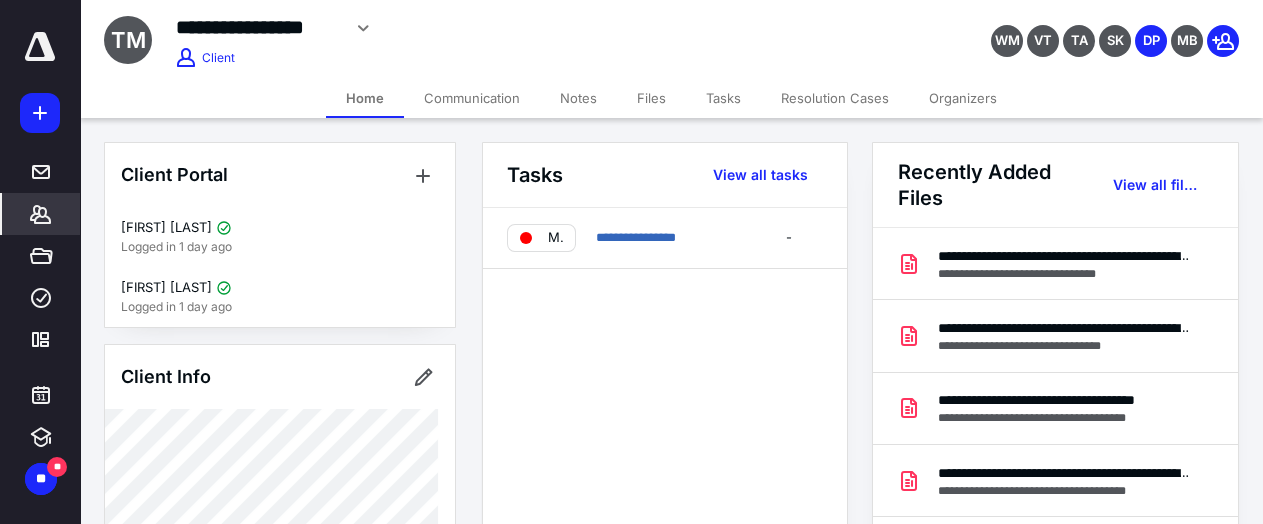 click on "Organizers" at bounding box center [963, 98] 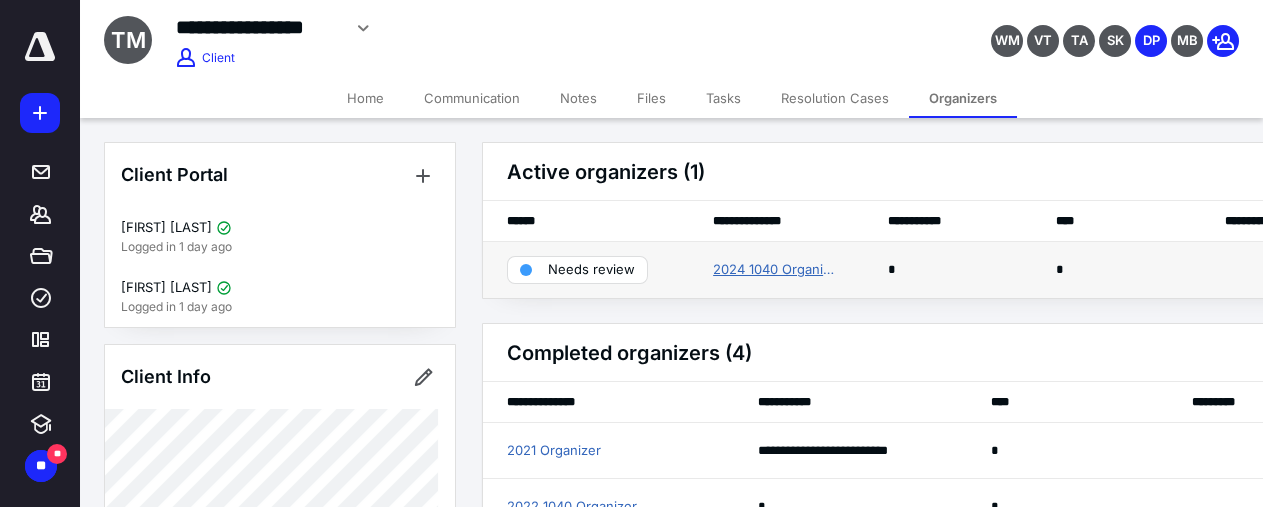 click on "2024 1040 Organizer" at bounding box center (776, 270) 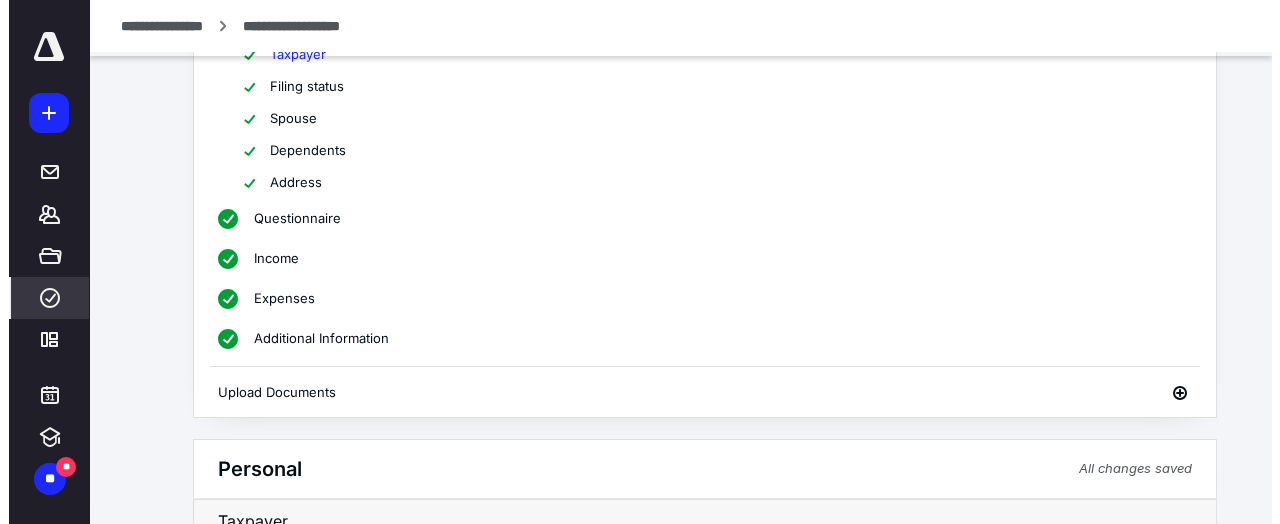 scroll, scrollTop: 0, scrollLeft: 0, axis: both 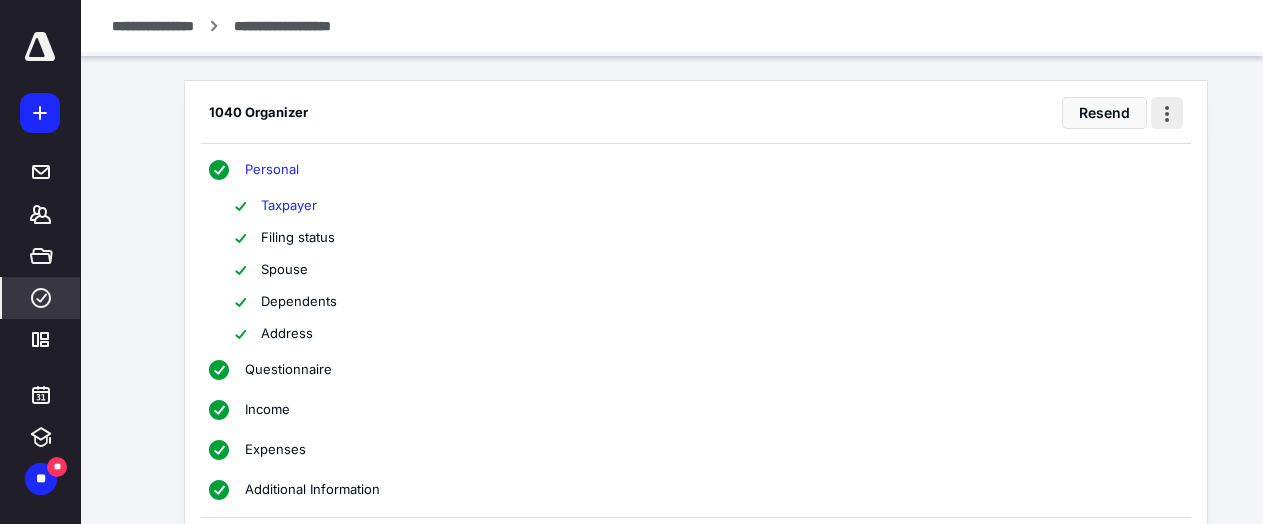 click at bounding box center [1167, 113] 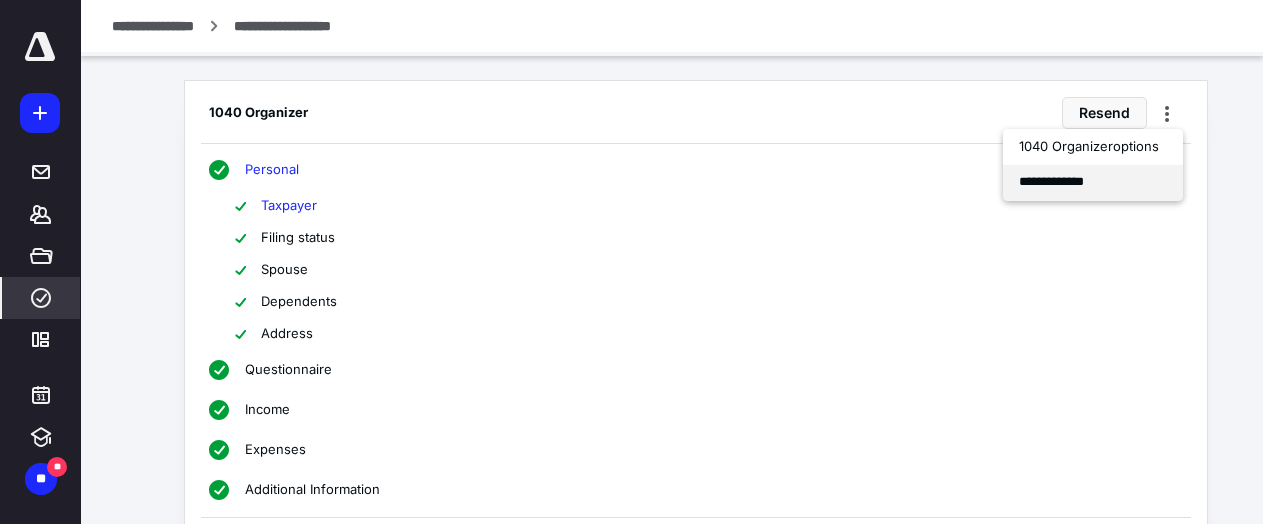 click on "**********" at bounding box center (1093, 182) 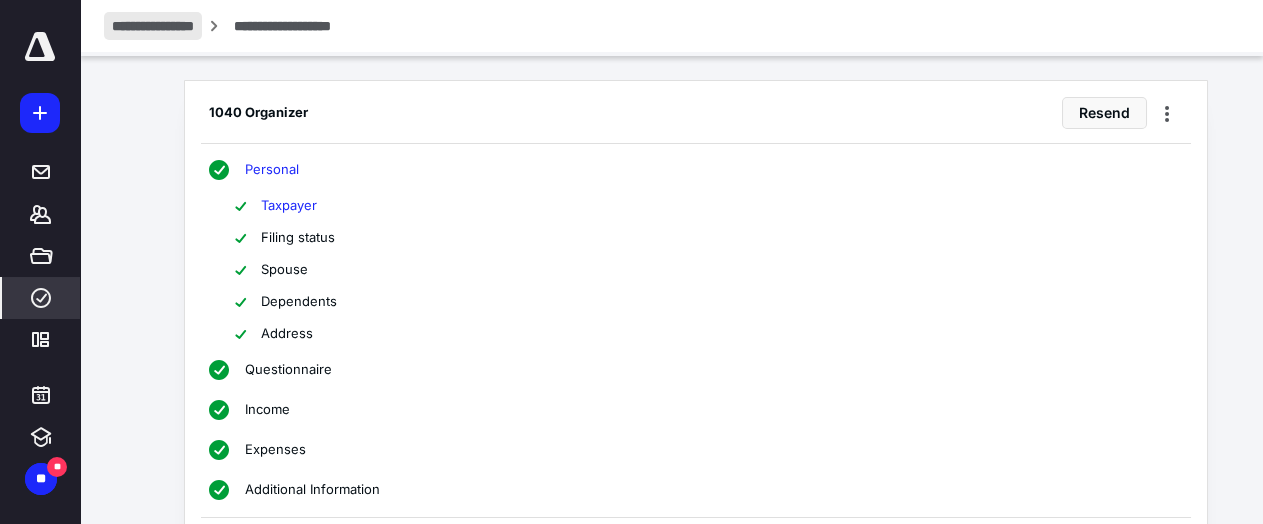click on "**********" at bounding box center [153, 26] 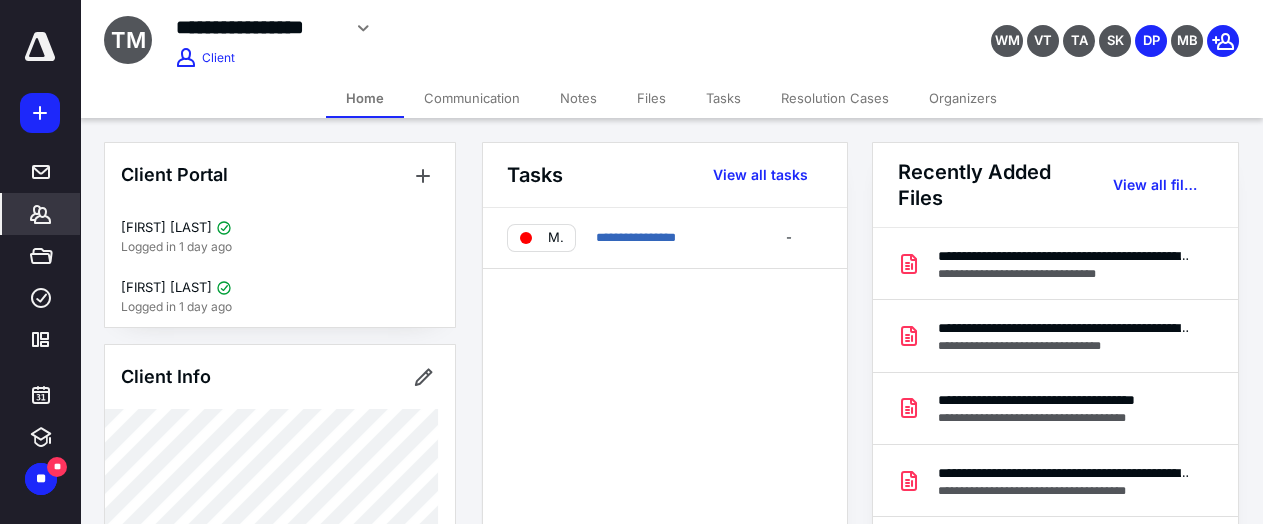 click on "Files" at bounding box center (651, 98) 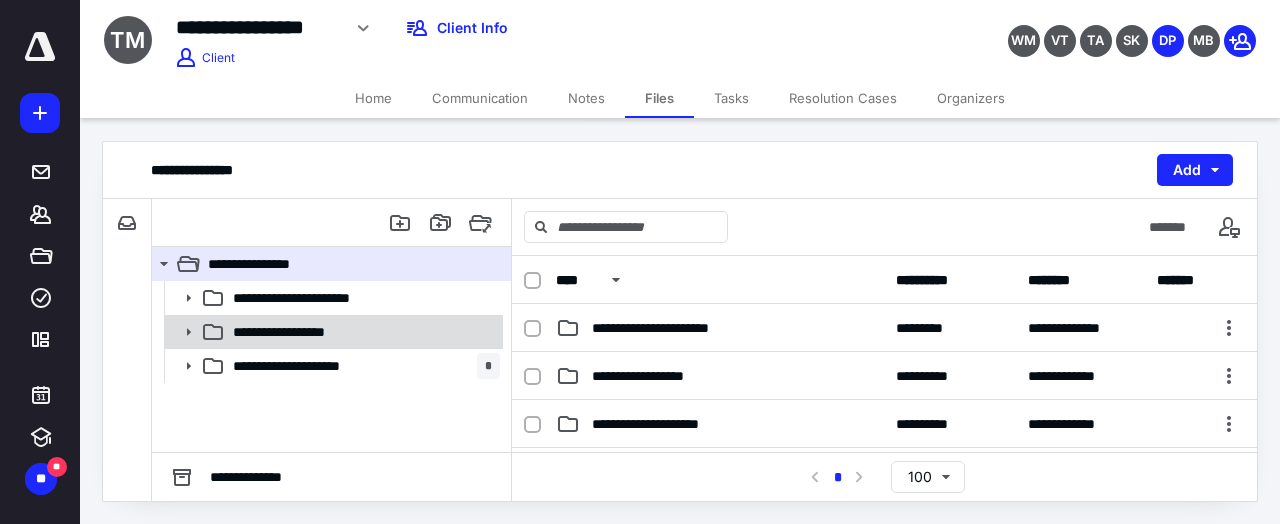 click 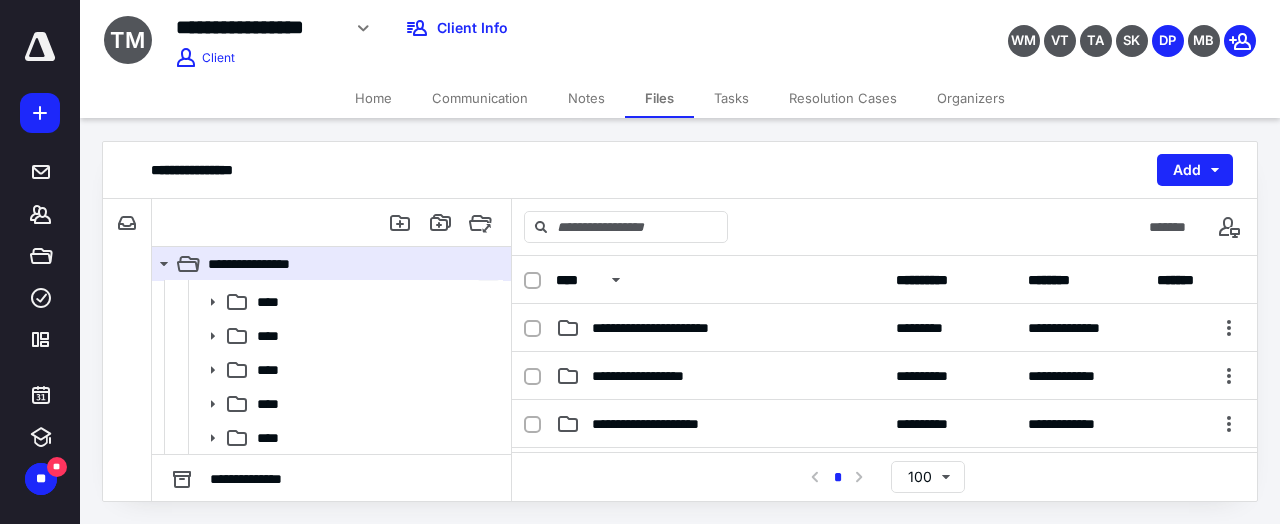 scroll, scrollTop: 337, scrollLeft: 0, axis: vertical 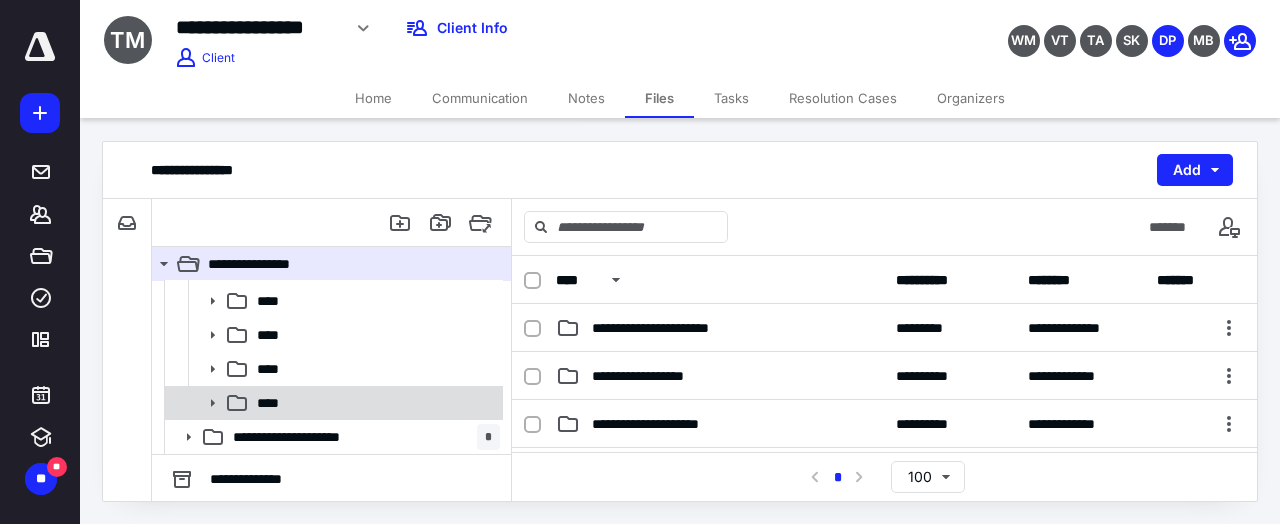 click 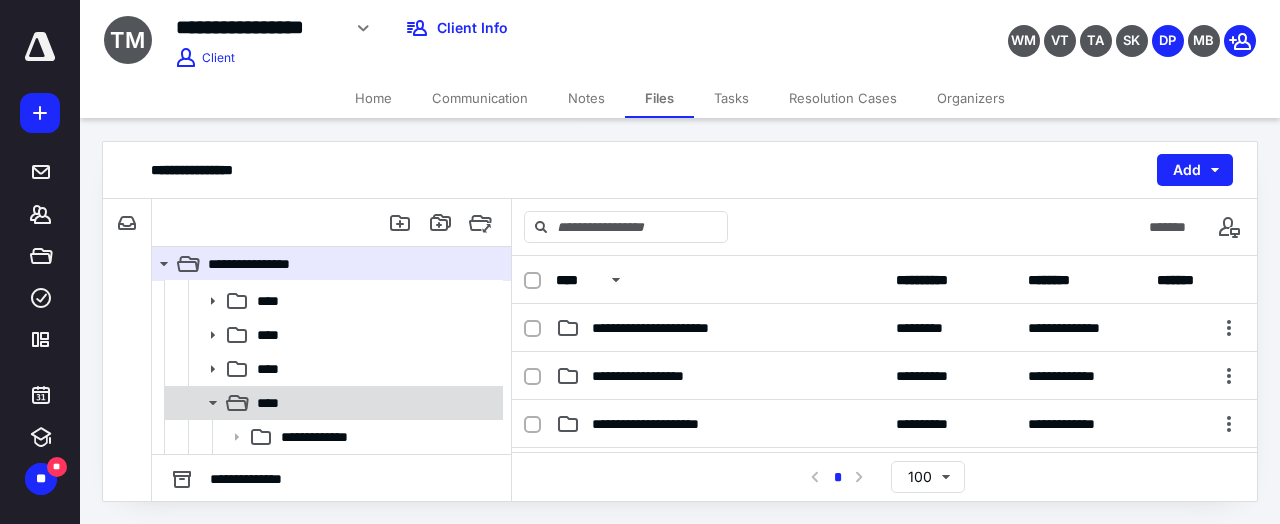 scroll, scrollTop: 473, scrollLeft: 0, axis: vertical 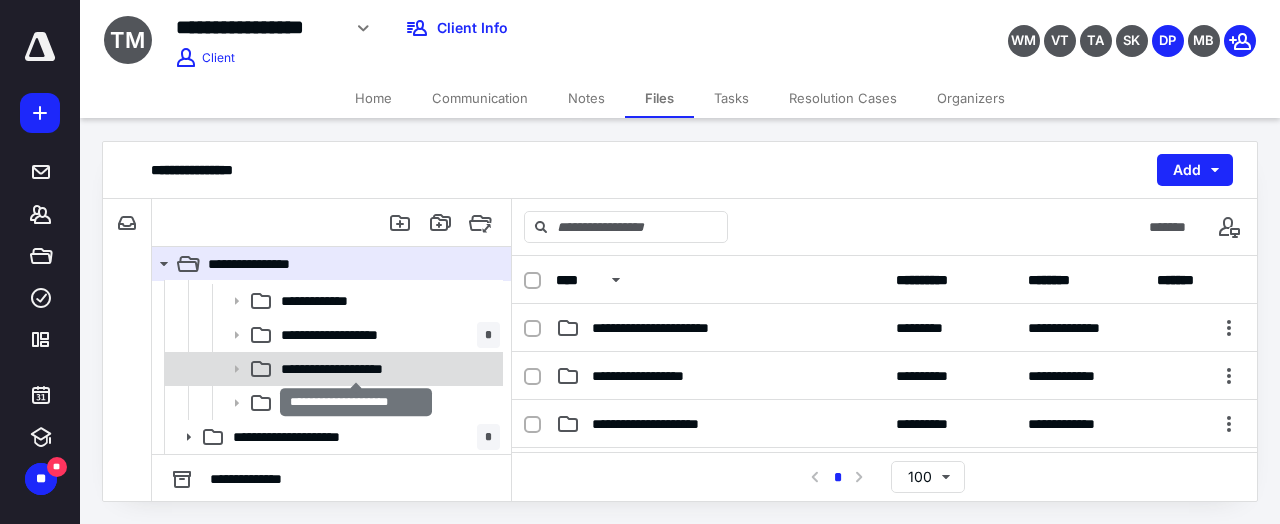 click on "**********" at bounding box center (357, 369) 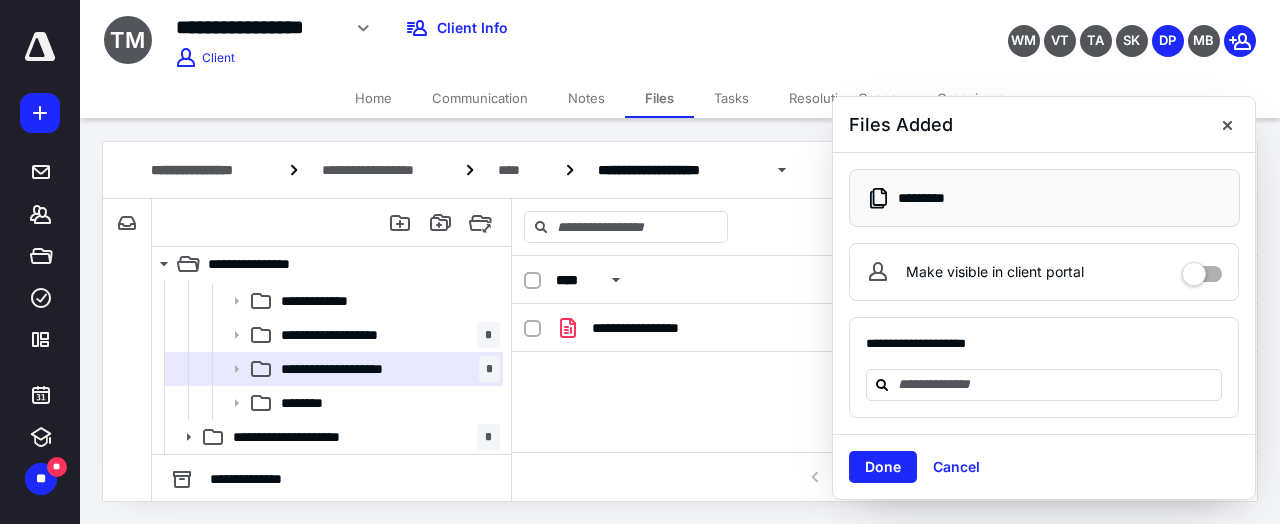 click at bounding box center (1202, 267) 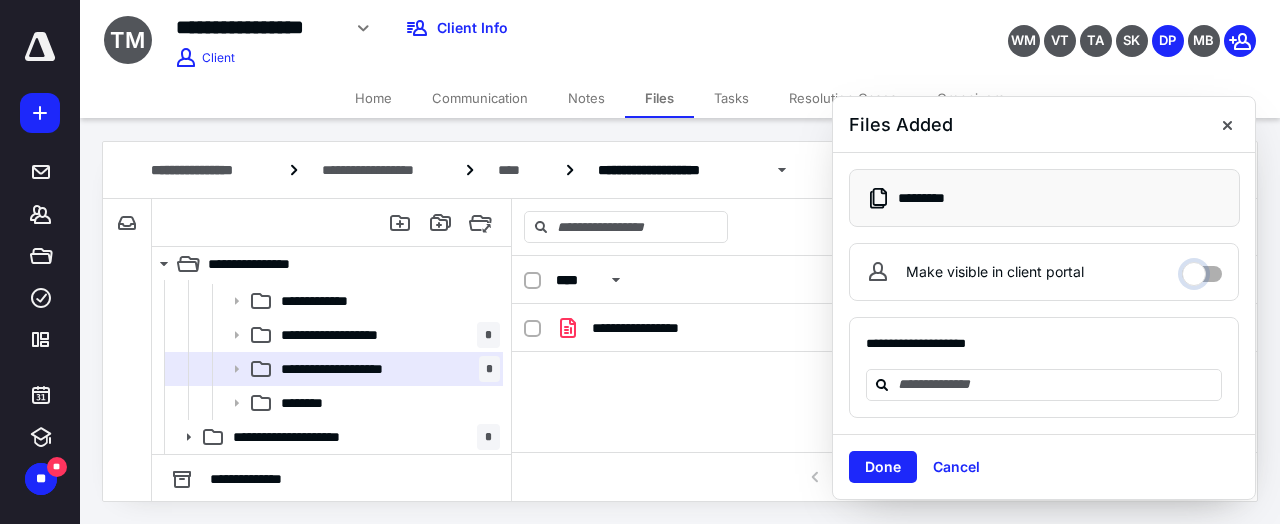 click on "Make visible in client portal" at bounding box center [1202, 269] 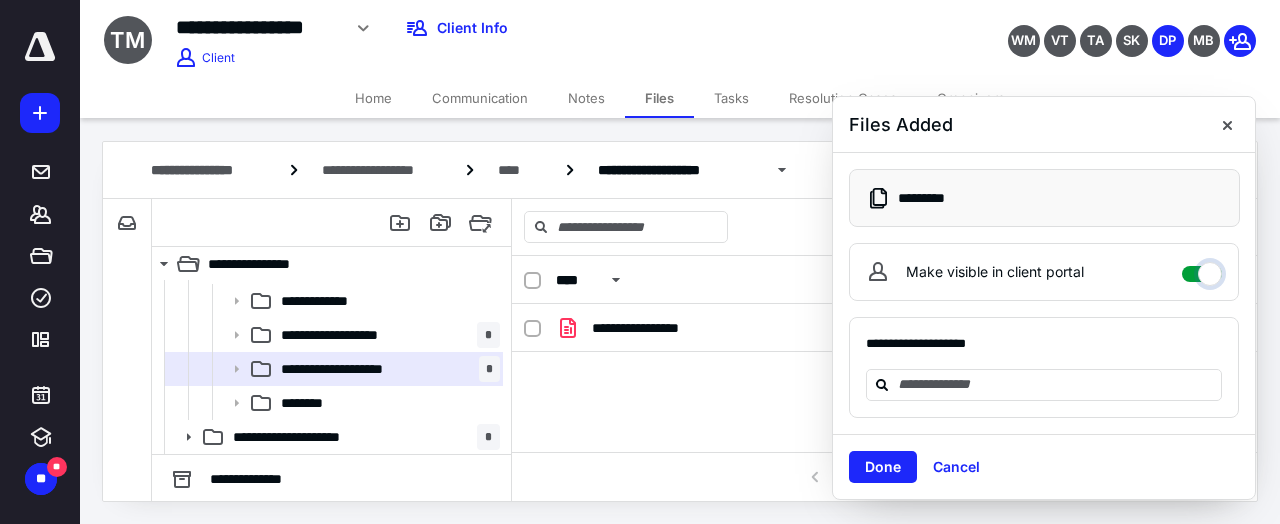 checkbox on "****" 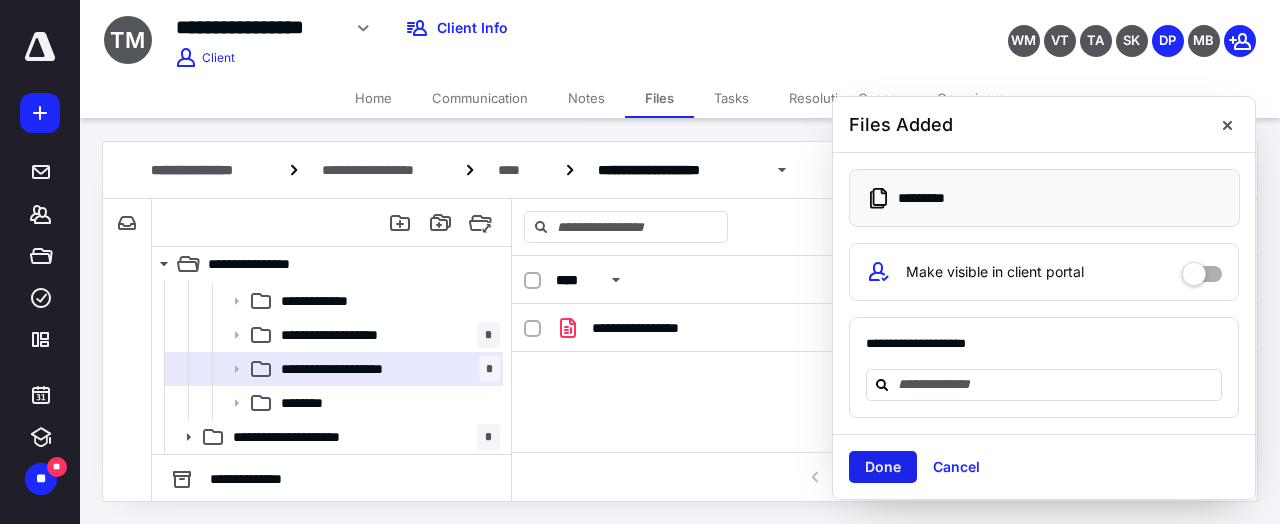 click on "Done" at bounding box center (883, 467) 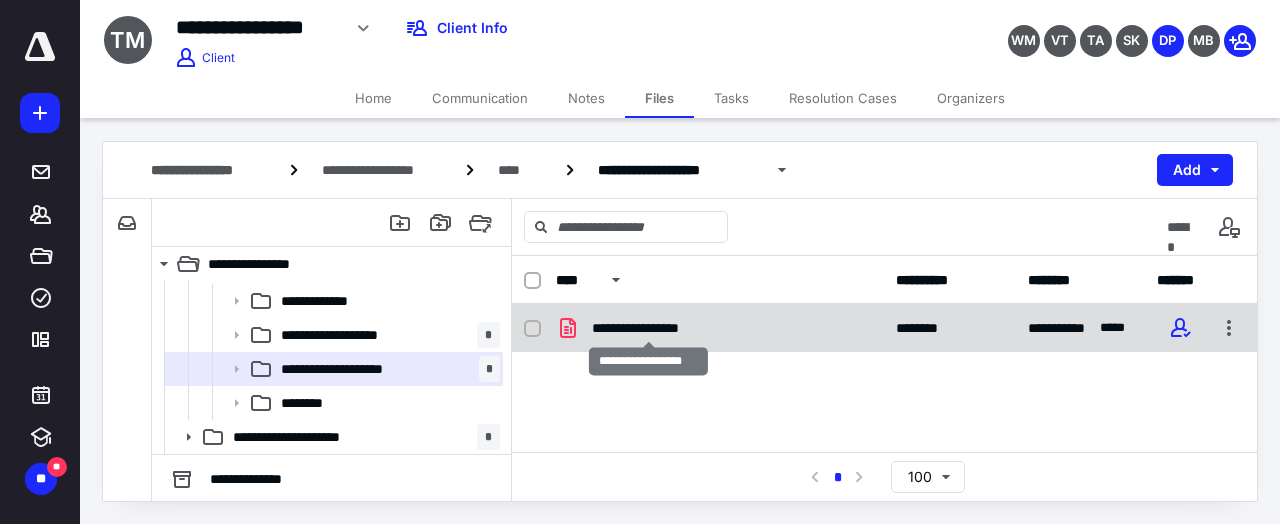 click on "**********" at bounding box center (649, 328) 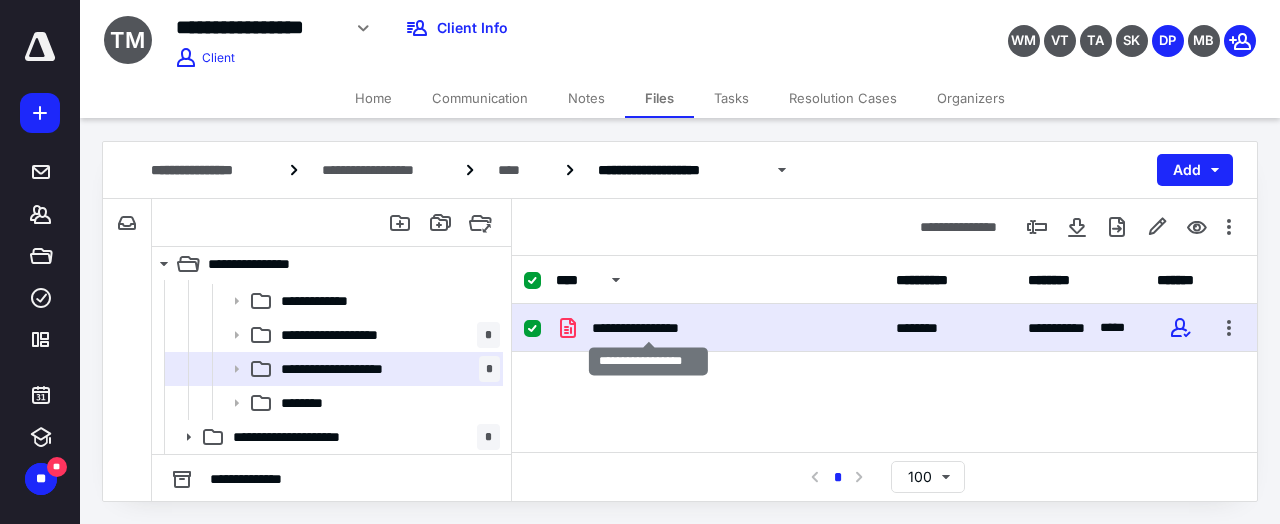 checkbox on "true" 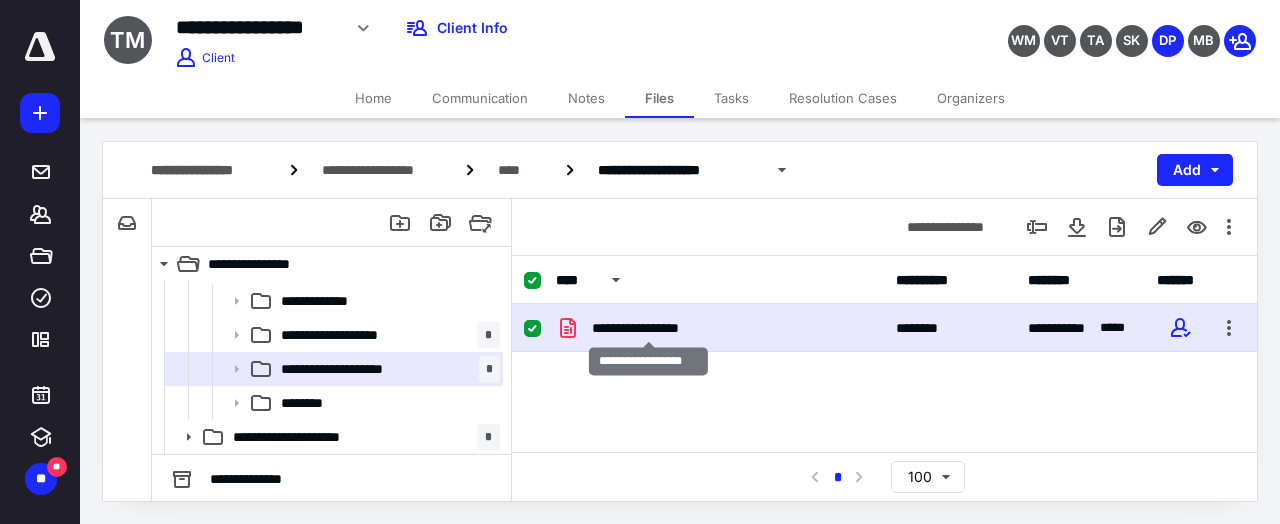 click on "**********" at bounding box center (649, 328) 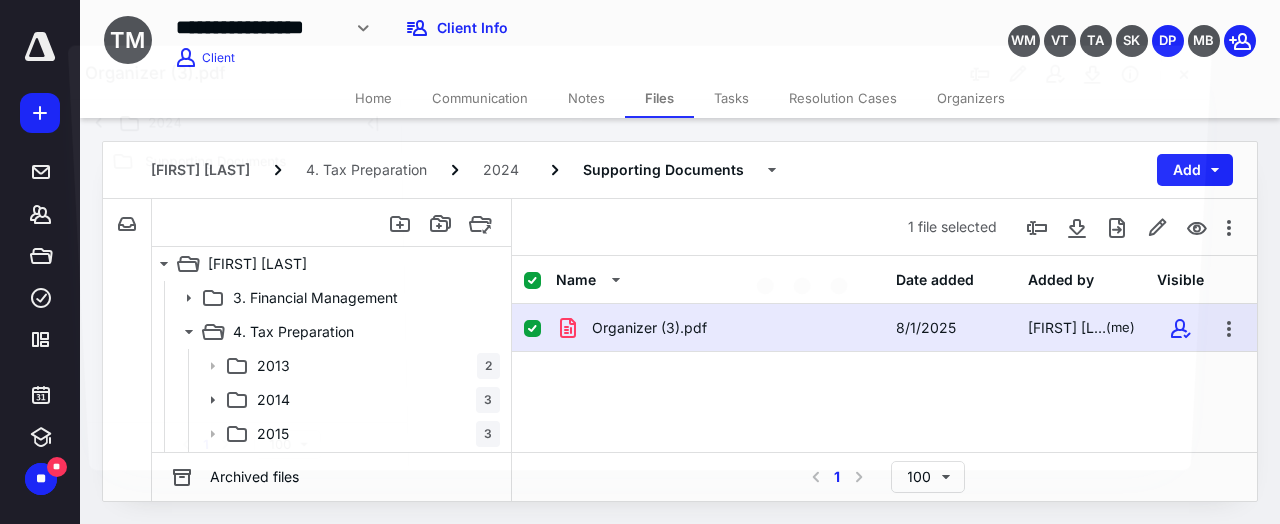 scroll, scrollTop: 473, scrollLeft: 0, axis: vertical 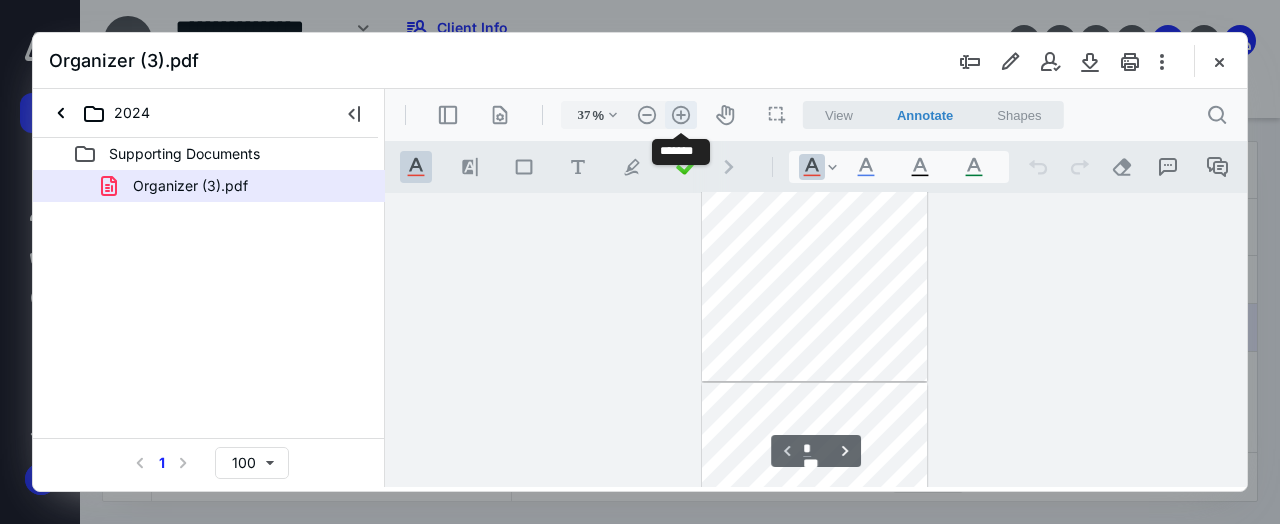 click on ".cls-1{fill:#abb0c4;} icon - header - zoom - in - line" at bounding box center (681, 115) 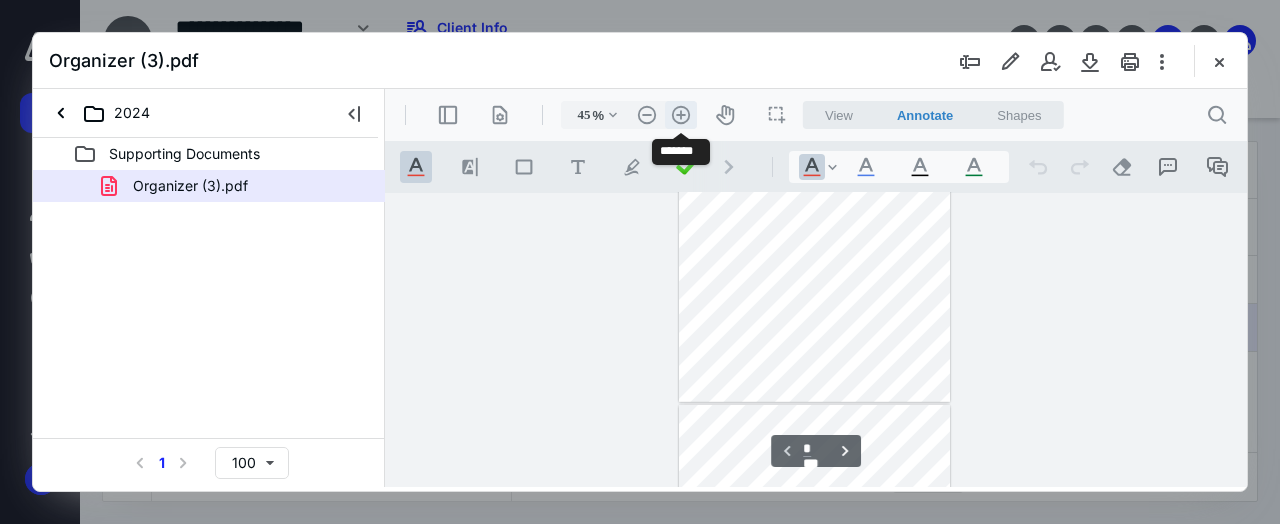 click on ".cls-1{fill:#abb0c4;} icon - header - zoom - in - line" at bounding box center [681, 115] 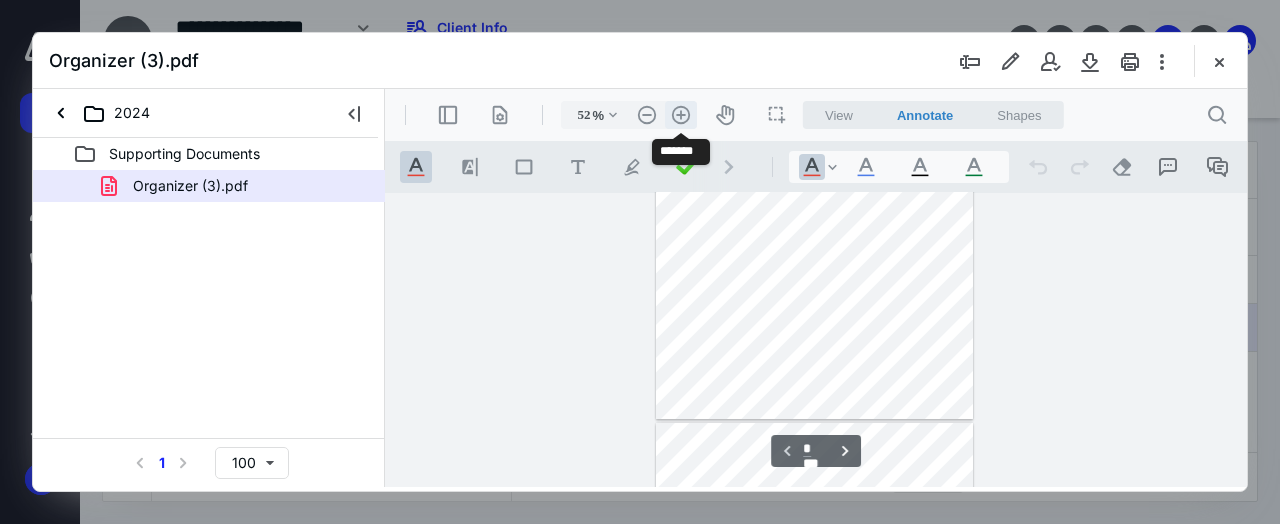 click on ".cls-1{fill:#abb0c4;} icon - header - zoom - in - line" at bounding box center (681, 115) 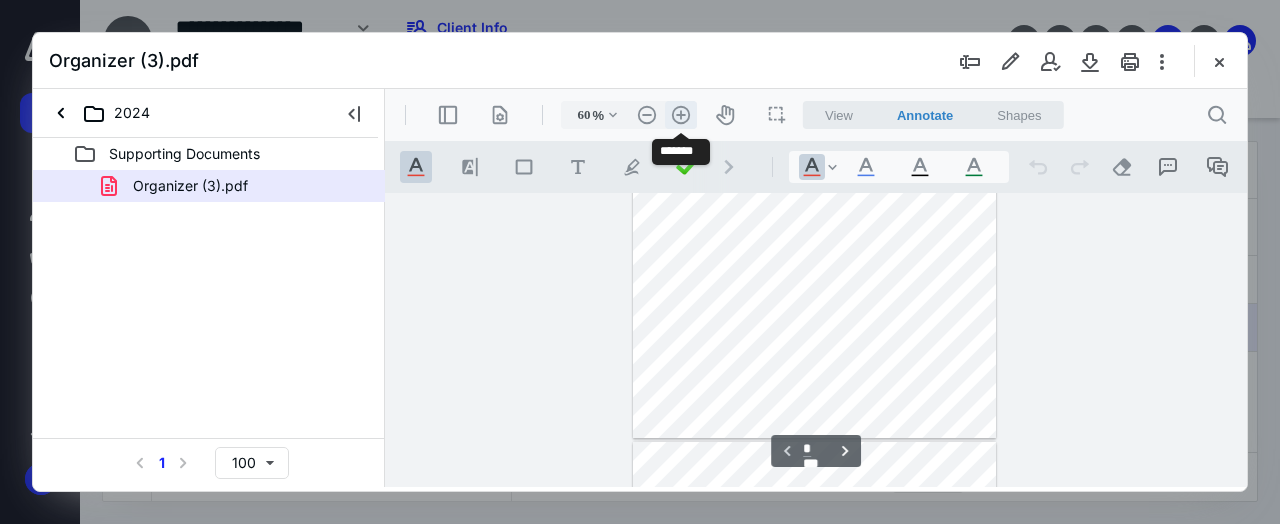 click on ".cls-1{fill:#abb0c4;} icon - header - zoom - in - line" at bounding box center [681, 115] 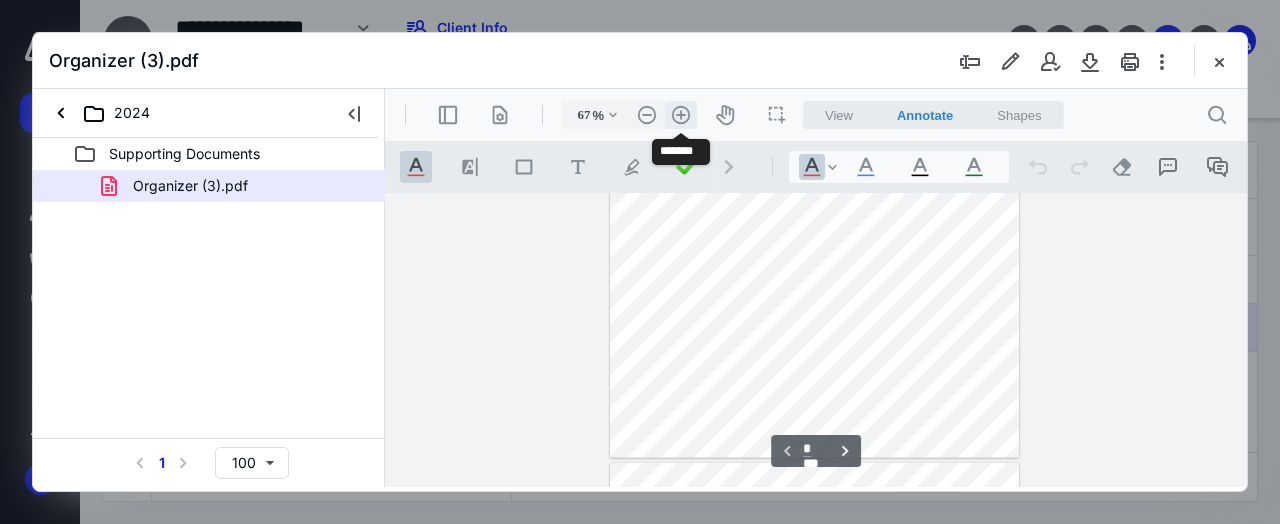 click on ".cls-1{fill:#abb0c4;} icon - header - zoom - in - line" at bounding box center (681, 115) 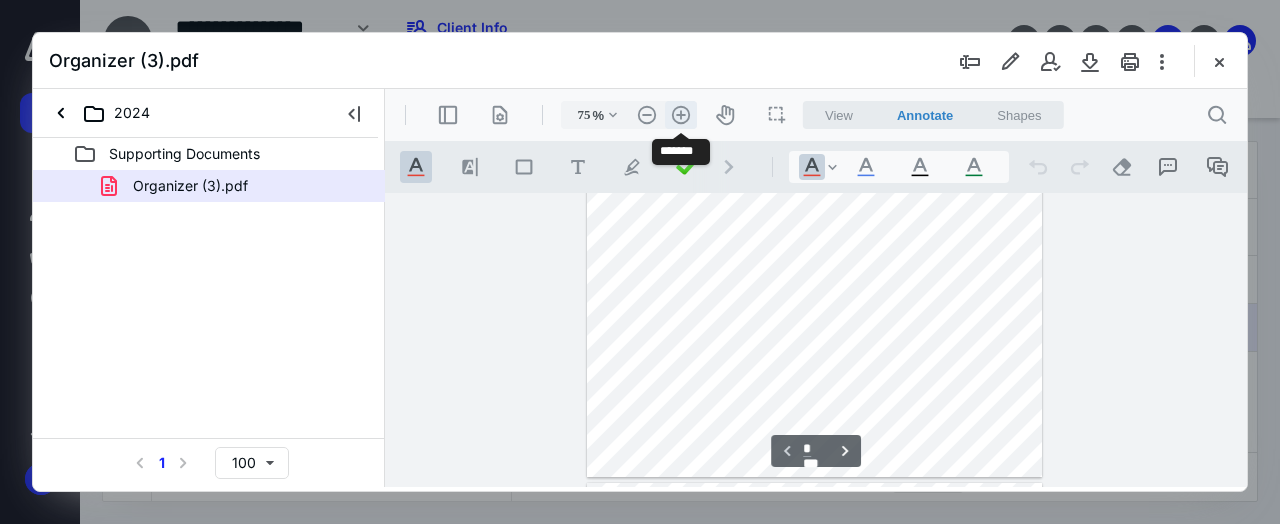 click on ".cls-1{fill:#abb0c4;} icon - header - zoom - in - line" at bounding box center [681, 115] 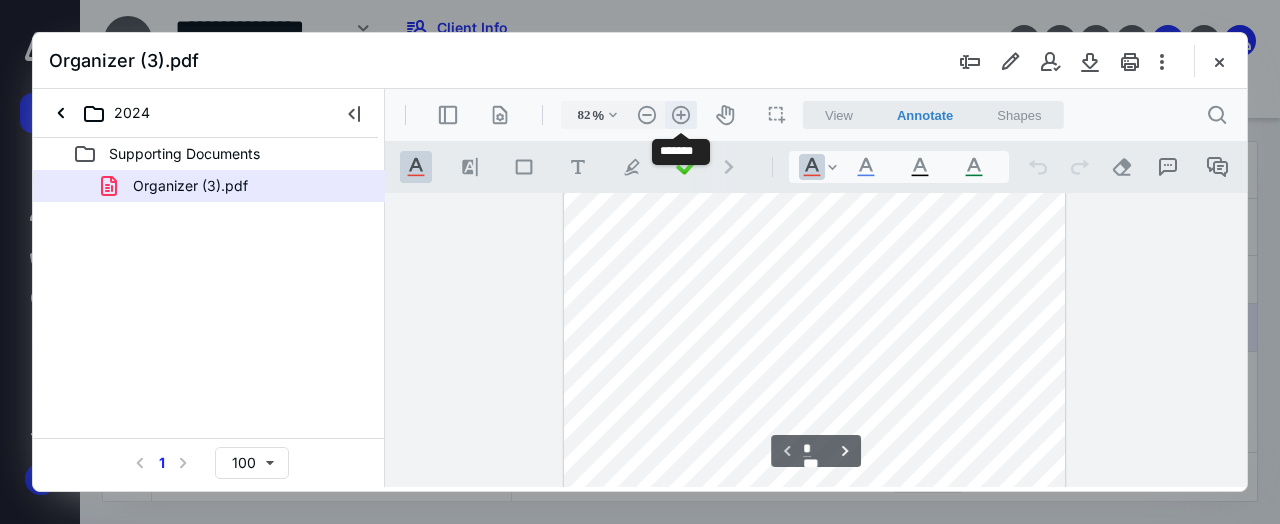 click on ".cls-1{fill:#abb0c4;} icon - header - zoom - in - line" at bounding box center [681, 115] 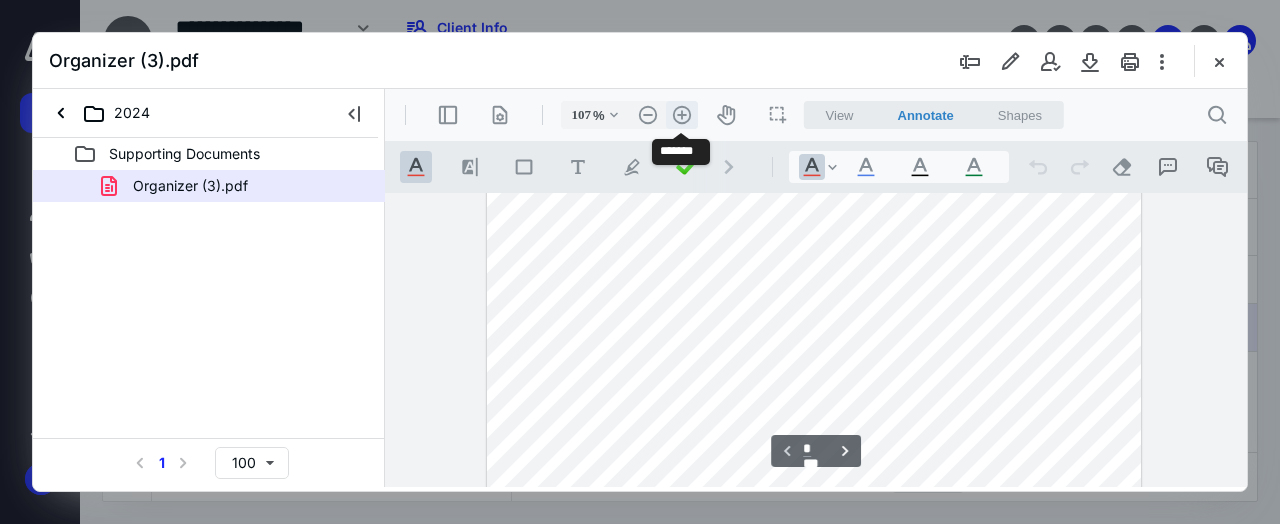 click on ".cls-1{fill:#abb0c4;} icon - header - zoom - in - line" at bounding box center [682, 115] 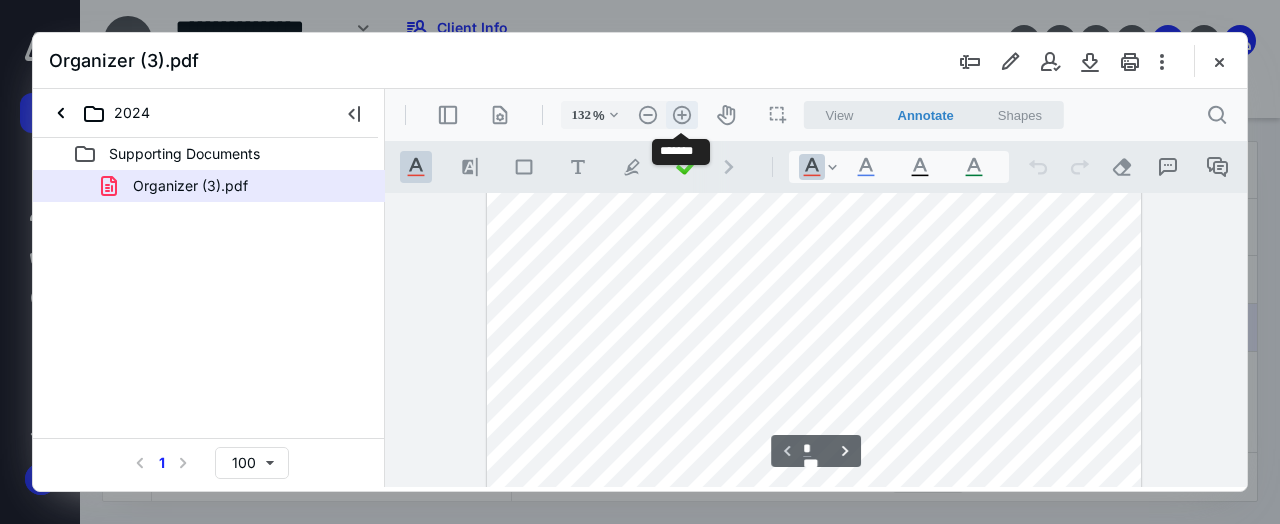 scroll, scrollTop: 620, scrollLeft: 0, axis: vertical 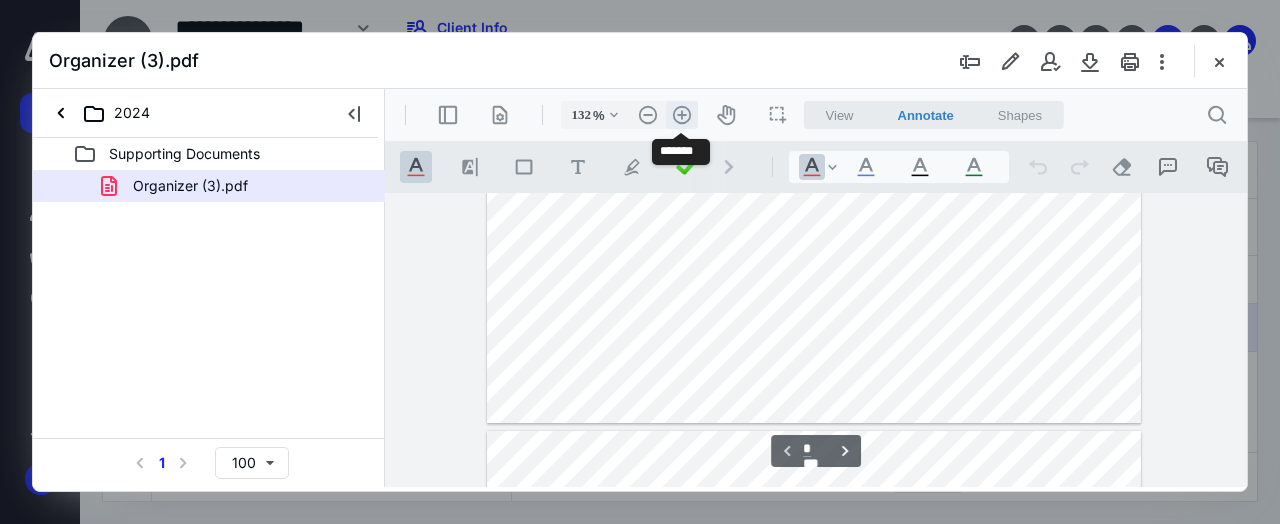 click on ".cls-1{fill:#abb0c4;} icon - header - zoom - in - line" at bounding box center [682, 115] 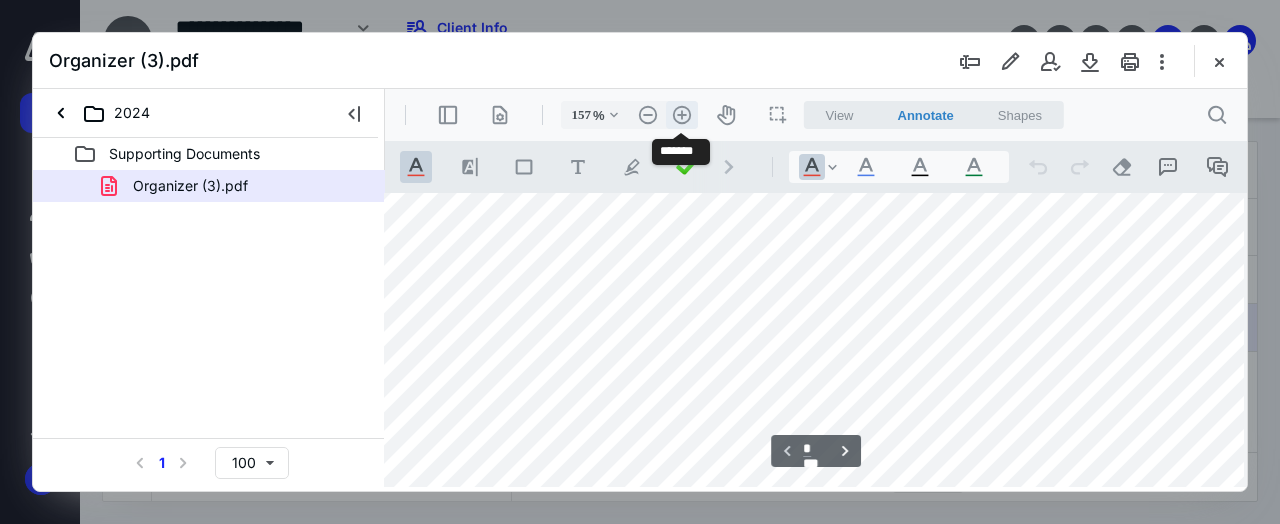 click on ".cls-1{fill:#abb0c4;} icon - header - zoom - in - line" at bounding box center [682, 115] 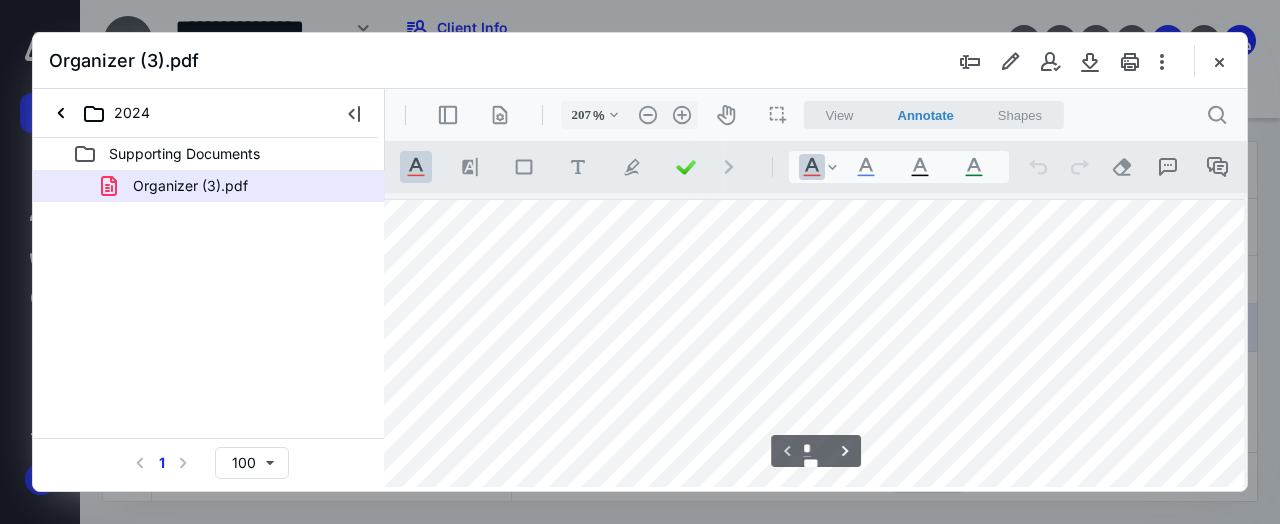 scroll, scrollTop: 0, scrollLeft: 218, axis: horizontal 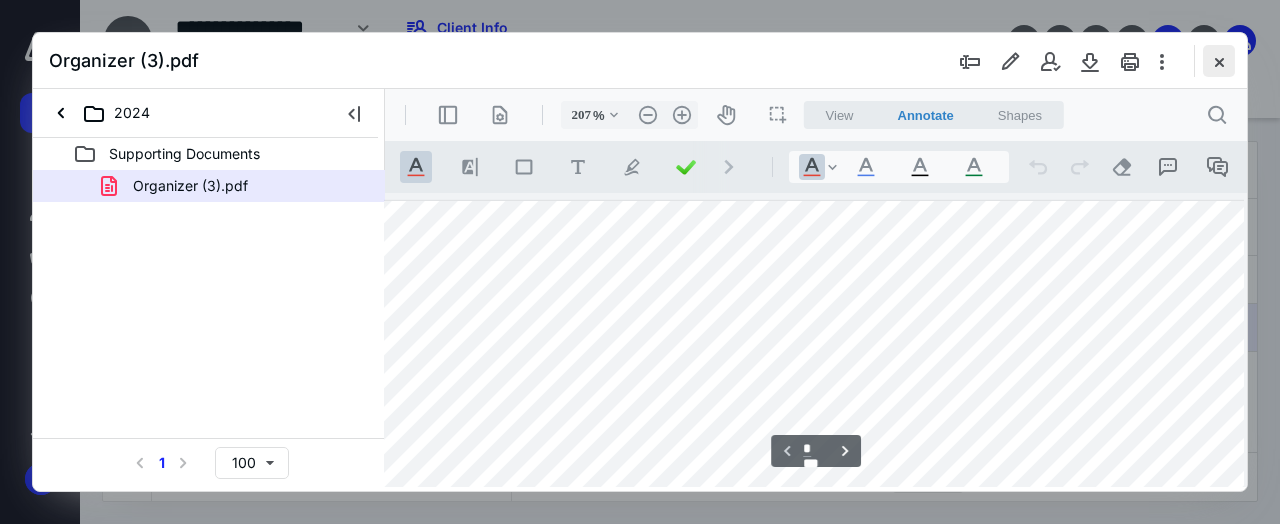 click at bounding box center (1219, 61) 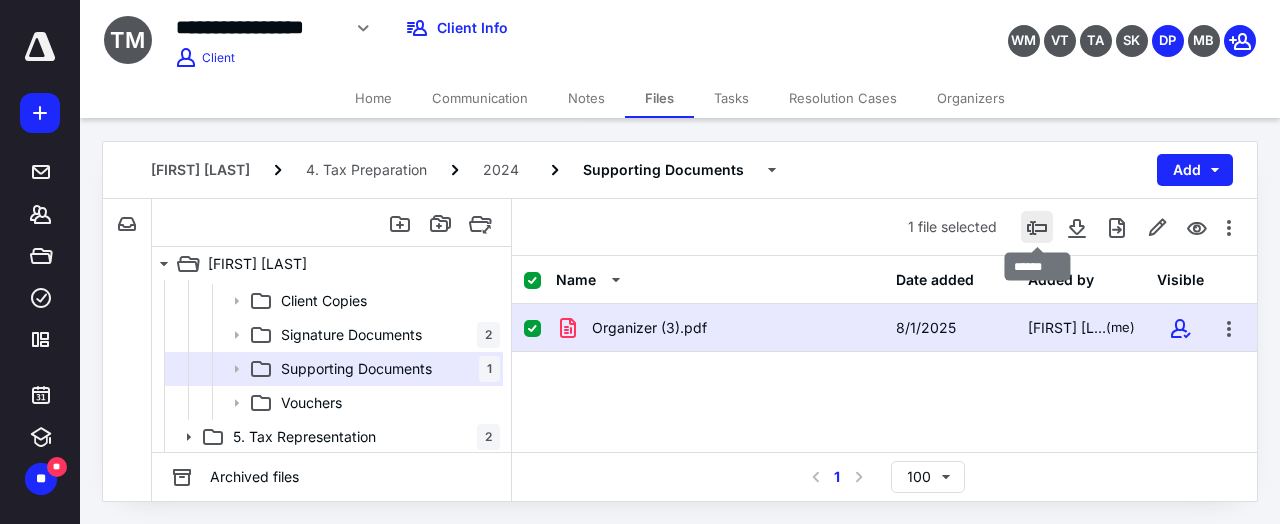 click at bounding box center (1037, 227) 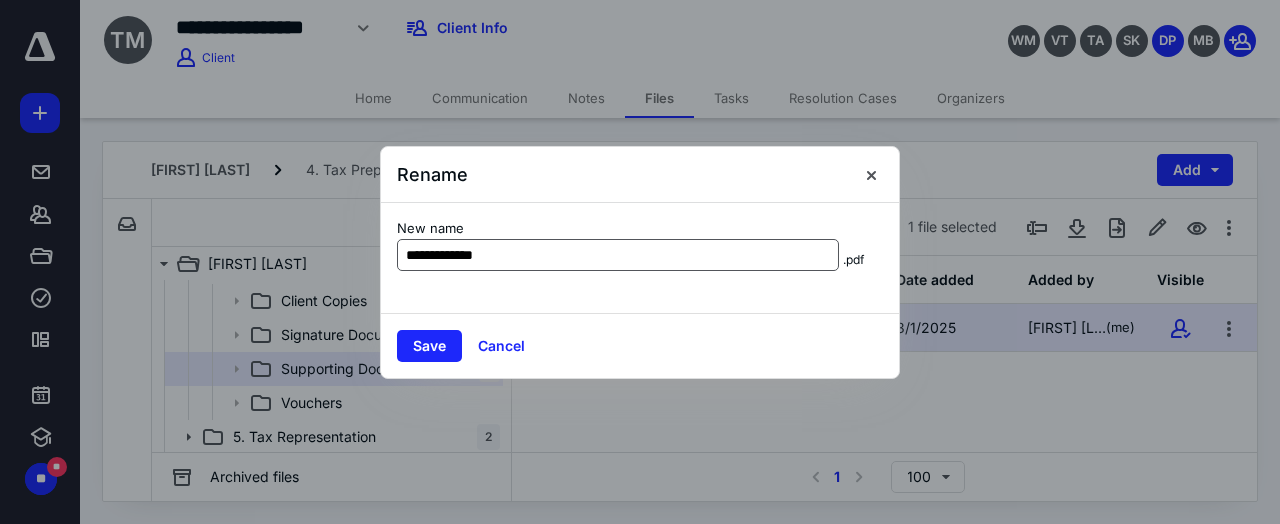 click on "**********" at bounding box center (618, 255) 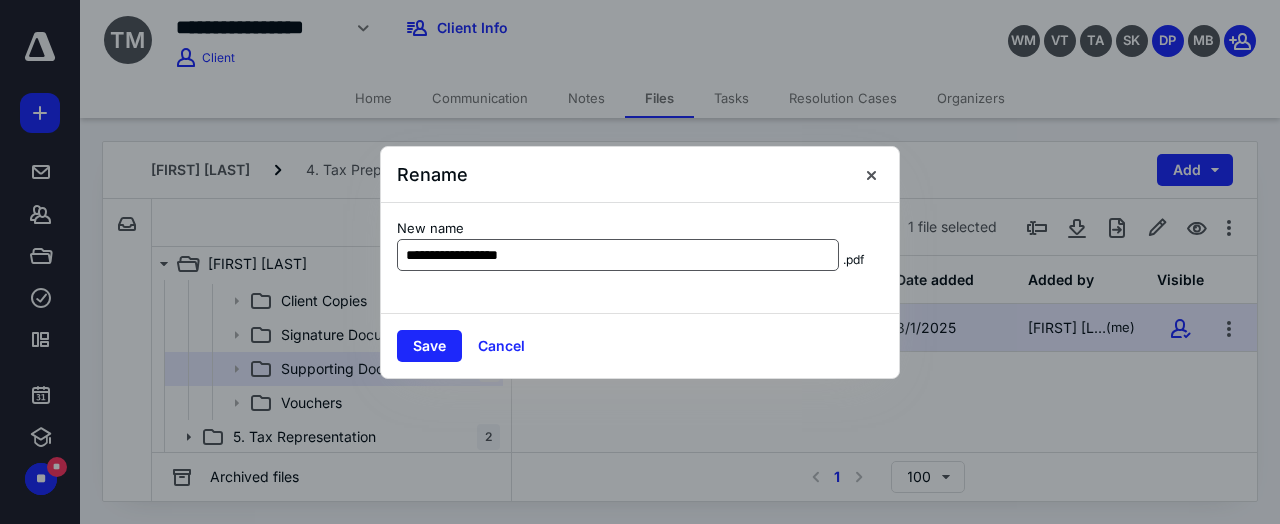 click on "**********" at bounding box center (618, 255) 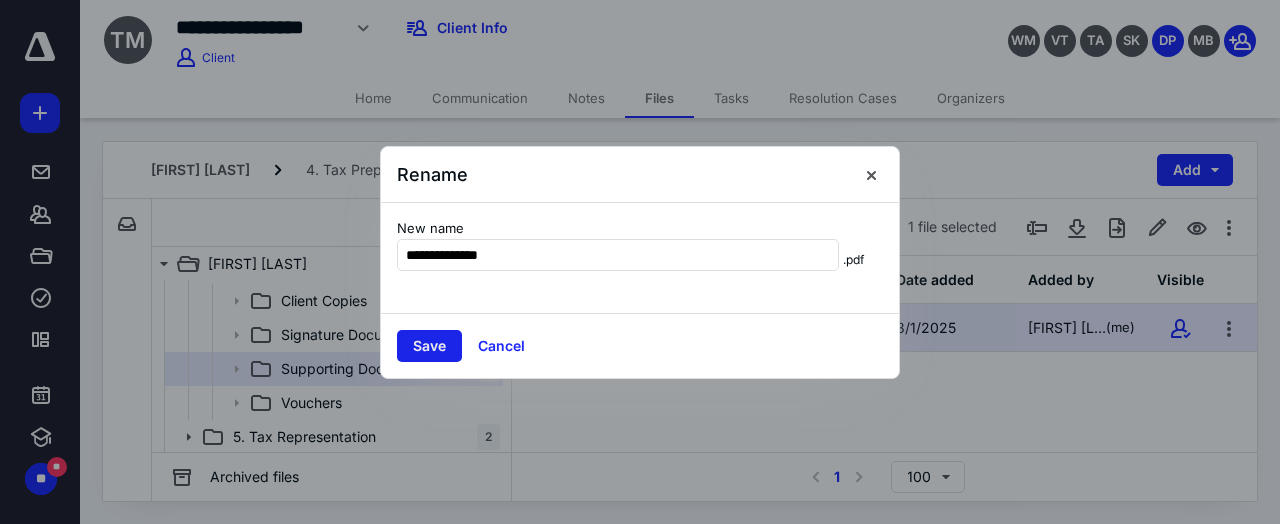 type on "**********" 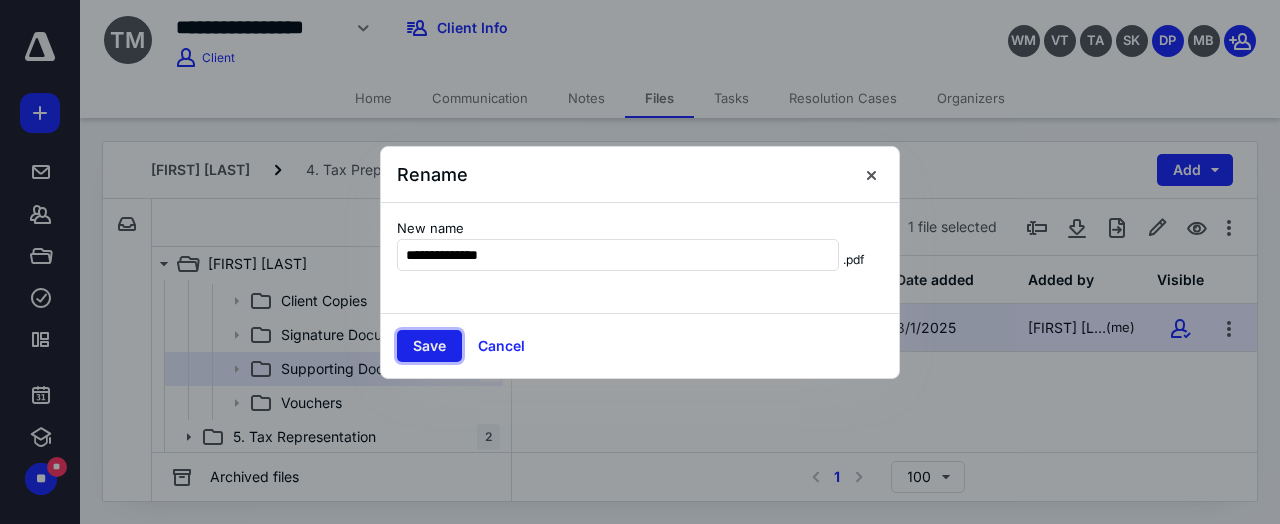 click on "Save" at bounding box center [429, 346] 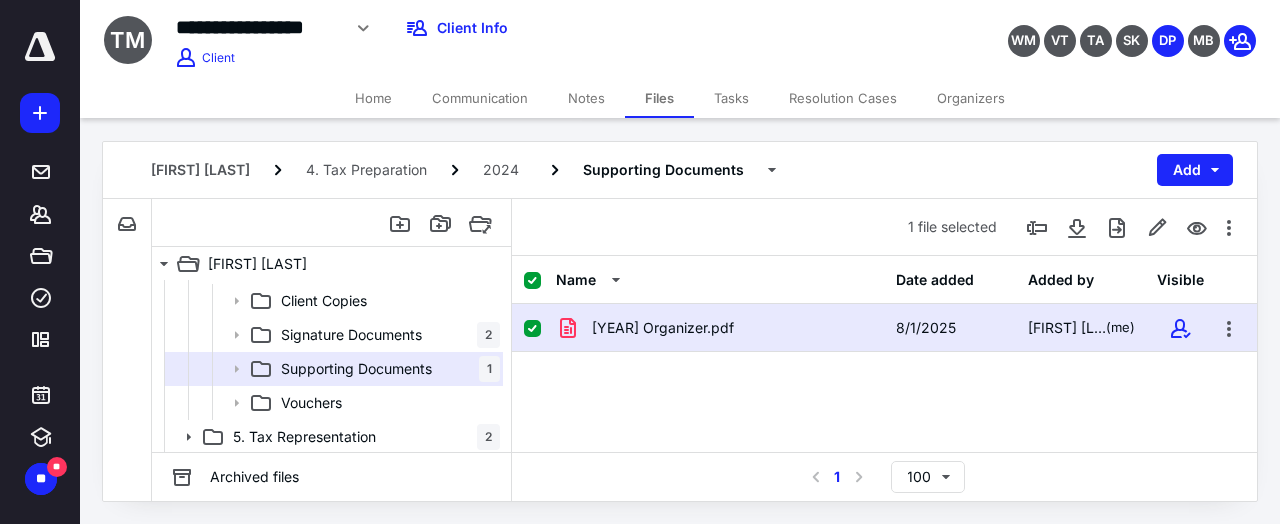 click on "[YEAR] Organizer.pdf [DATE] [FIRST] [LAST] (me)" at bounding box center (884, 454) 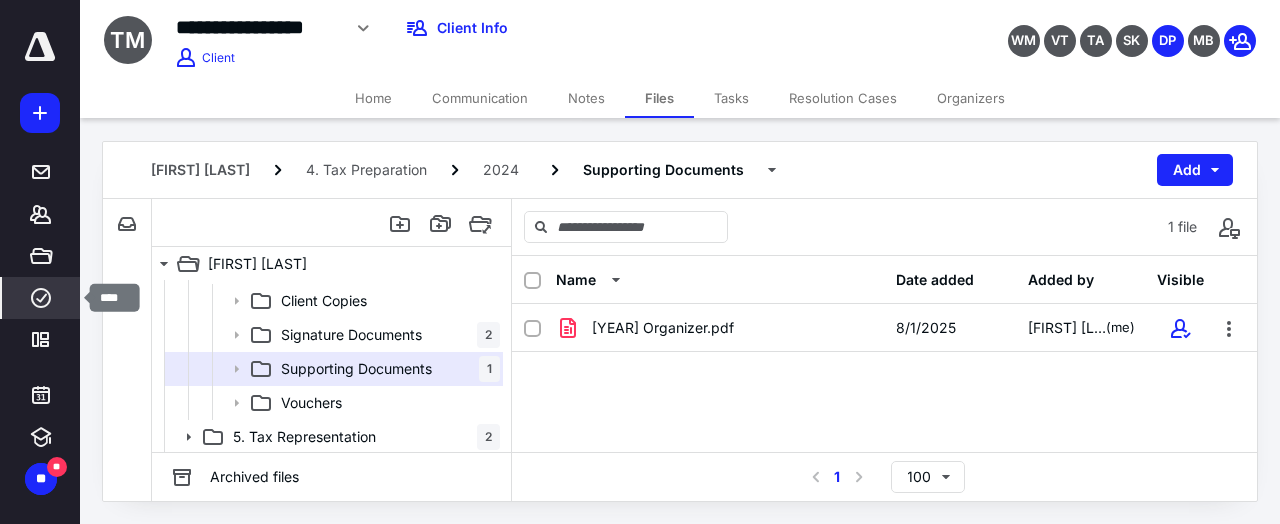 click 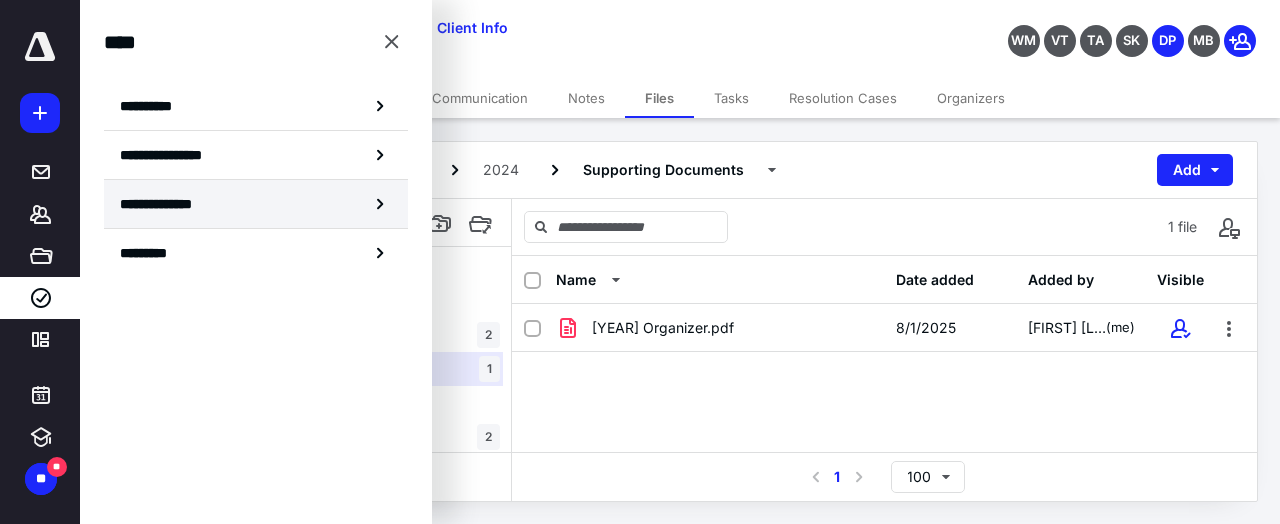 click on "**********" at bounding box center [171, 204] 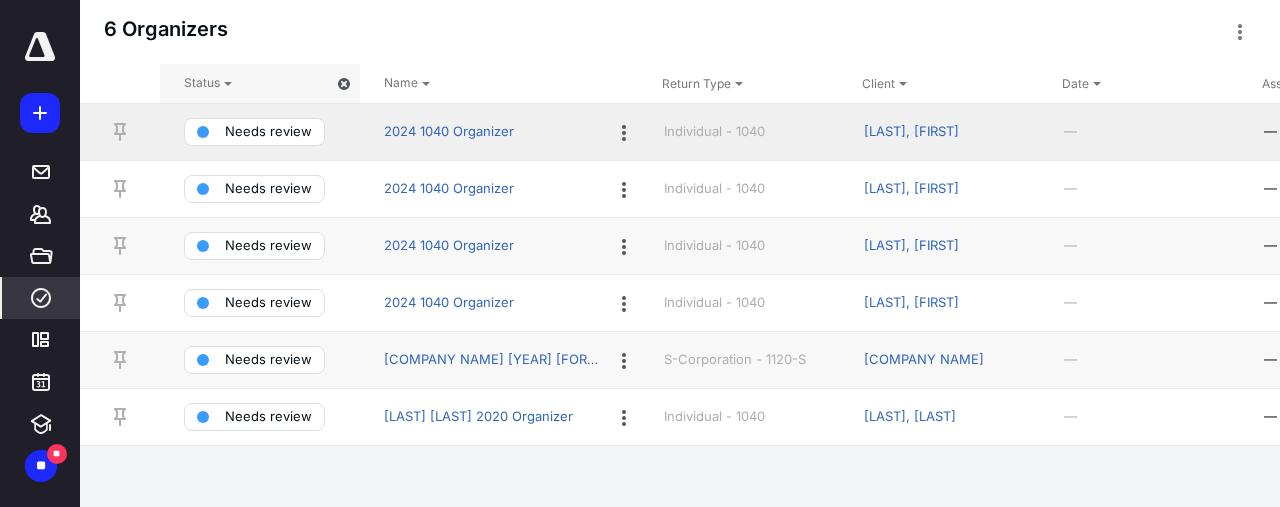 click on "[LAST], [FIRST]" at bounding box center [911, 132] 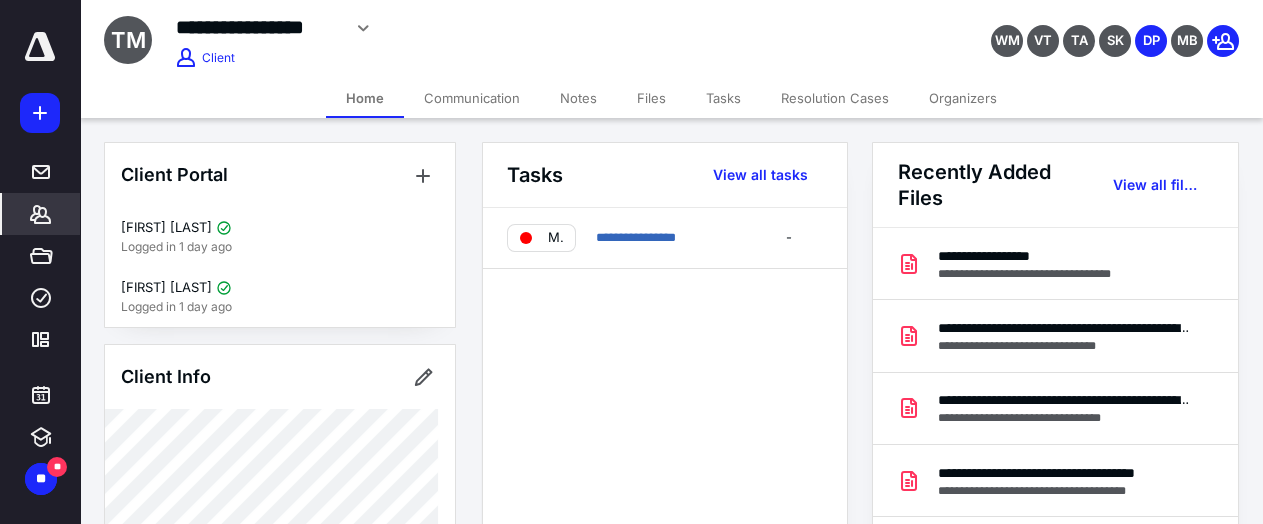 click on "Organizers" at bounding box center (963, 98) 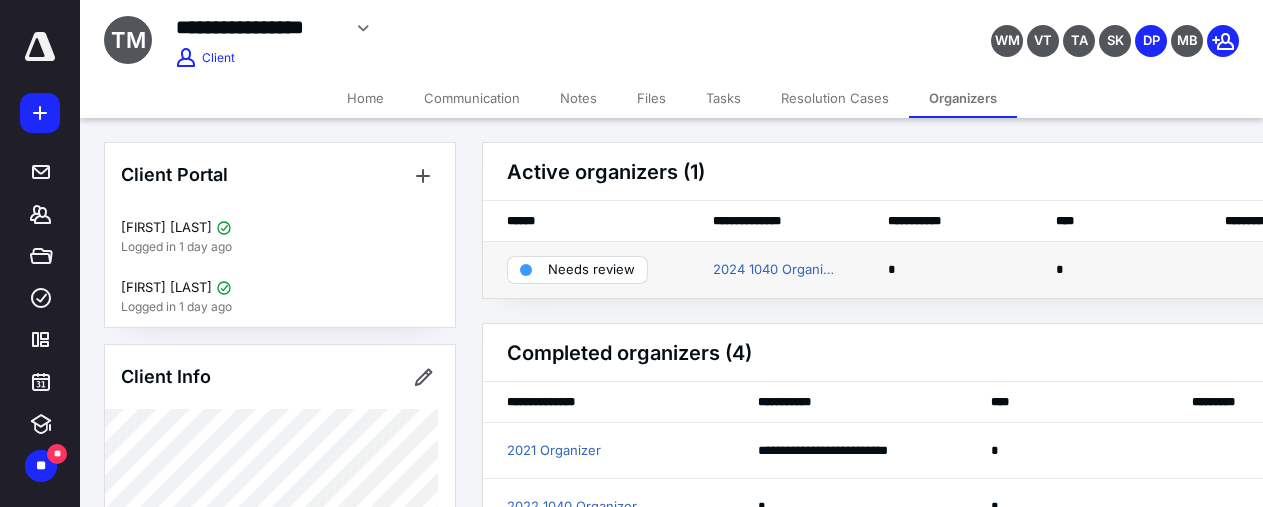 click on "Needs review" at bounding box center [591, 270] 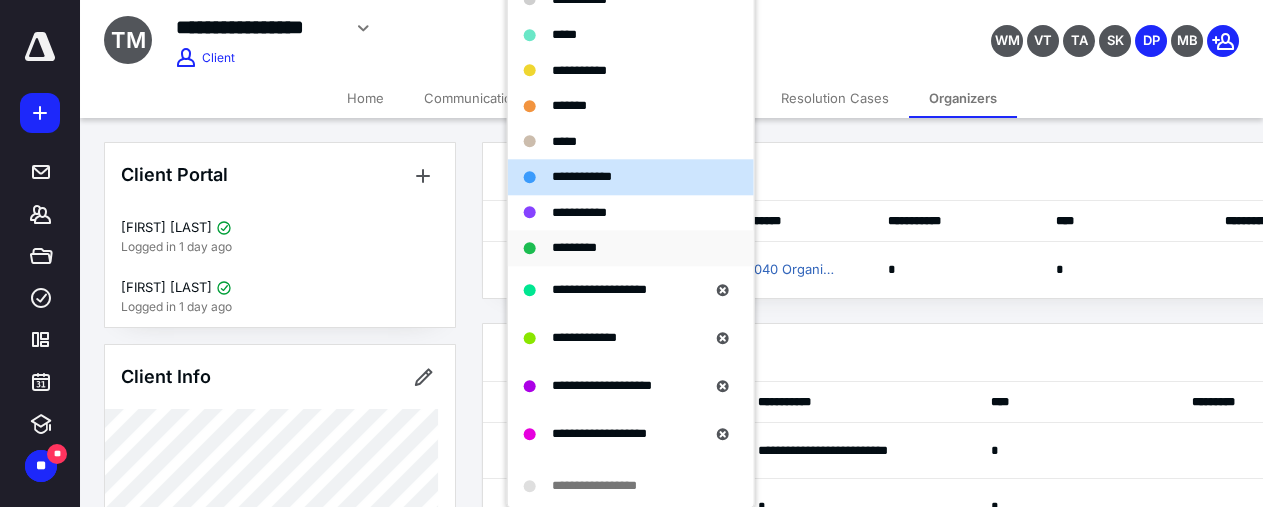 click on "*********" at bounding box center [574, 247] 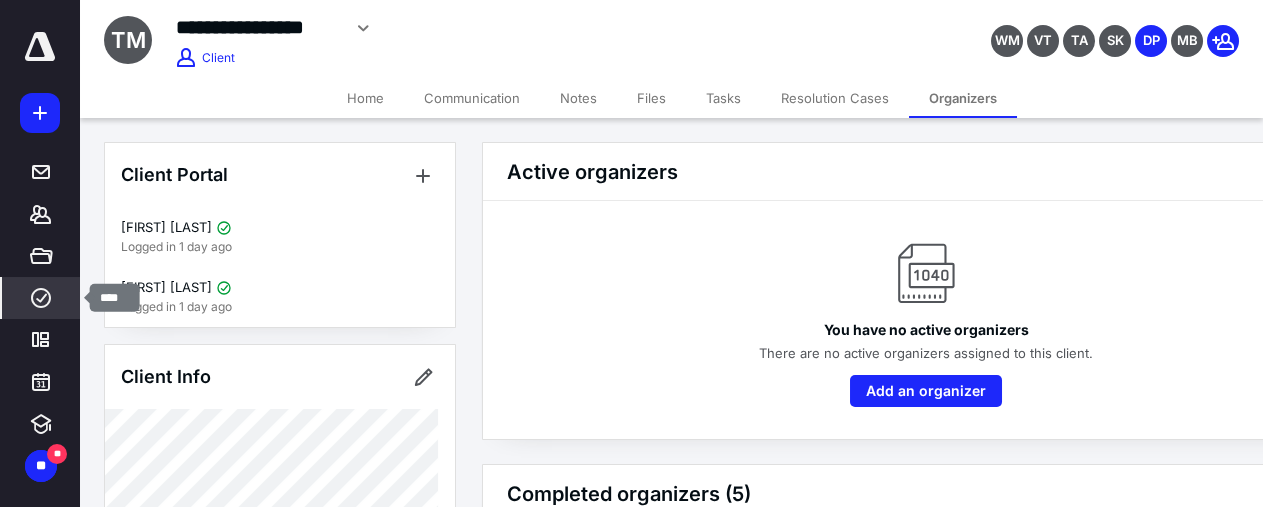 click on "****" at bounding box center (41, 298) 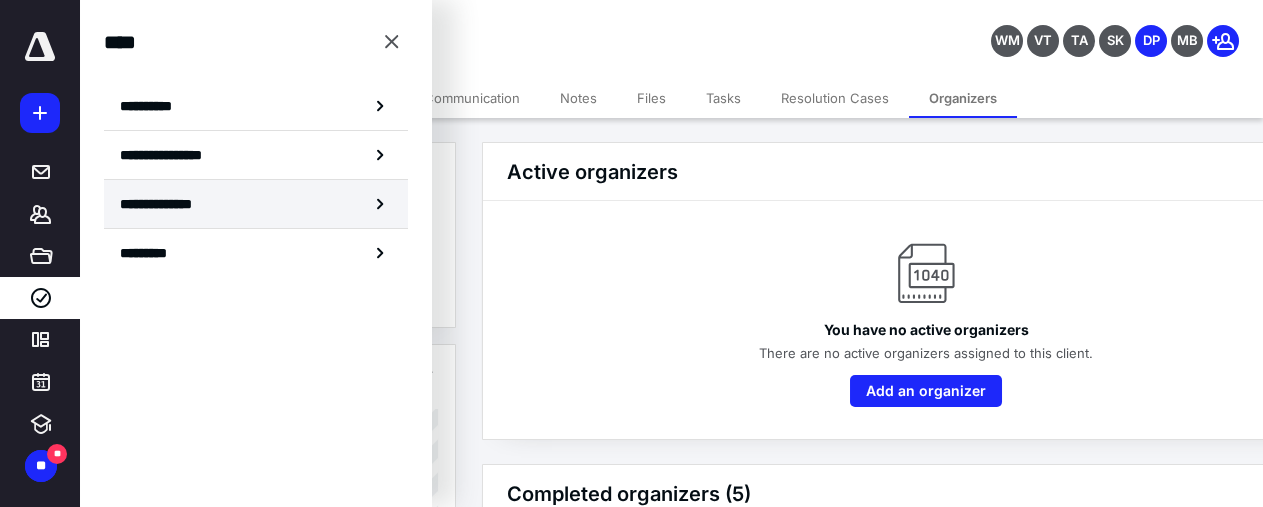 click on "**********" at bounding box center [171, 204] 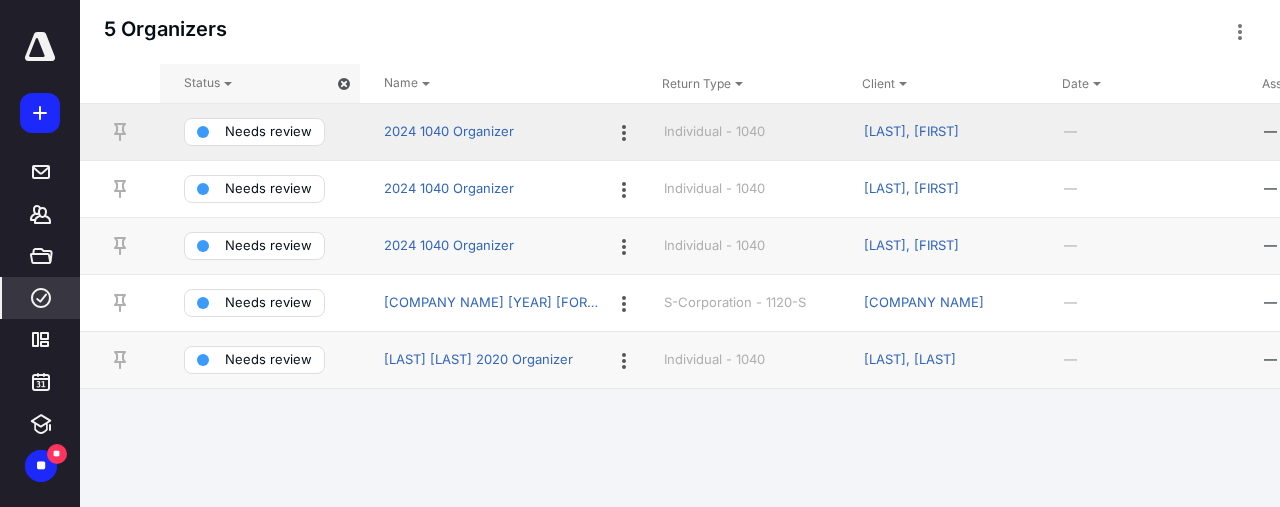 click on "[LAST], [FIRST]" at bounding box center (911, 132) 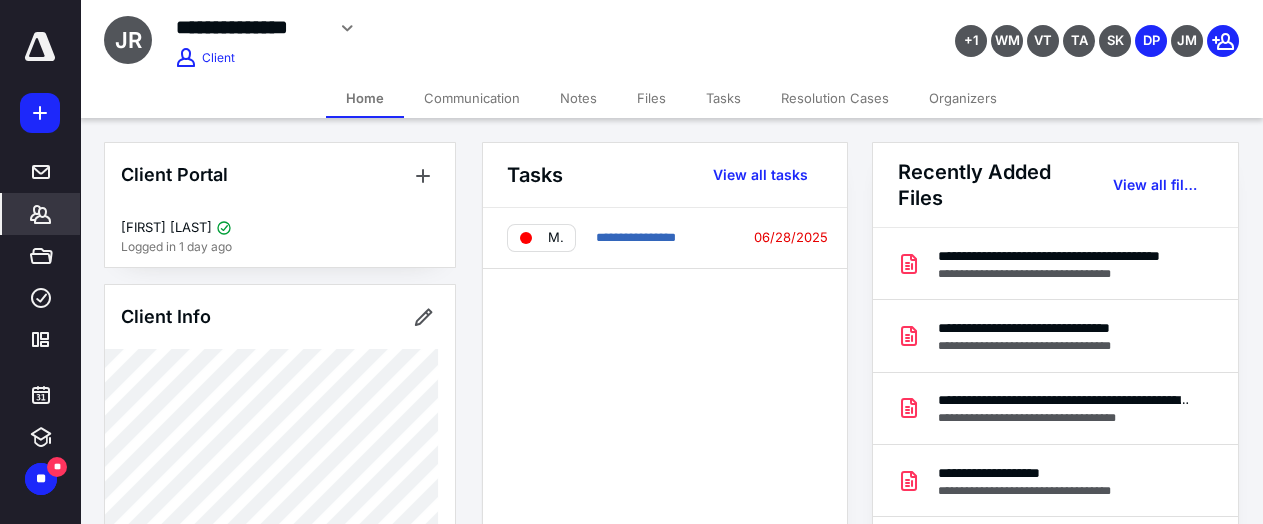 click on "Files" at bounding box center [651, 98] 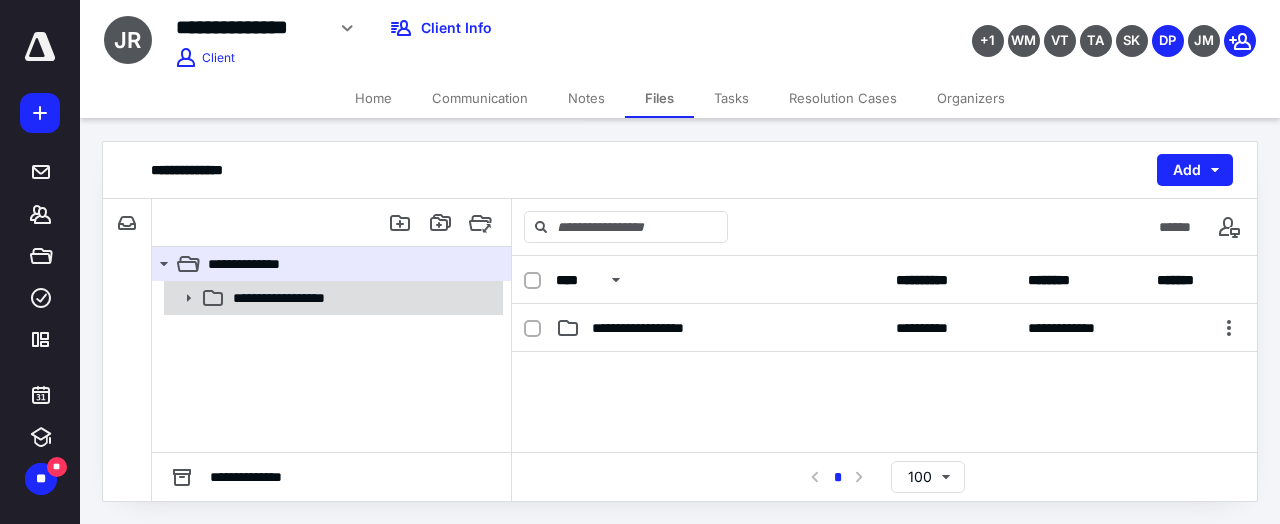 click 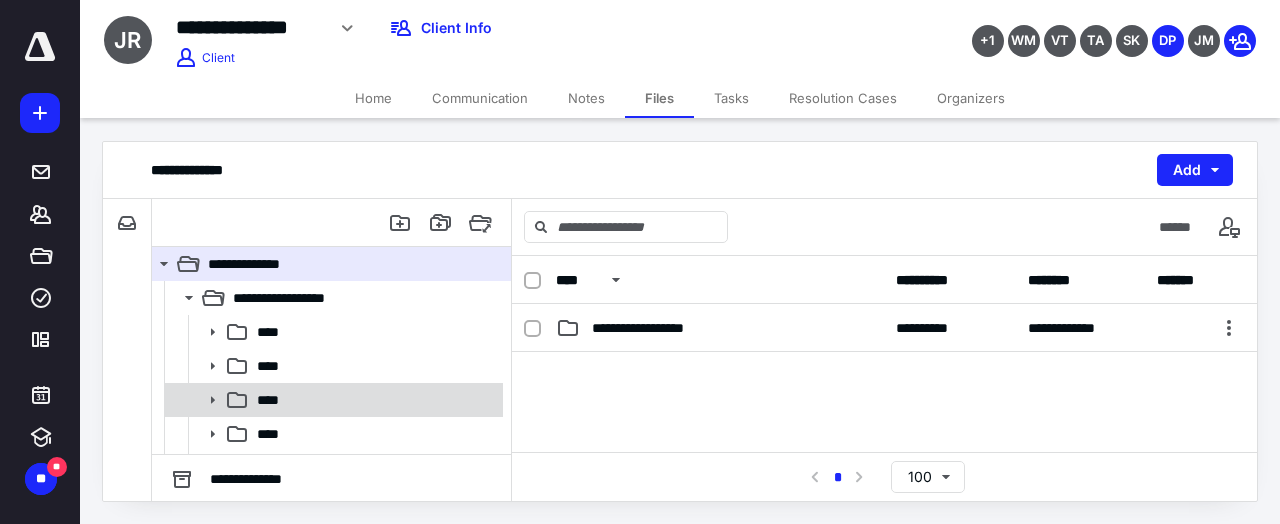 scroll, scrollTop: 65, scrollLeft: 0, axis: vertical 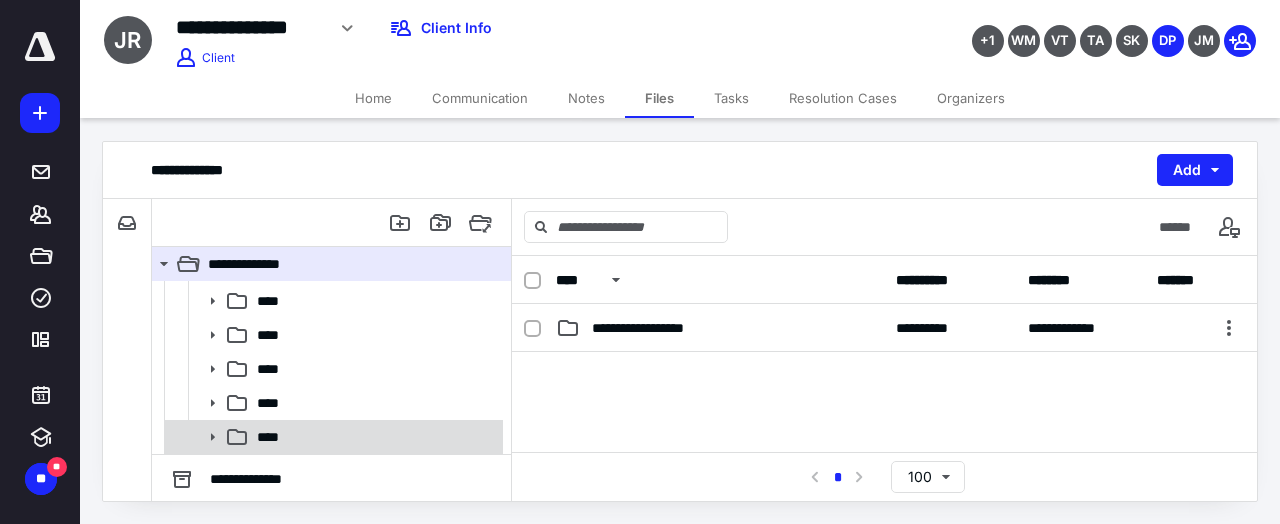 click on "****" at bounding box center [332, 437] 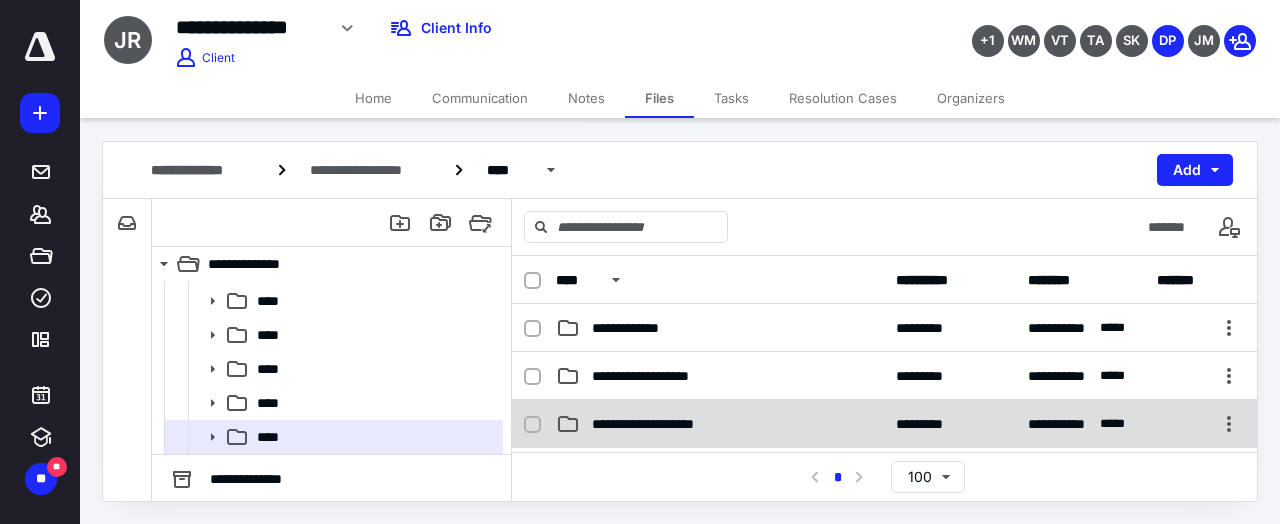click on "**********" at bounding box center (668, 424) 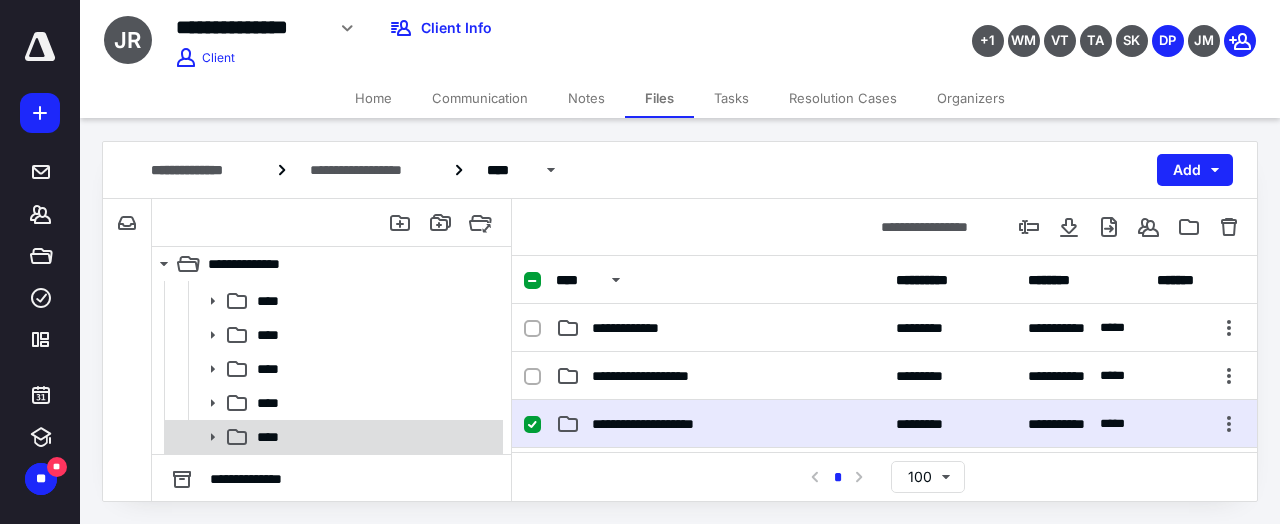 click 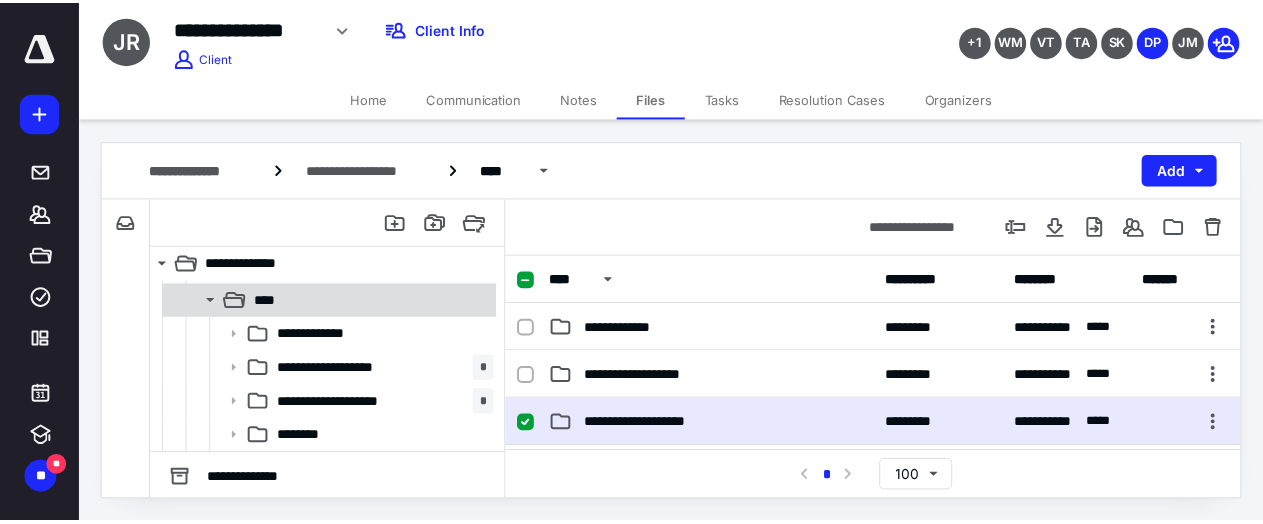 scroll, scrollTop: 200, scrollLeft: 0, axis: vertical 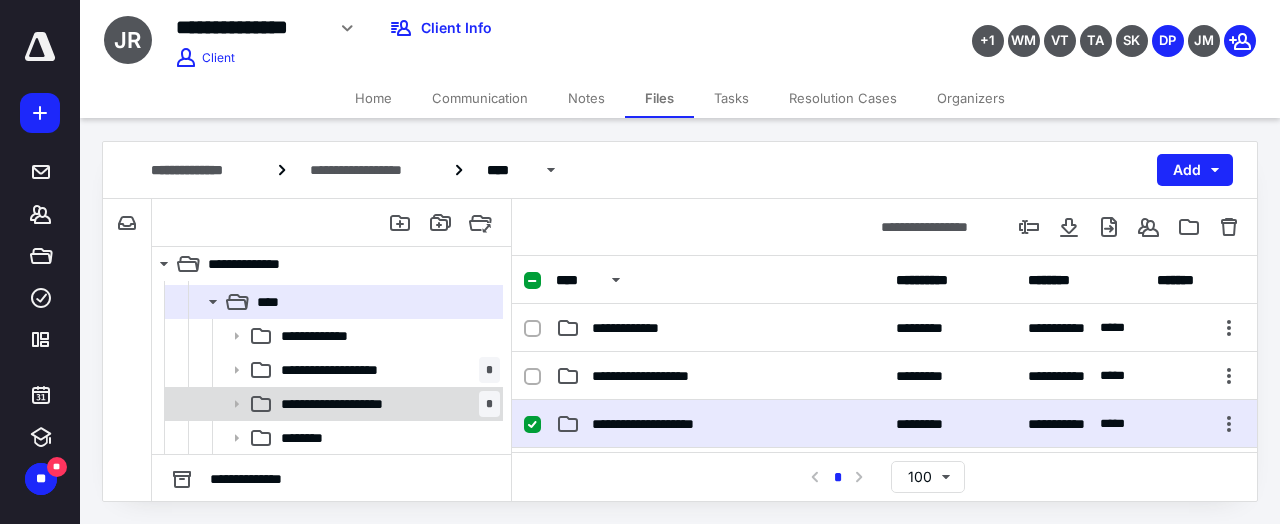 click 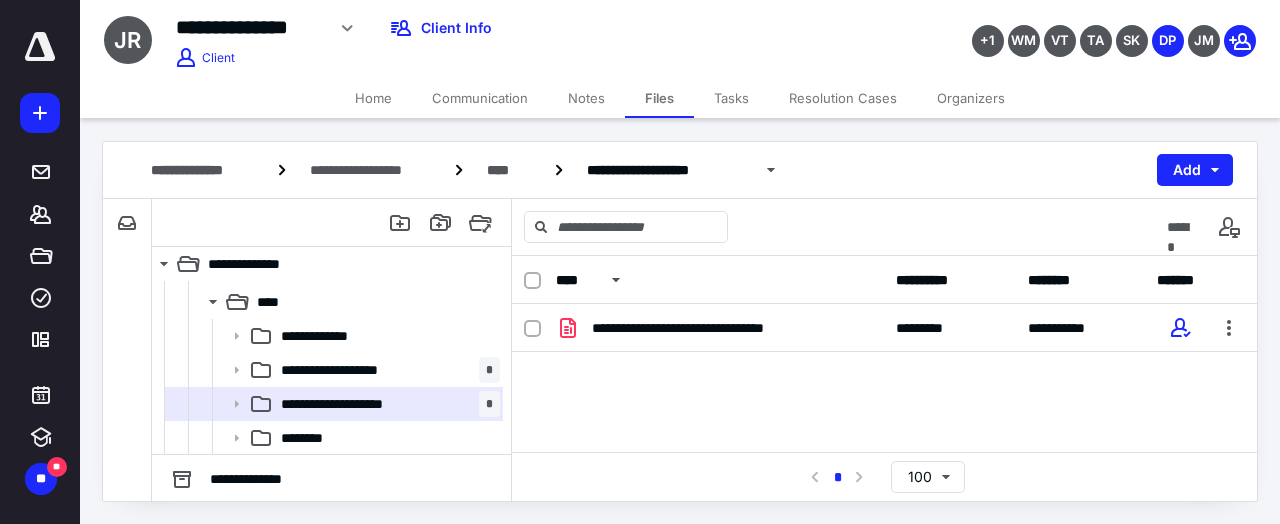 click on "Organizers" at bounding box center [971, 98] 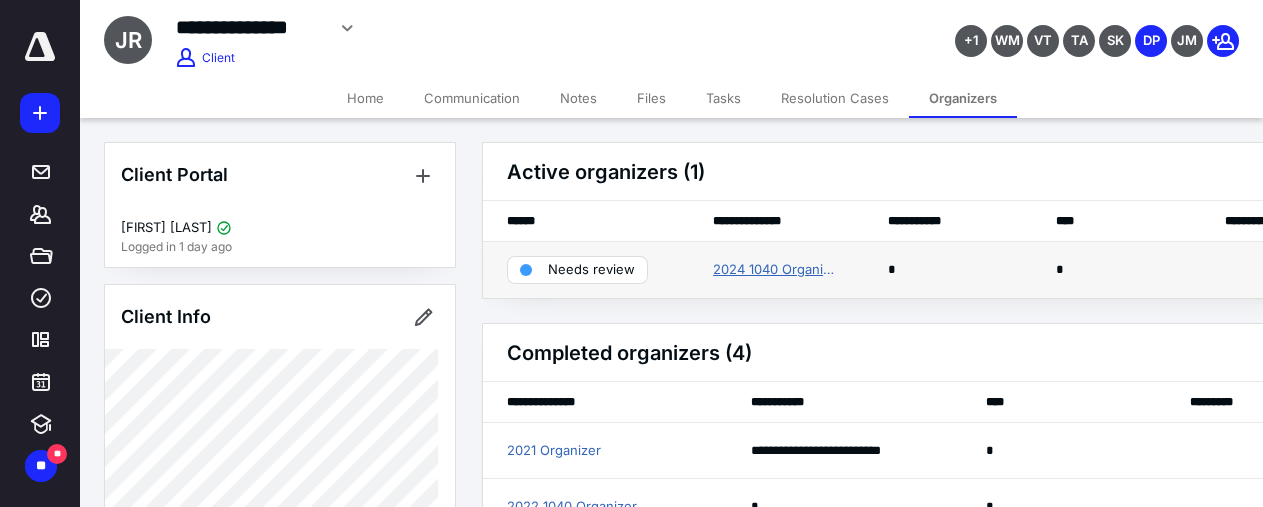click on "2024 1040 Organizer" at bounding box center [776, 270] 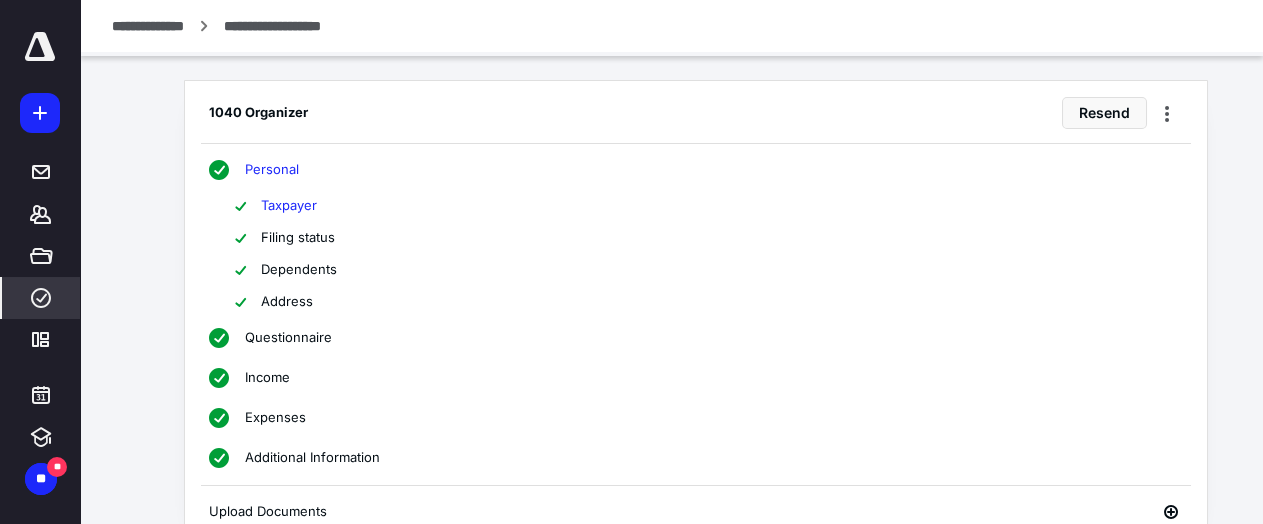 scroll, scrollTop: 498, scrollLeft: 0, axis: vertical 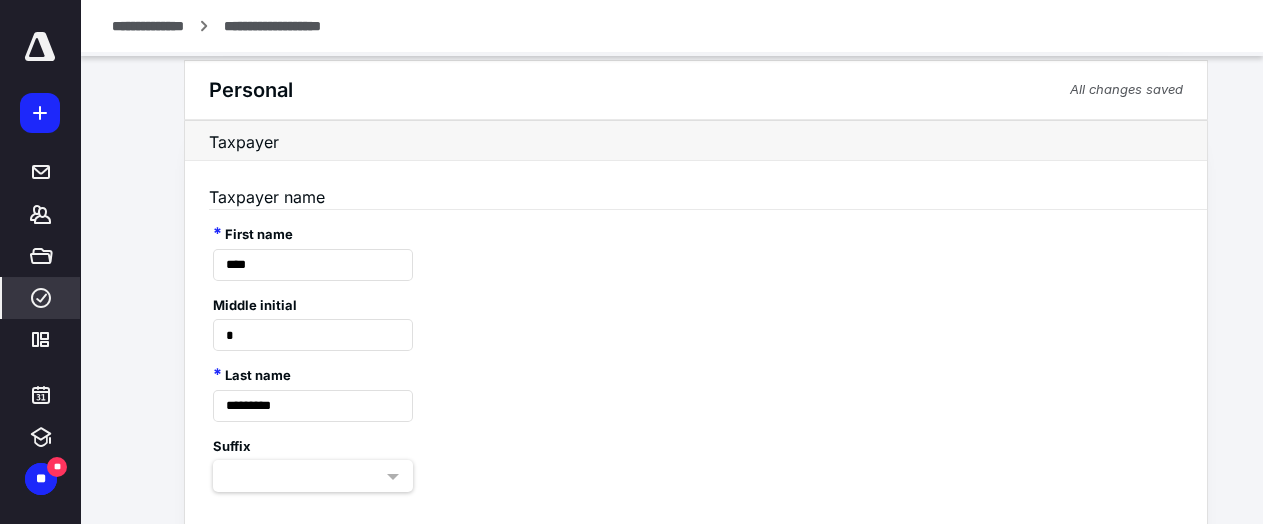 click on "First name ****" at bounding box center (696, 245) 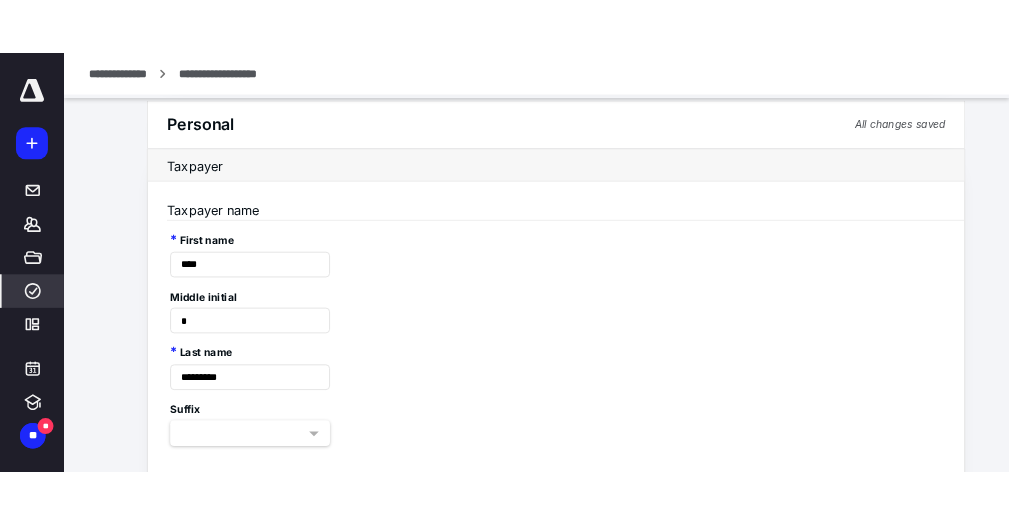 scroll, scrollTop: 0, scrollLeft: 0, axis: both 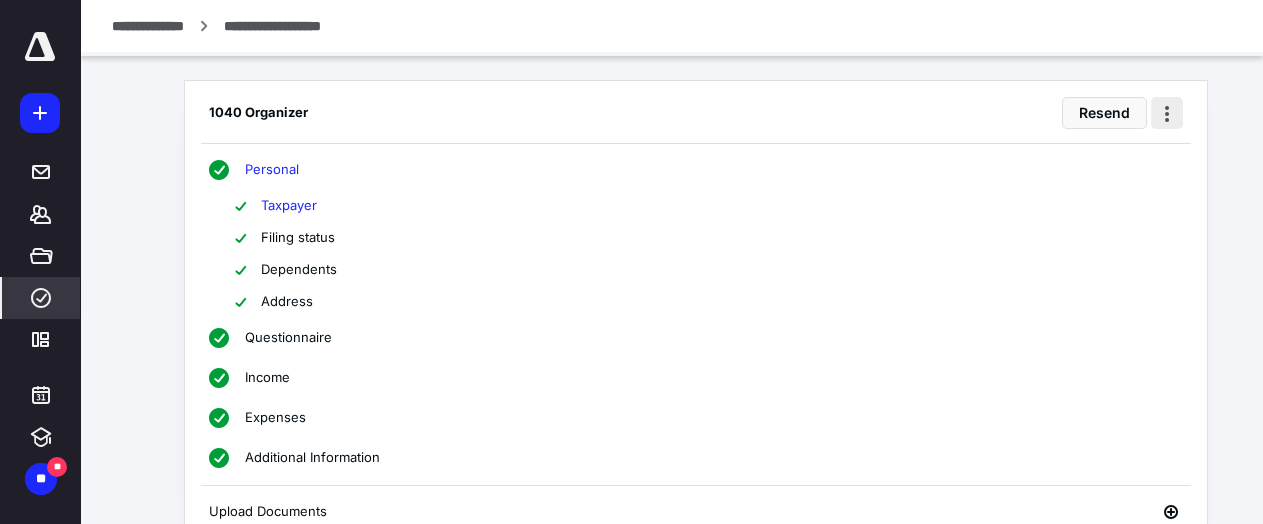 click at bounding box center [1167, 113] 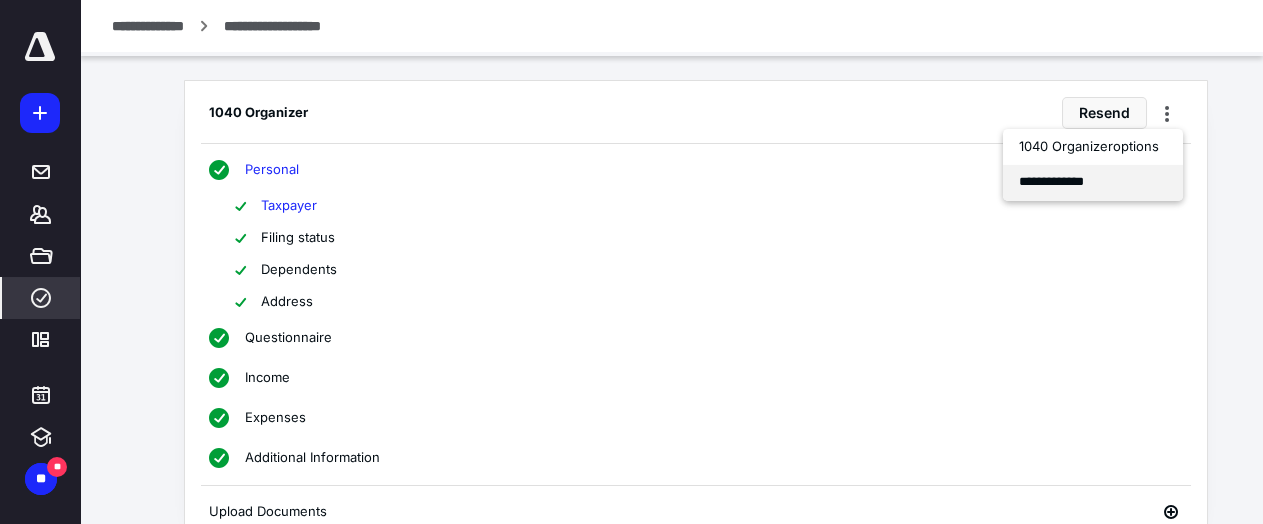 click on "**********" at bounding box center [1093, 182] 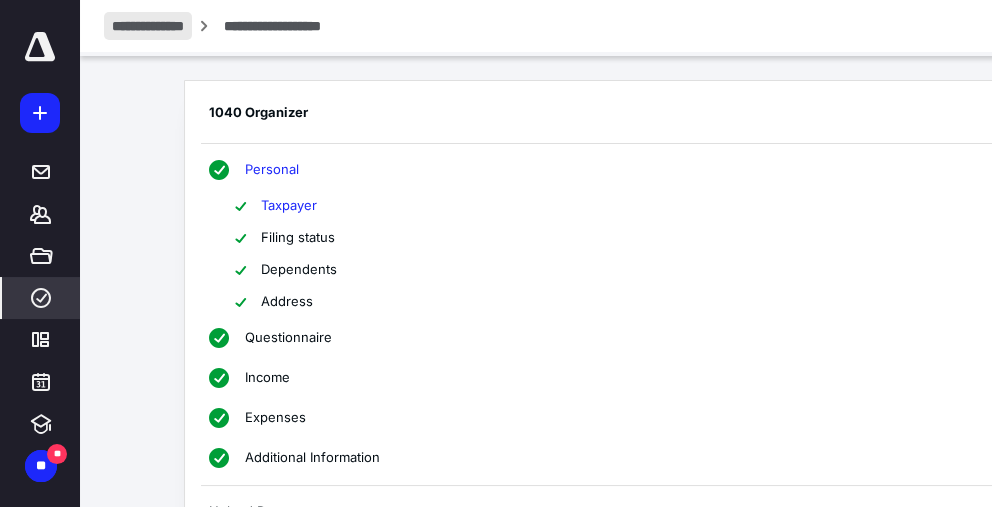 click on "**********" at bounding box center [148, 26] 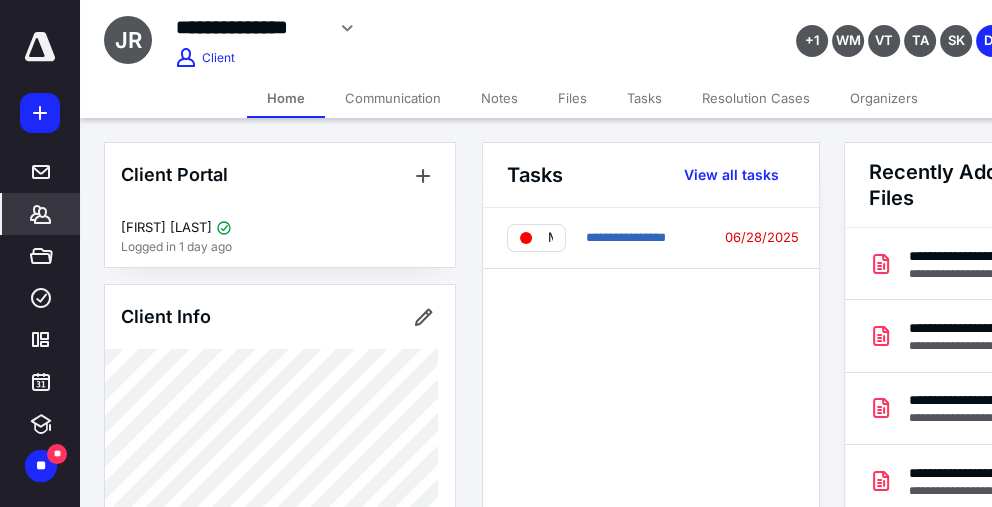 click on "Files" at bounding box center [572, 98] 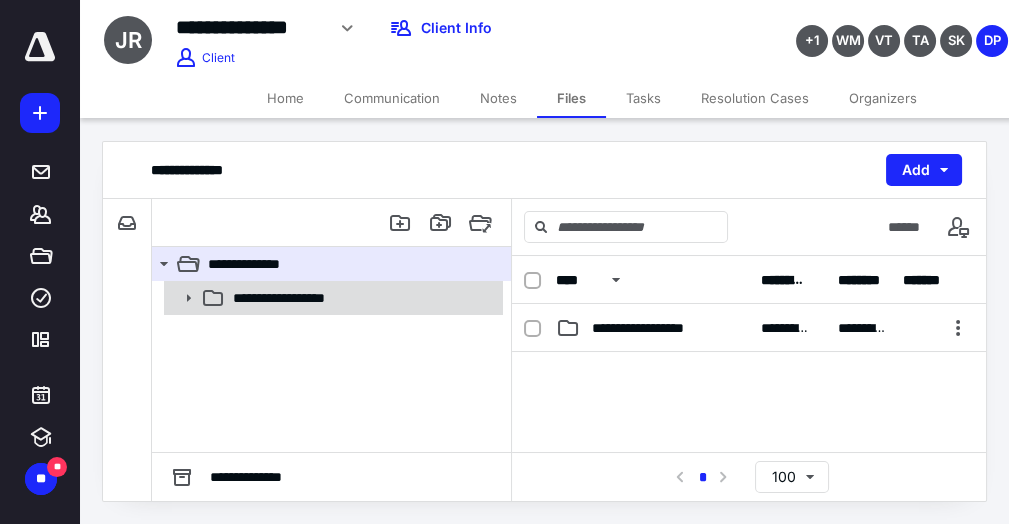 click 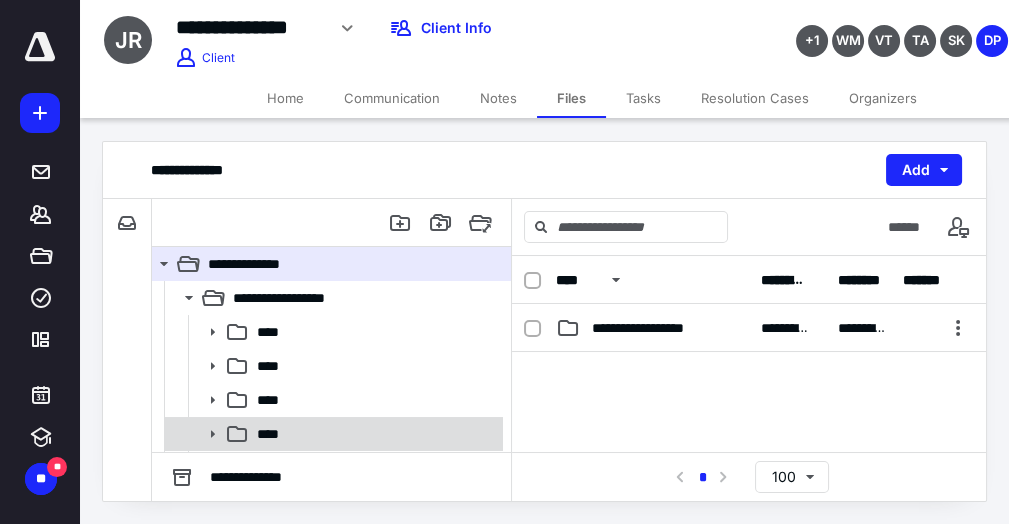 scroll, scrollTop: 65, scrollLeft: 0, axis: vertical 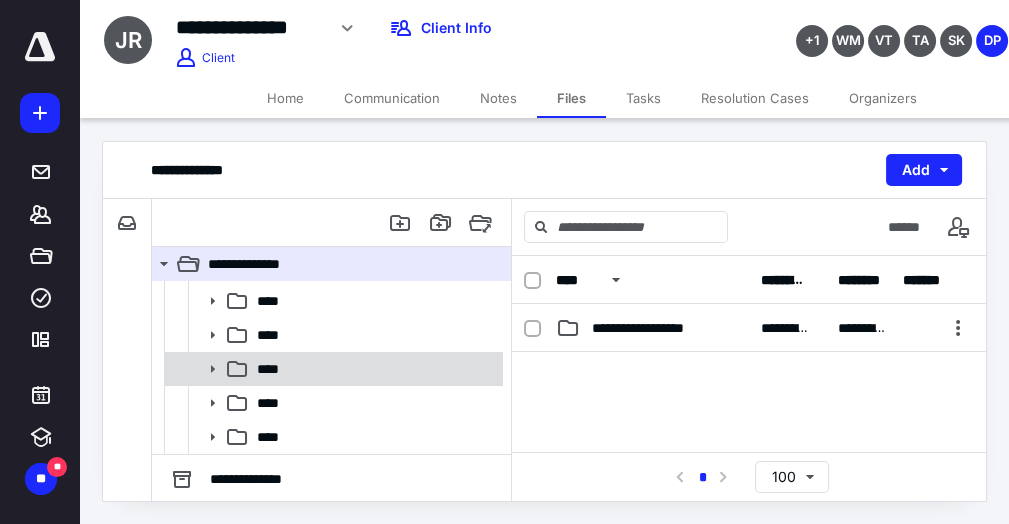 click 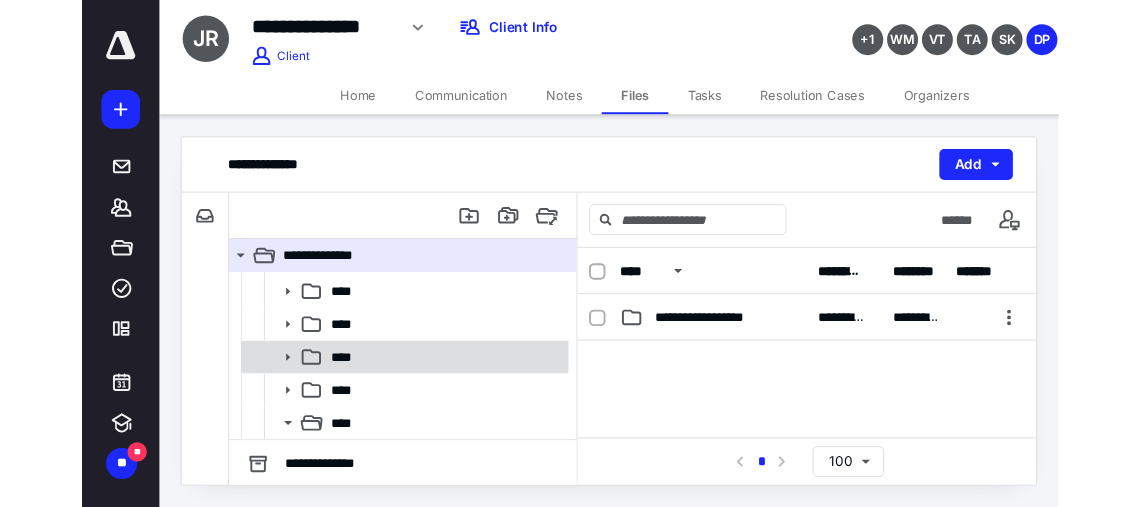 scroll, scrollTop: 201, scrollLeft: 0, axis: vertical 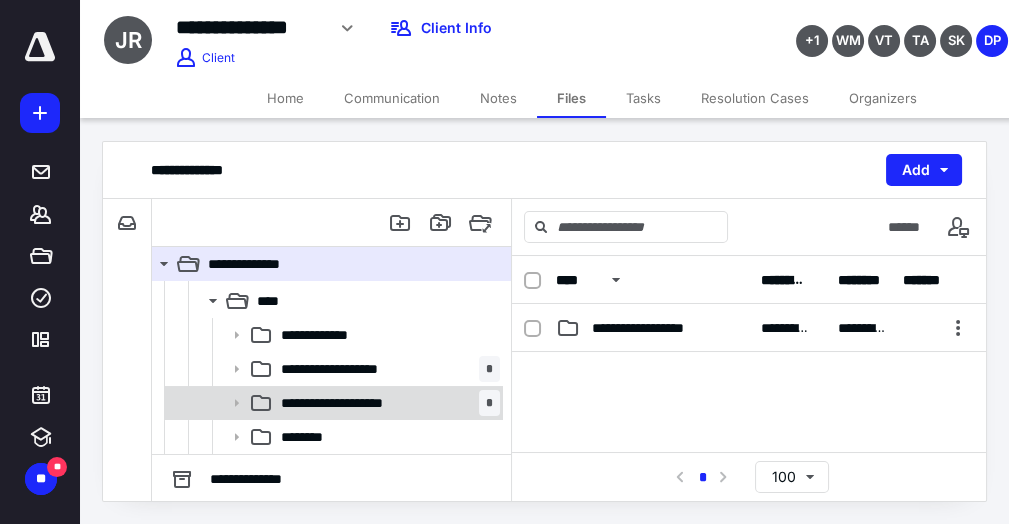 click 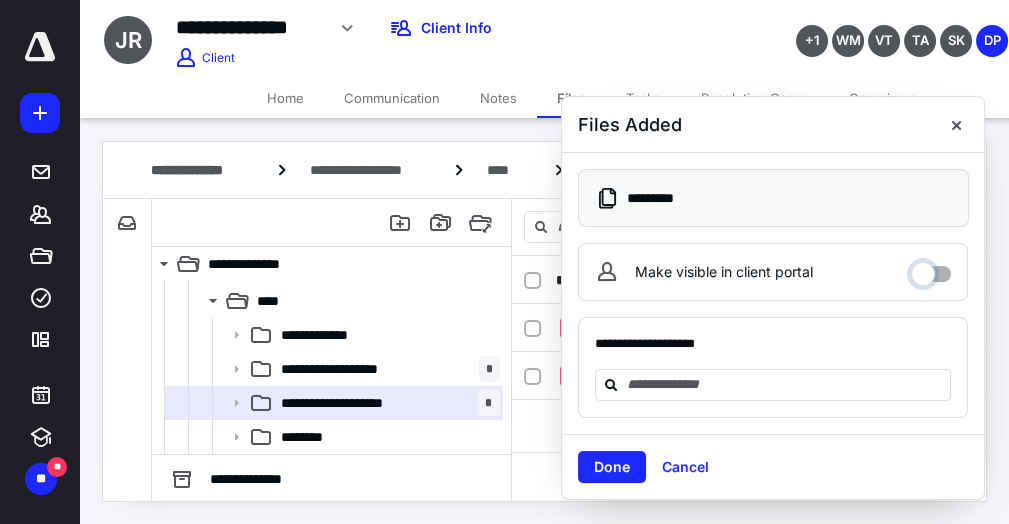 click on "Make visible in client portal" at bounding box center [931, 269] 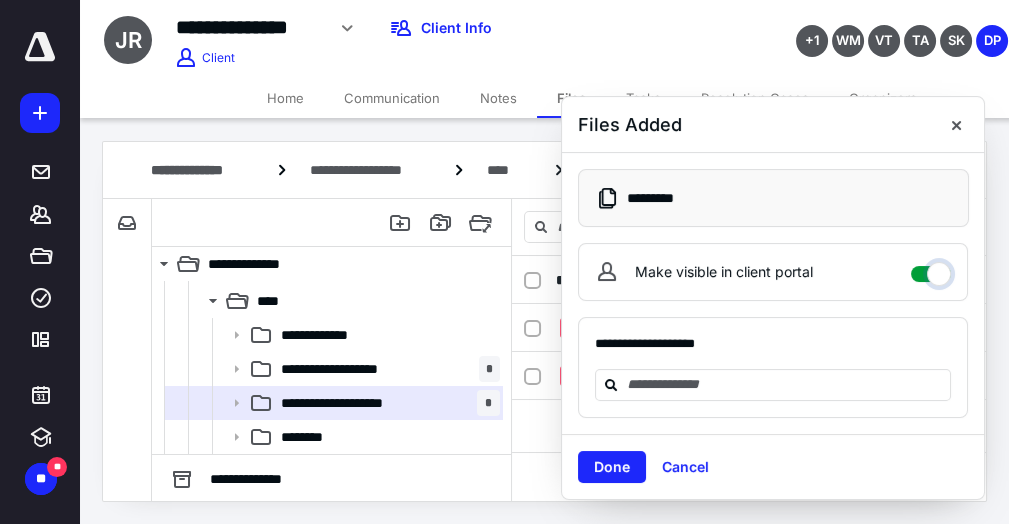 checkbox on "****" 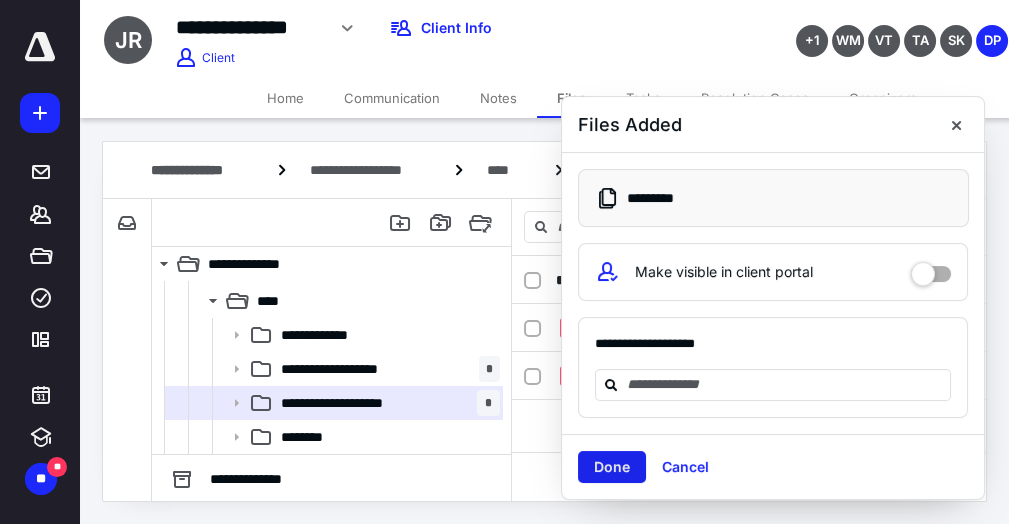 click on "Done" at bounding box center [612, 467] 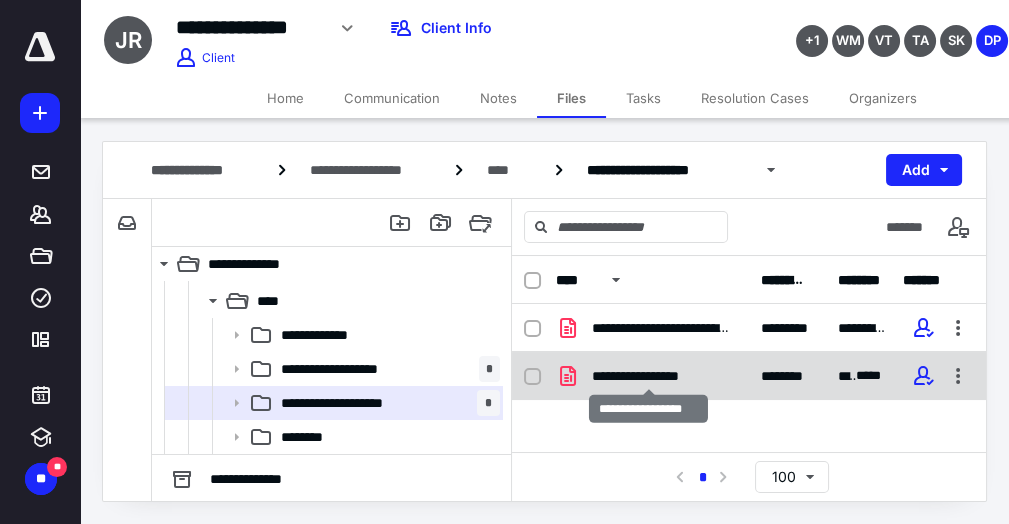 click on "**********" at bounding box center [649, 376] 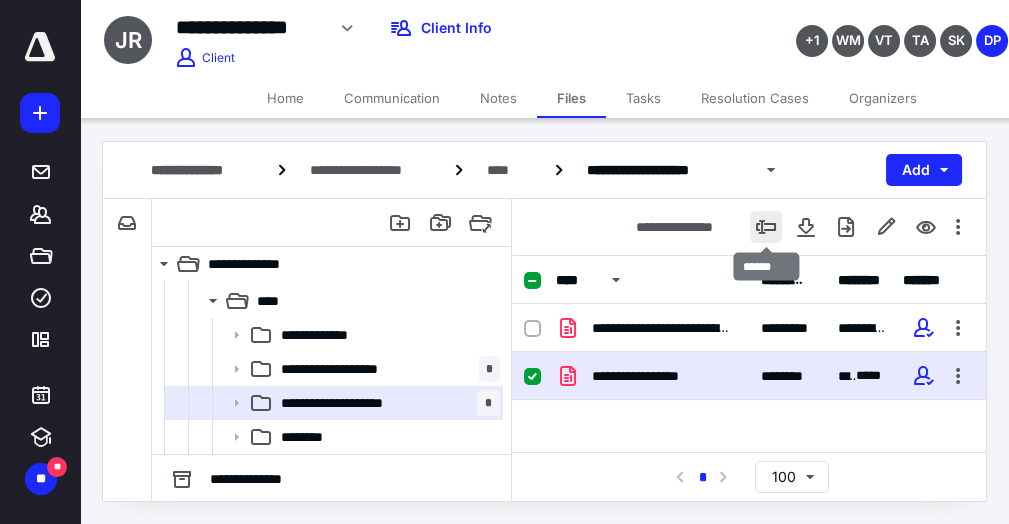 click at bounding box center (766, 227) 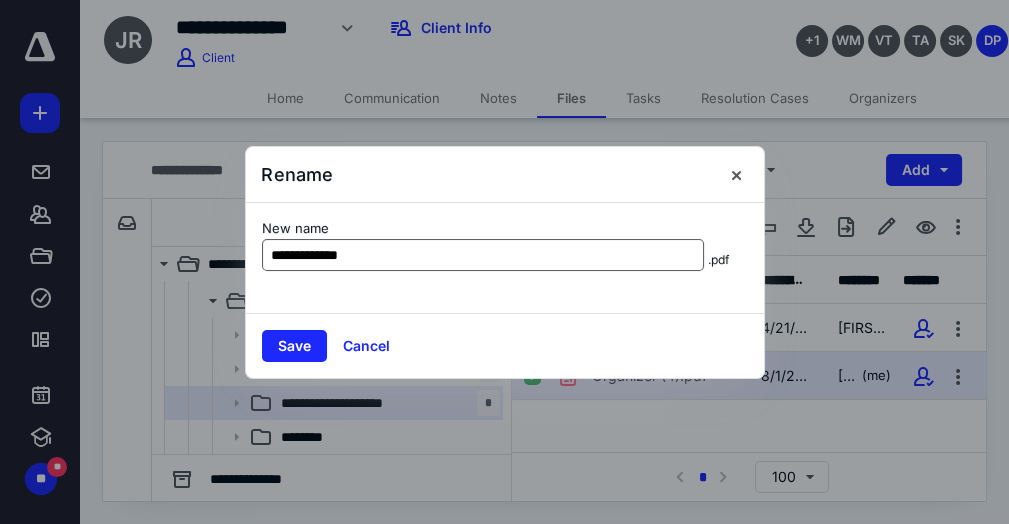 click on "**********" at bounding box center [483, 255] 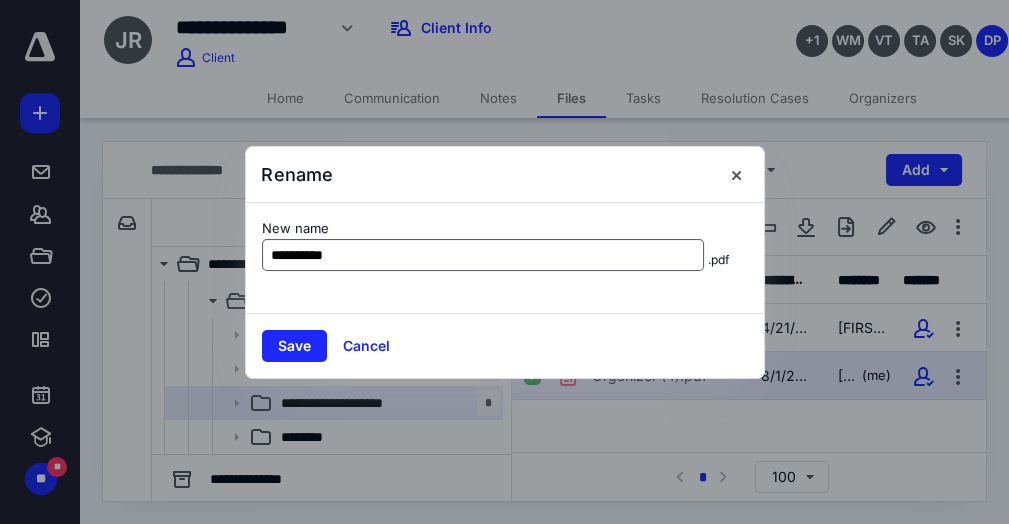 click on "*********" at bounding box center (483, 255) 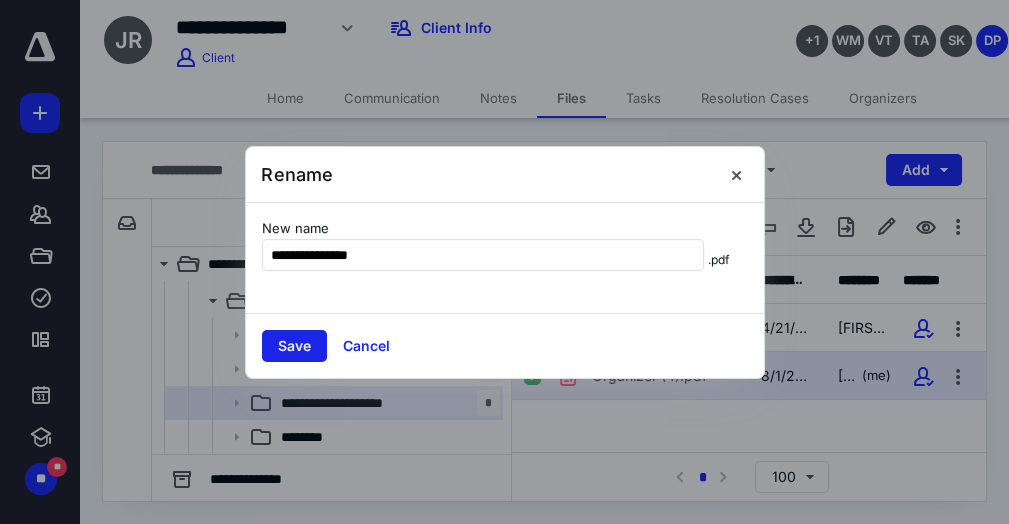 type on "**********" 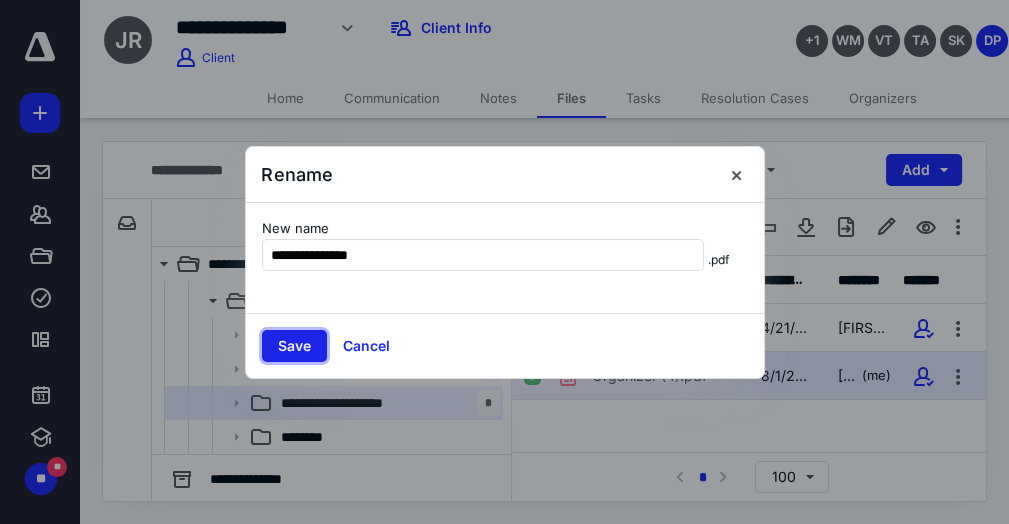 click on "Save" at bounding box center [294, 346] 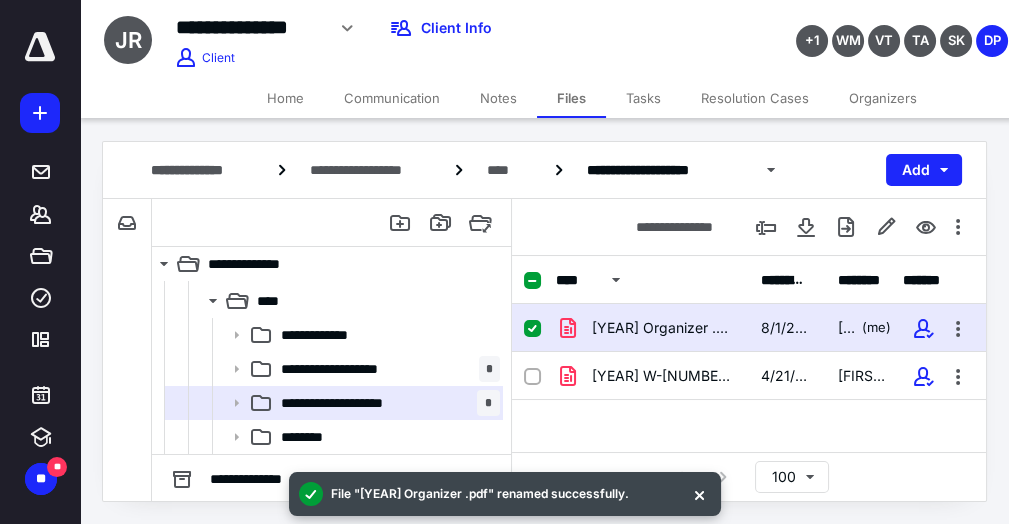 click at bounding box center [532, 329] 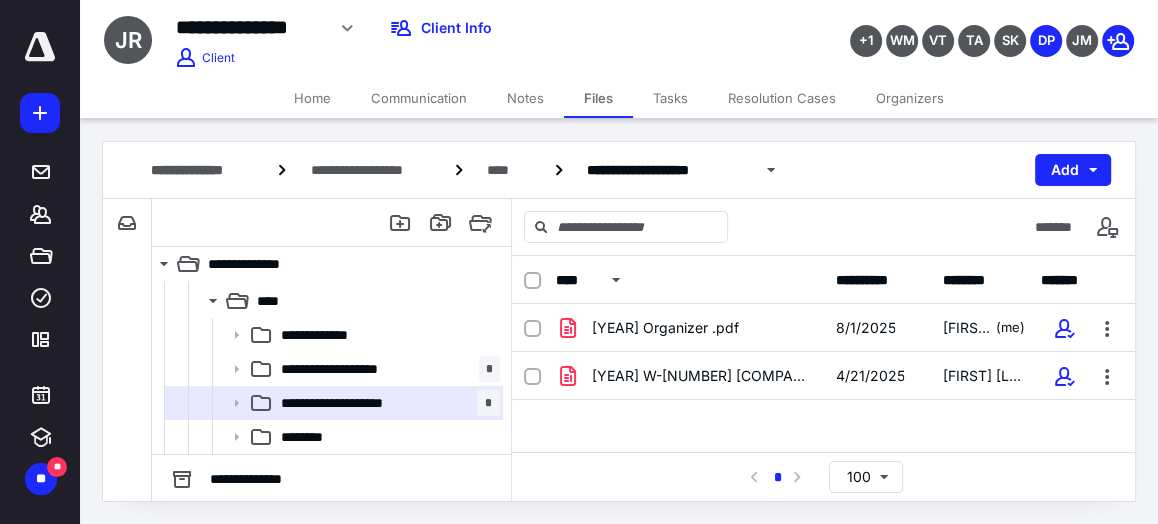click on "Organizers" at bounding box center (910, 98) 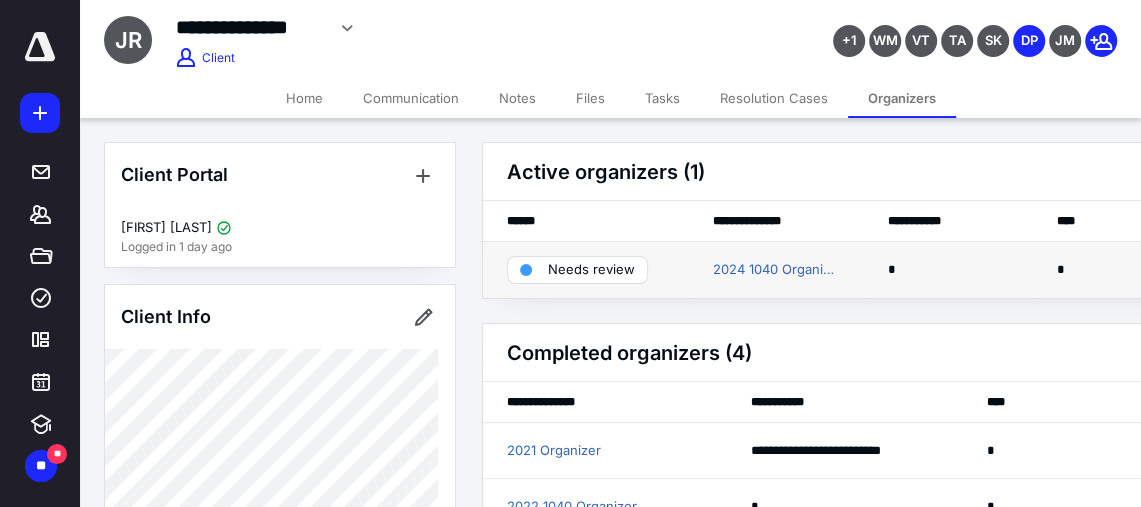 click on "Needs review" at bounding box center [591, 270] 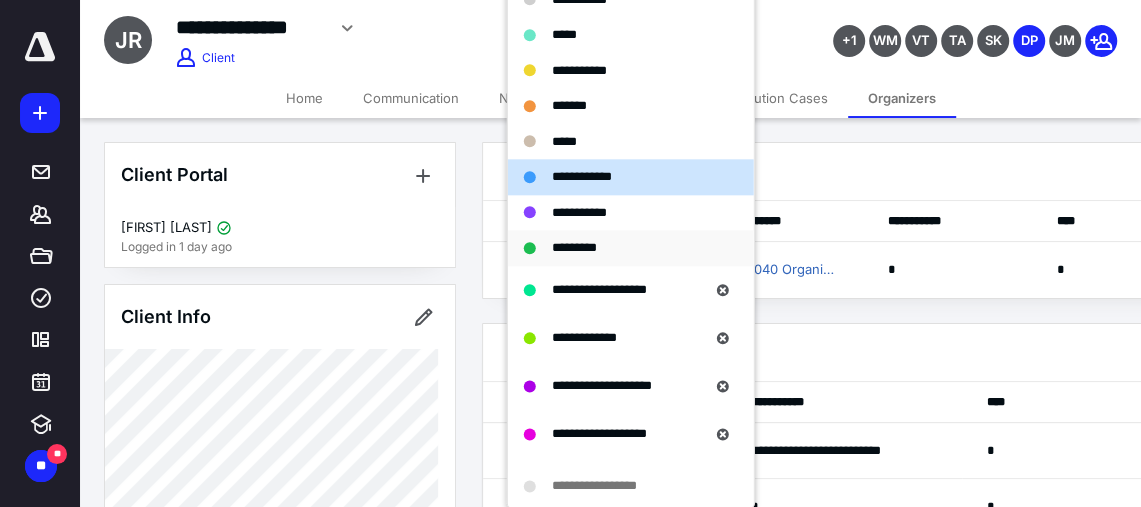 click on "*********" at bounding box center [574, 247] 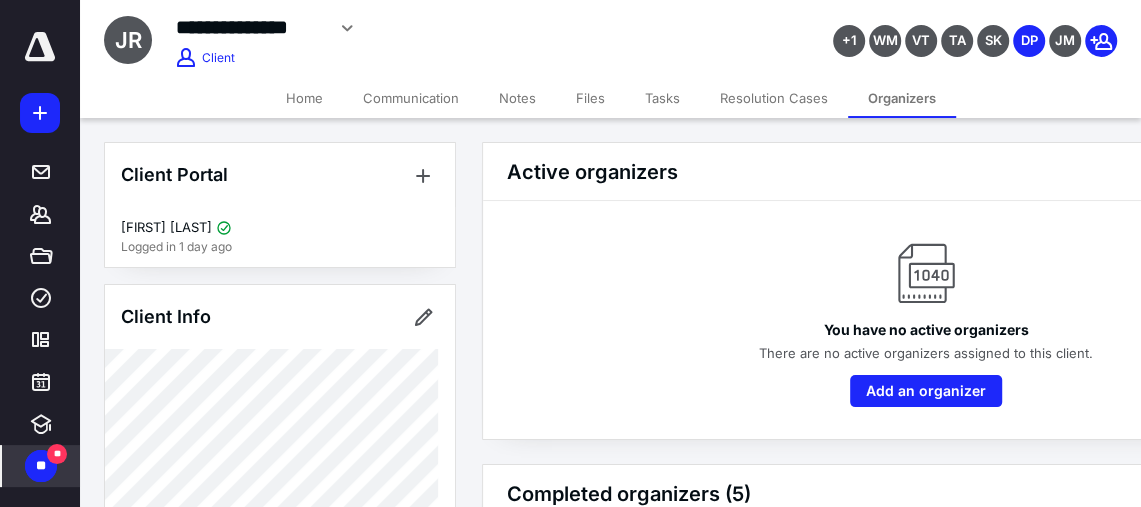 click on "**" at bounding box center [41, 466] 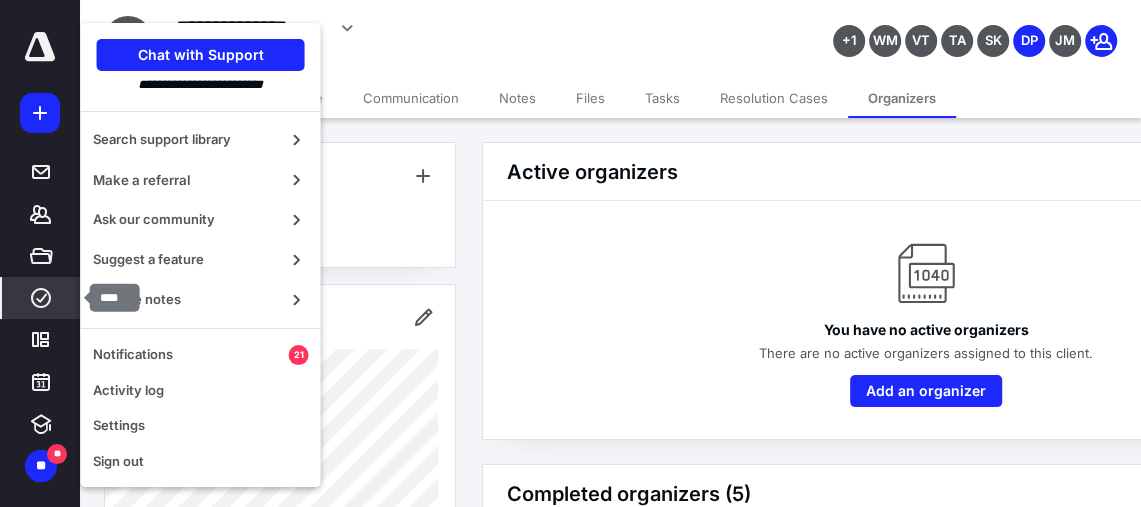 click 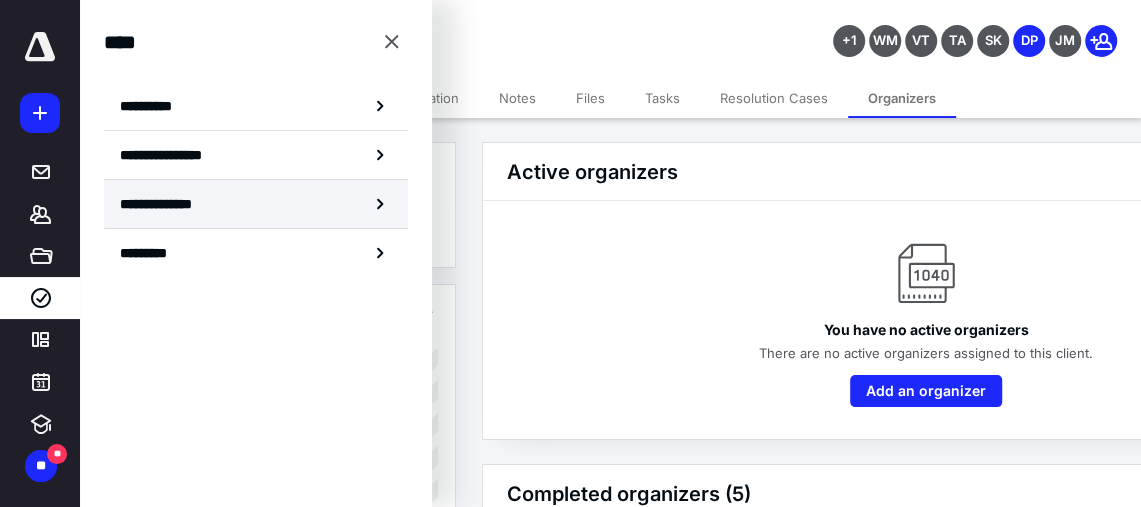 click on "**********" at bounding box center (171, 204) 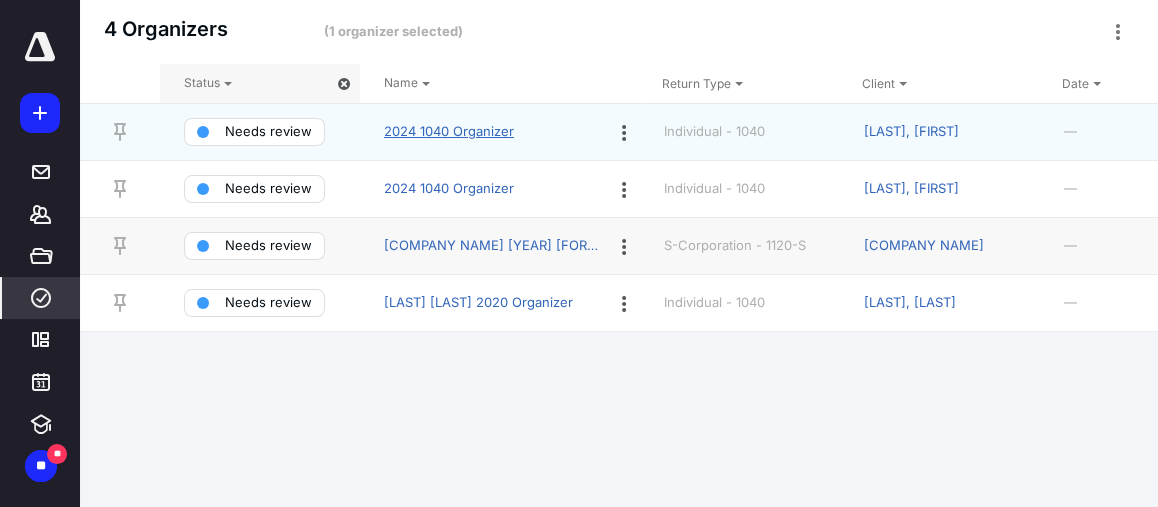 click on "2024 1040 Organizer" at bounding box center (449, 132) 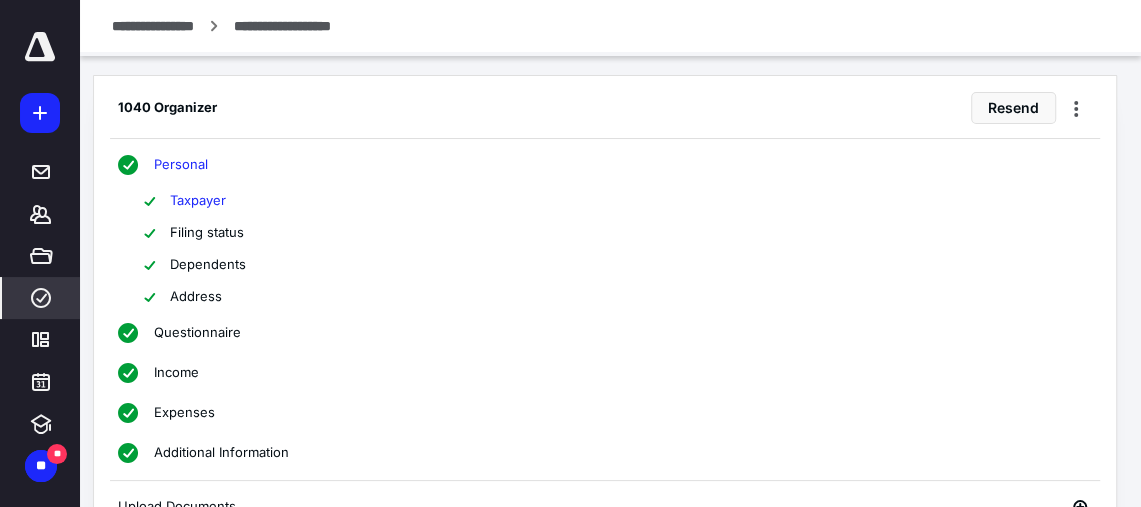 scroll, scrollTop: 3, scrollLeft: 91, axis: both 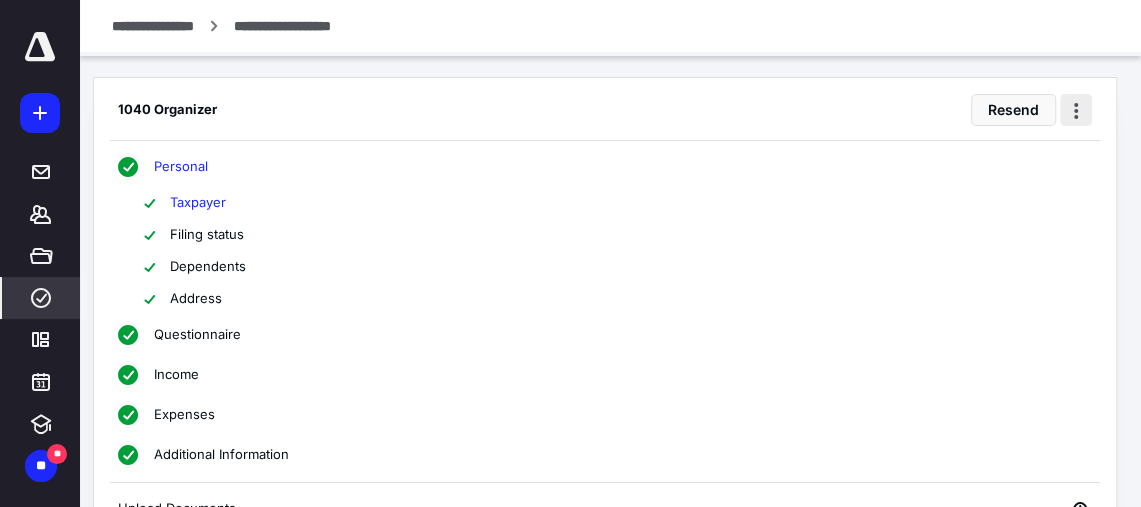 click at bounding box center (1076, 110) 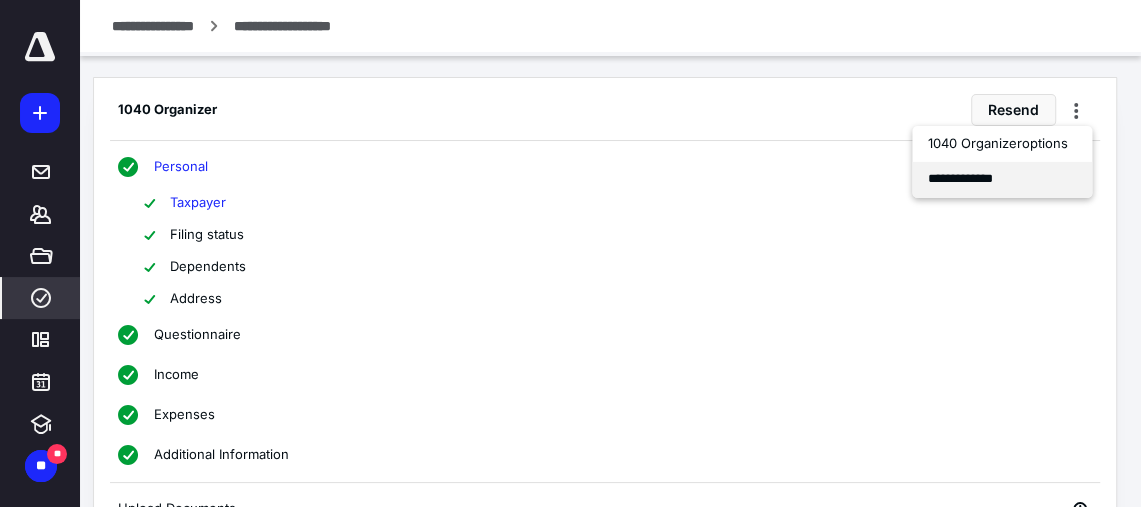click on "**********" at bounding box center (1002, 179) 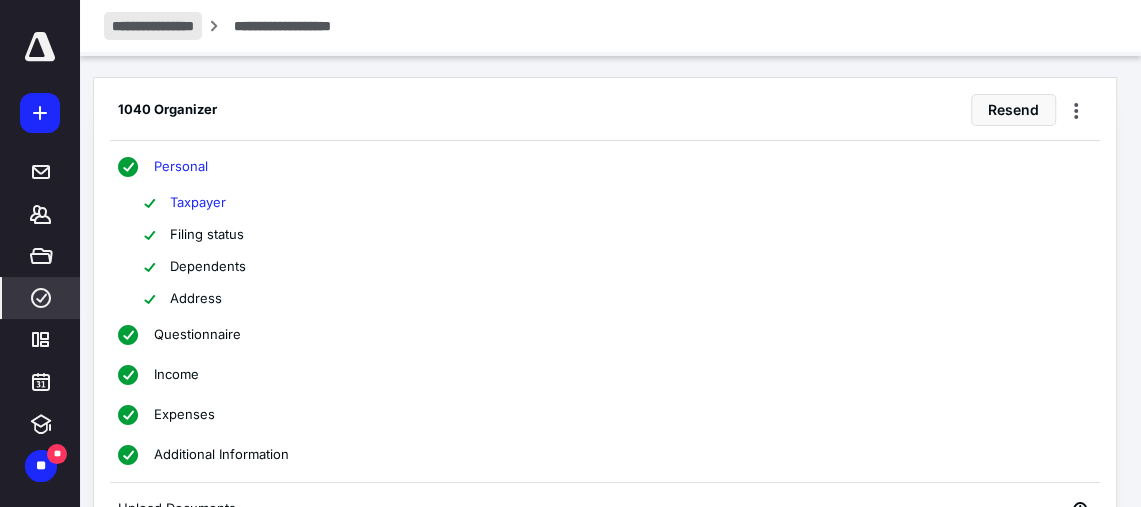 click on "**********" at bounding box center (153, 26) 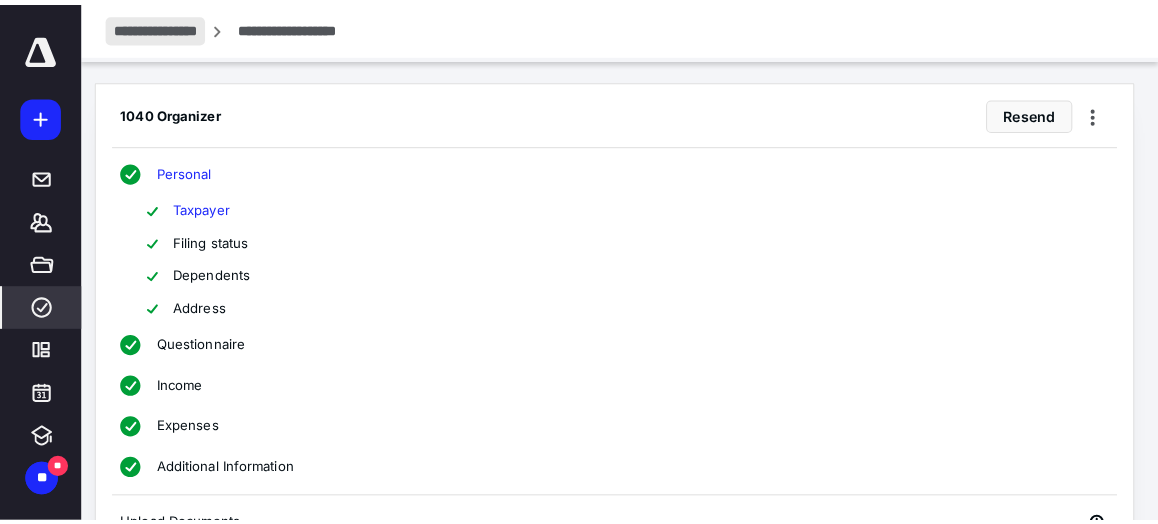 scroll, scrollTop: 0, scrollLeft: 0, axis: both 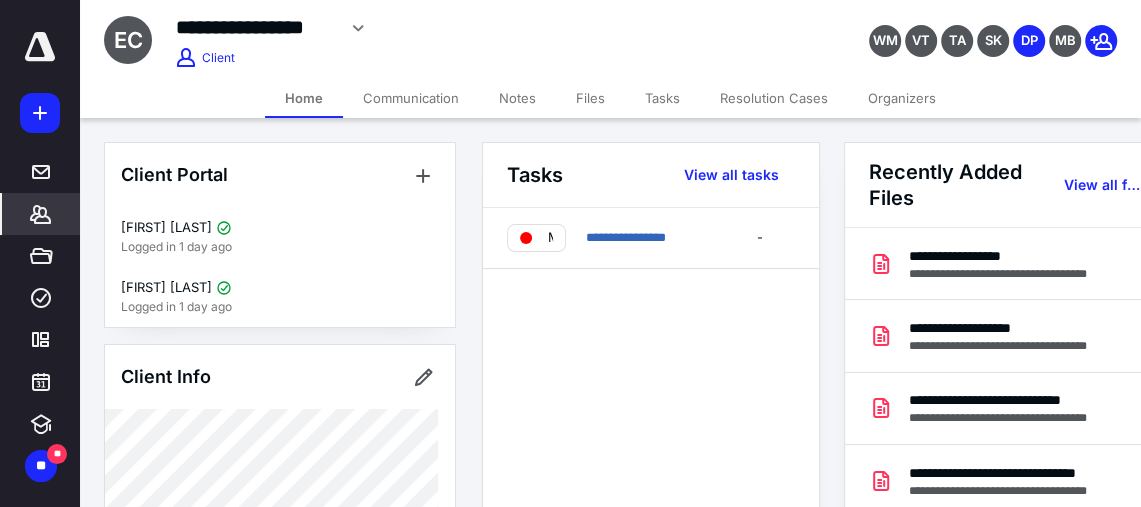 click on "Files" at bounding box center [590, 98] 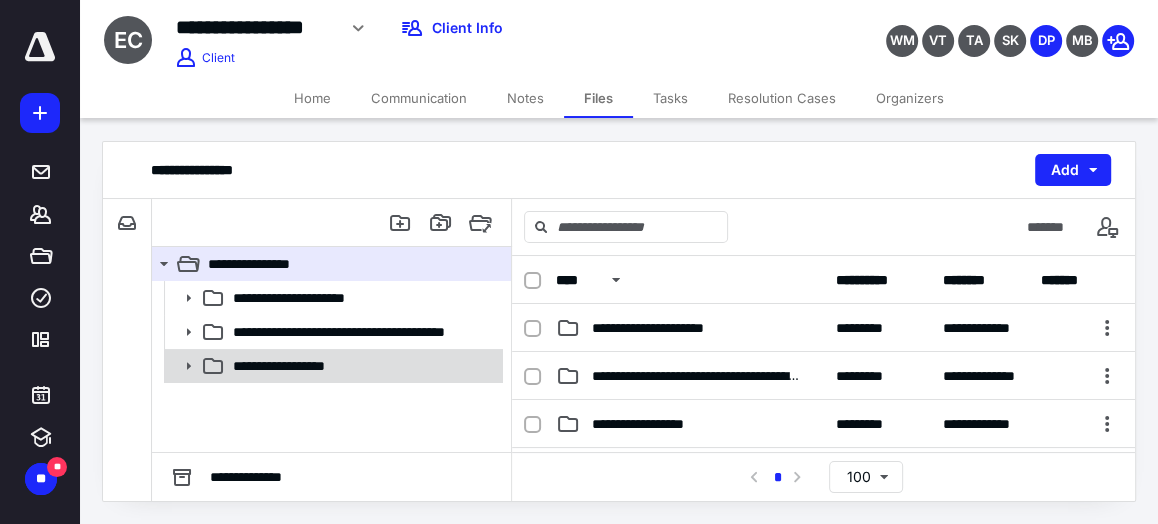 click 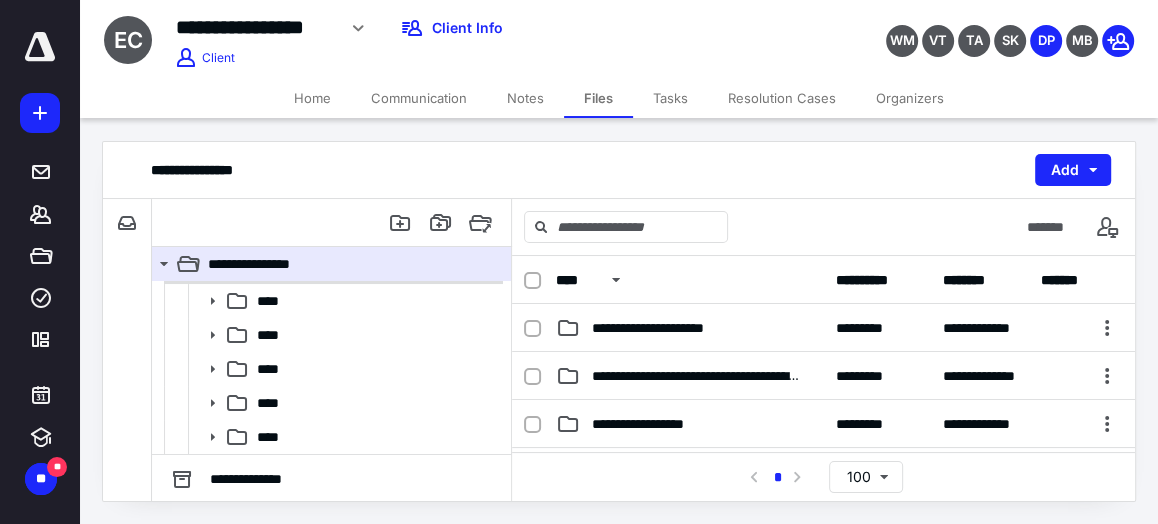 scroll, scrollTop: 98, scrollLeft: 0, axis: vertical 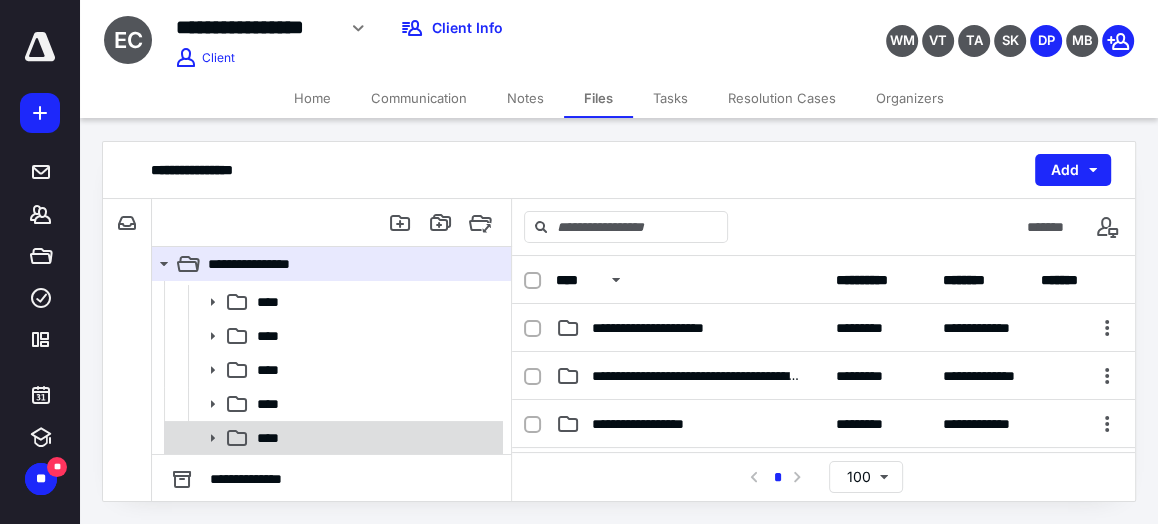 click 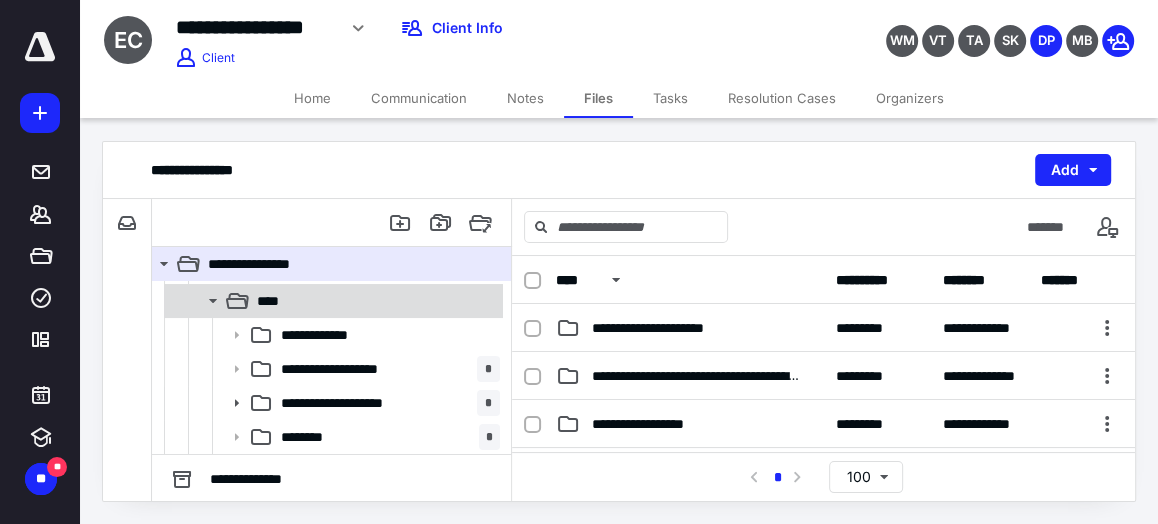 scroll, scrollTop: 234, scrollLeft: 0, axis: vertical 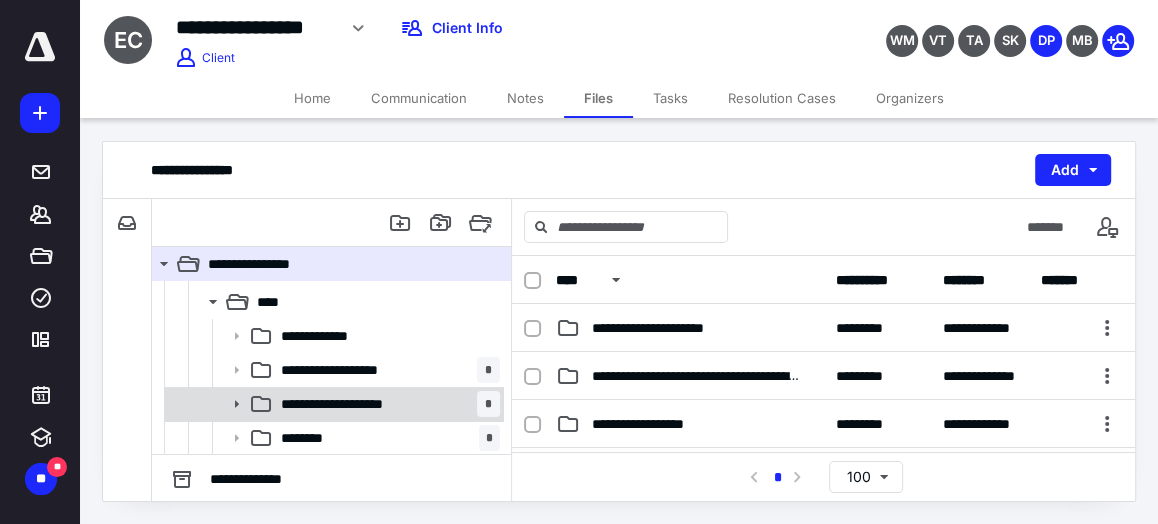 click 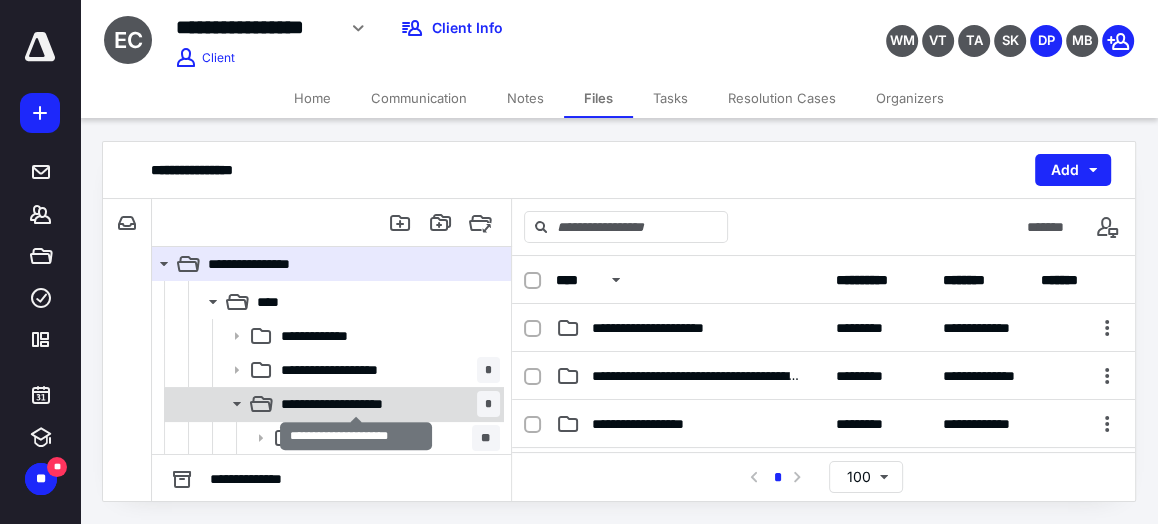 click on "**********" at bounding box center [357, 404] 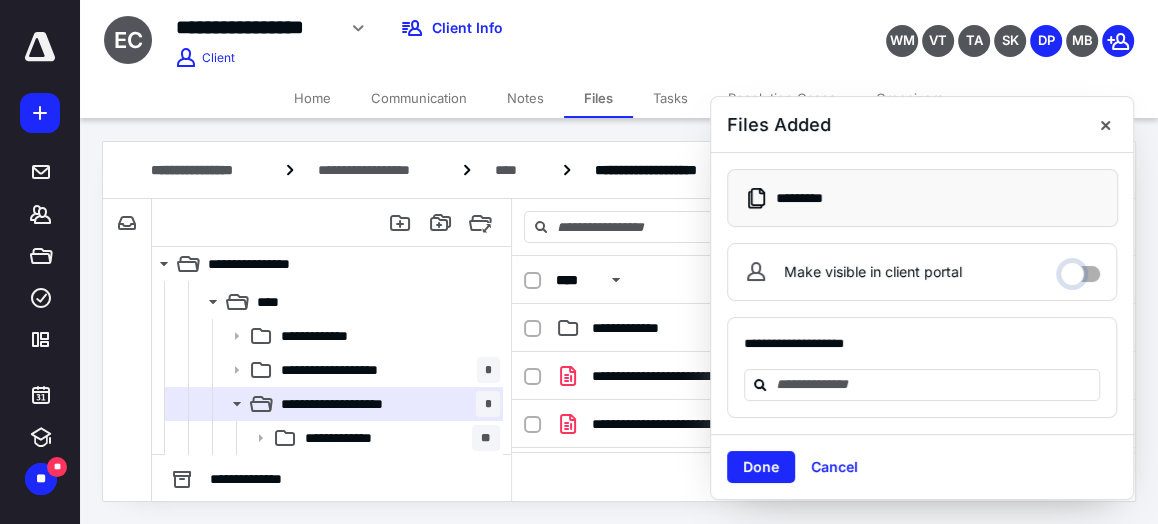 click on "Make visible in client portal" at bounding box center [1080, 269] 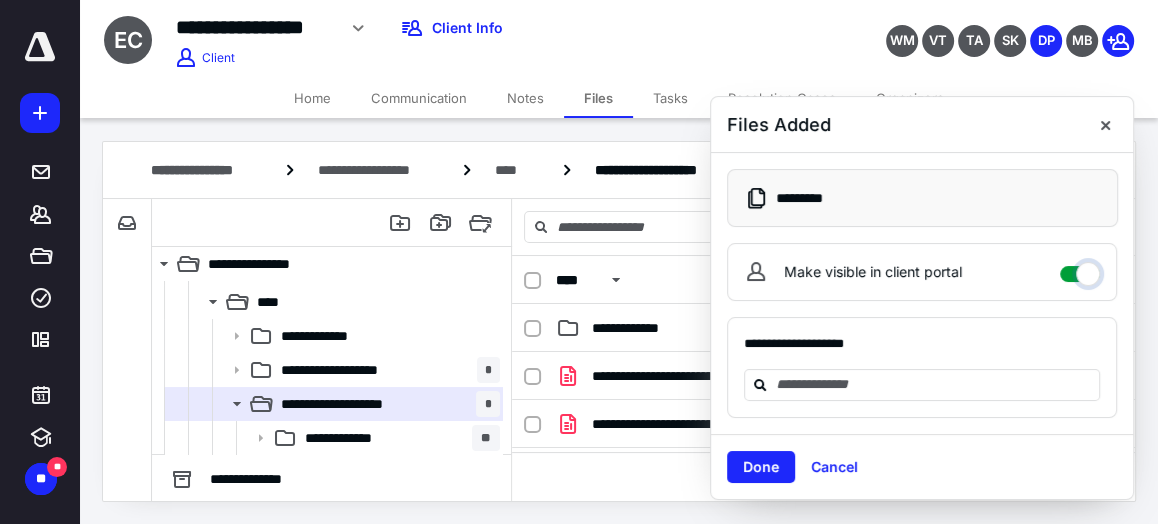 checkbox on "****" 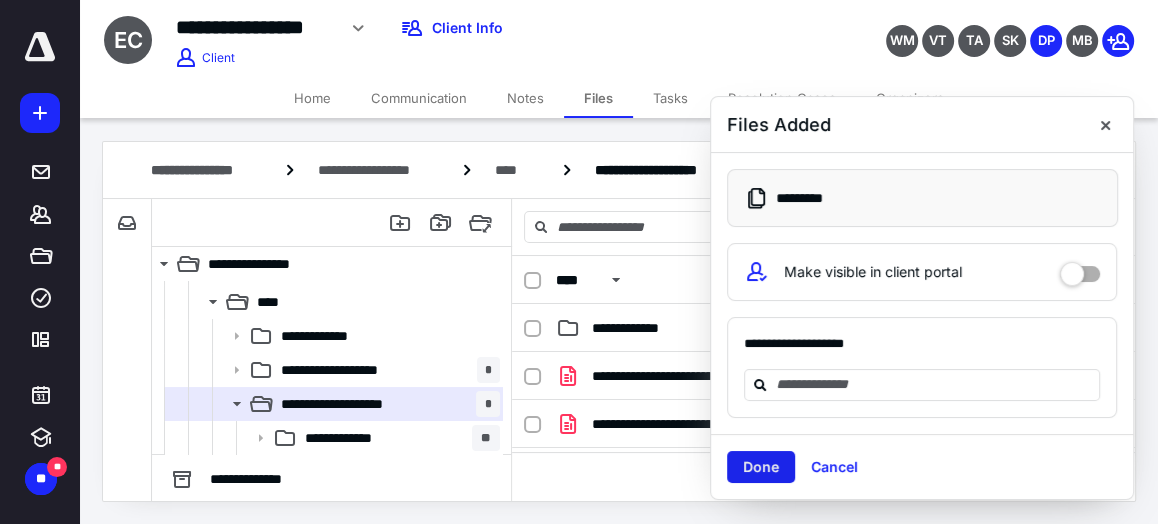 click on "Done" at bounding box center [761, 467] 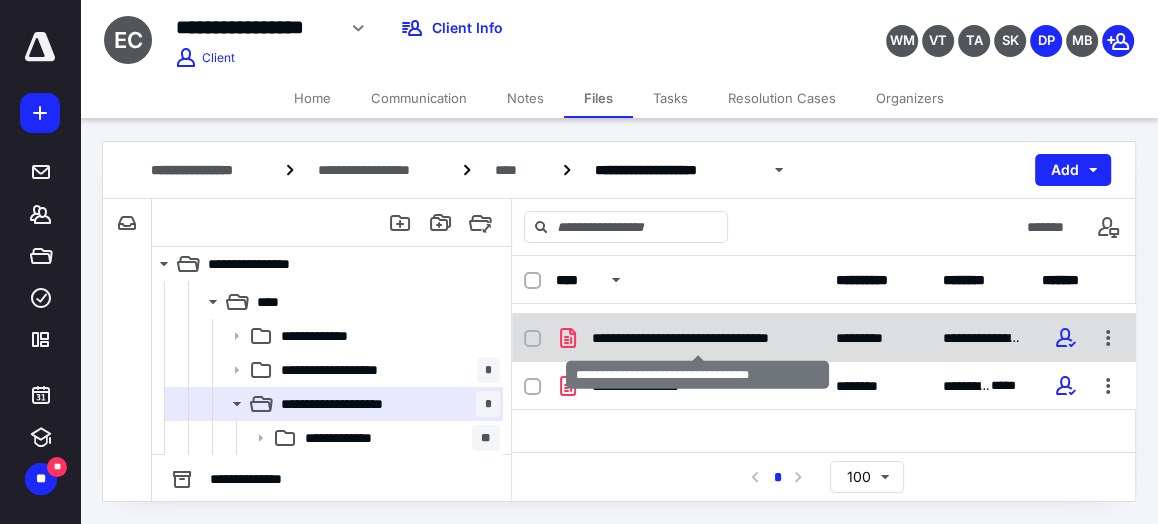 scroll, scrollTop: 90, scrollLeft: 0, axis: vertical 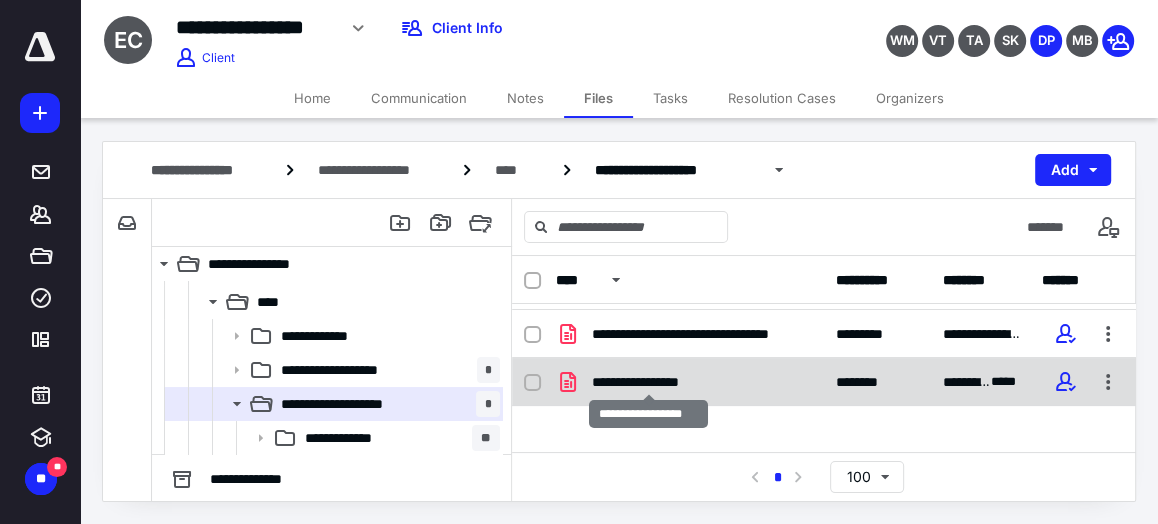 click on "**********" at bounding box center [649, 382] 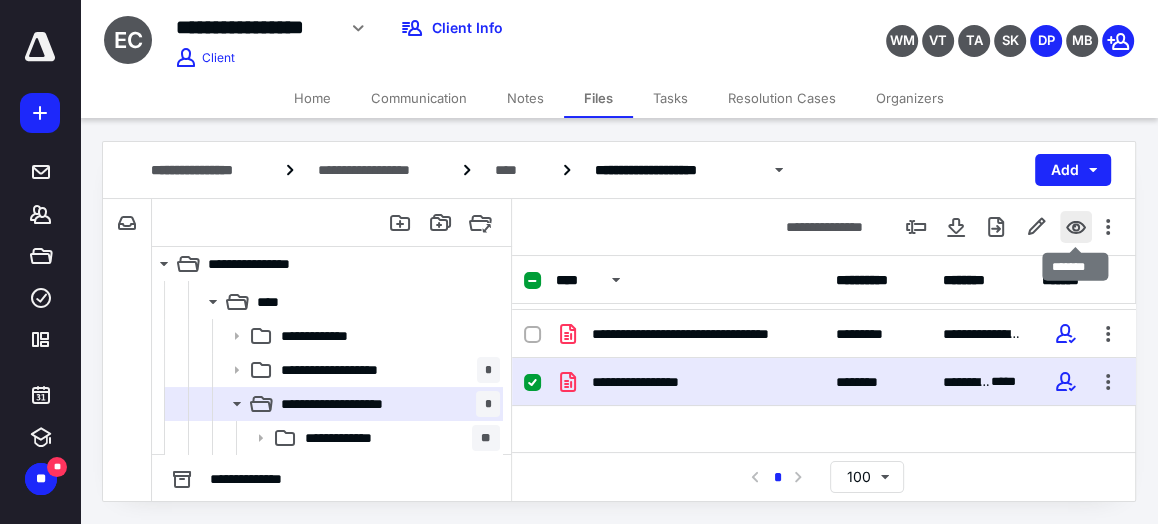 click at bounding box center [1076, 227] 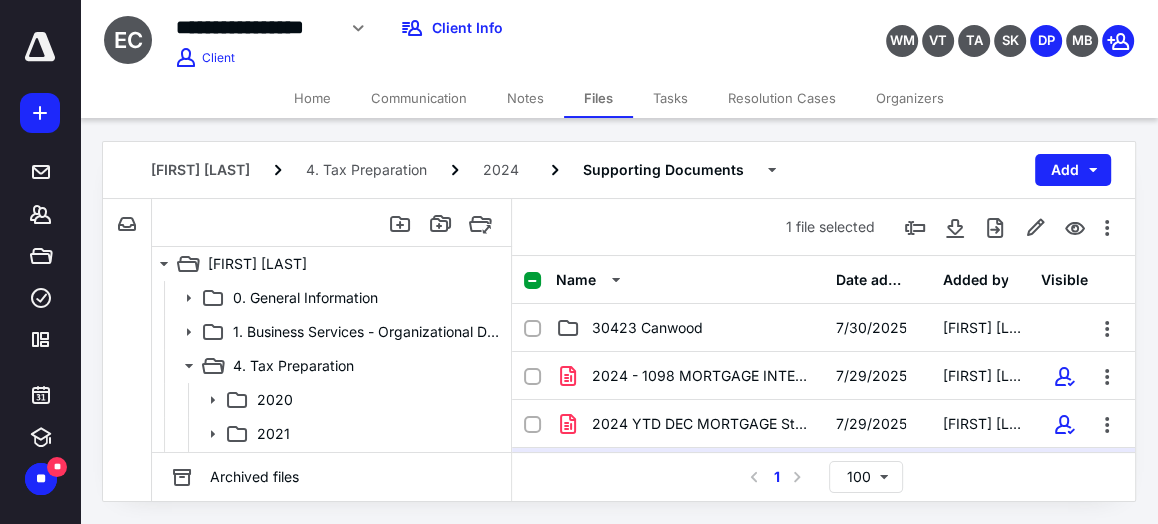 scroll, scrollTop: 234, scrollLeft: 0, axis: vertical 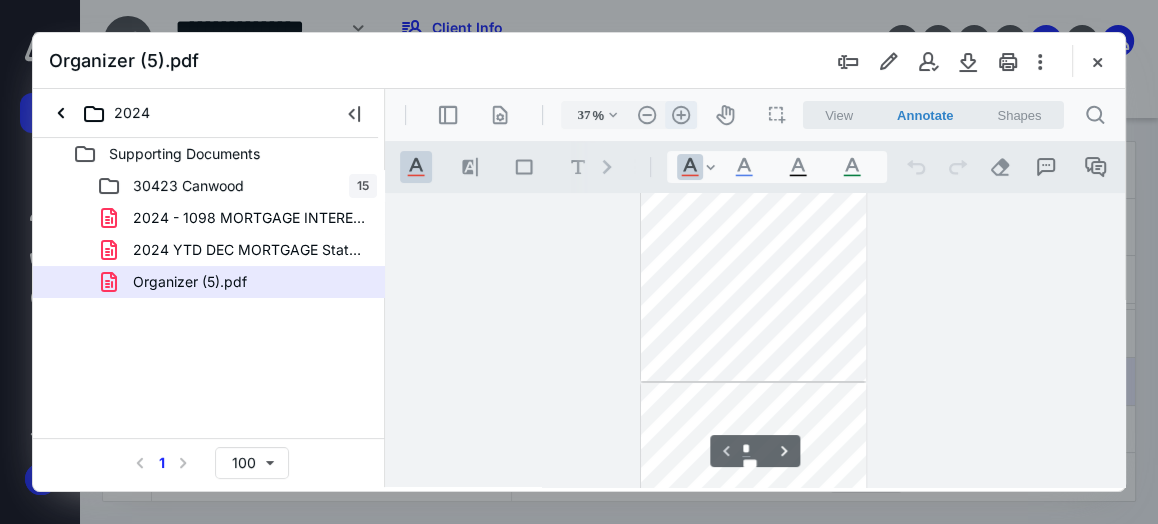 click on ".cls-1{fill:#abb0c4;} icon - header - zoom - in - line" at bounding box center (681, 115) 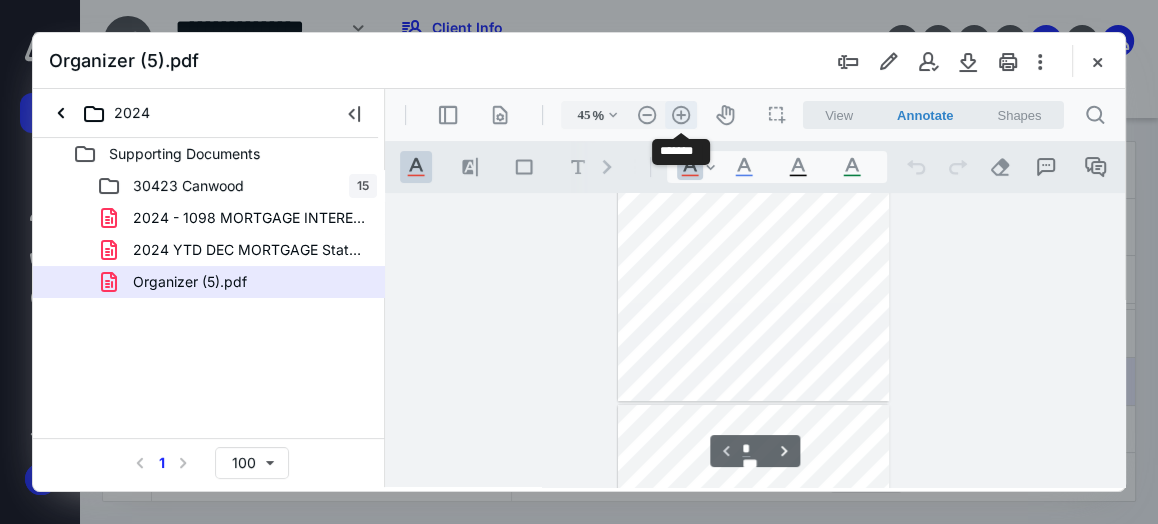 click on ".cls-1{fill:#abb0c4;} icon - header - zoom - in - line" at bounding box center [681, 115] 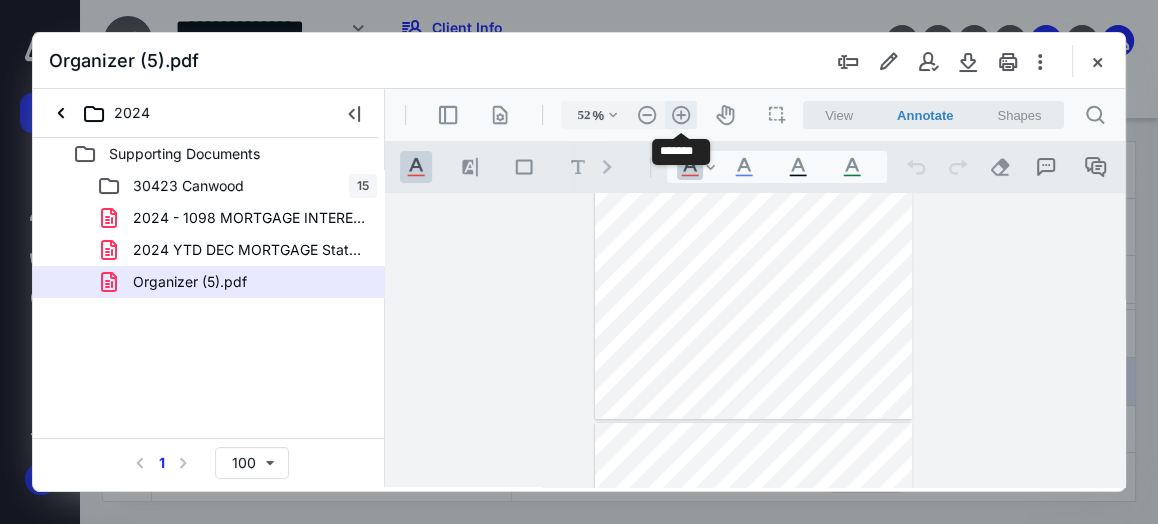 click on ".cls-1{fill:#abb0c4;} icon - header - zoom - in - line" at bounding box center [681, 115] 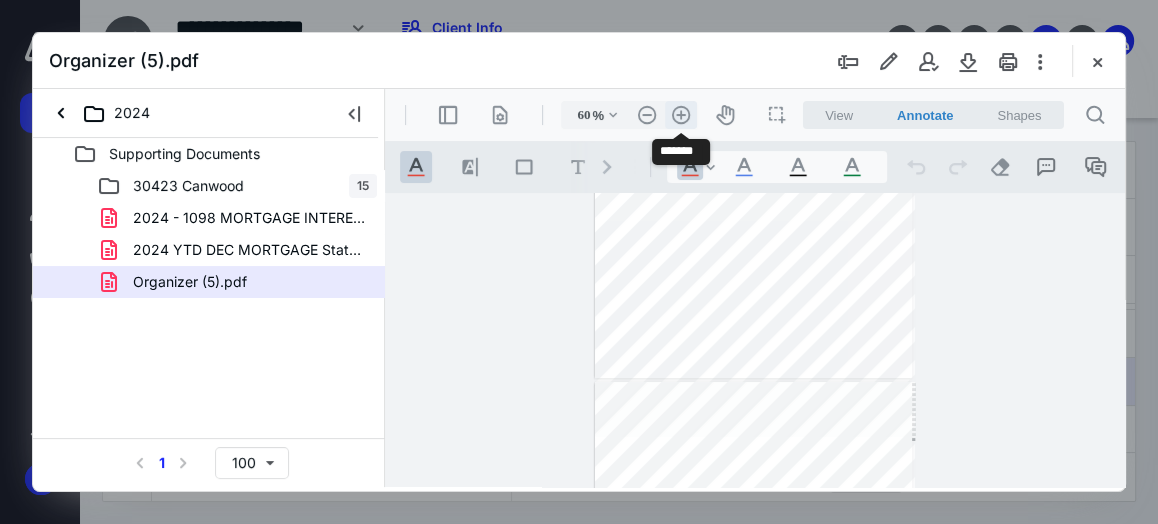 click on ".cls-1{fill:#abb0c4;} icon - header - zoom - in - line" at bounding box center [681, 115] 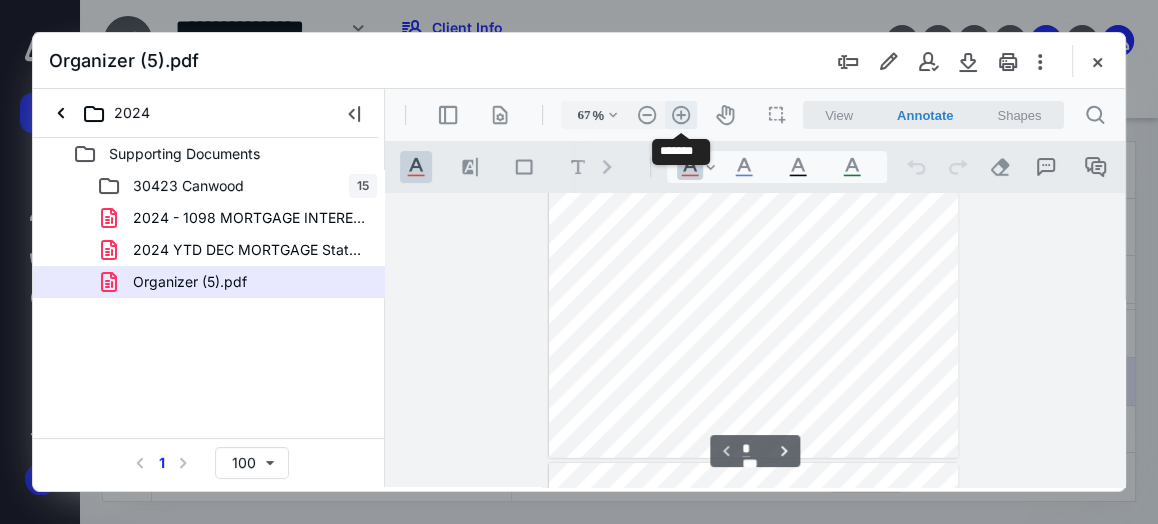 click on ".cls-1{fill:#abb0c4;} icon - header - zoom - in - line" at bounding box center (681, 115) 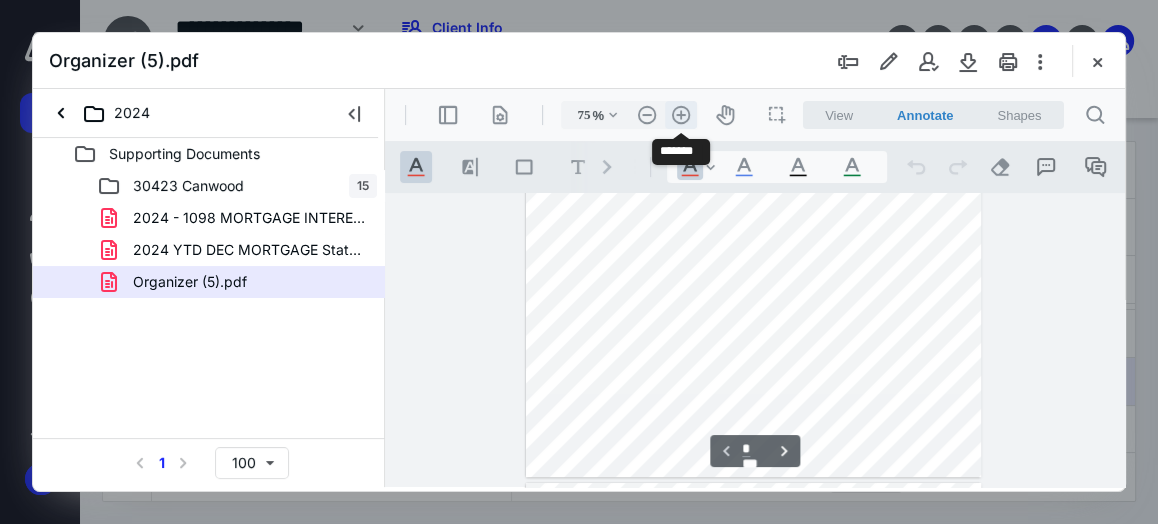 click on ".cls-1{fill:#abb0c4;} icon - header - zoom - in - line" at bounding box center (681, 115) 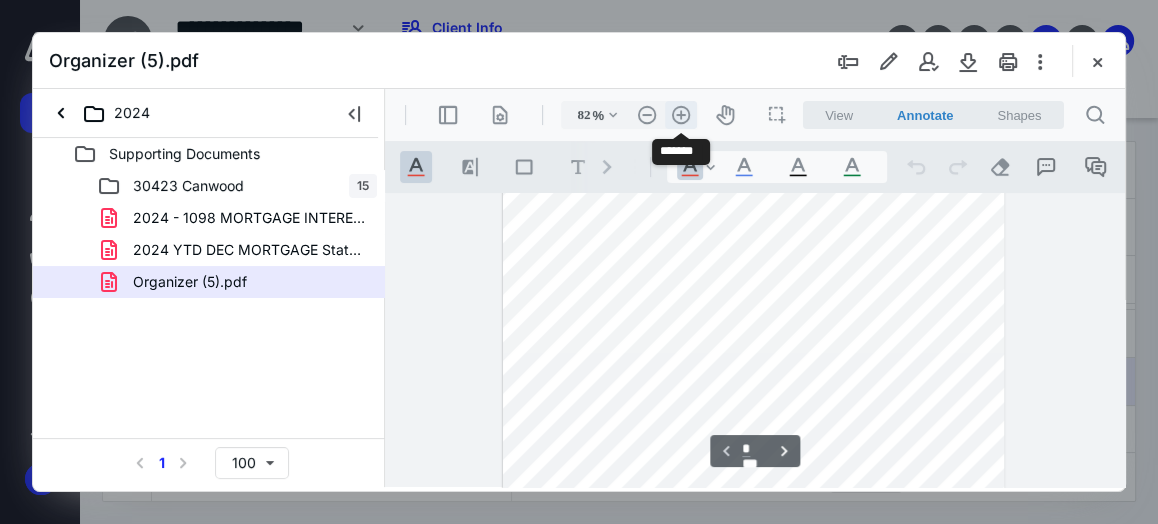 click on ".cls-1{fill:#abb0c4;} icon - header - zoom - in - line" at bounding box center (681, 115) 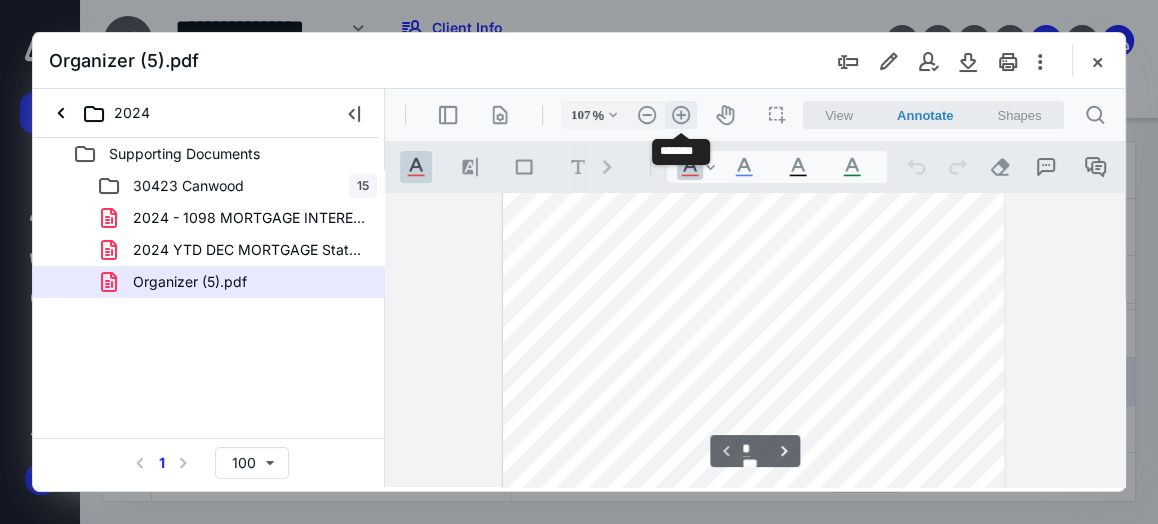 scroll, scrollTop: 485, scrollLeft: 0, axis: vertical 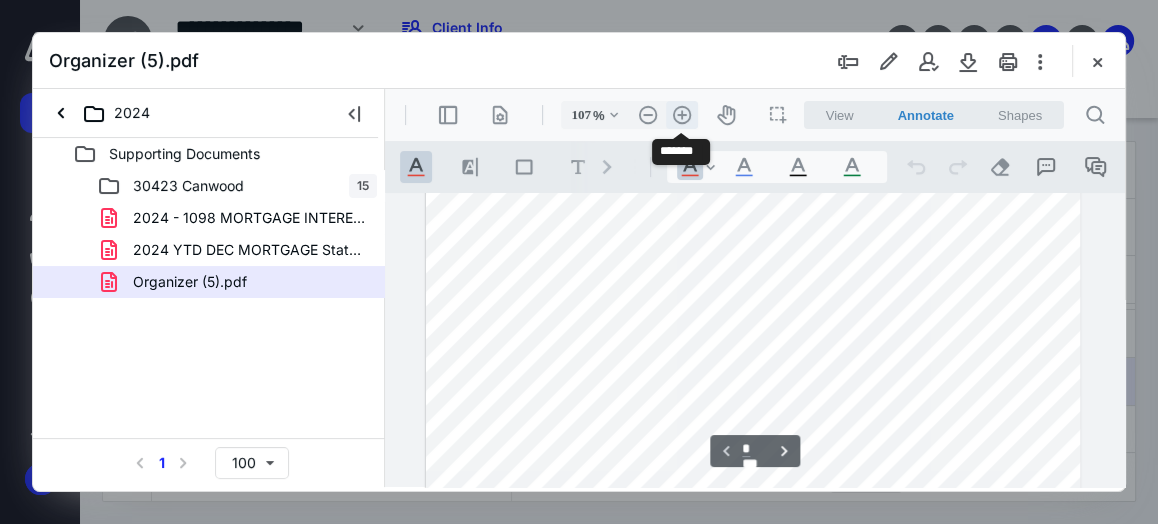 click on ".cls-1{fill:#abb0c4;} icon - header - zoom - in - line" at bounding box center (682, 115) 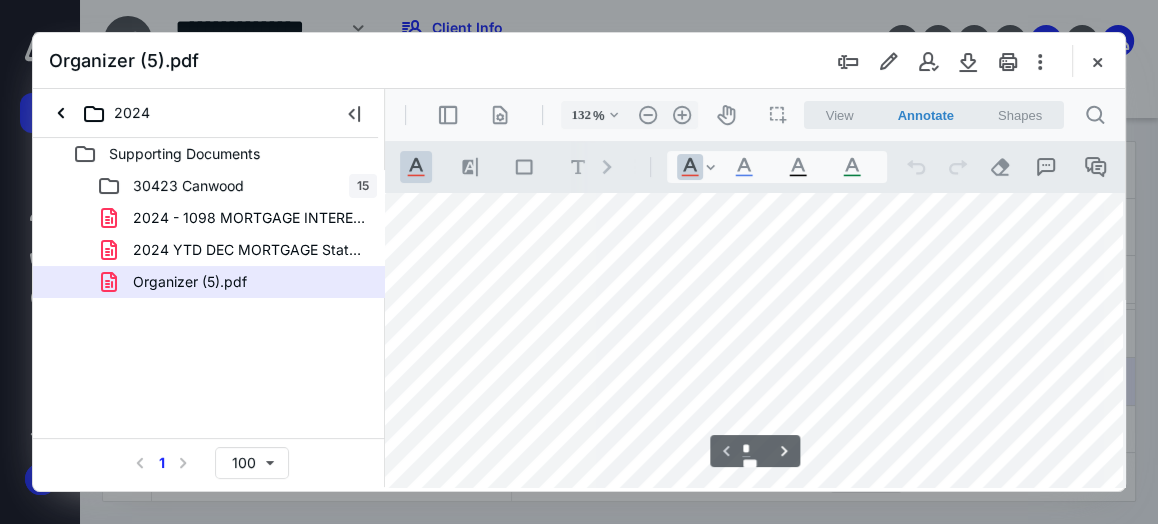 scroll, scrollTop: 0, scrollLeft: 44, axis: horizontal 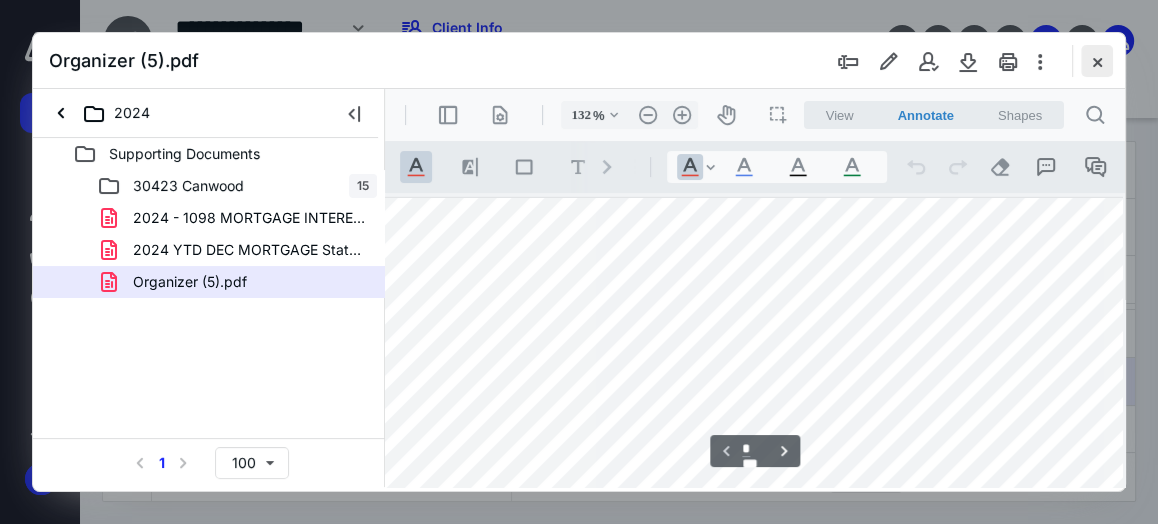click at bounding box center [1097, 61] 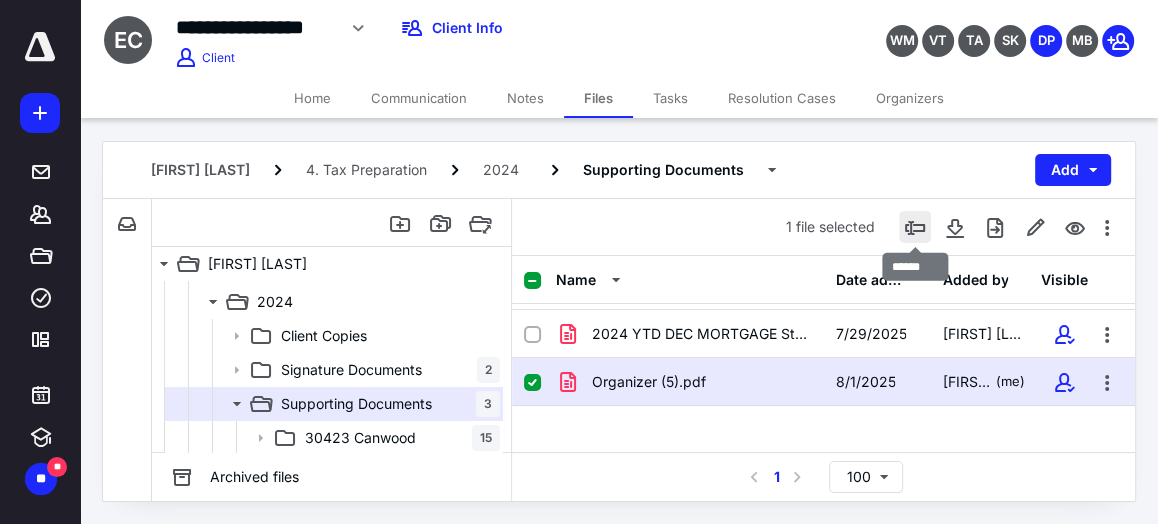 click at bounding box center [915, 227] 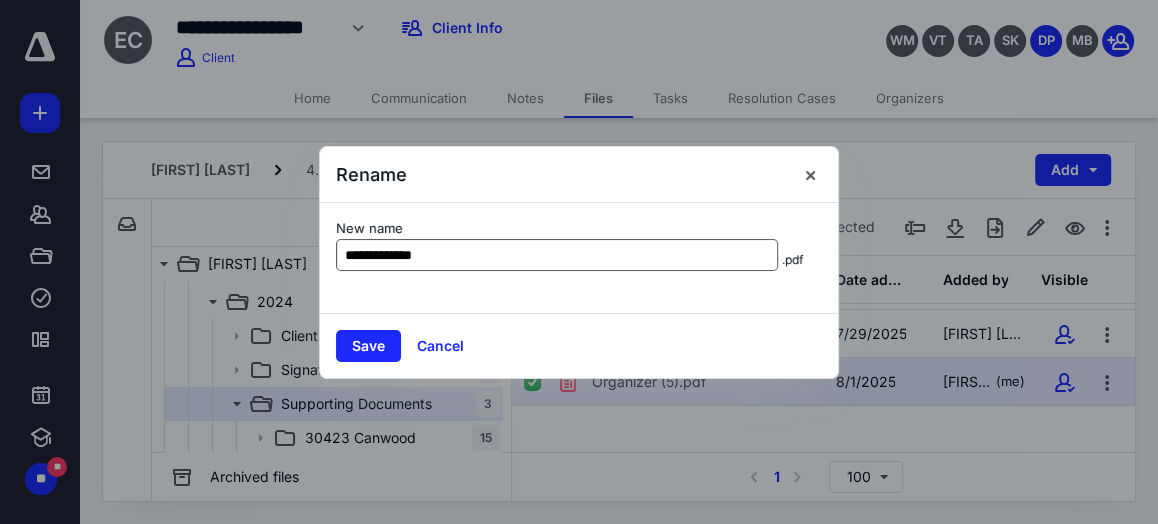click on "**********" at bounding box center (557, 255) 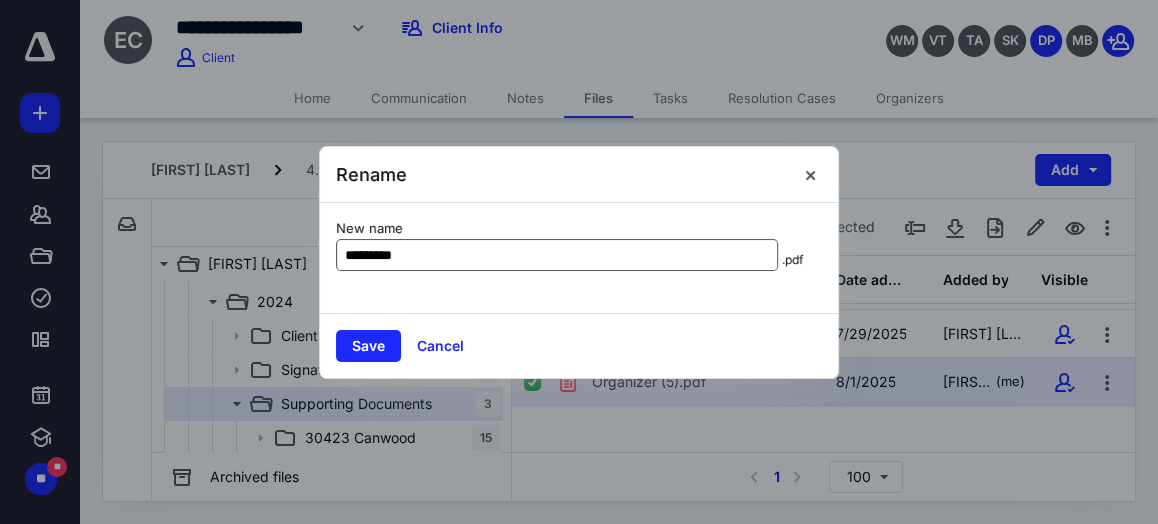 click on "*********" at bounding box center [557, 255] 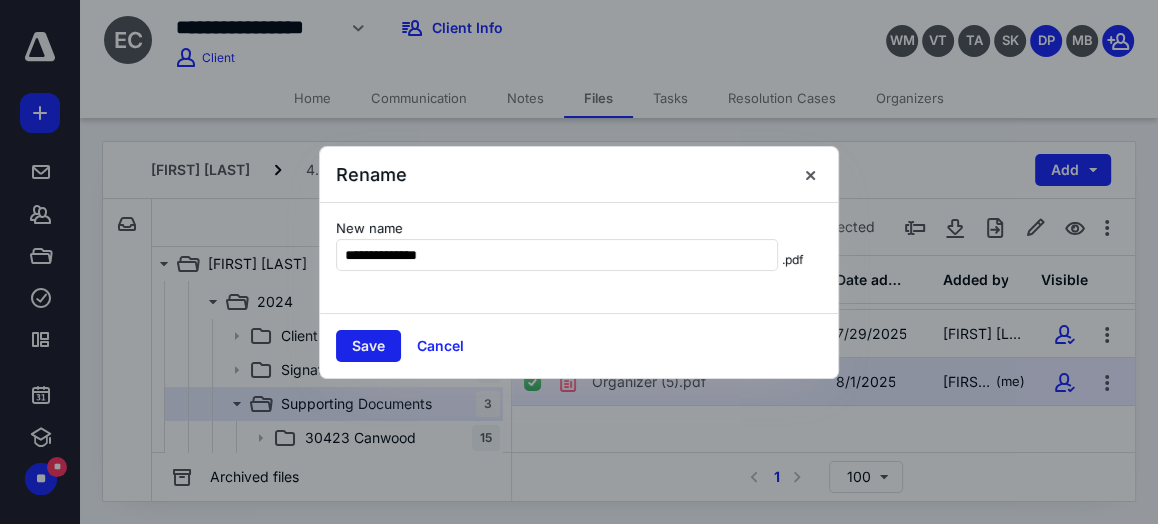 type on "**********" 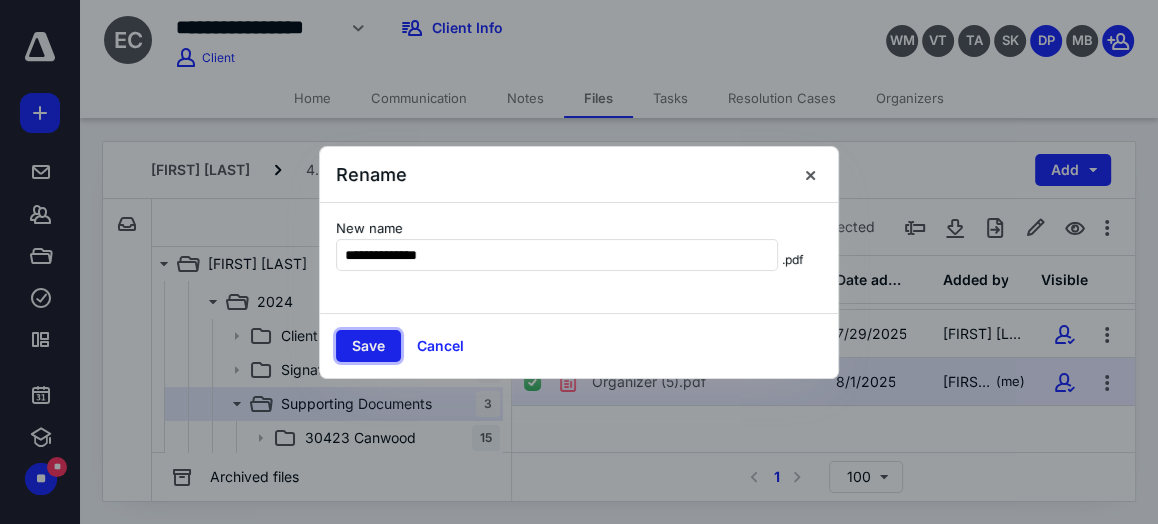 click on "Save" at bounding box center (368, 346) 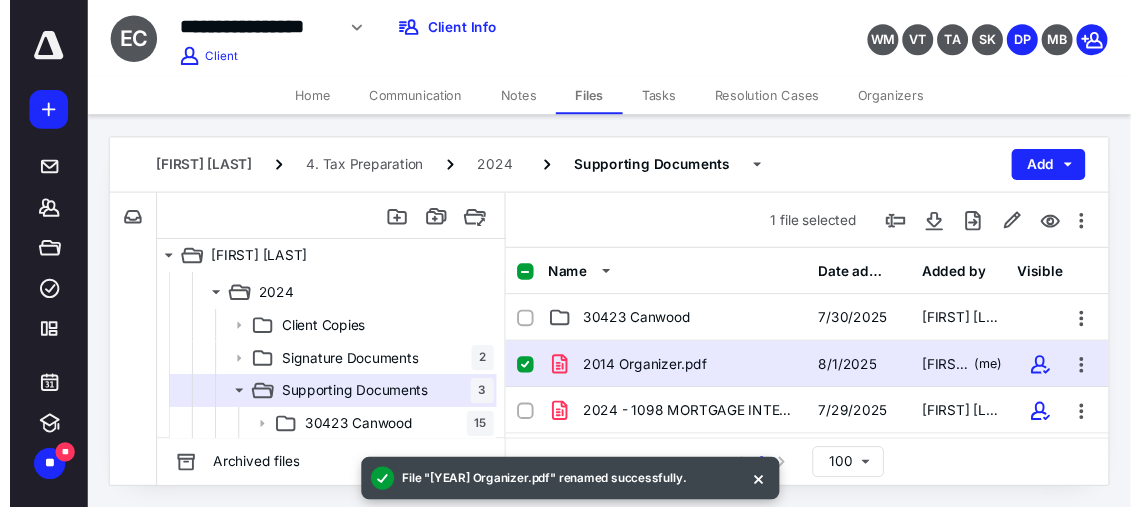 scroll, scrollTop: 0, scrollLeft: 0, axis: both 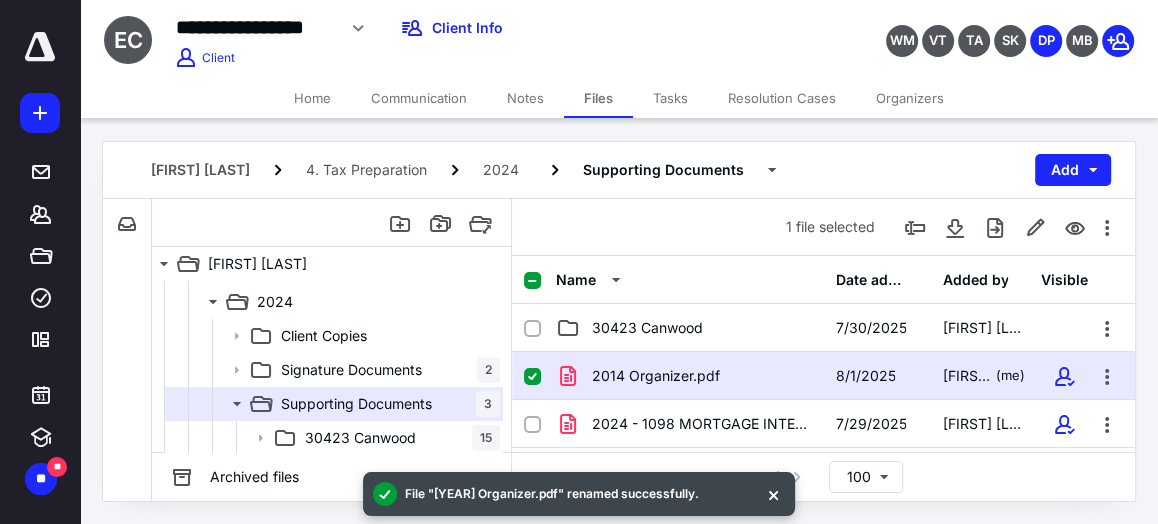click on "Organizers" at bounding box center [910, 98] 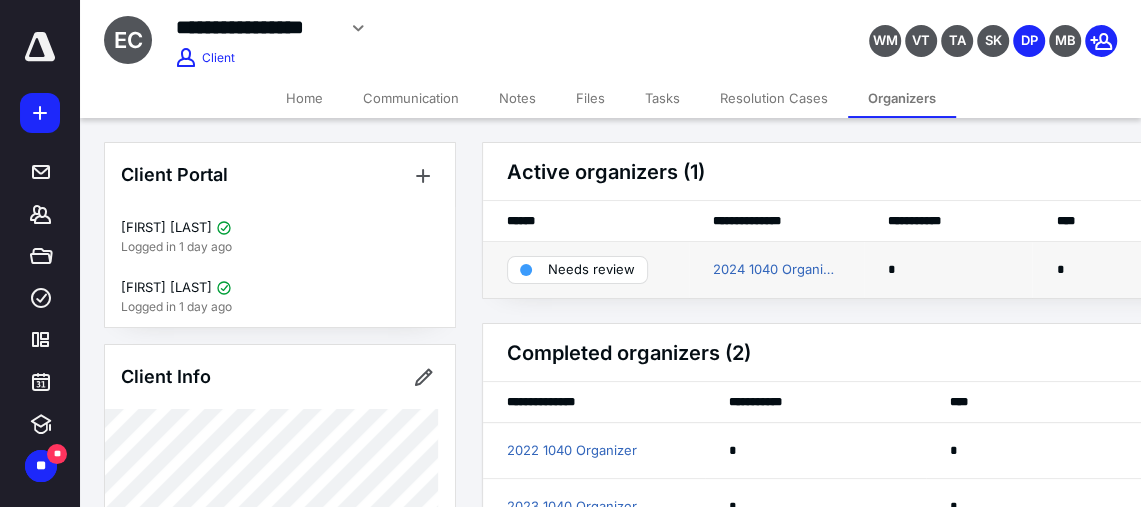 click on "Needs review" at bounding box center (591, 270) 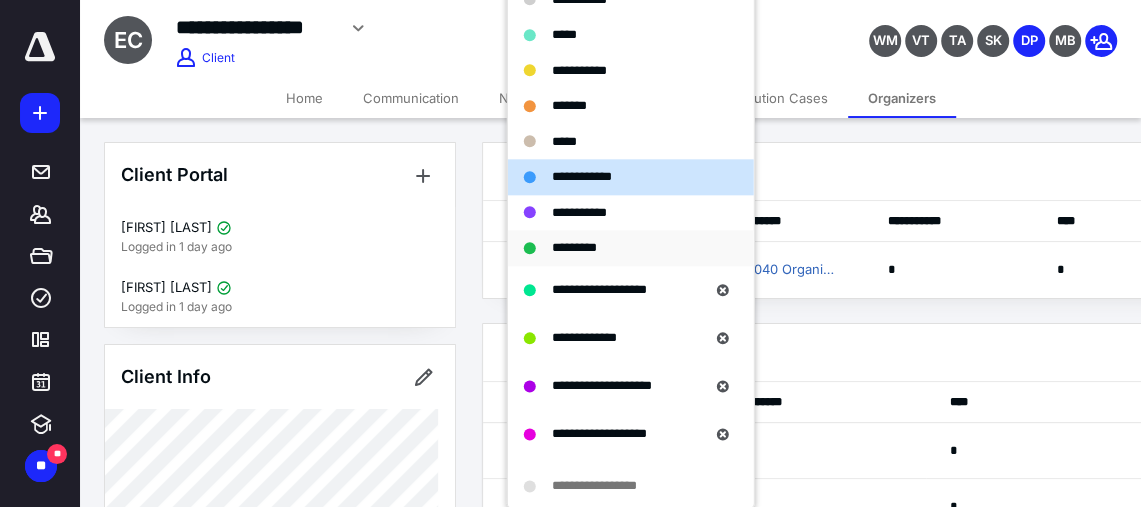 click on "*********" at bounding box center [631, 248] 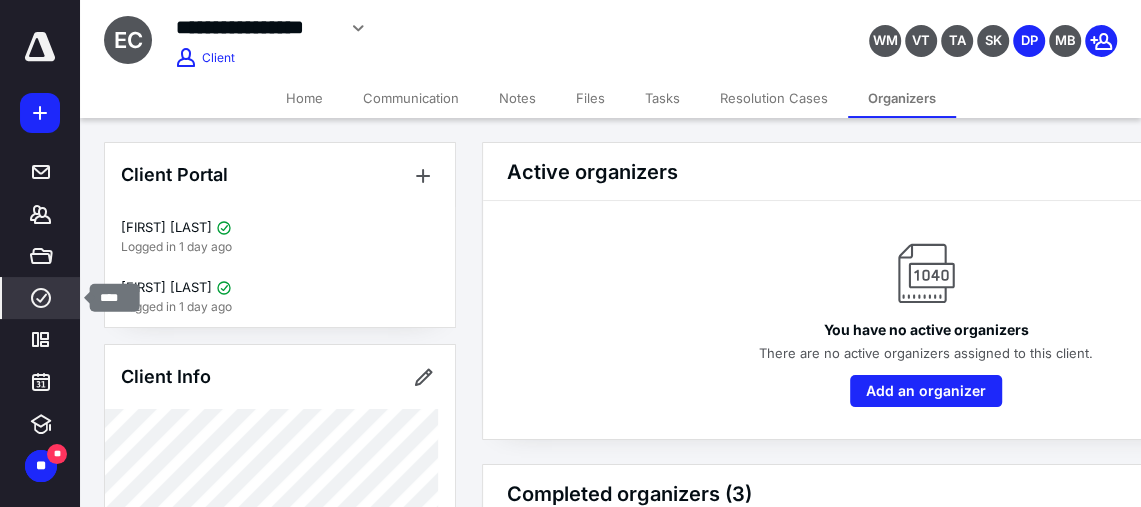 click 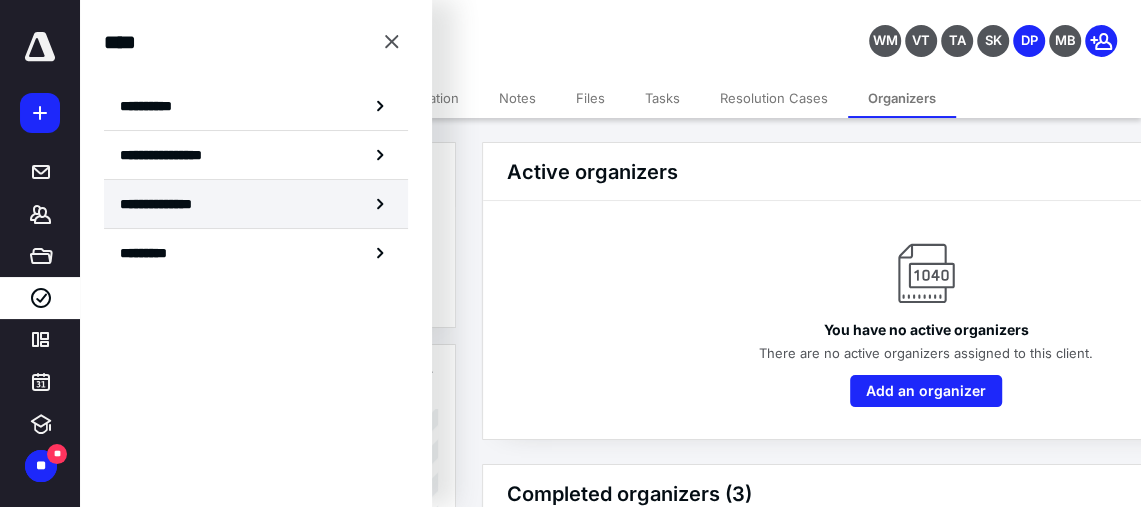 click on "**********" at bounding box center [171, 204] 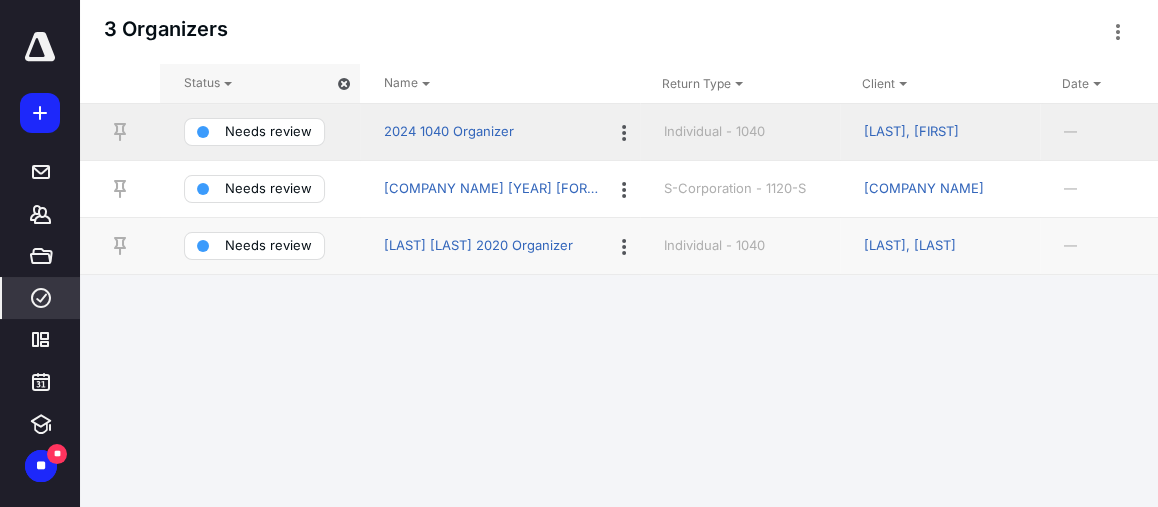 click on "[LAST], [FIRST]" at bounding box center (911, 132) 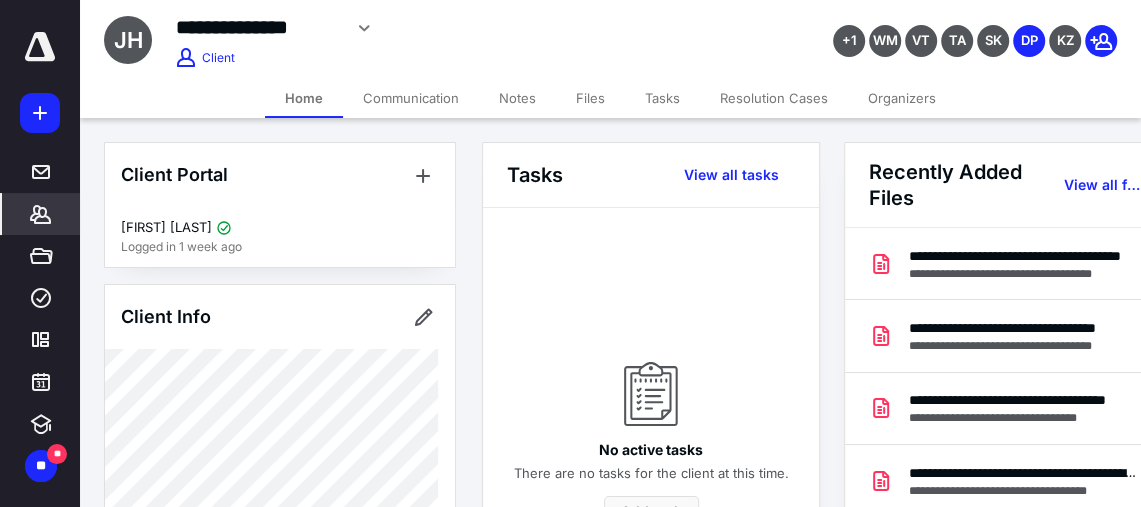 click on "Tasks" at bounding box center (662, 98) 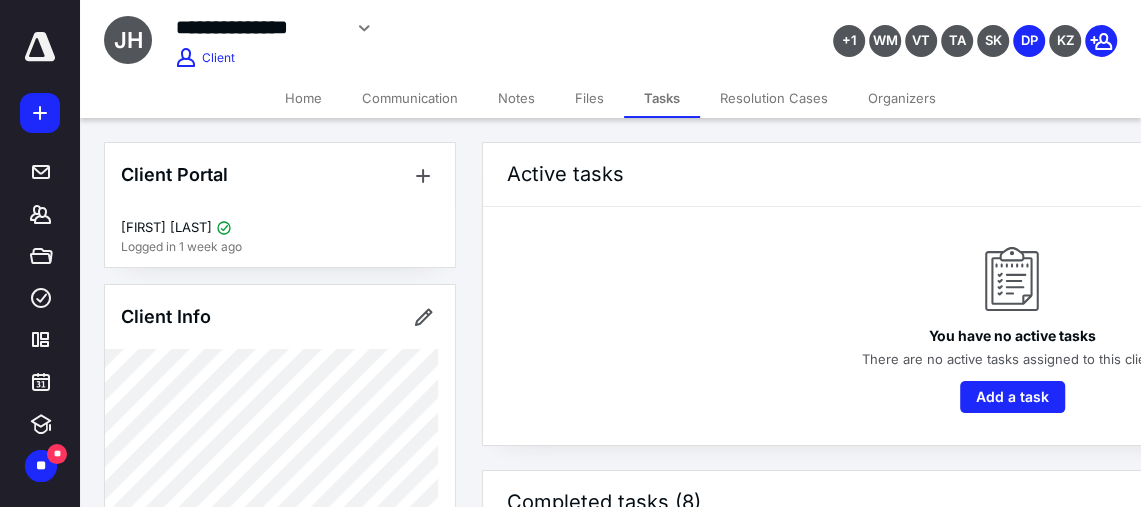 click on "Tasks" at bounding box center (662, 98) 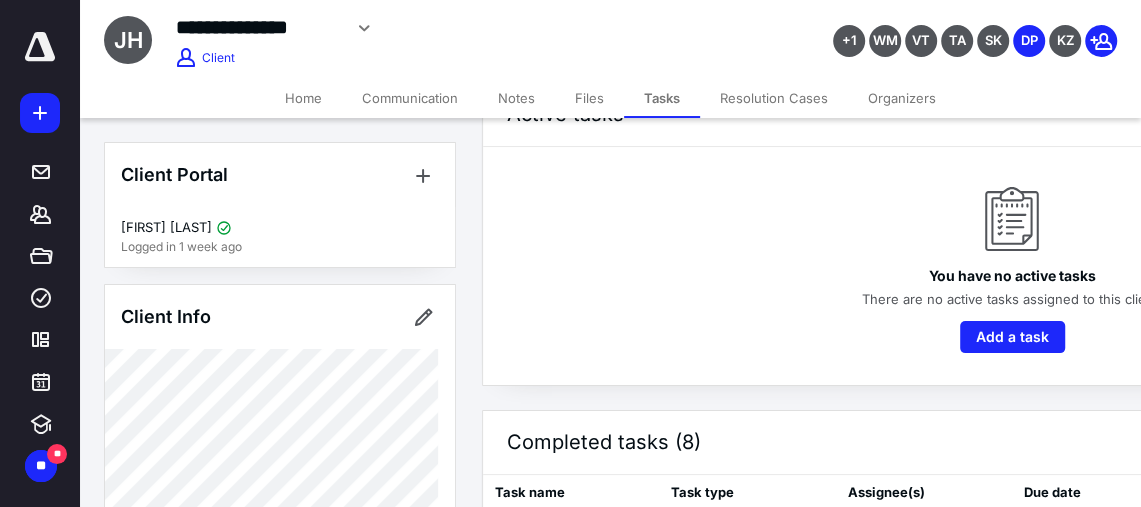 scroll, scrollTop: 55, scrollLeft: 0, axis: vertical 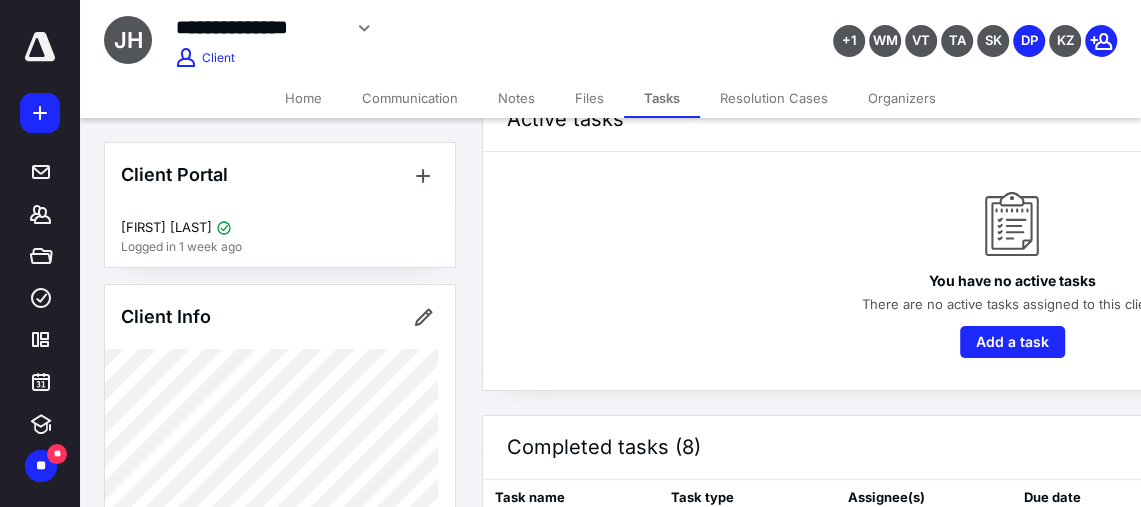 click on "Files" at bounding box center [589, 98] 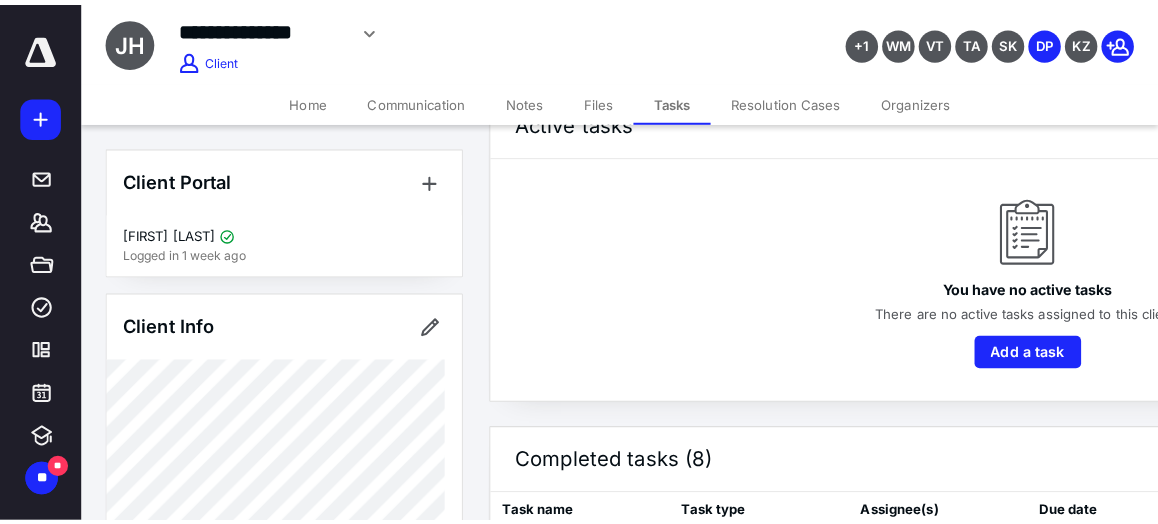scroll, scrollTop: 0, scrollLeft: 0, axis: both 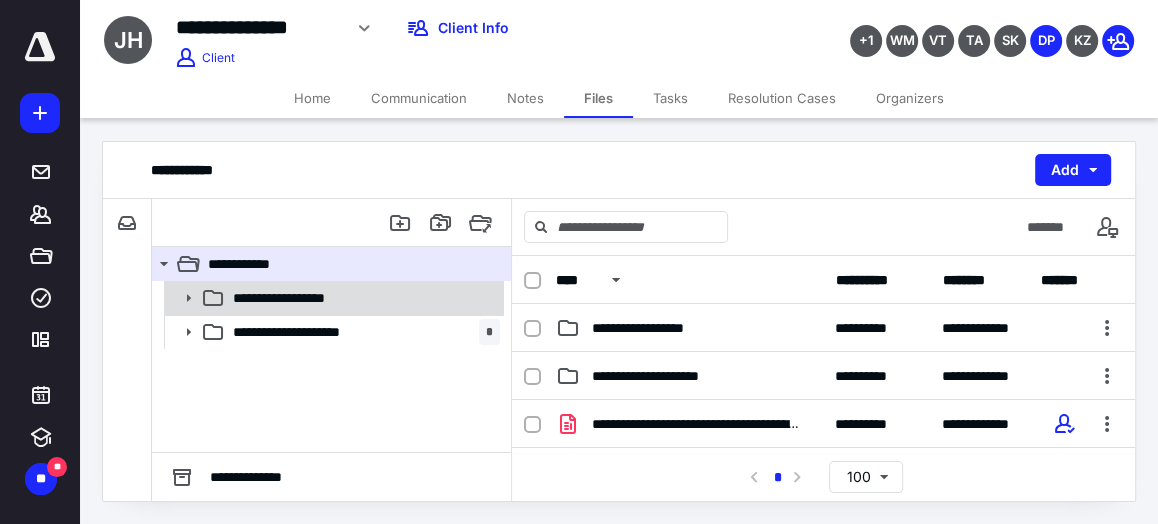 click 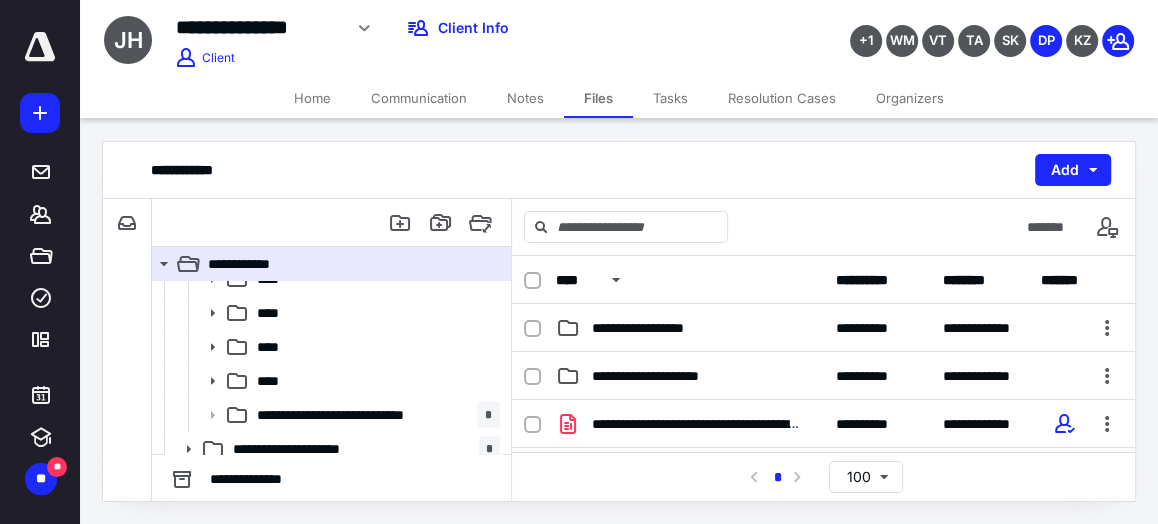 scroll, scrollTop: 337, scrollLeft: 0, axis: vertical 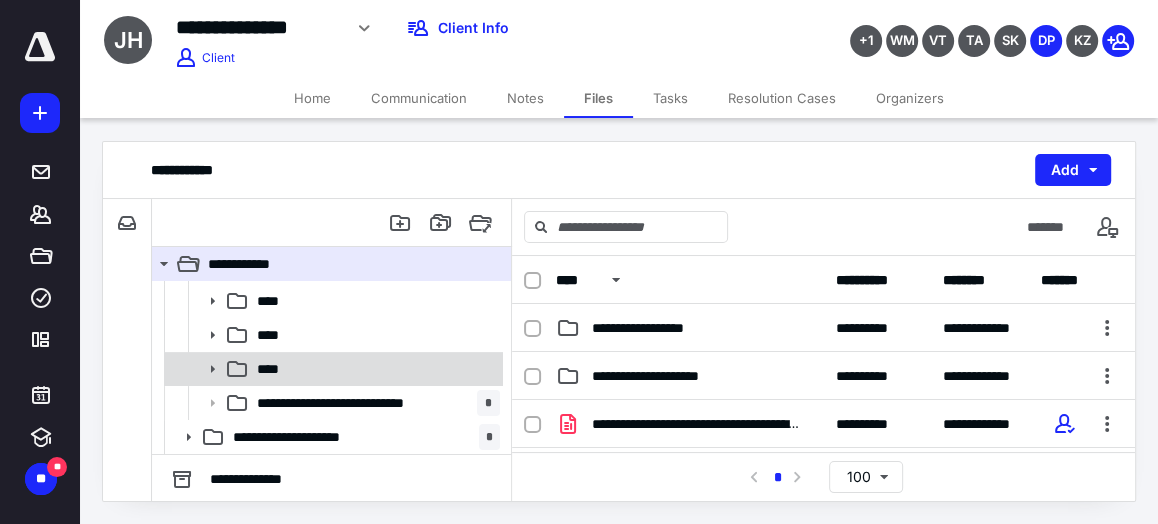 click 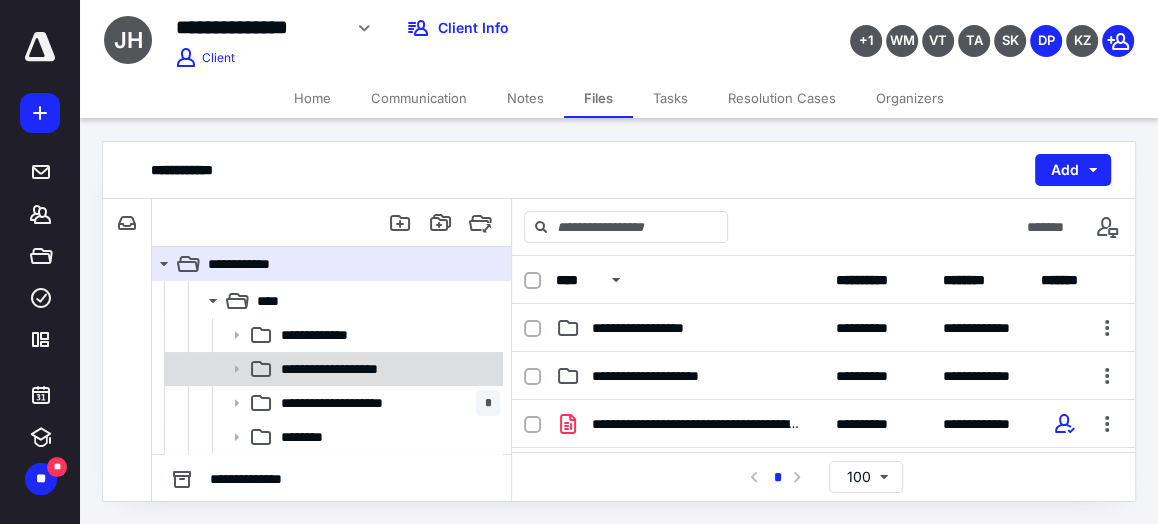scroll, scrollTop: 412, scrollLeft: 0, axis: vertical 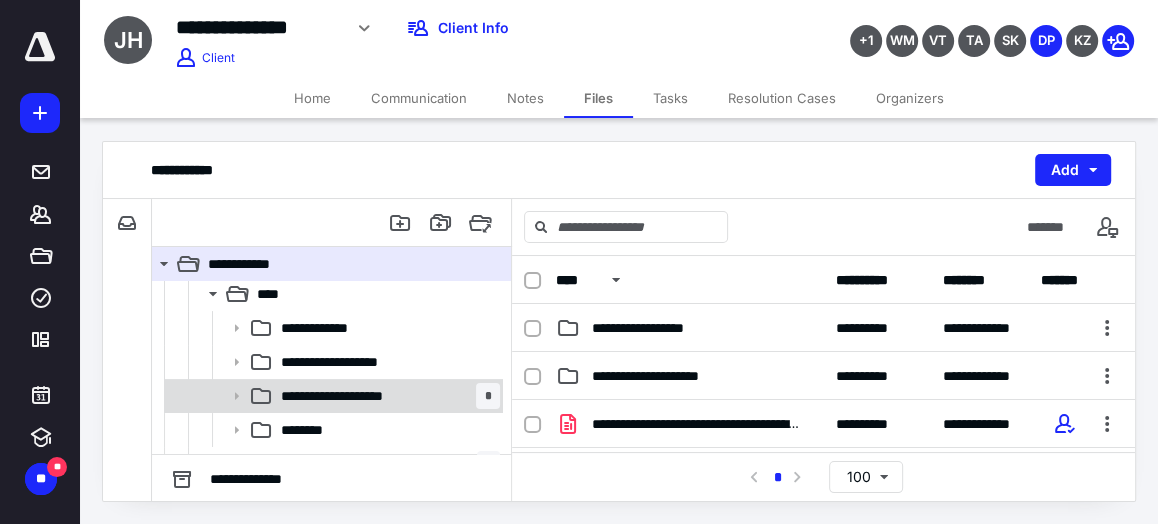 click on "**********" at bounding box center [353, 396] 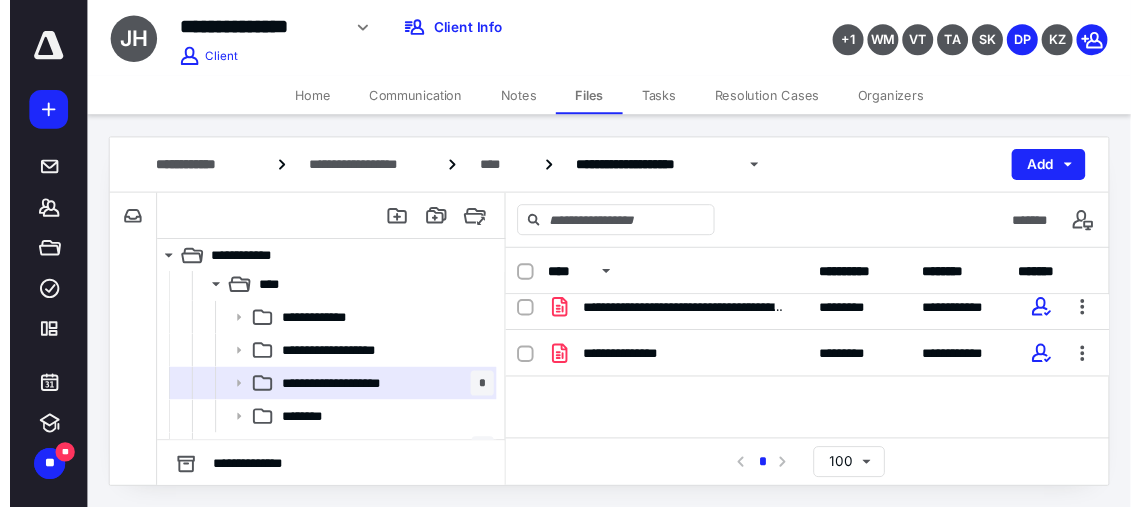 scroll, scrollTop: 60, scrollLeft: 0, axis: vertical 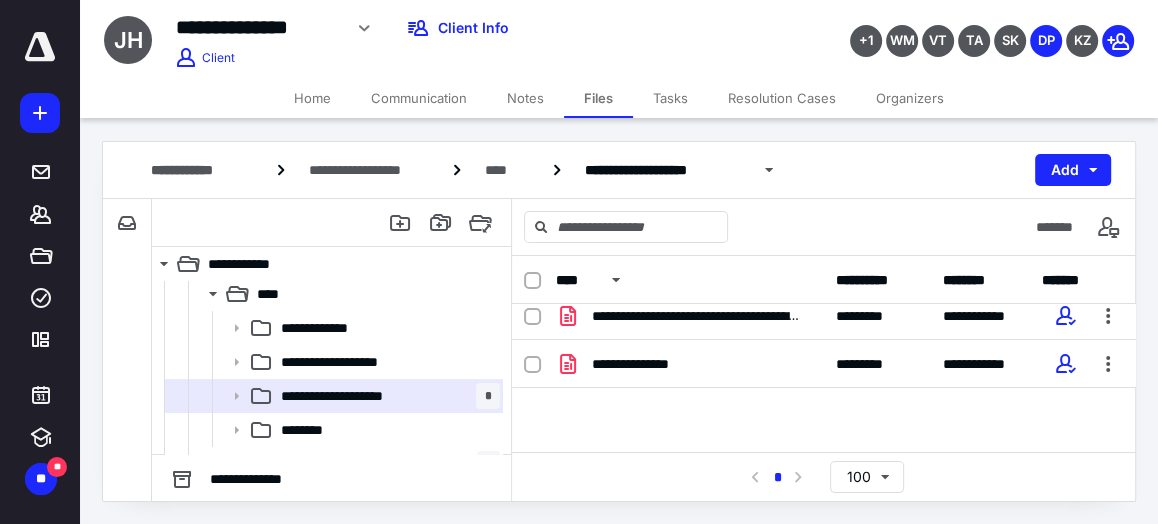 click on "Tasks" at bounding box center (670, 98) 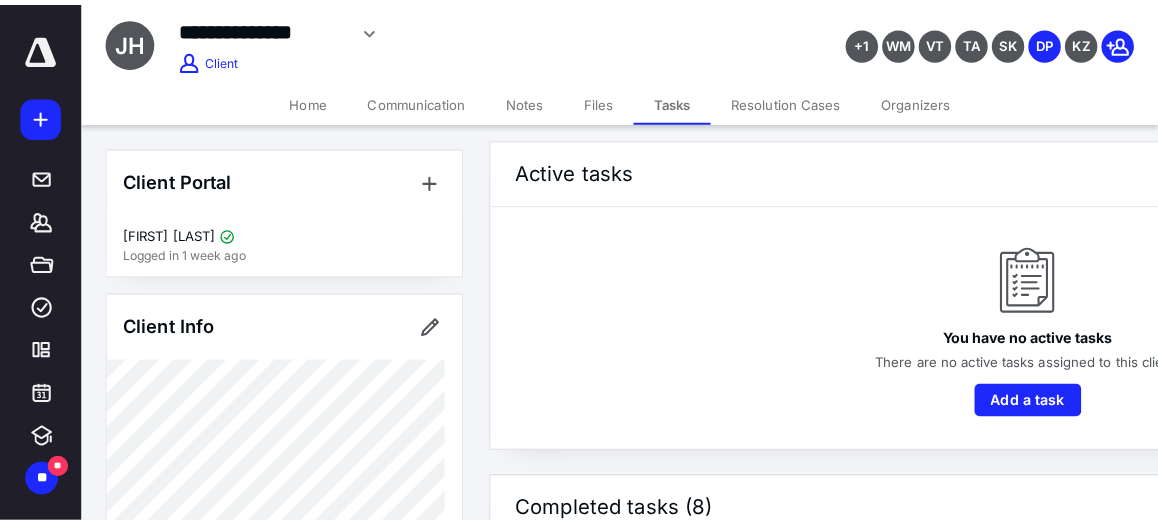 scroll, scrollTop: 0, scrollLeft: 0, axis: both 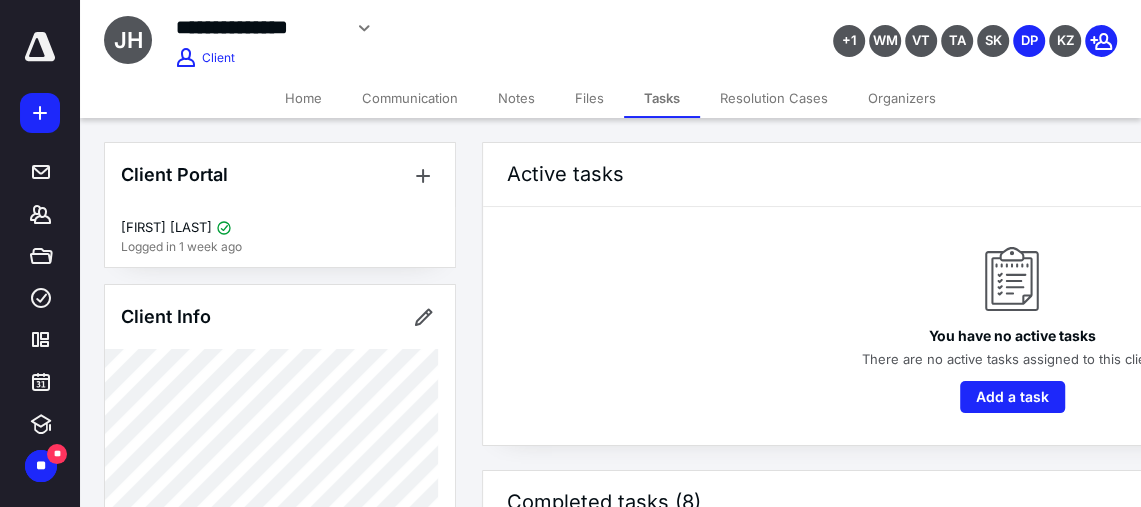 click on "Files" at bounding box center [589, 98] 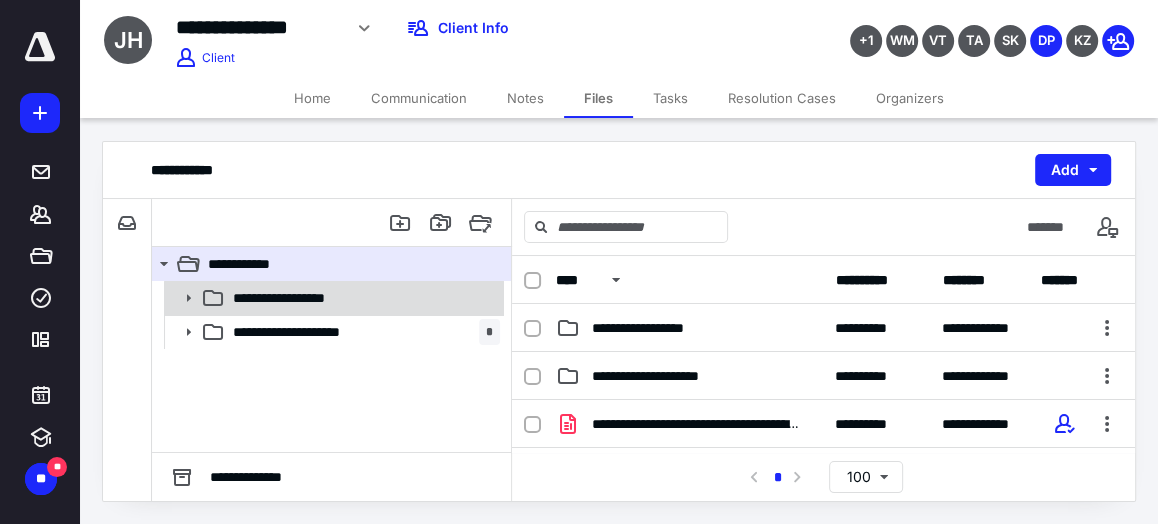 click 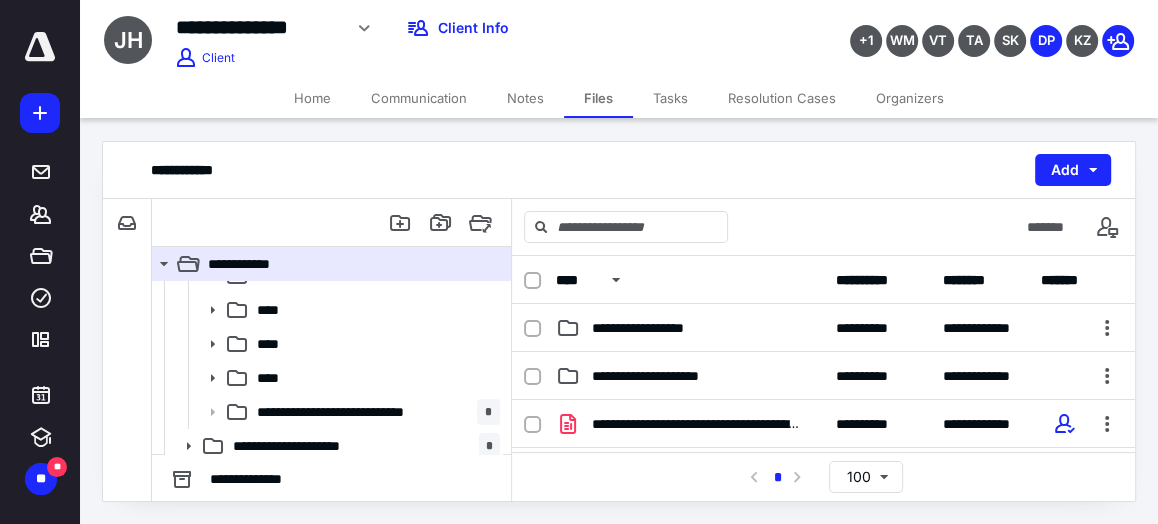 scroll, scrollTop: 330, scrollLeft: 0, axis: vertical 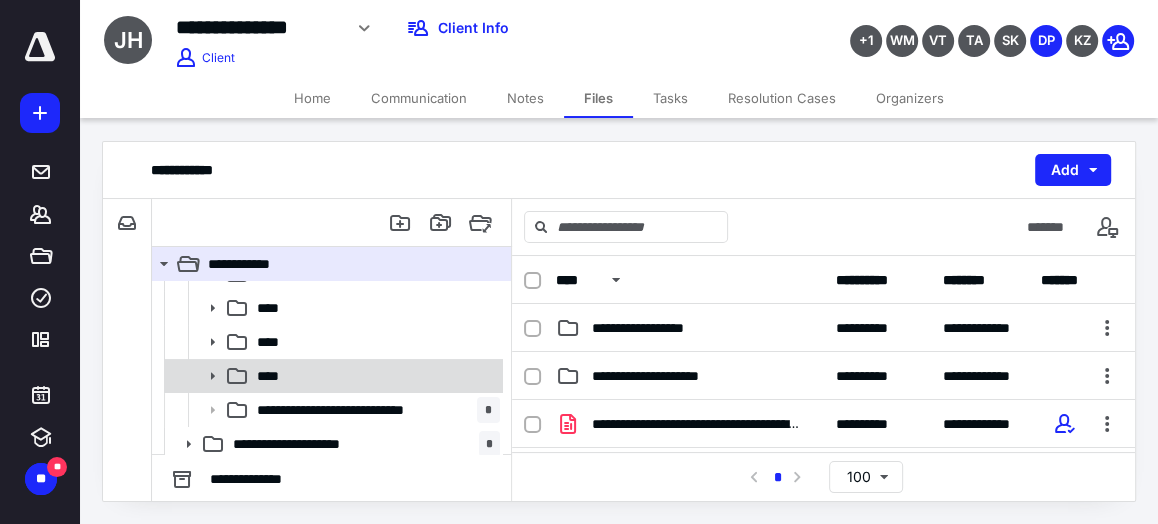 click 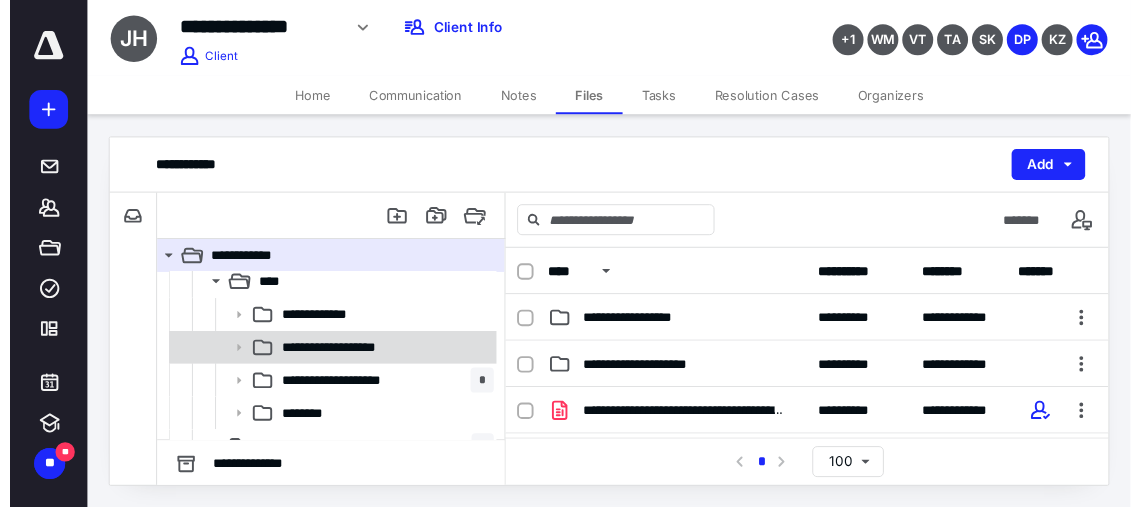 scroll, scrollTop: 417, scrollLeft: 0, axis: vertical 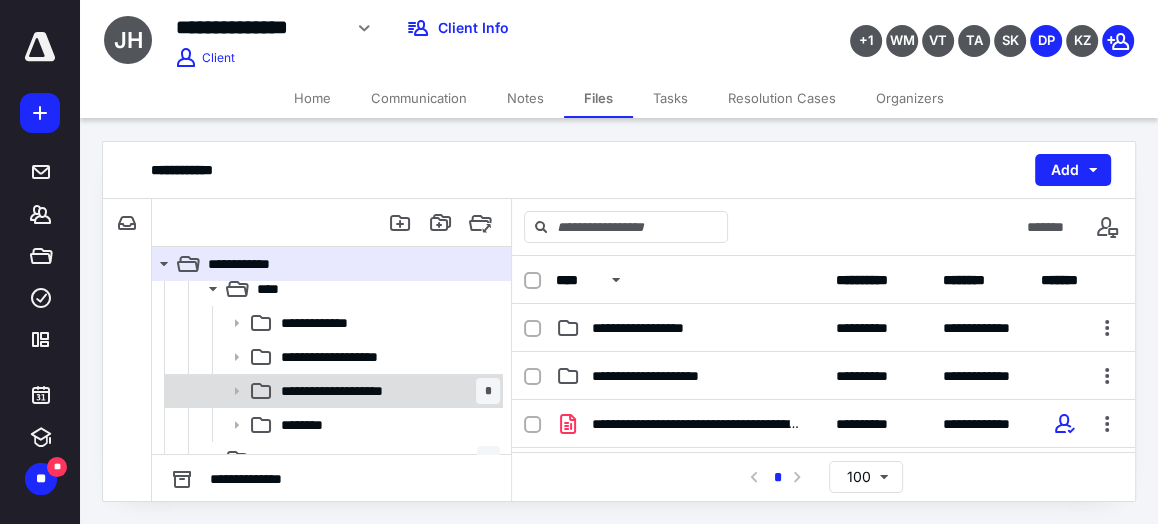click on "**********" at bounding box center [386, 391] 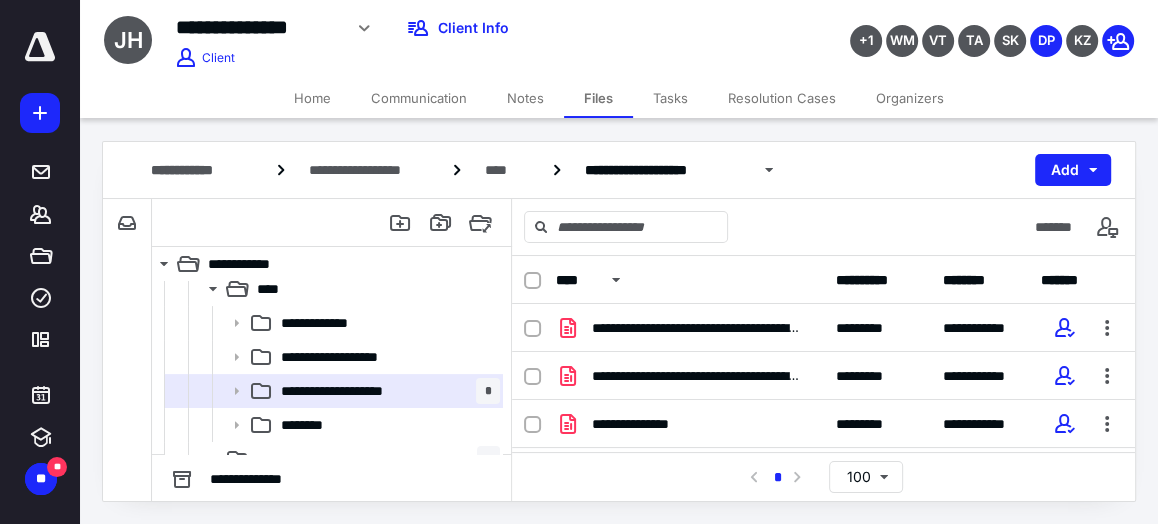 click on "Tasks" at bounding box center [670, 98] 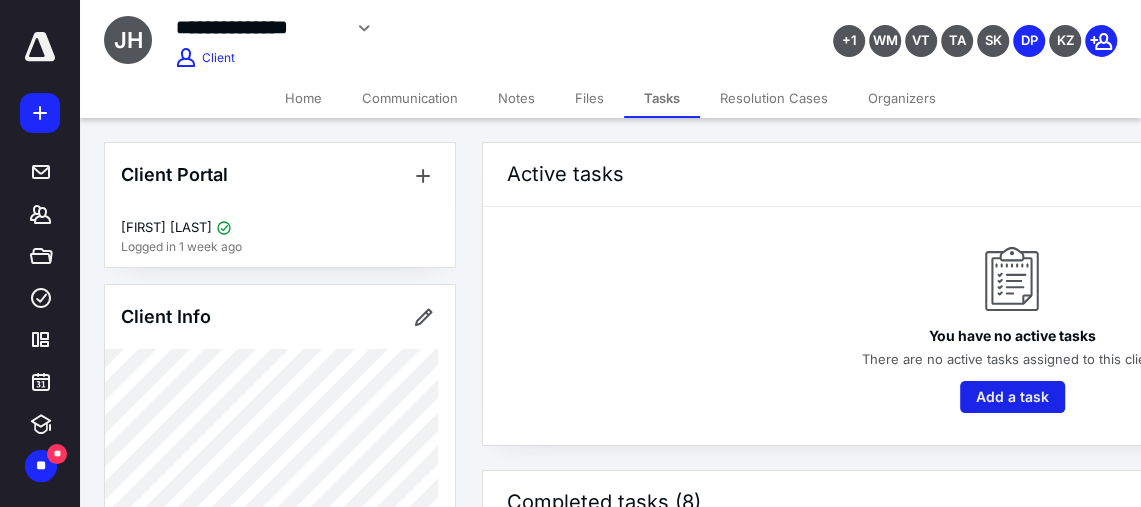 click on "Add a task" at bounding box center [1012, 397] 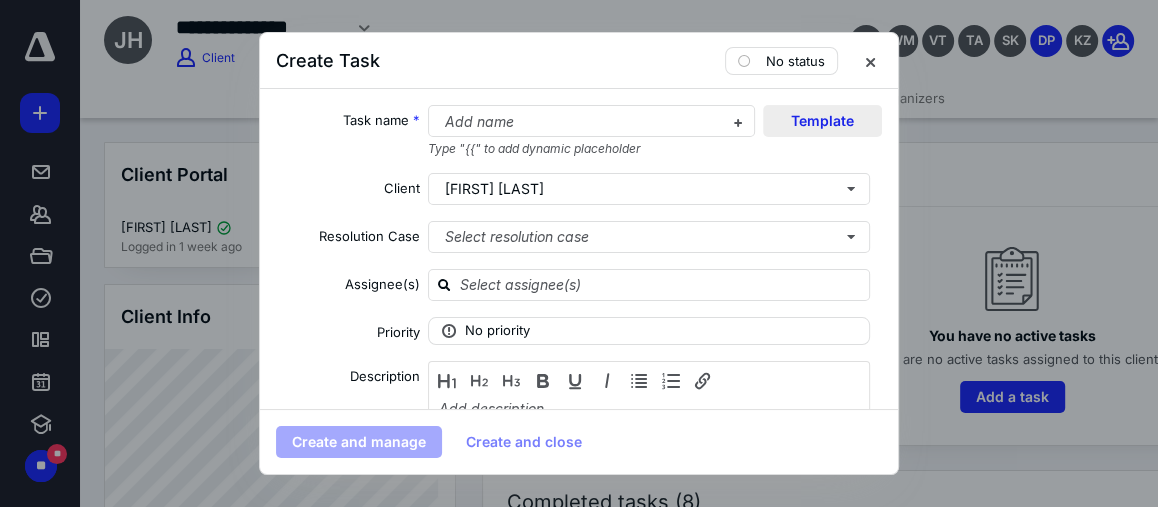 click on "Template" at bounding box center [822, 121] 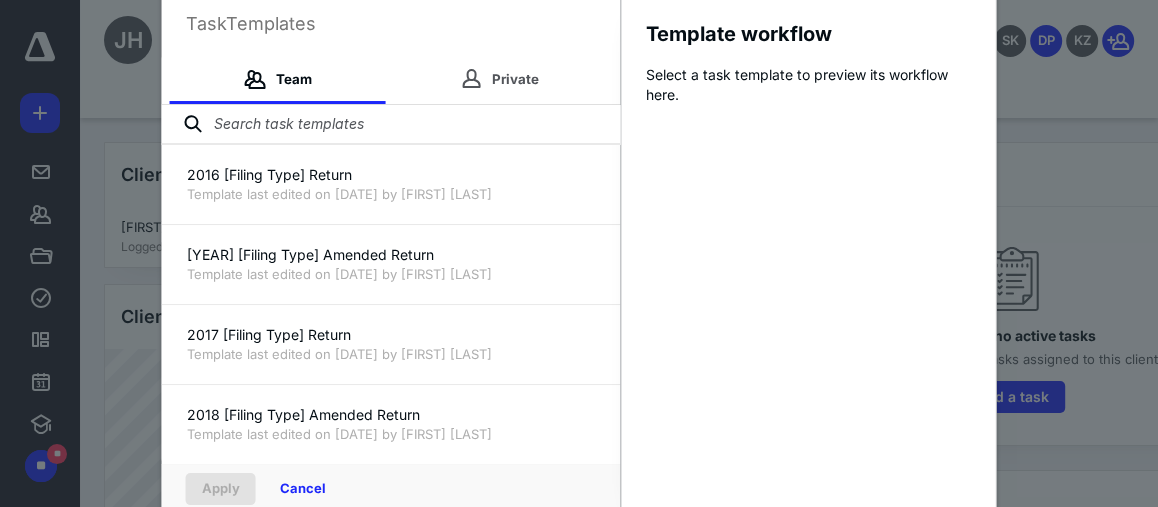 click at bounding box center [391, 125] 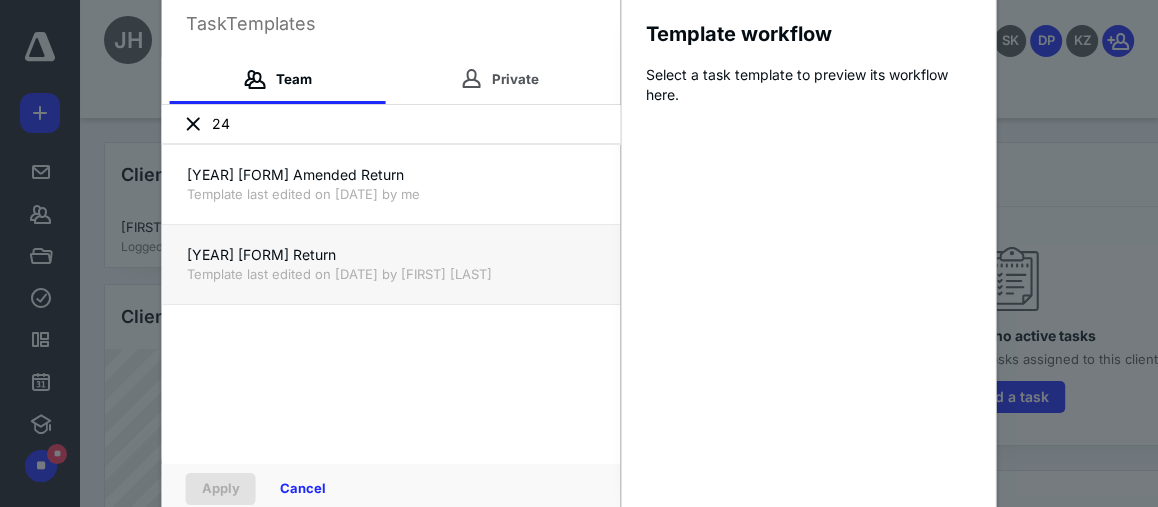 type on "24" 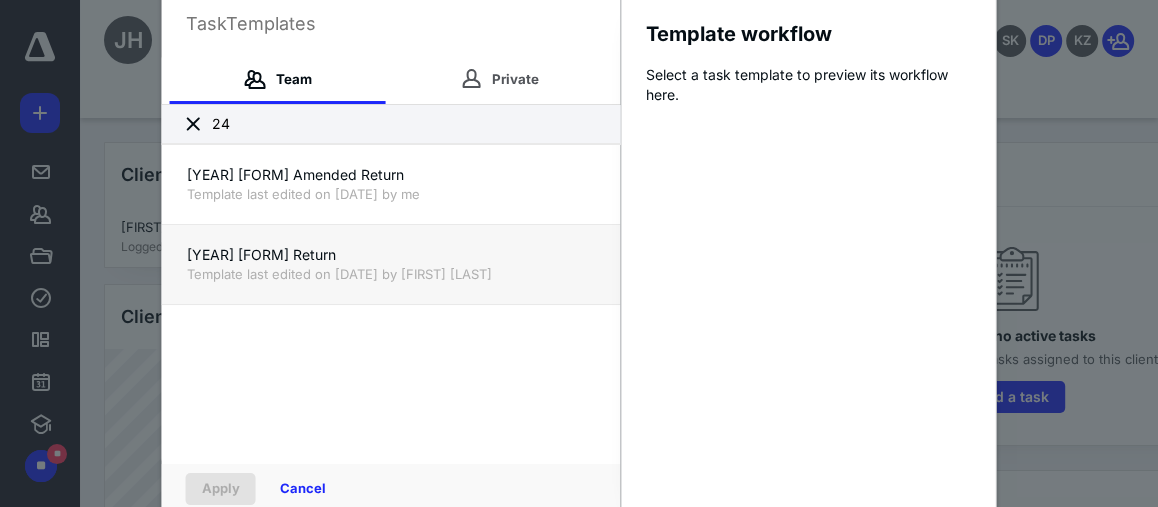 click on "Template last edited on [DATE] by [FIRST] [LAST]" at bounding box center (391, 274) 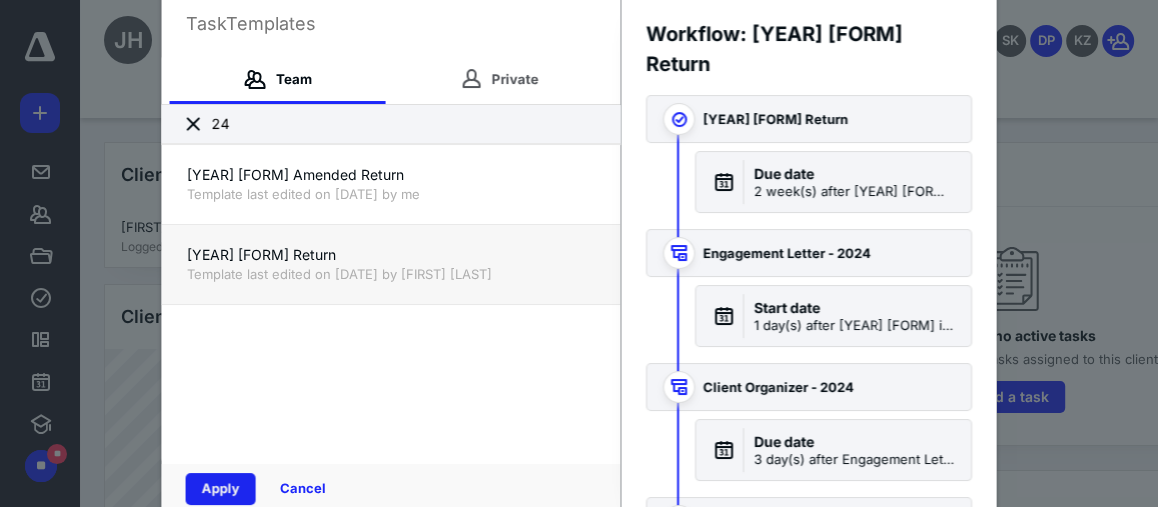 click on "Apply" at bounding box center (221, 489) 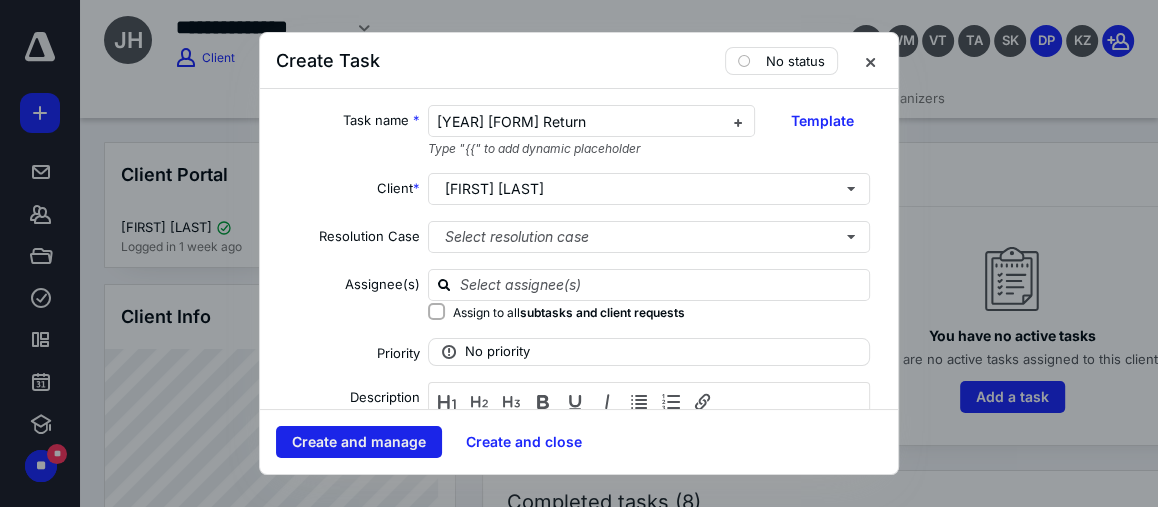 click on "Create and manage" at bounding box center (359, 442) 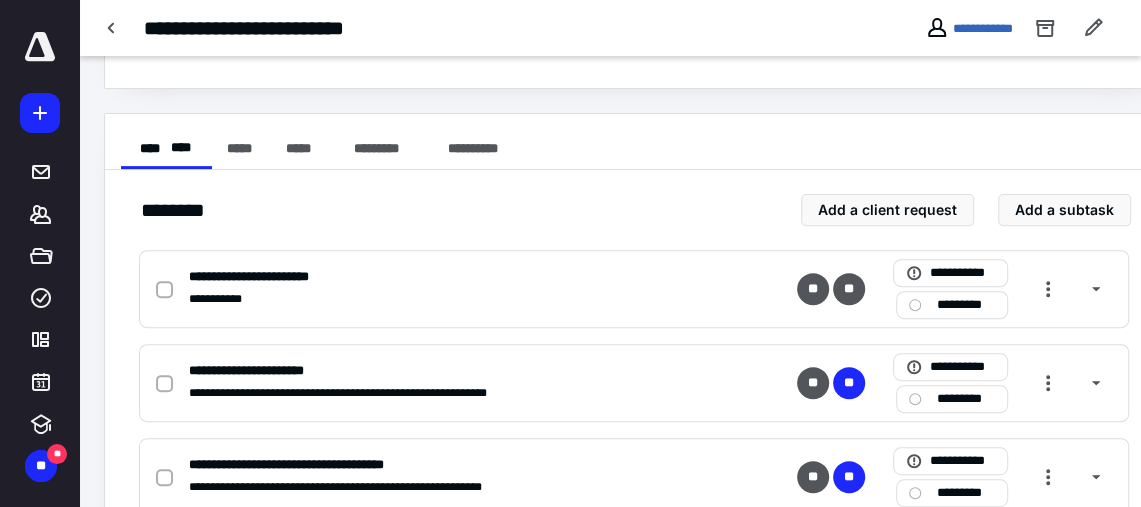 scroll, scrollTop: 340, scrollLeft: 0, axis: vertical 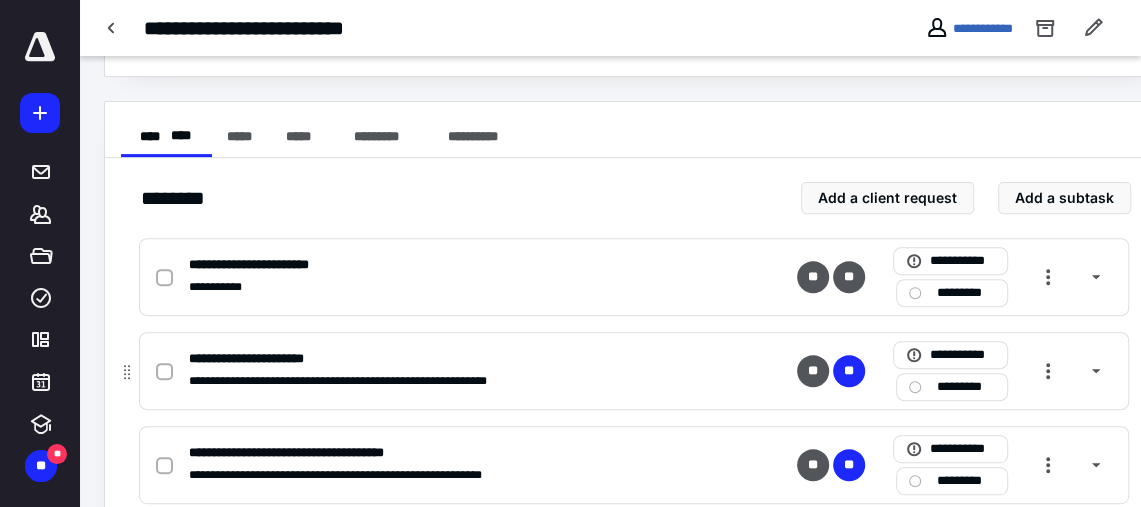 click at bounding box center [168, 370] 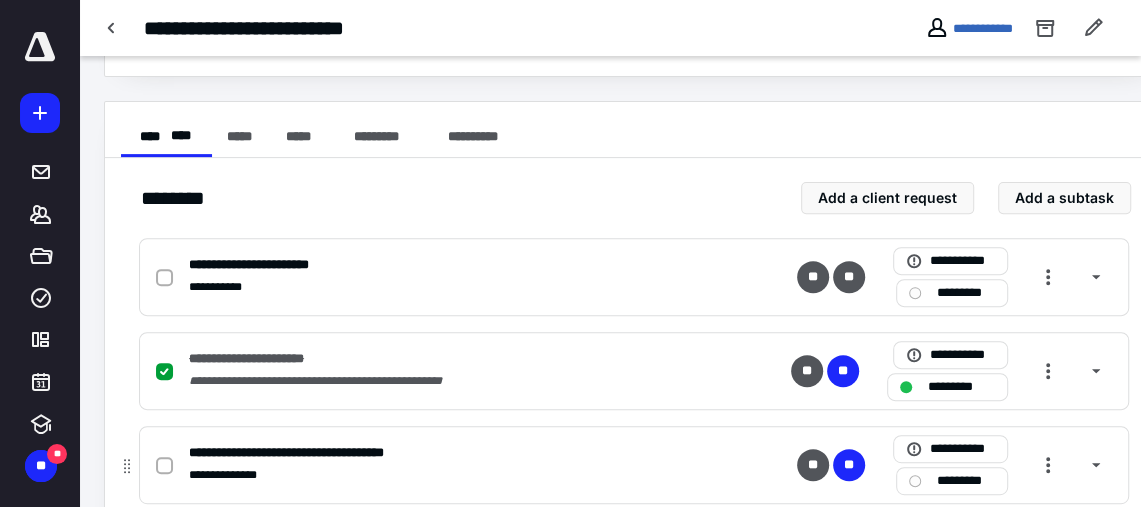 click 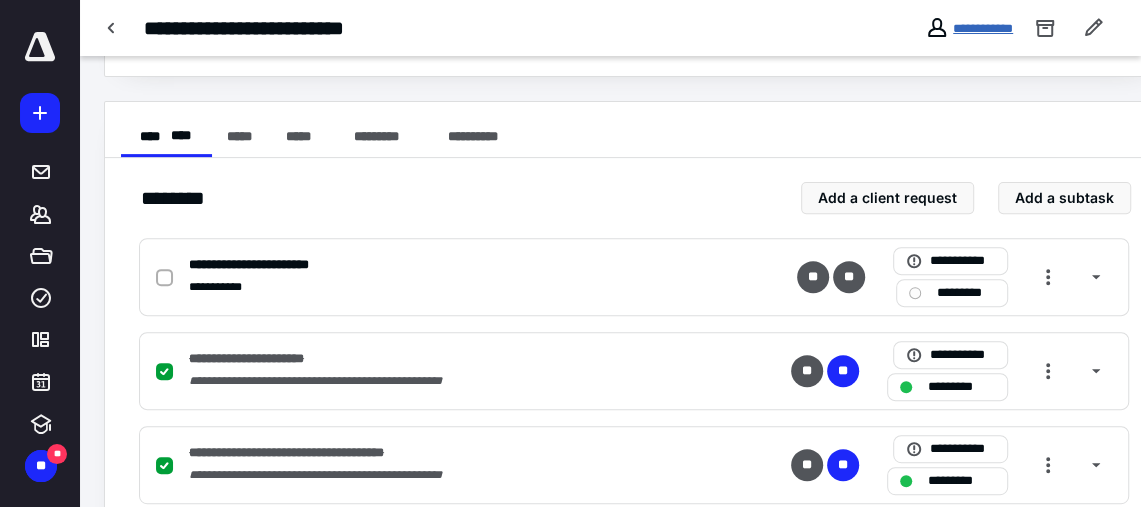 click on "**********" at bounding box center [983, 28] 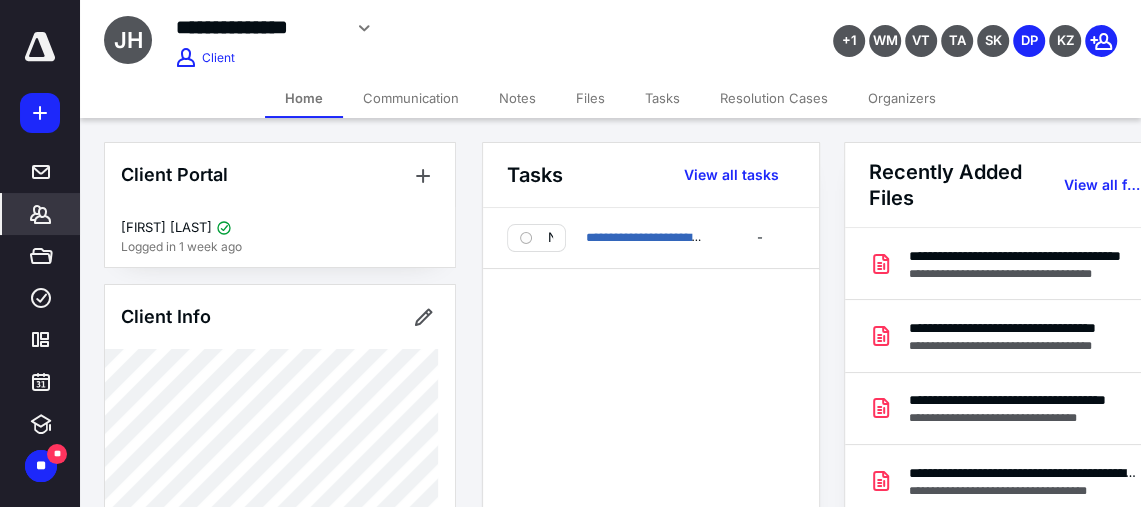 click on "Organizers" at bounding box center [902, 98] 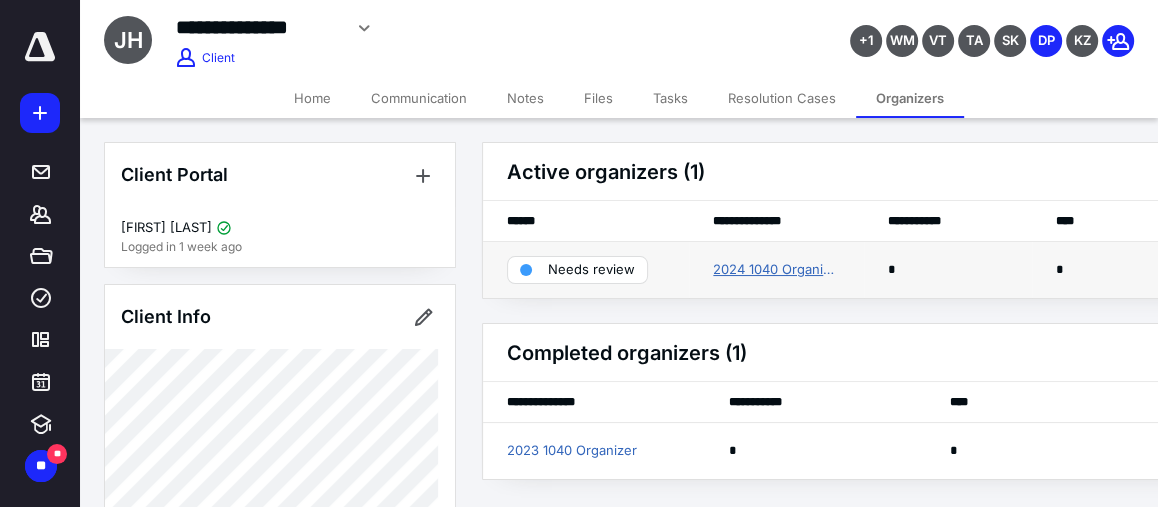 click on "2024 1040 Organizer" at bounding box center (776, 270) 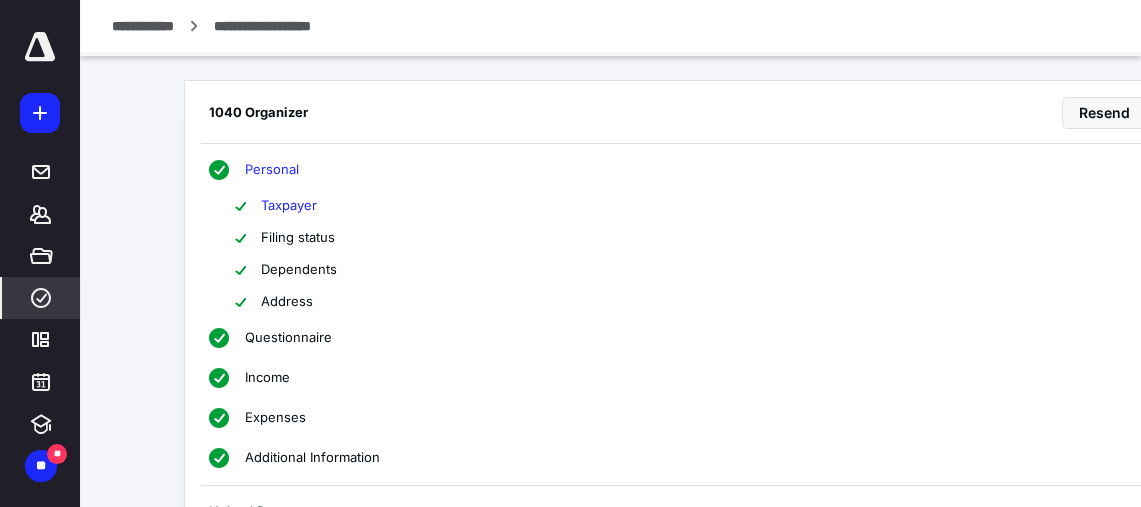 scroll, scrollTop: 0, scrollLeft: 91, axis: horizontal 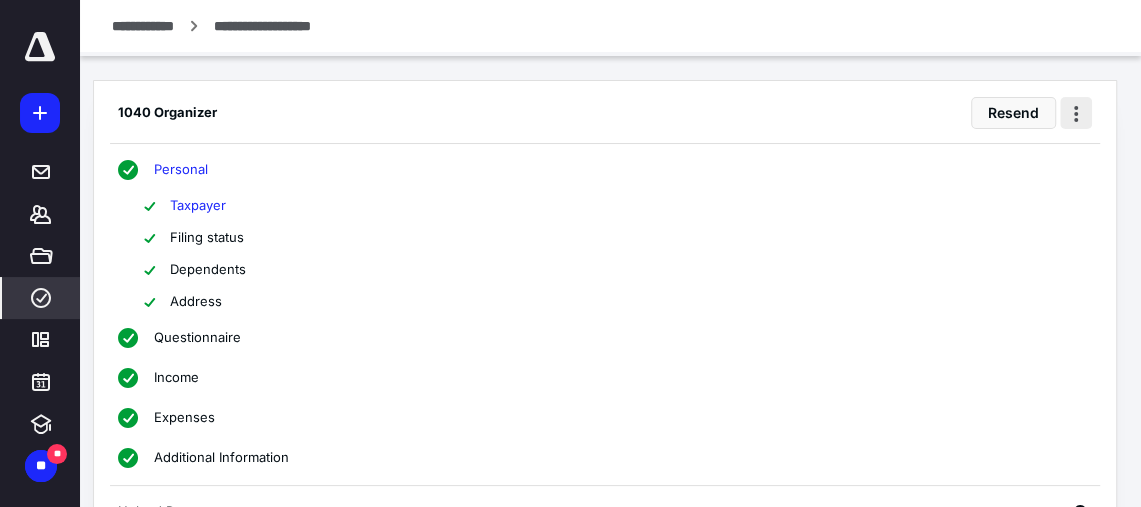 click at bounding box center (1076, 113) 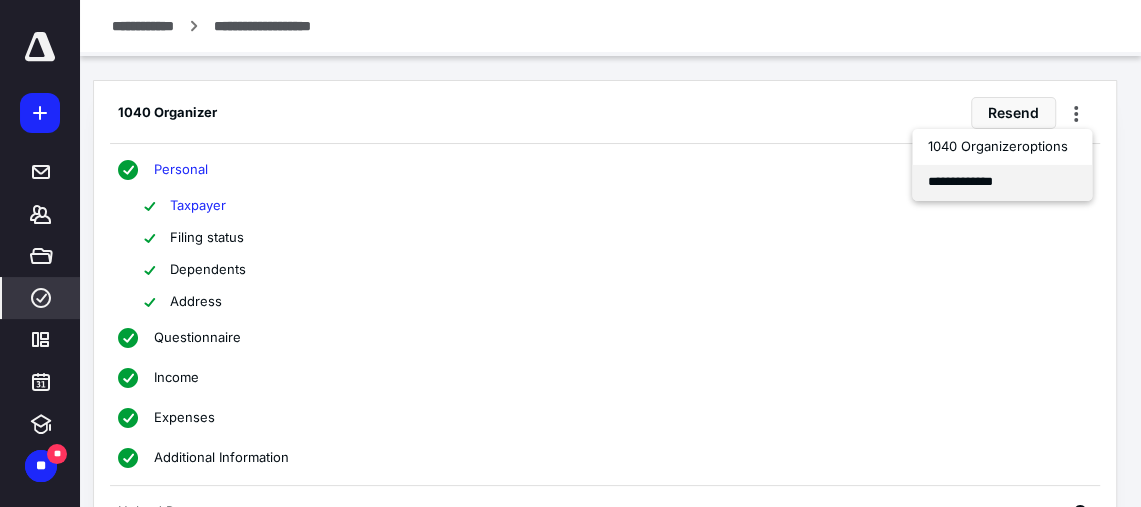 click on "**********" at bounding box center [1002, 182] 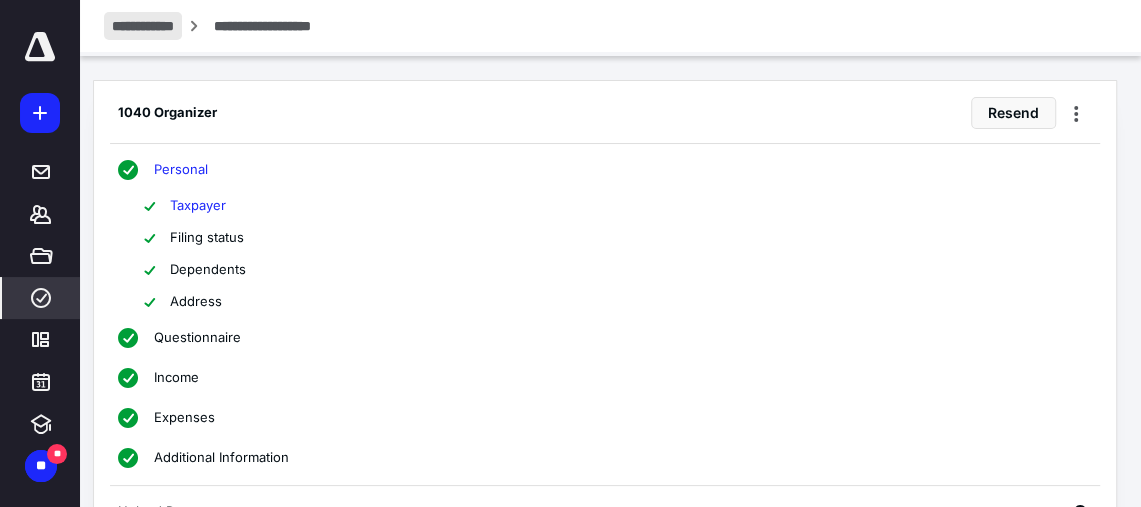 click on "**********" at bounding box center (143, 26) 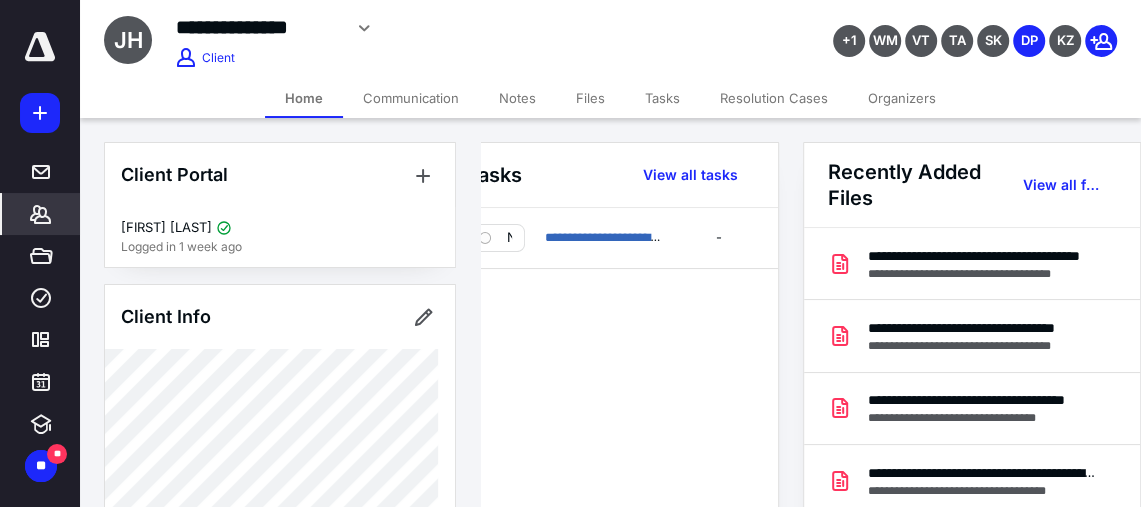 click on "Files" at bounding box center (590, 98) 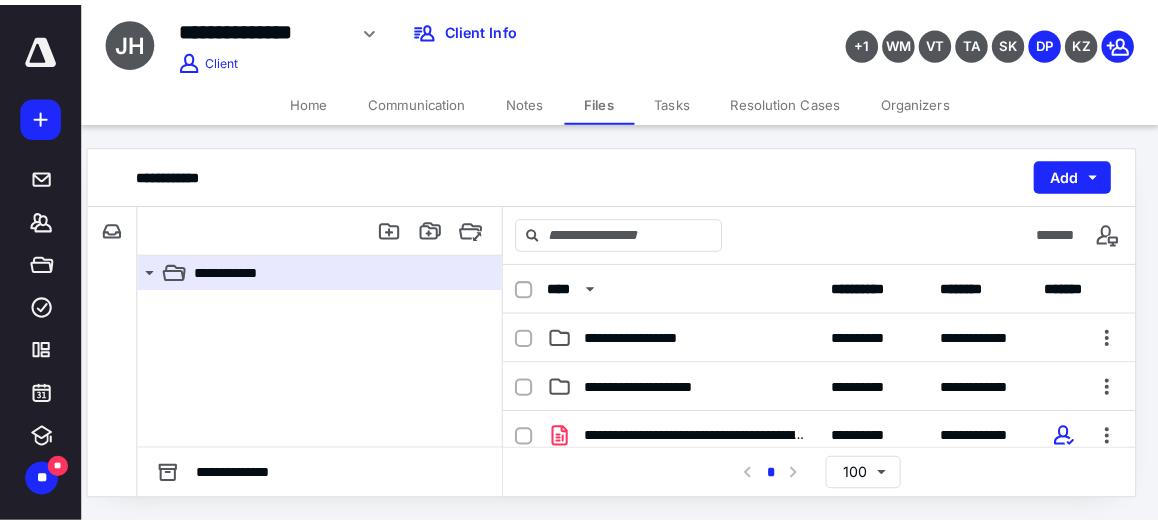 scroll, scrollTop: 0, scrollLeft: 0, axis: both 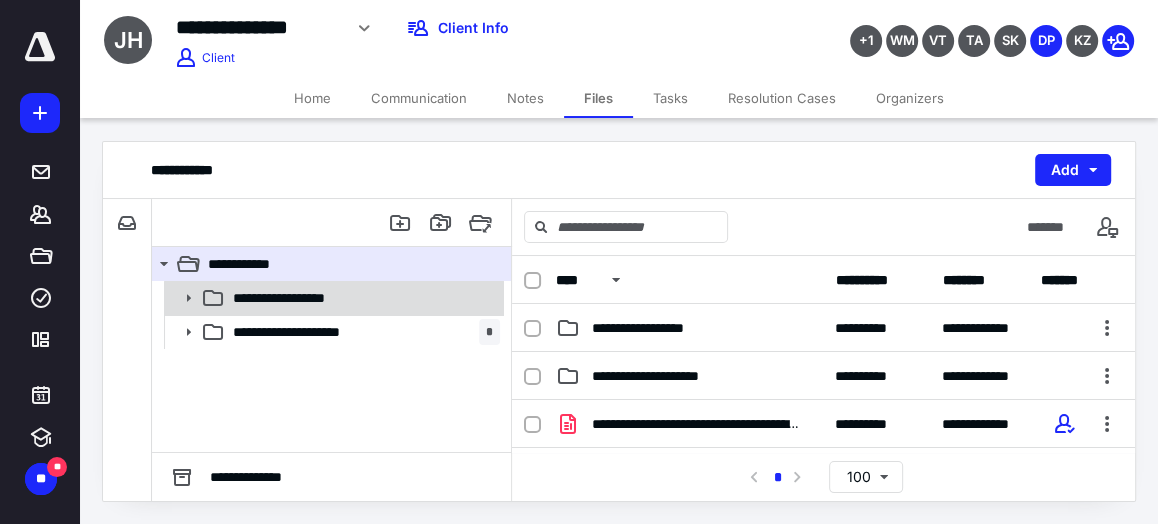 click 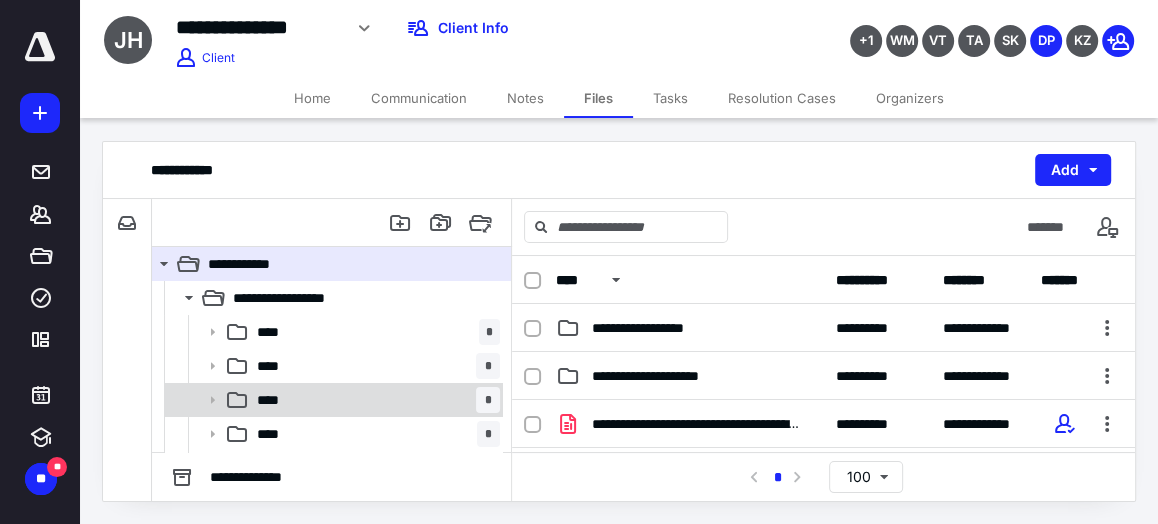 scroll, scrollTop: 337, scrollLeft: 0, axis: vertical 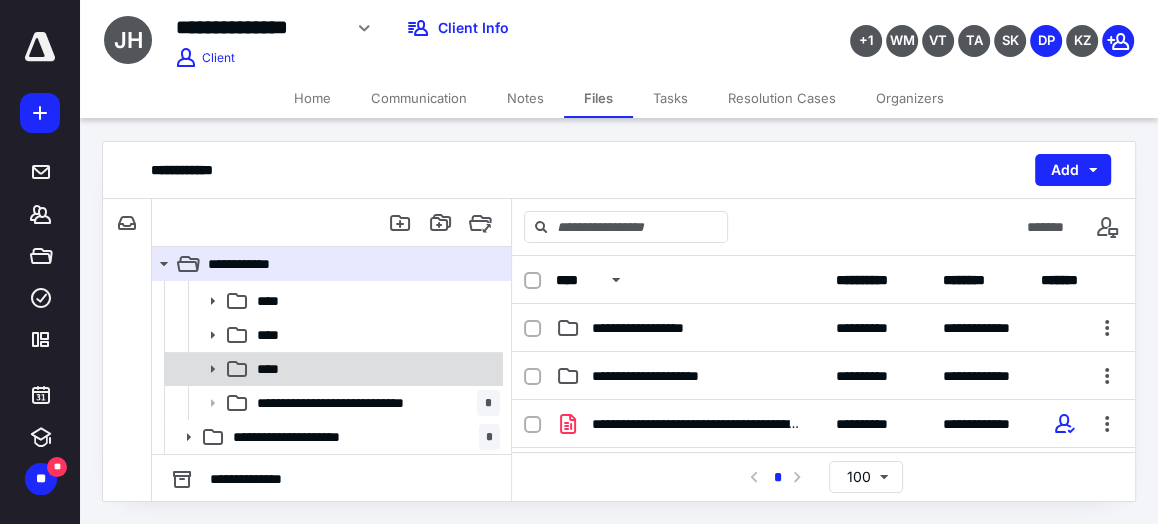 click 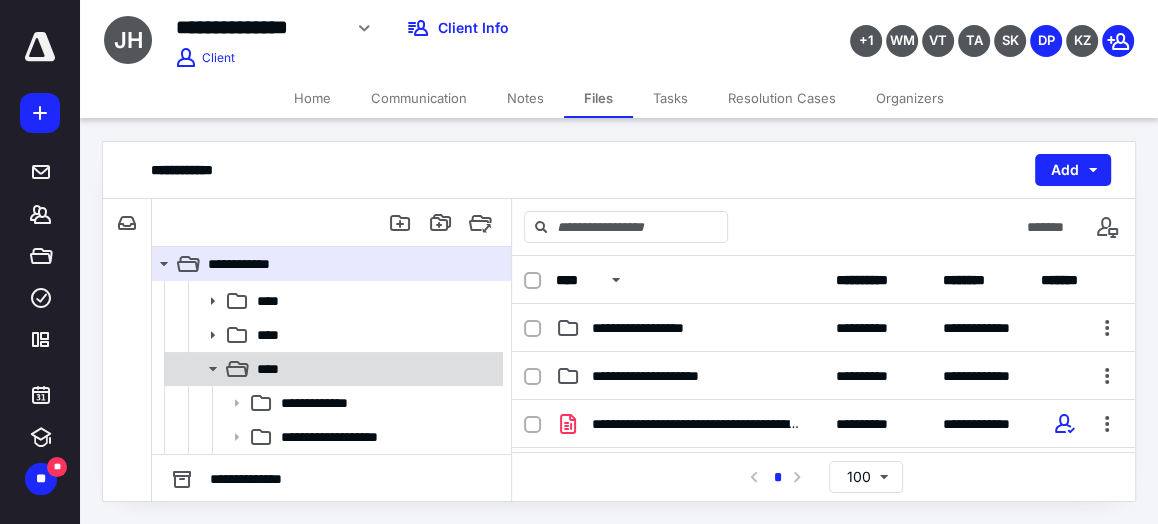scroll, scrollTop: 473, scrollLeft: 0, axis: vertical 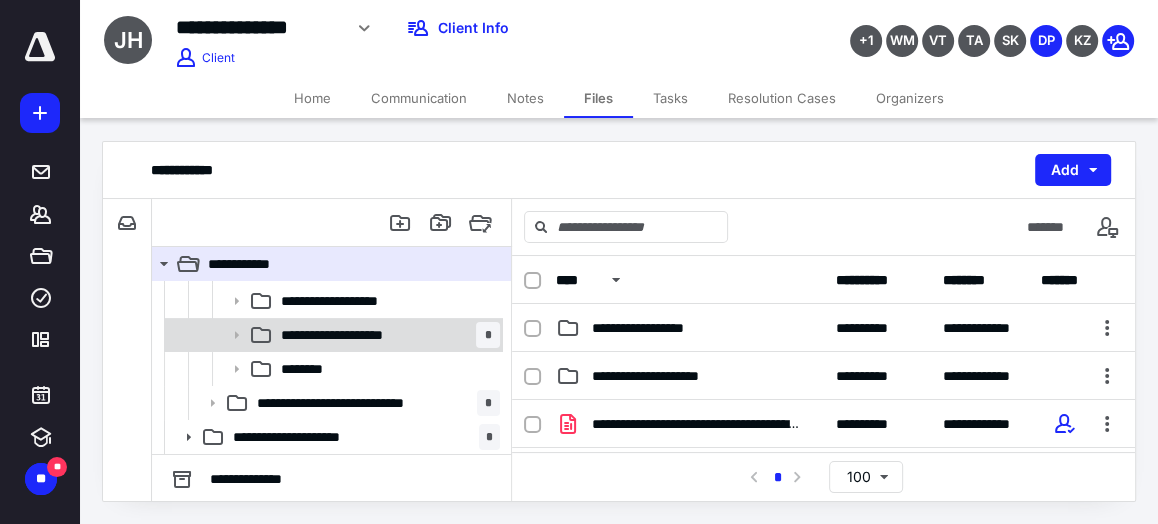 click on "**********" at bounding box center [332, 335] 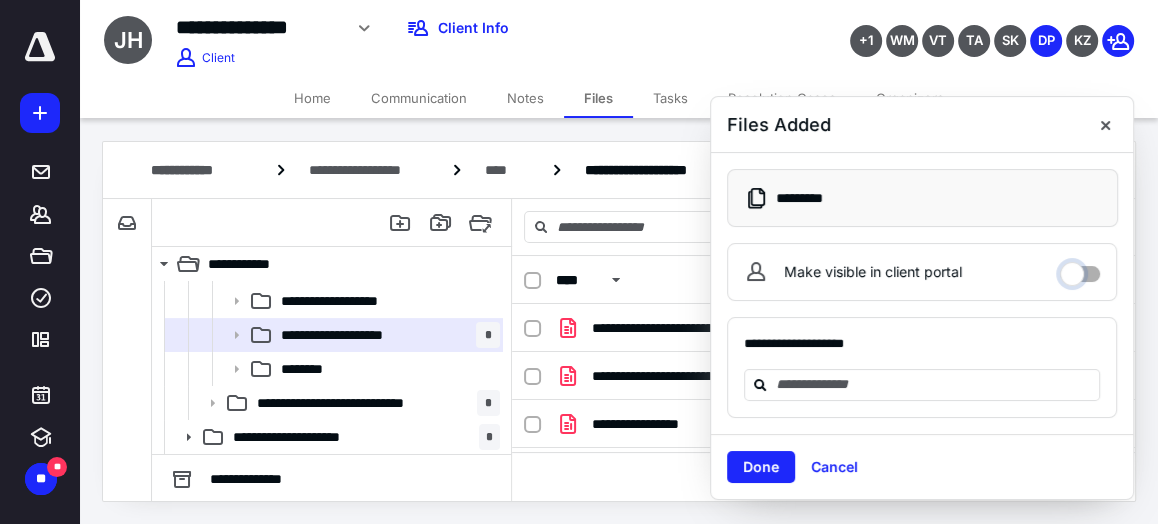 click on "Make visible in client portal" at bounding box center (1080, 269) 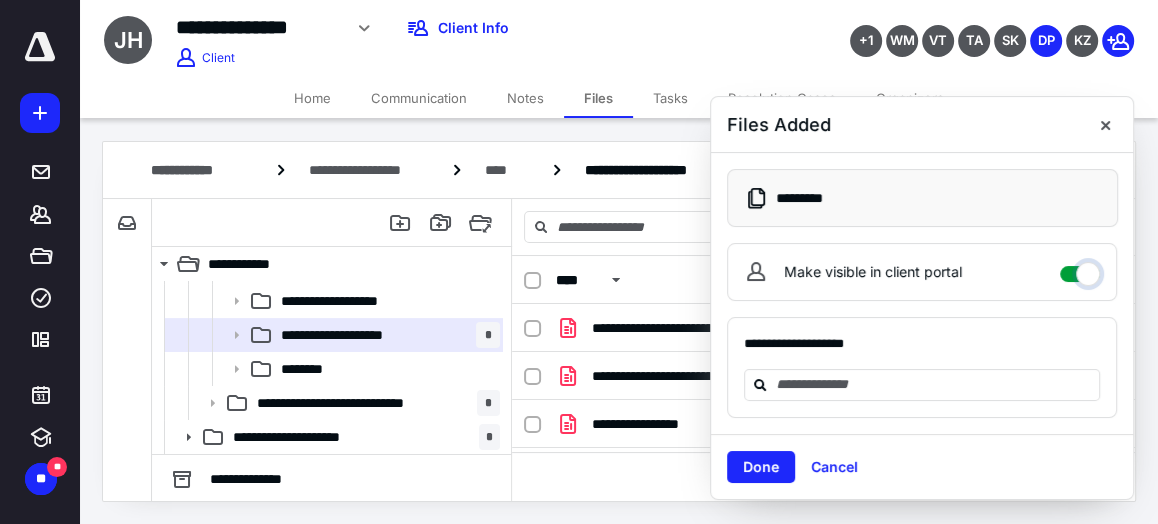 checkbox on "****" 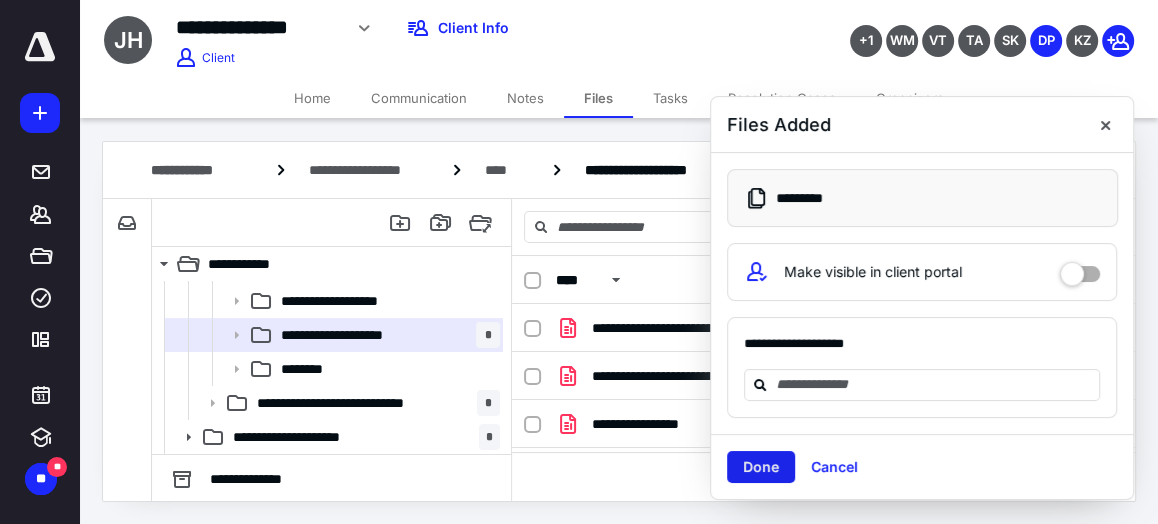 click on "Done" at bounding box center [761, 467] 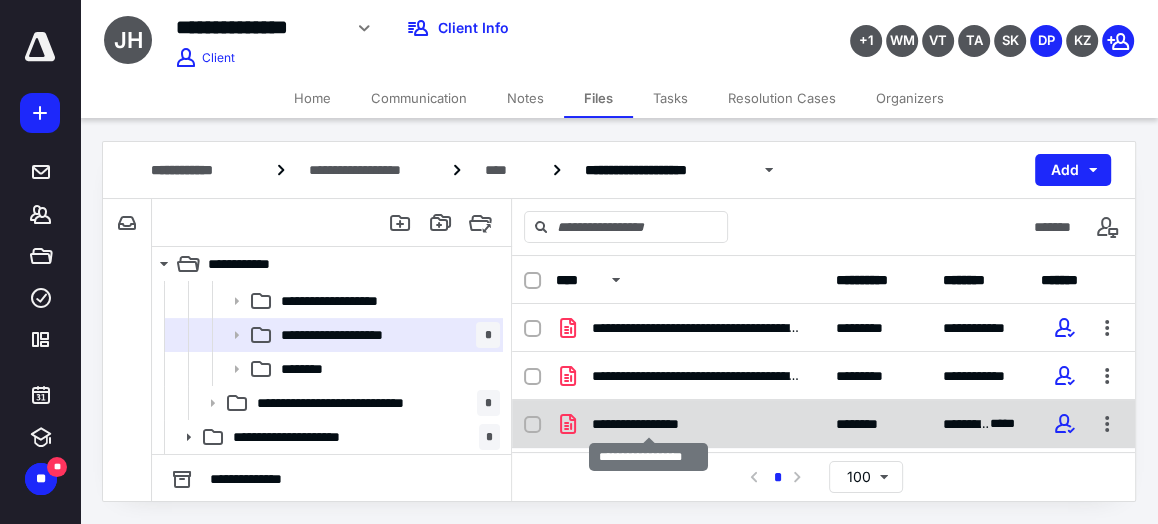 click on "**********" at bounding box center [649, 424] 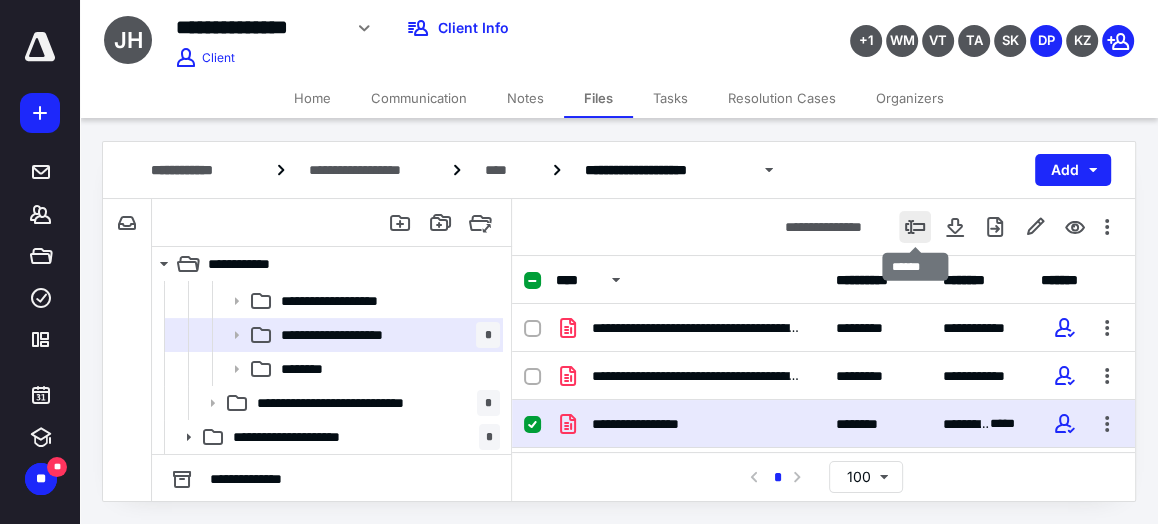 click at bounding box center [915, 227] 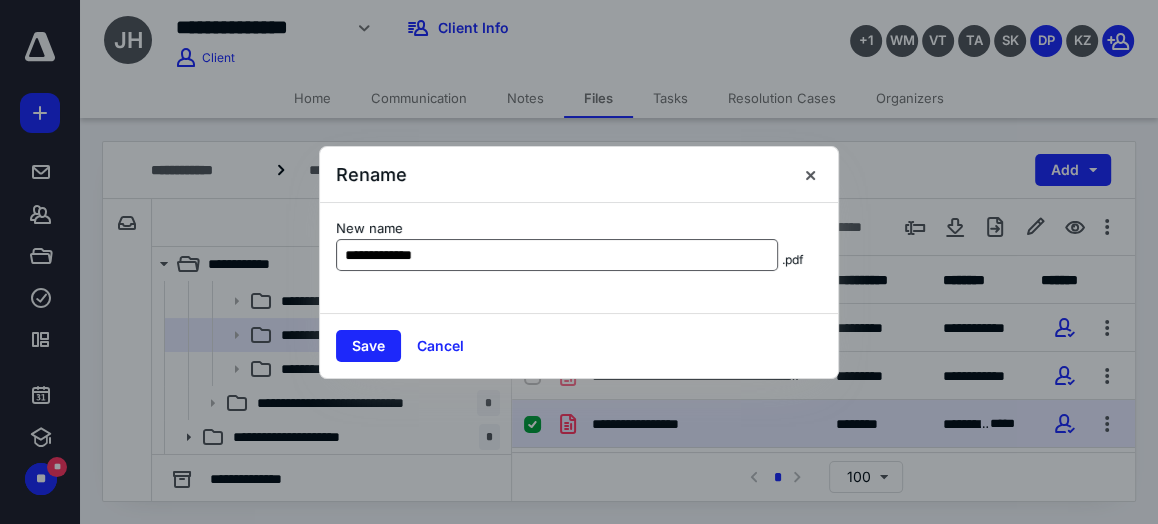 click on "**********" at bounding box center (557, 255) 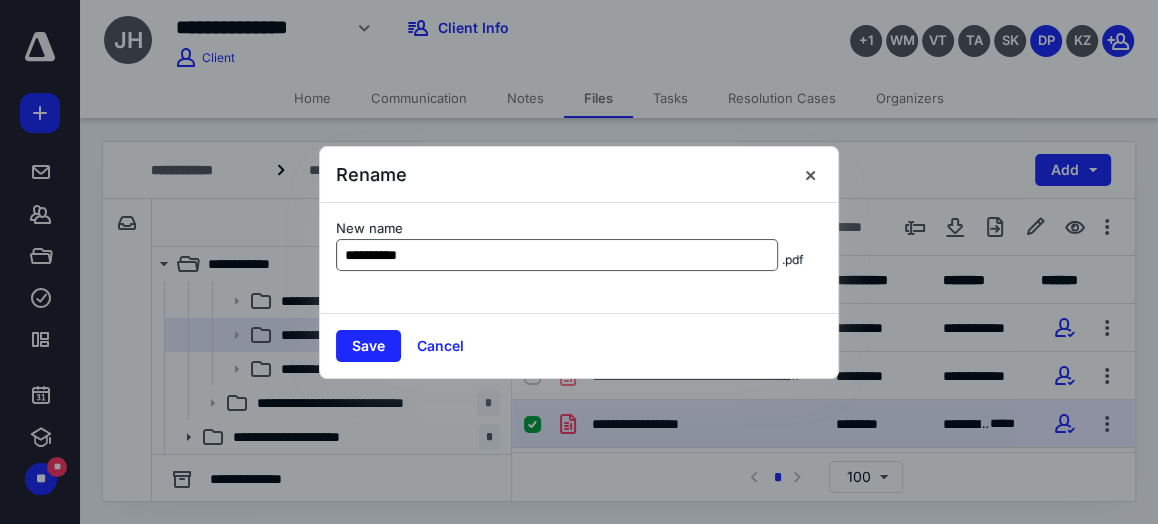 click on "*********" at bounding box center [557, 255] 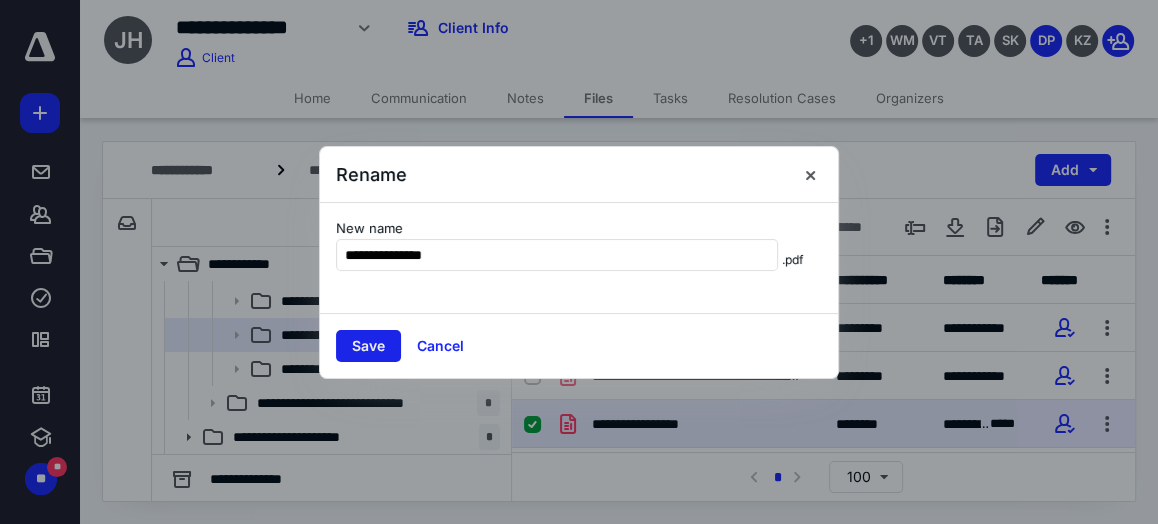 type on "**********" 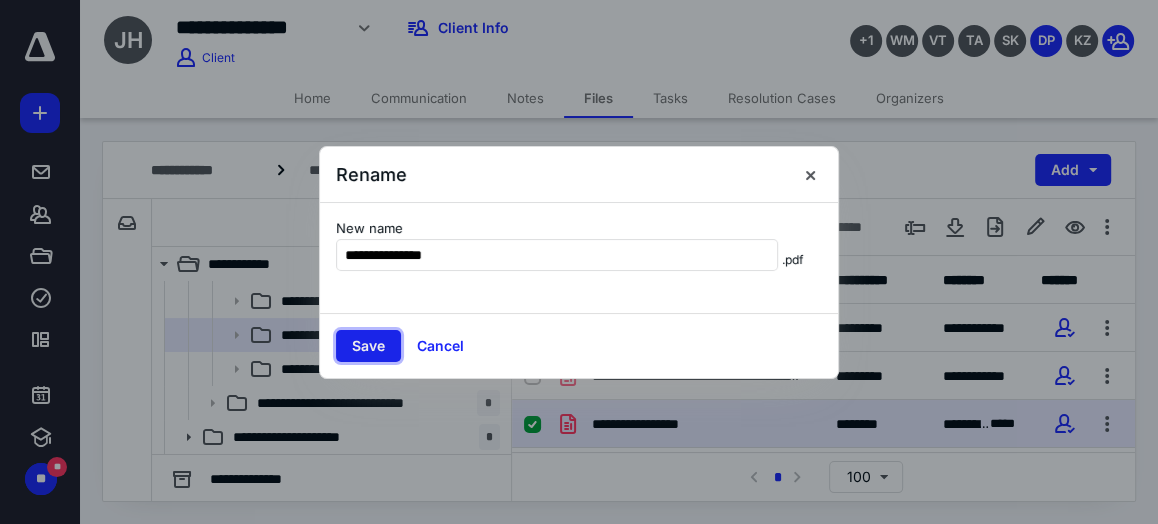 click on "Save" at bounding box center [368, 346] 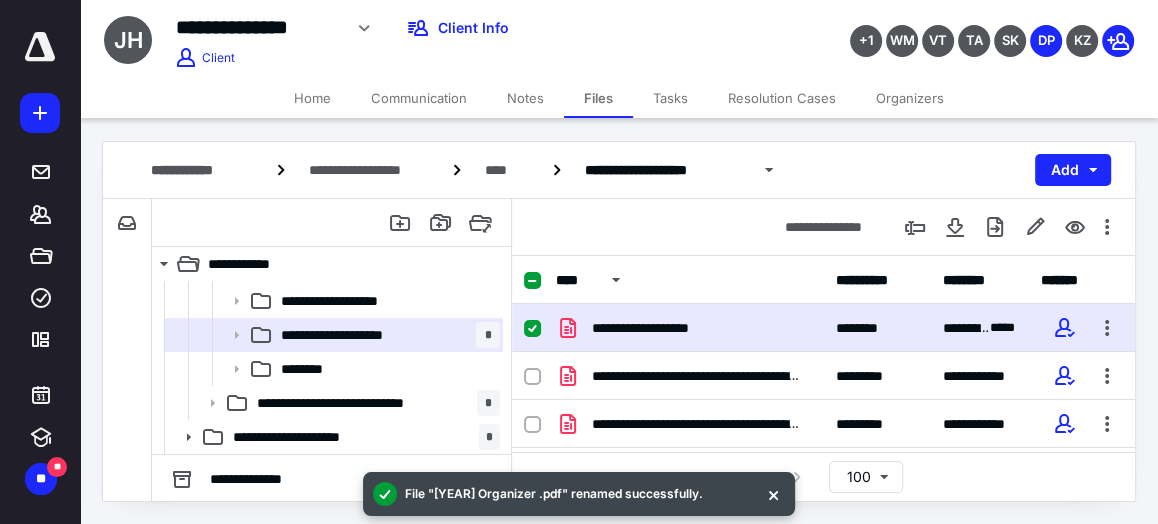 click on "**********" at bounding box center [689, 328] 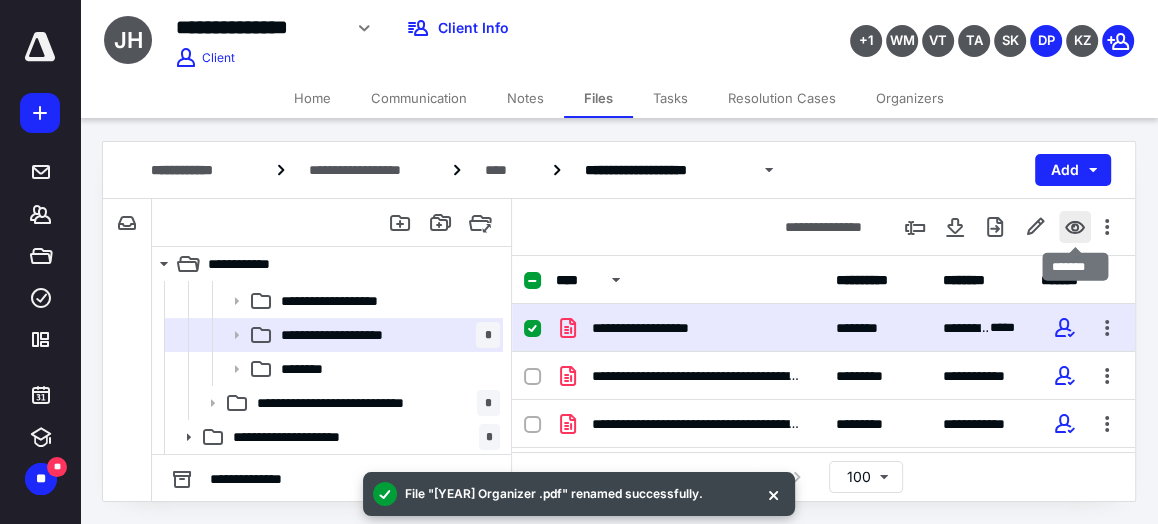 click at bounding box center (1075, 227) 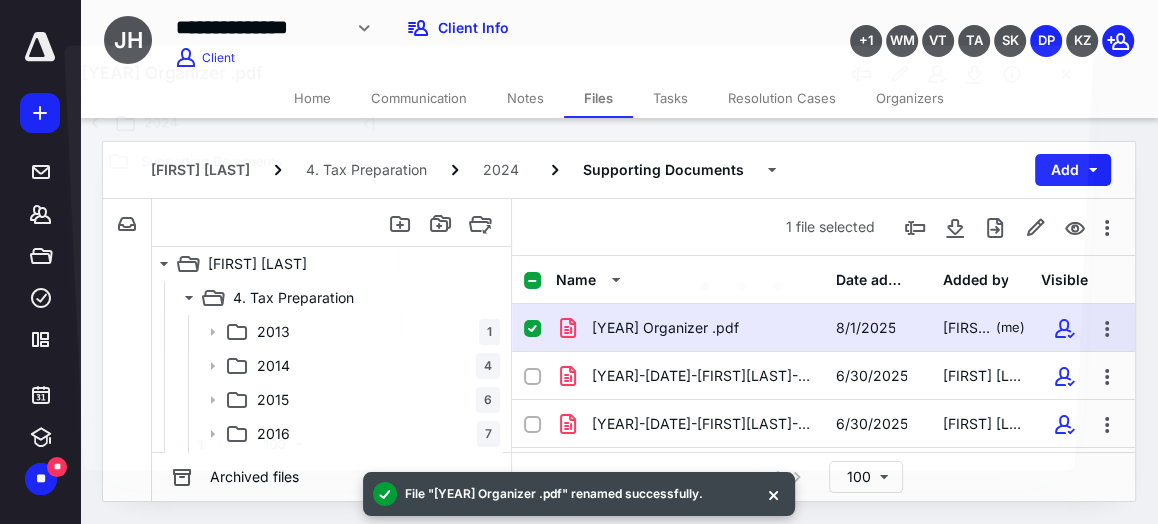 scroll, scrollTop: 473, scrollLeft: 0, axis: vertical 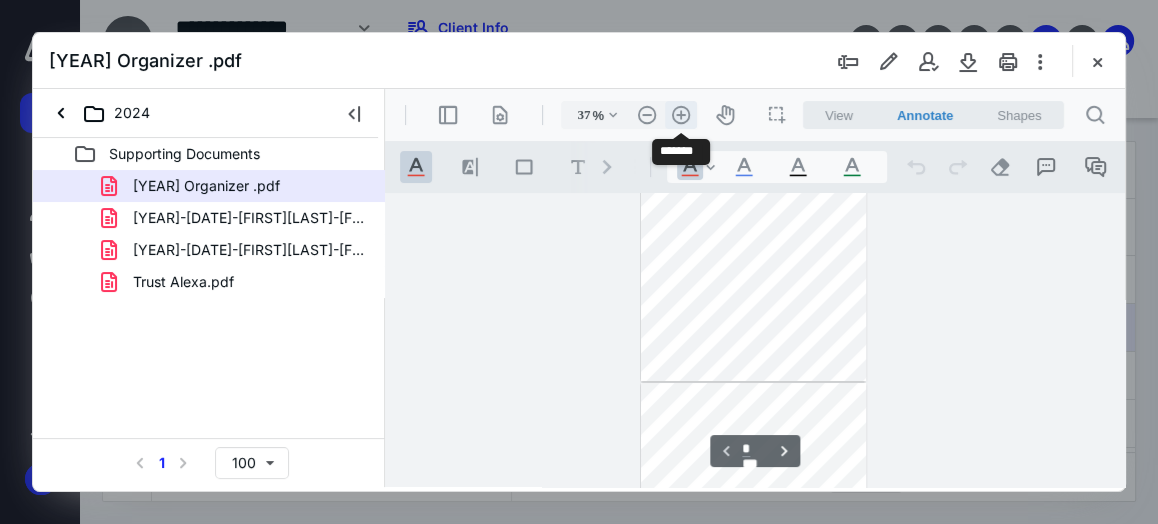 click on ".cls-1{fill:#abb0c4;} icon - header - zoom - in - line" at bounding box center [681, 115] 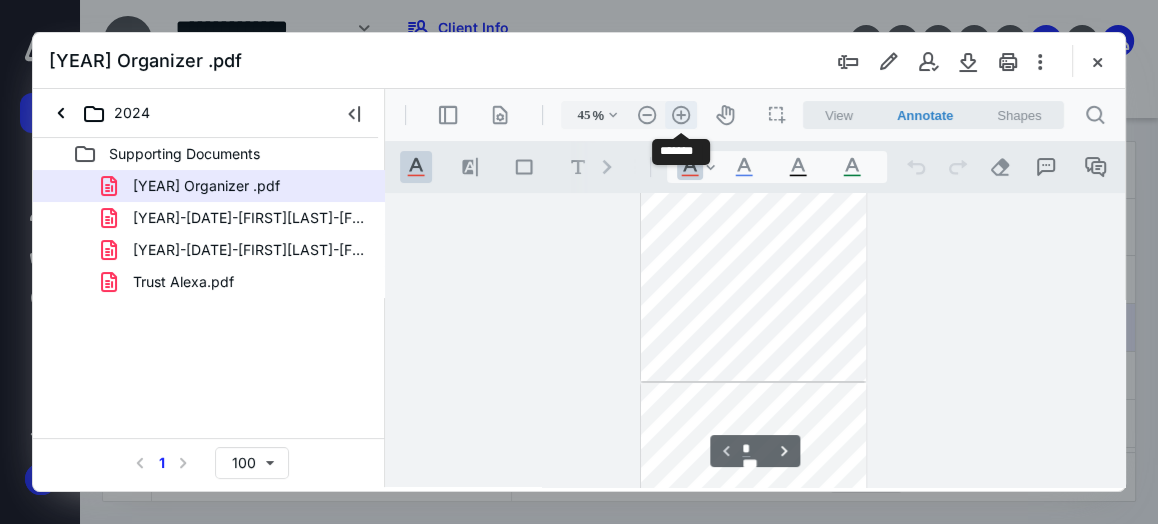 scroll, scrollTop: 145, scrollLeft: 0, axis: vertical 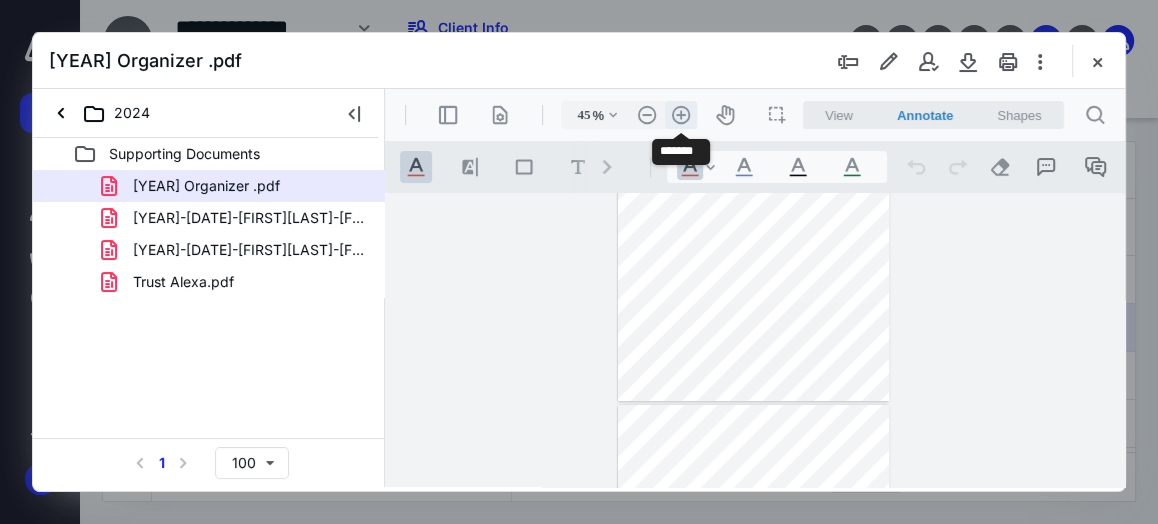 click on ".cls-1{fill:#abb0c4;} icon - header - zoom - in - line" at bounding box center [681, 115] 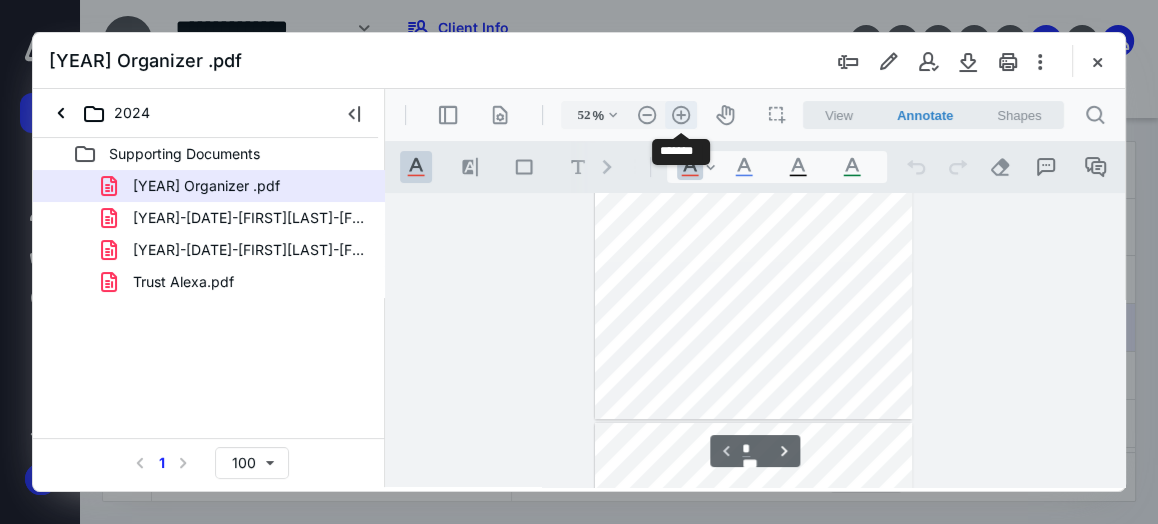click on ".cls-1{fill:#abb0c4;} icon - header - zoom - in - line" at bounding box center (681, 115) 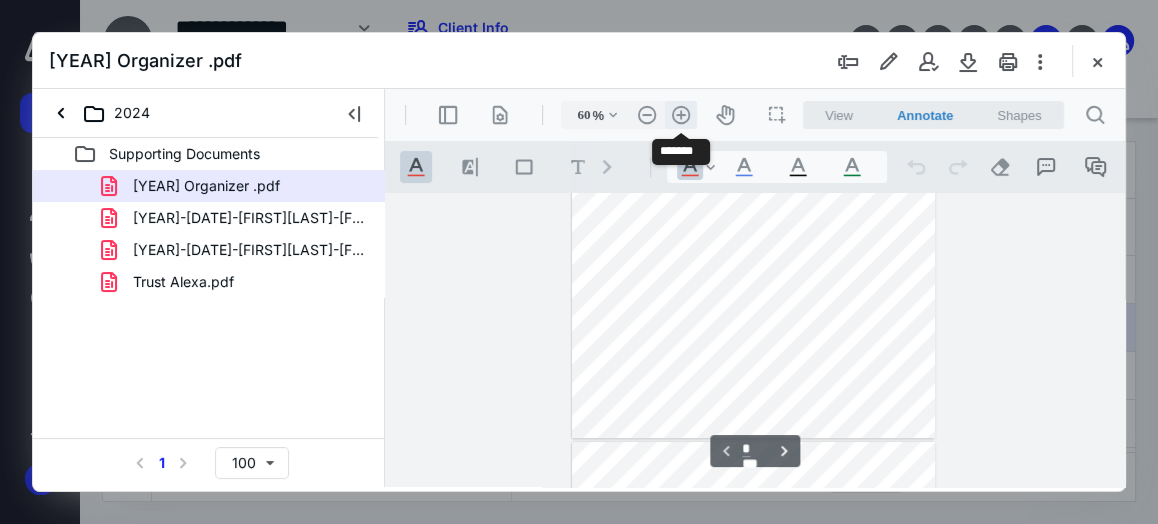 click on ".cls-1{fill:#abb0c4;} icon - header - zoom - in - line" at bounding box center [681, 115] 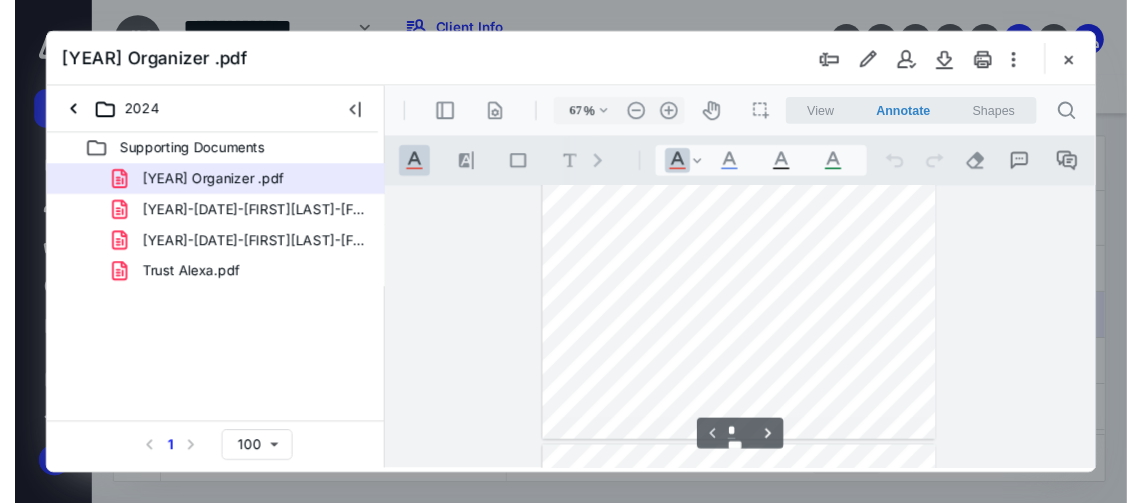 scroll, scrollTop: 0, scrollLeft: 0, axis: both 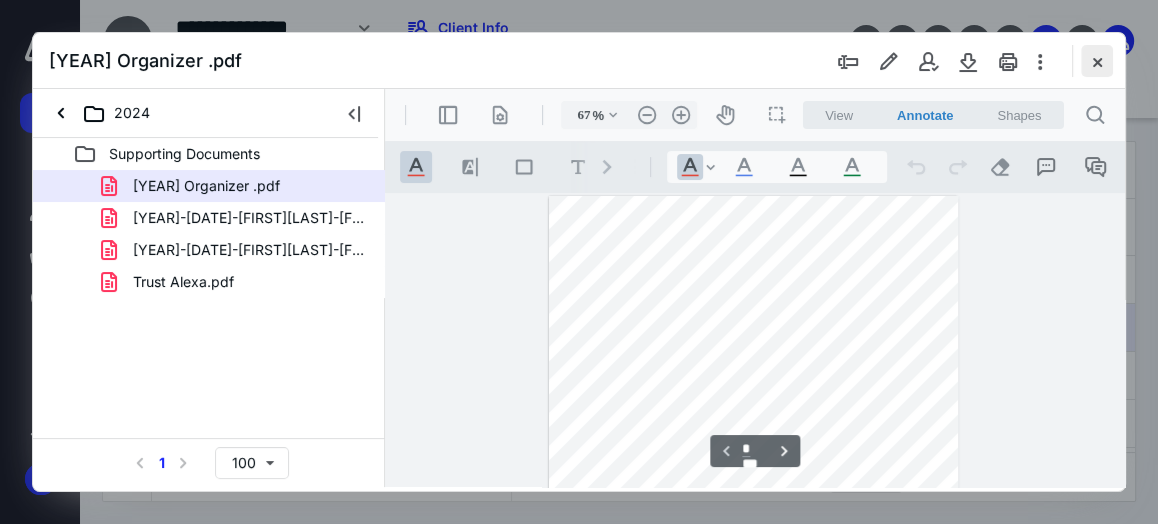 click at bounding box center [1097, 61] 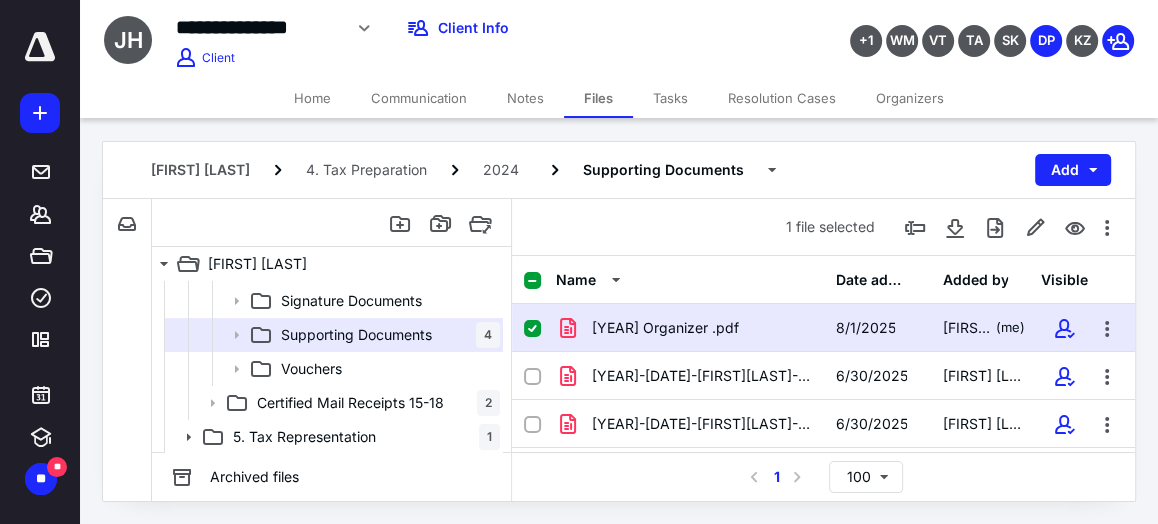click on "Organizers" at bounding box center [910, 98] 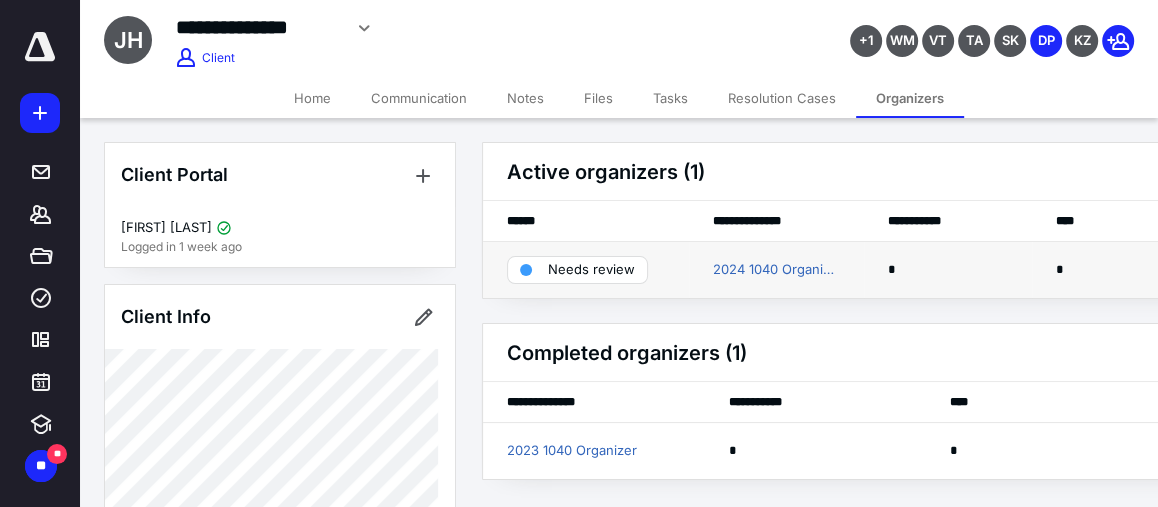 click on "Needs review" at bounding box center (586, 270) 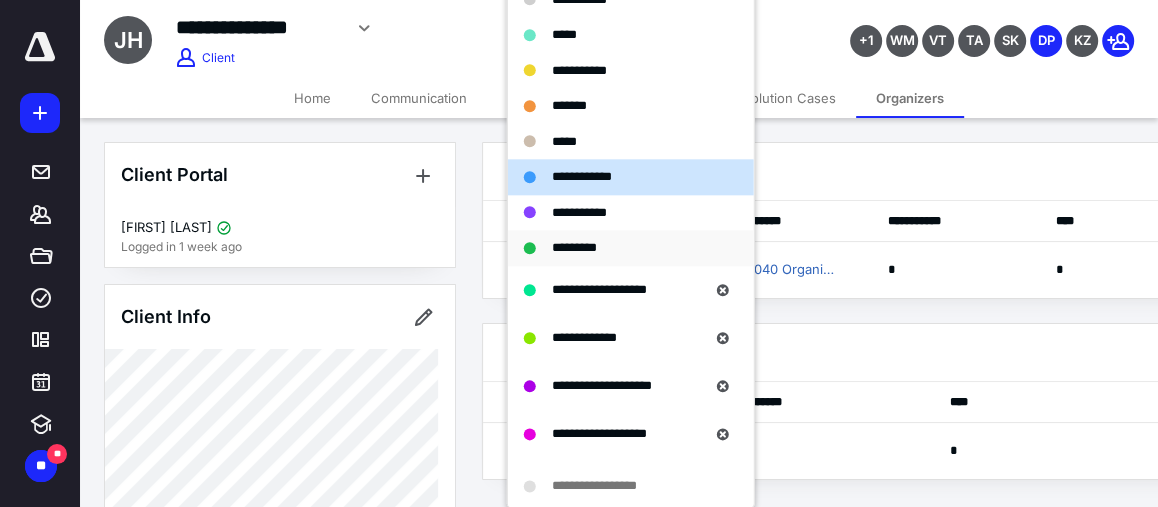 click on "*********" at bounding box center (574, 247) 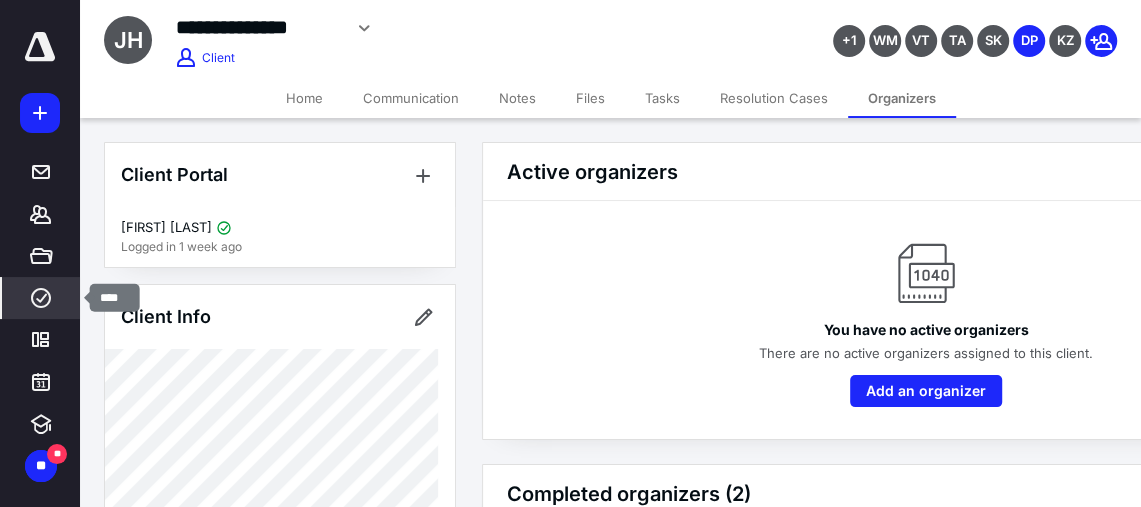 click 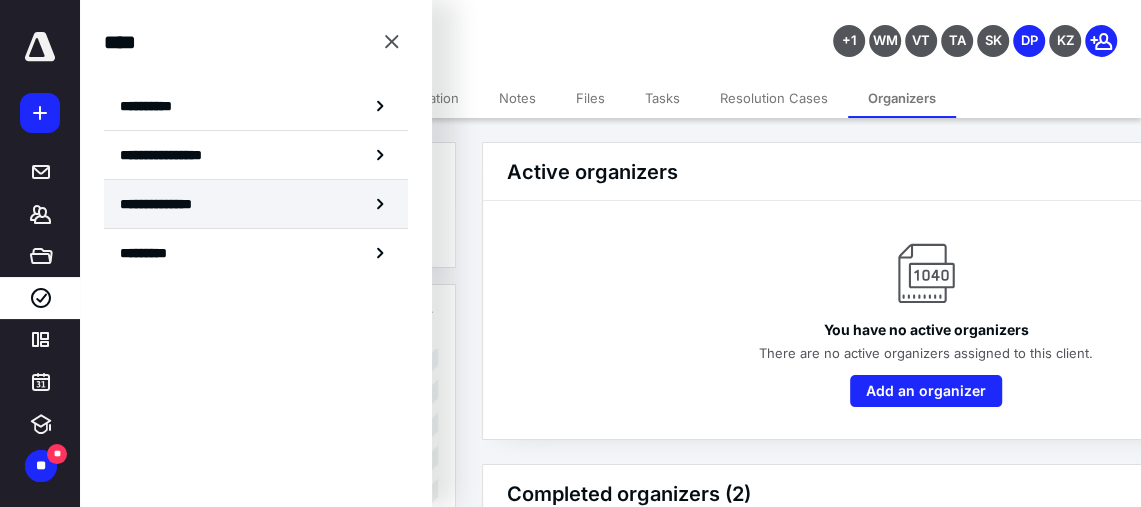 click on "**********" at bounding box center [171, 204] 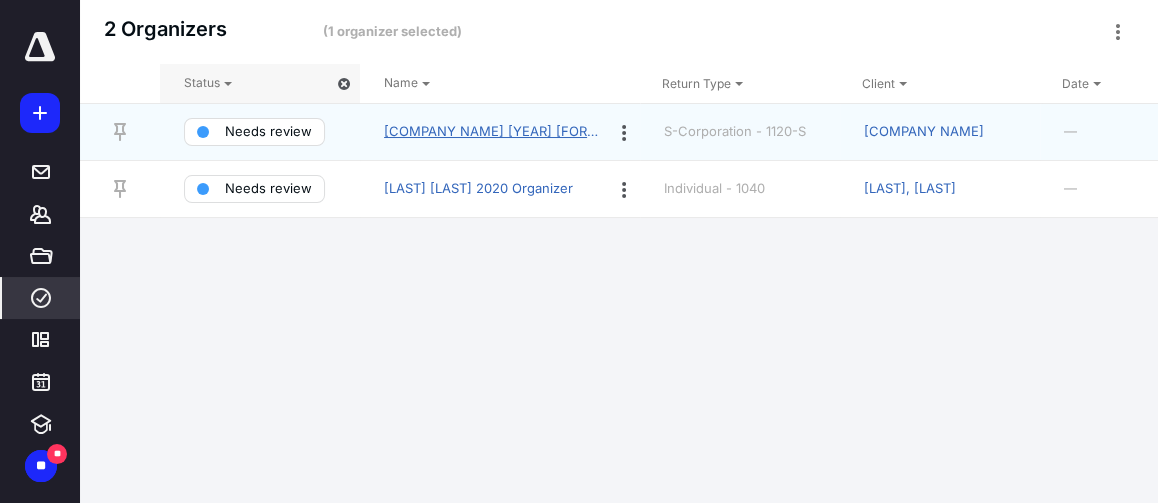 click on "[COMPANY NAME] [YEAR] [FORM] Organizer" at bounding box center [496, 132] 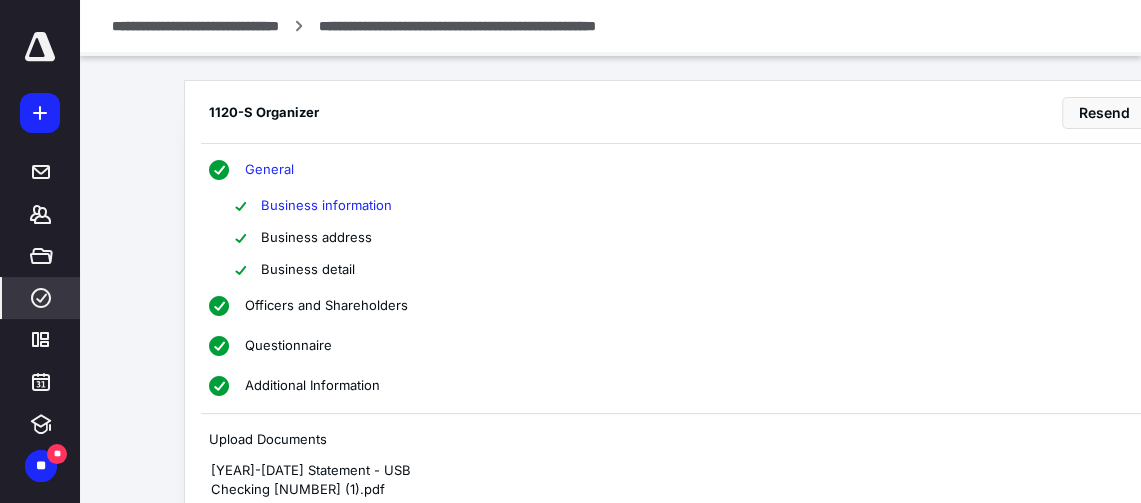 scroll, scrollTop: 597, scrollLeft: 0, axis: vertical 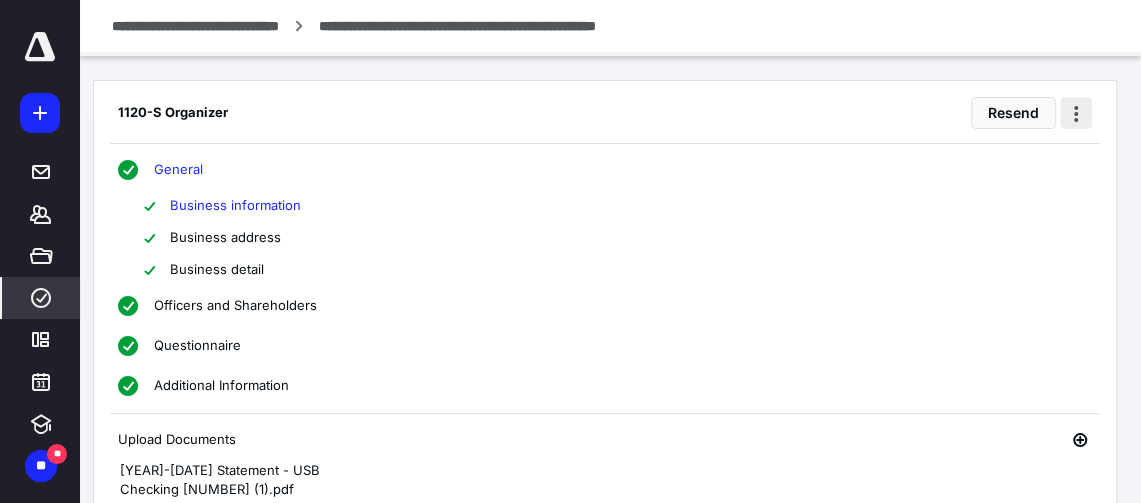 click at bounding box center (1076, 113) 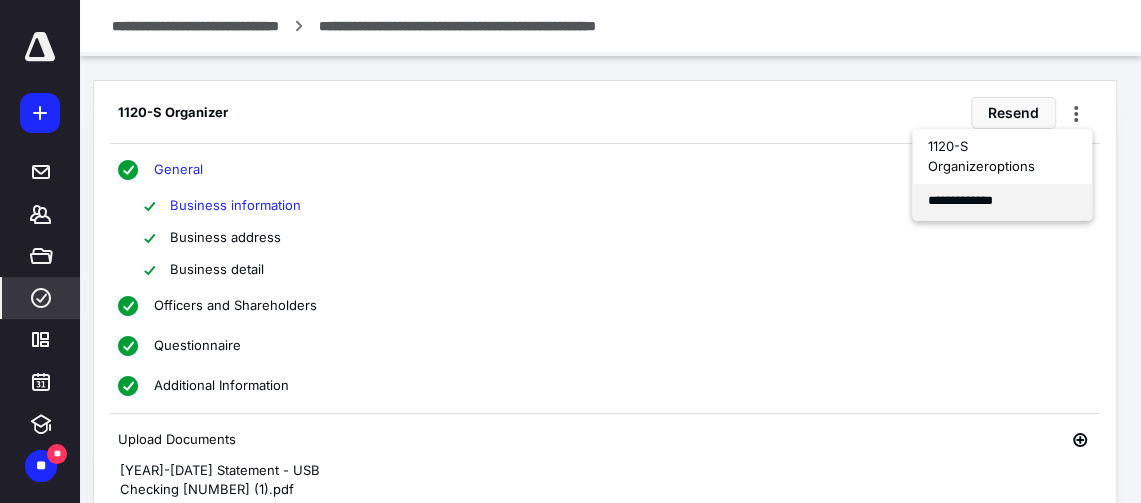 click on "**********" at bounding box center [1002, 202] 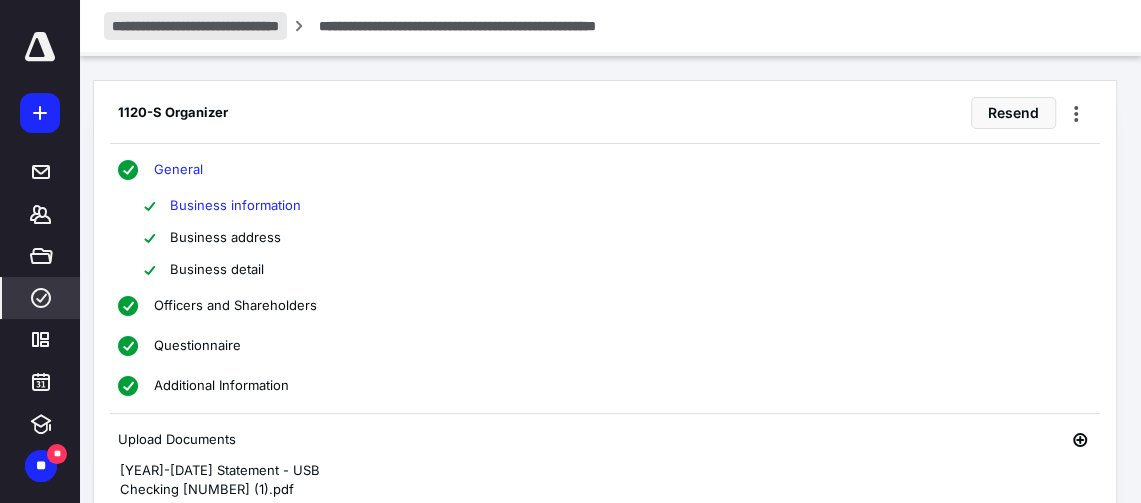 click on "**********" at bounding box center [195, 26] 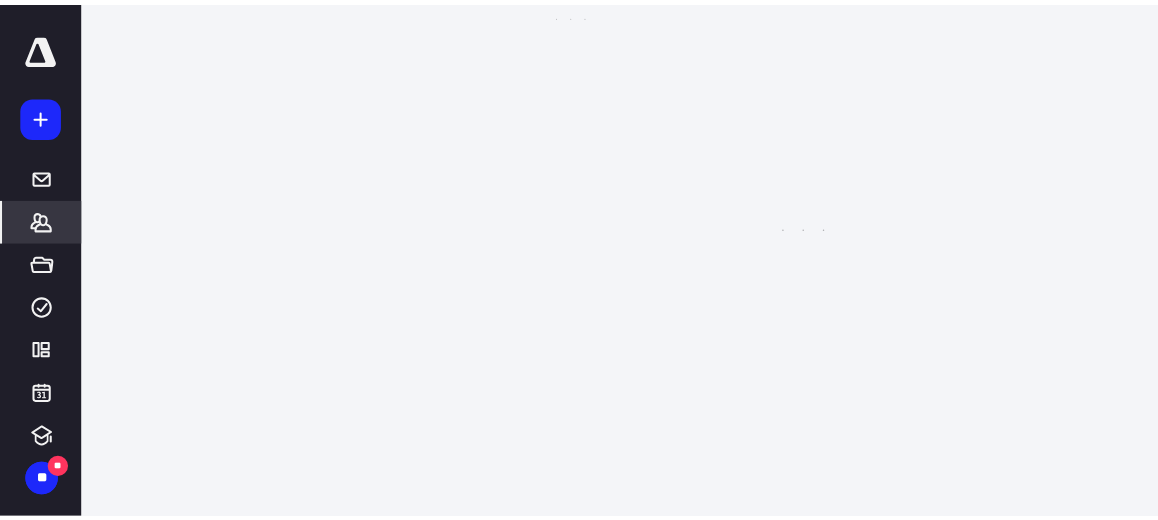 scroll, scrollTop: 0, scrollLeft: 0, axis: both 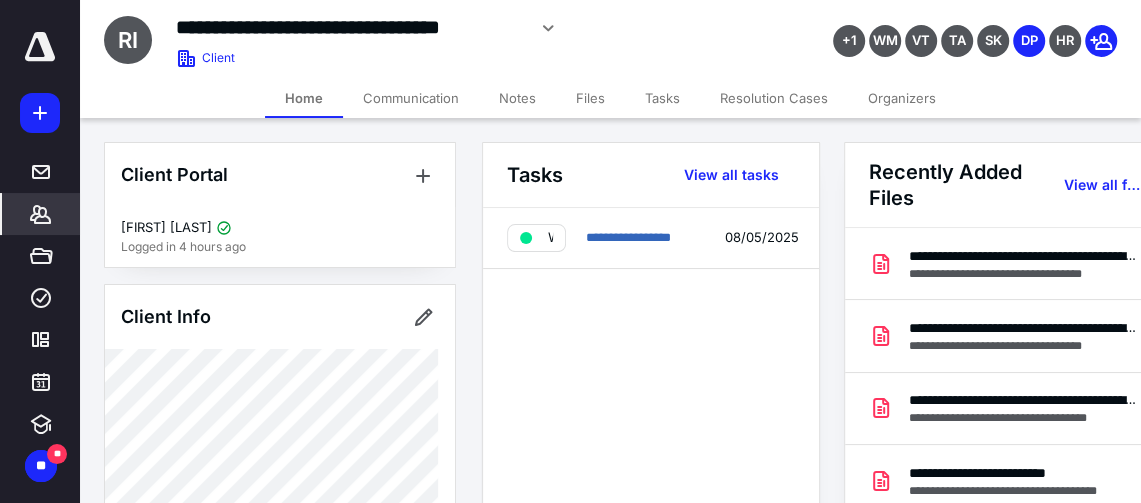 click on "Files" at bounding box center (590, 98) 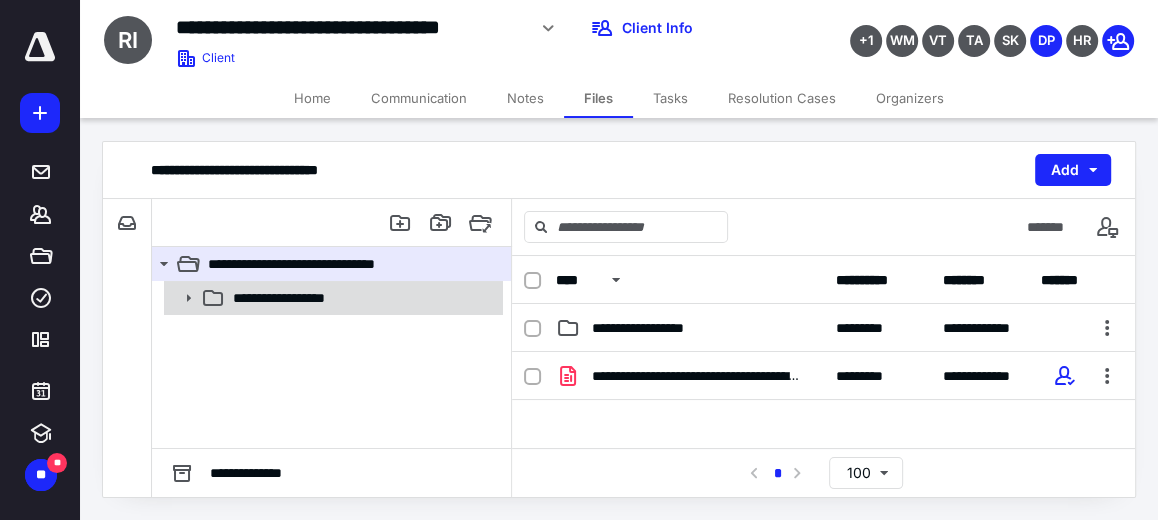 click 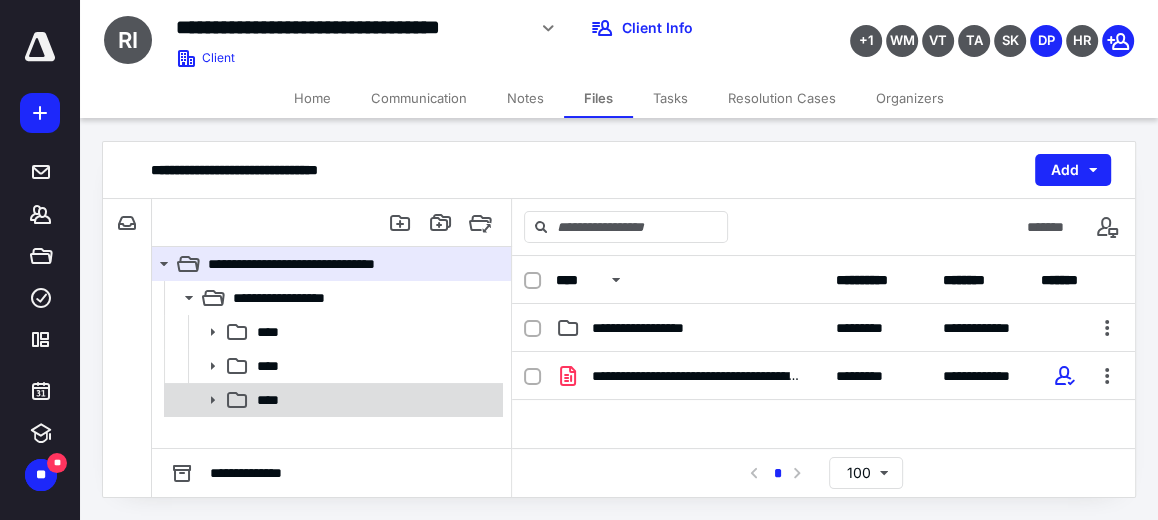 click 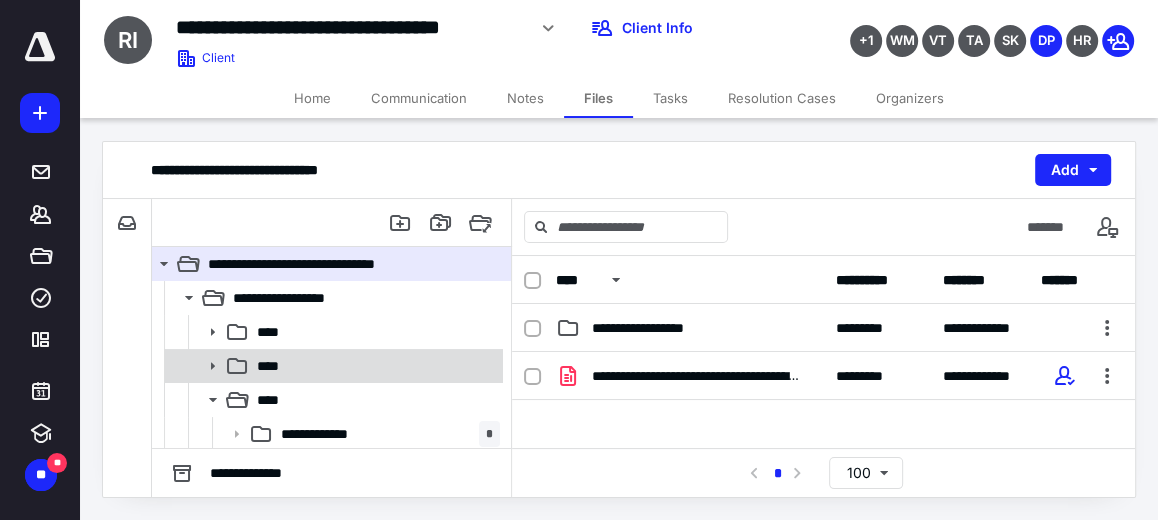 scroll, scrollTop: 80, scrollLeft: 0, axis: vertical 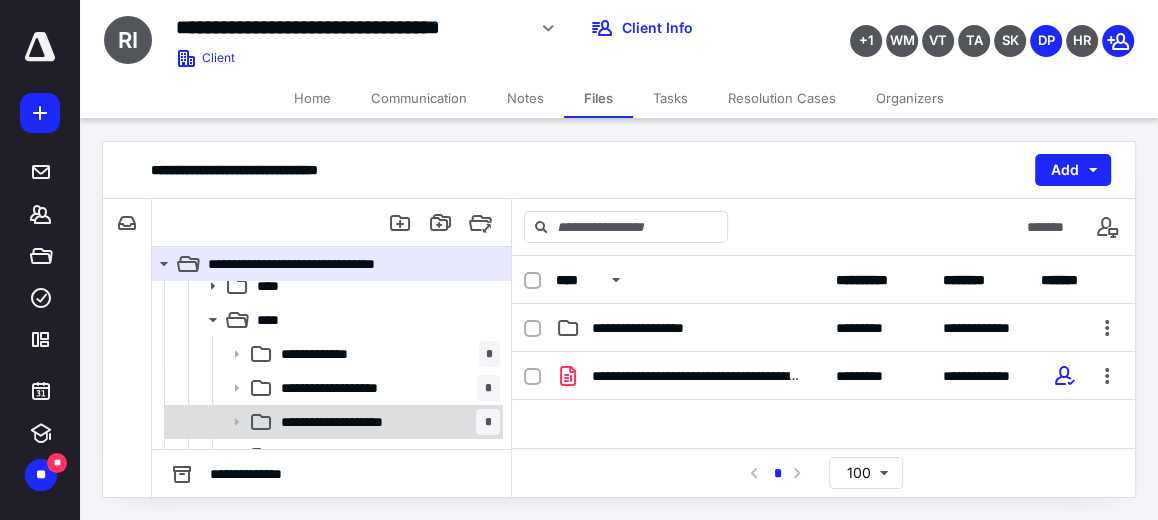 click 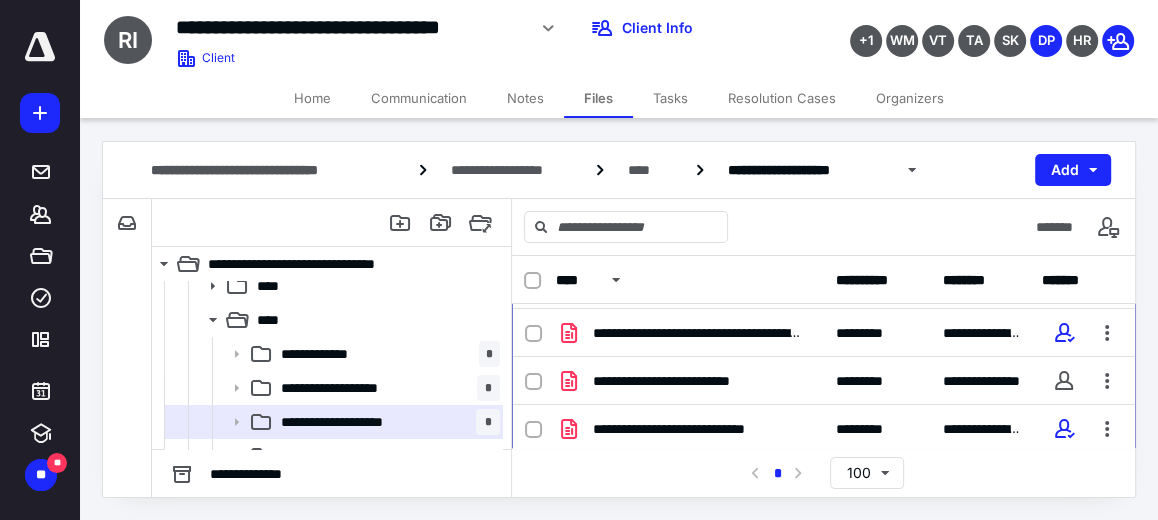 scroll, scrollTop: 237, scrollLeft: 0, axis: vertical 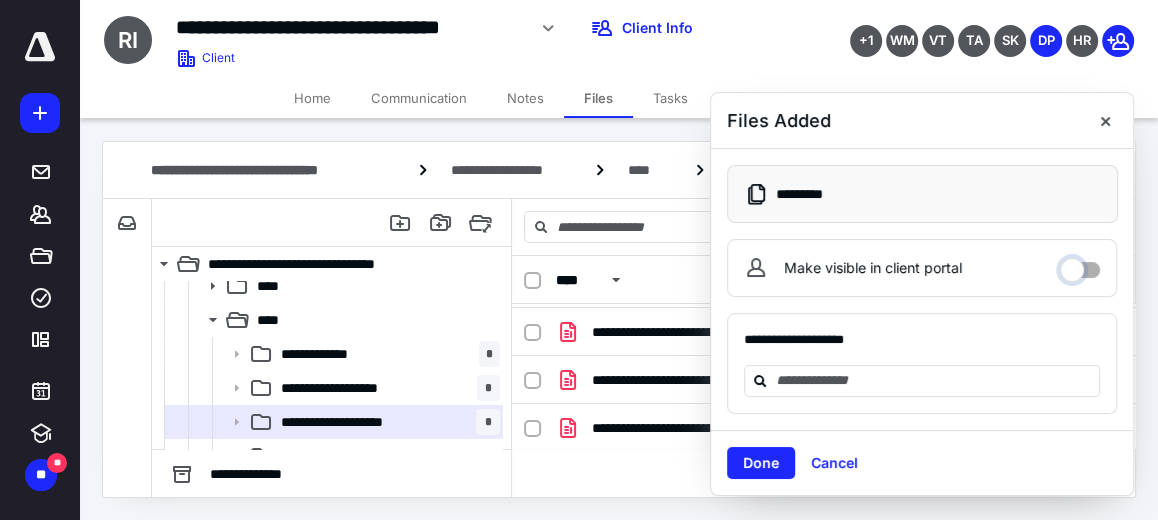click on "Make visible in client portal" at bounding box center [1080, 265] 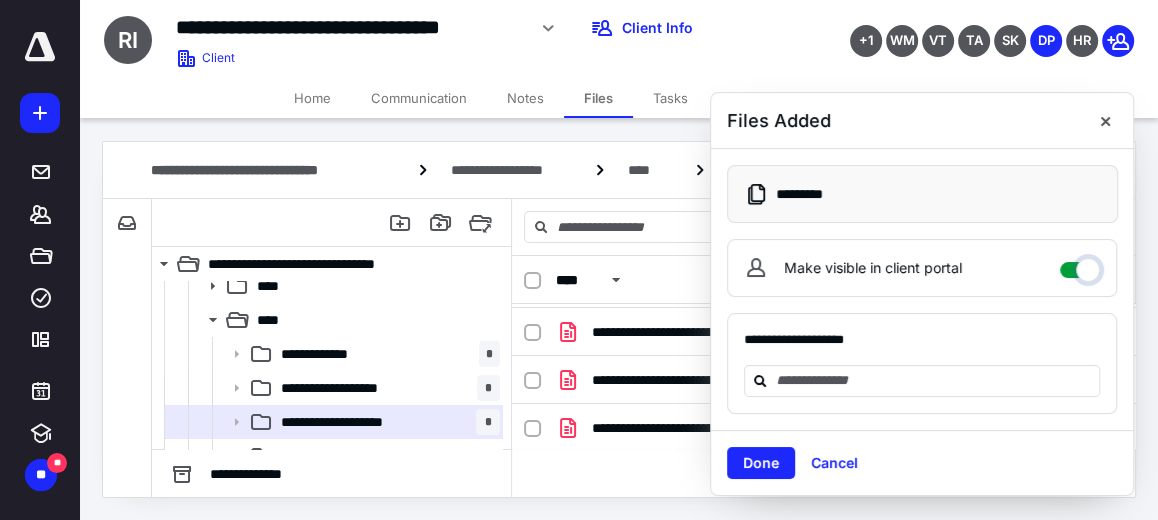 checkbox on "****" 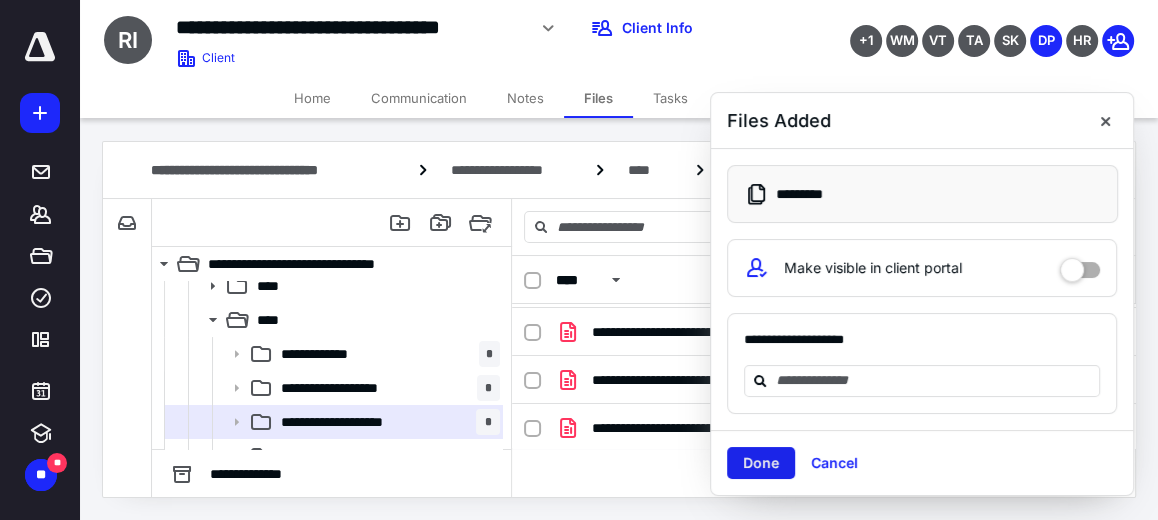 click on "Done" at bounding box center [761, 463] 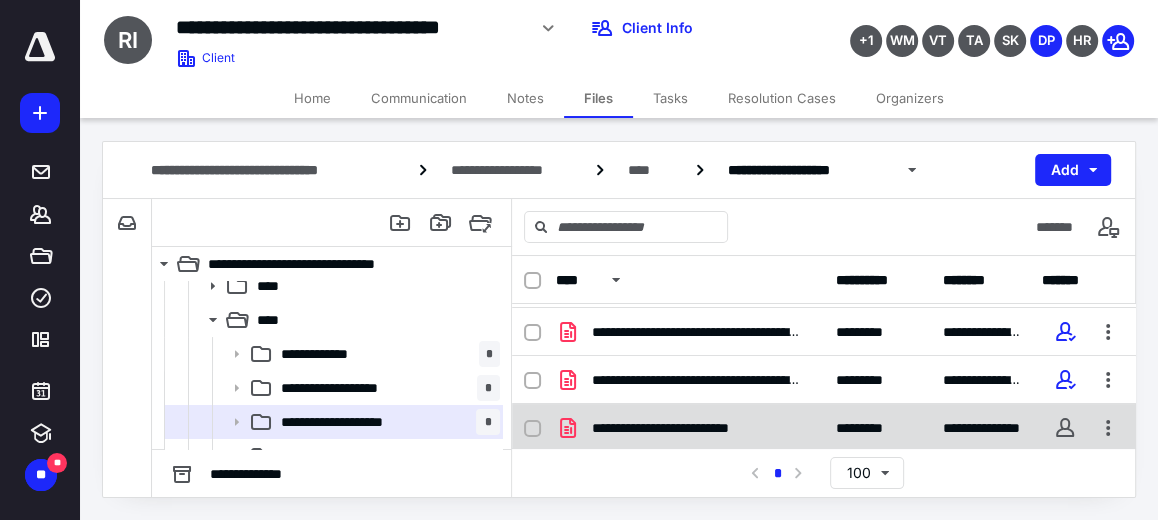 scroll, scrollTop: 284, scrollLeft: 0, axis: vertical 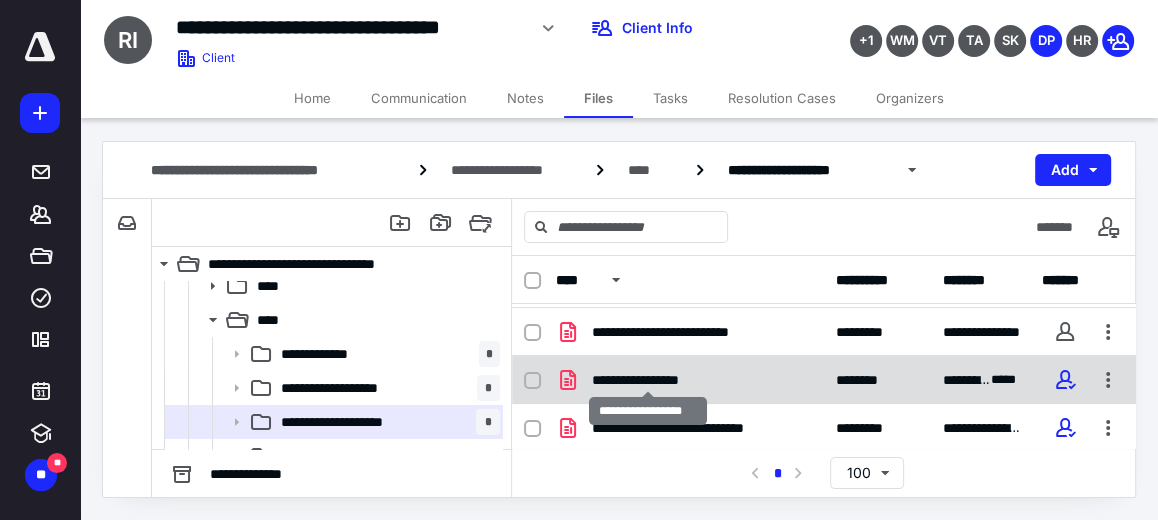 click on "**********" at bounding box center [648, 380] 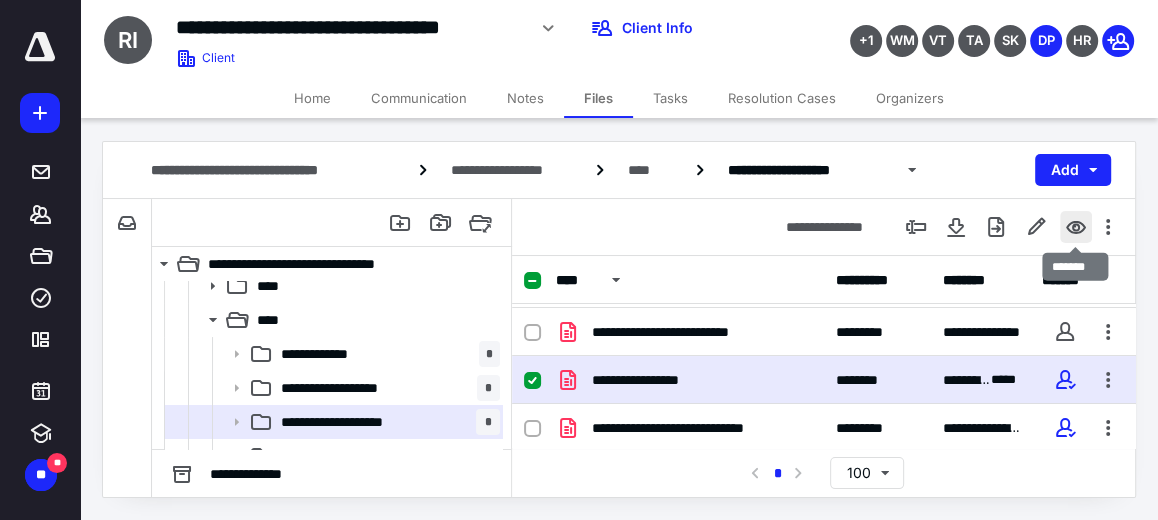click at bounding box center (1076, 227) 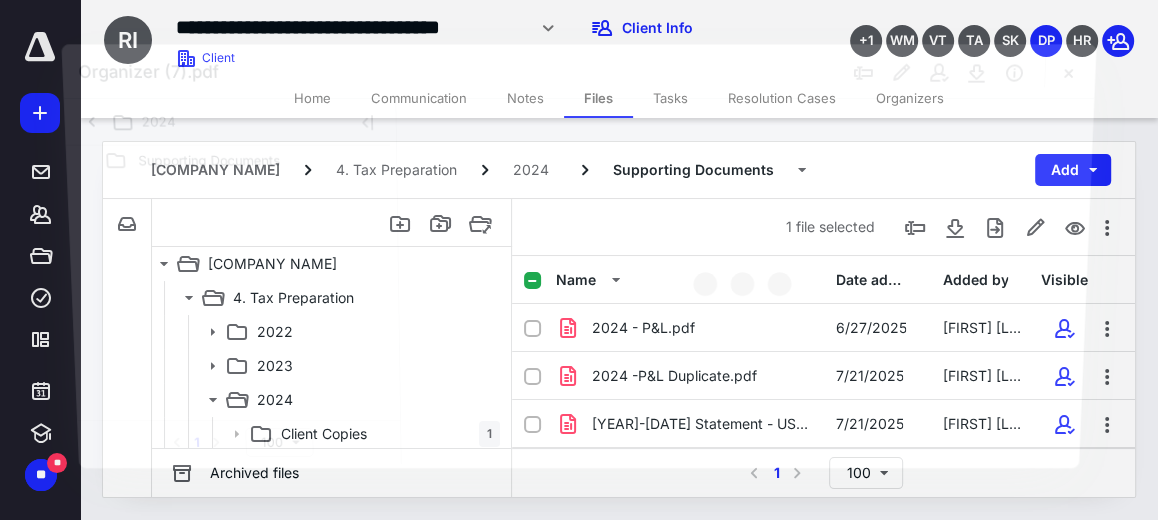 scroll, scrollTop: 80, scrollLeft: 0, axis: vertical 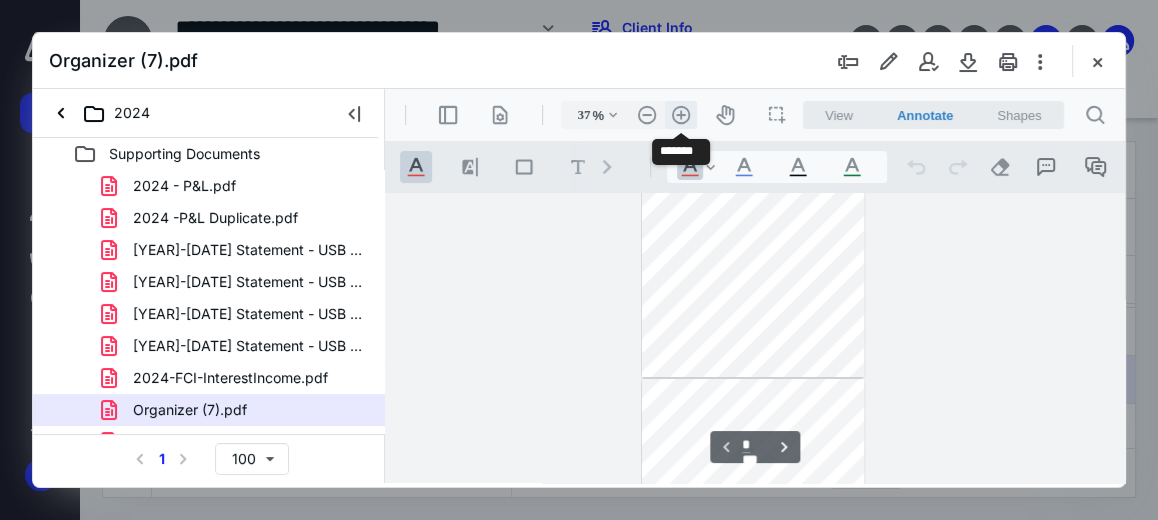 click on ".cls-1{fill:#abb0c4;} icon - header - zoom - in - line" at bounding box center (681, 115) 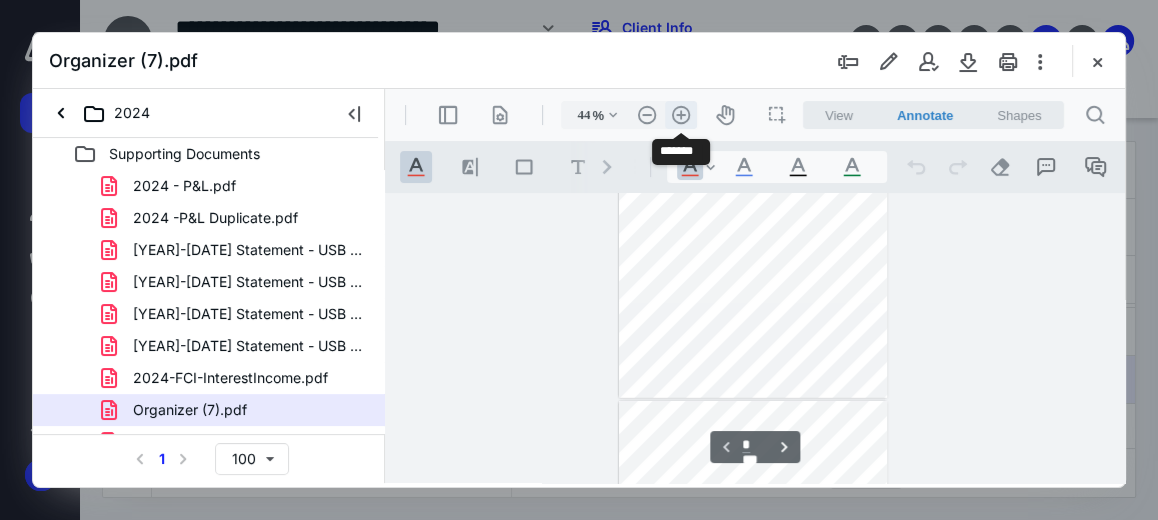 click on ".cls-1{fill:#abb0c4;} icon - header - zoom - in - line" at bounding box center [681, 115] 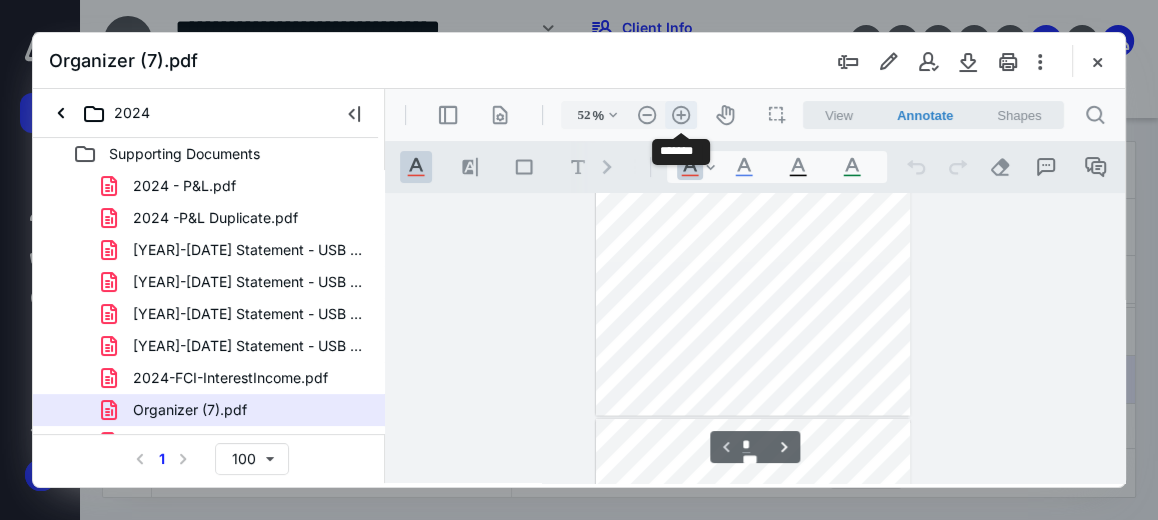 click on ".cls-1{fill:#abb0c4;} icon - header - zoom - in - line" at bounding box center [681, 115] 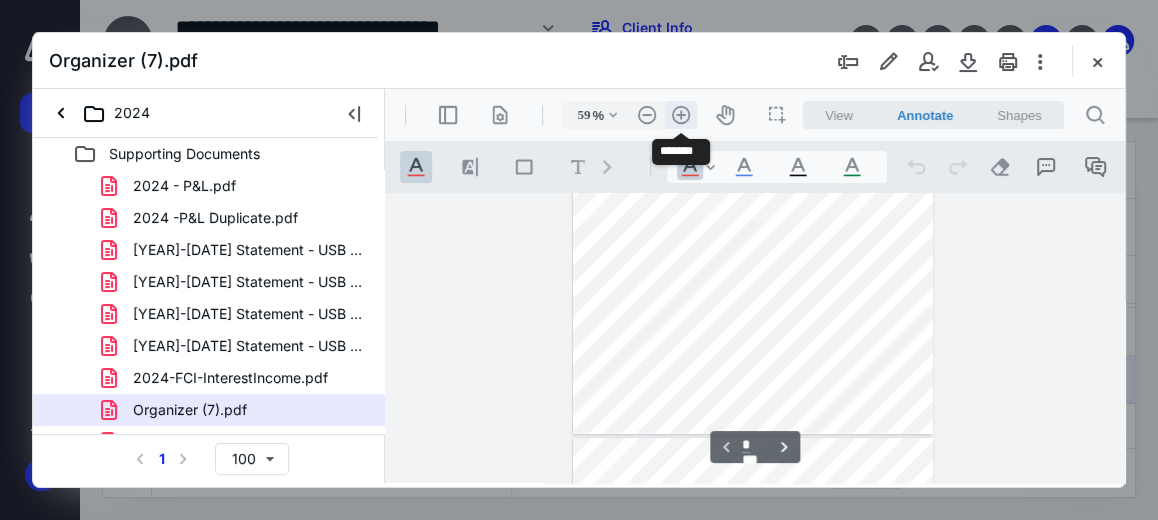 click on ".cls-1{fill:#abb0c4;} icon - header - zoom - in - line" at bounding box center [681, 115] 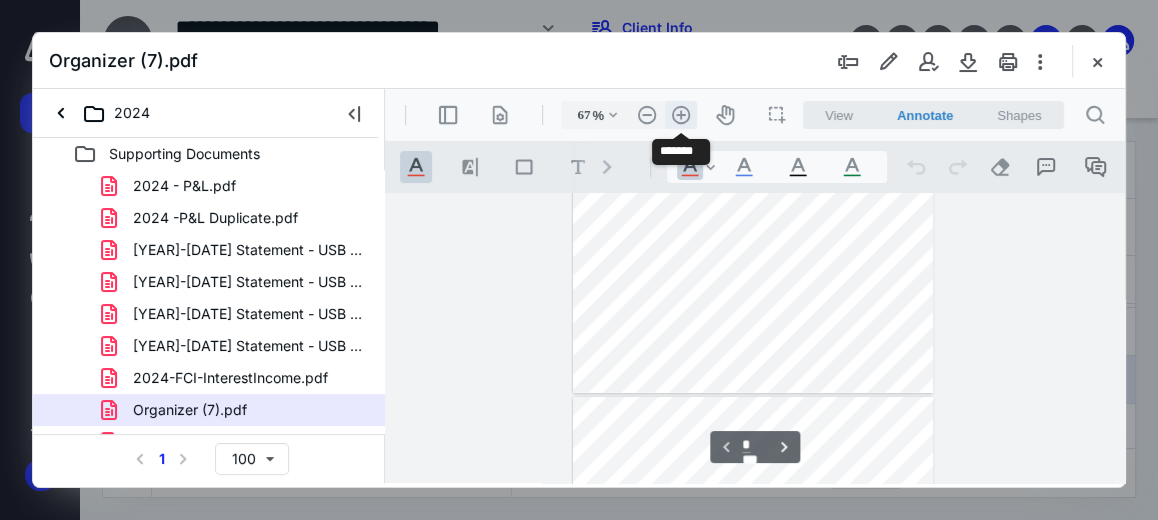 click on ".cls-1{fill:#abb0c4;} icon - header - zoom - in - line" at bounding box center [681, 115] 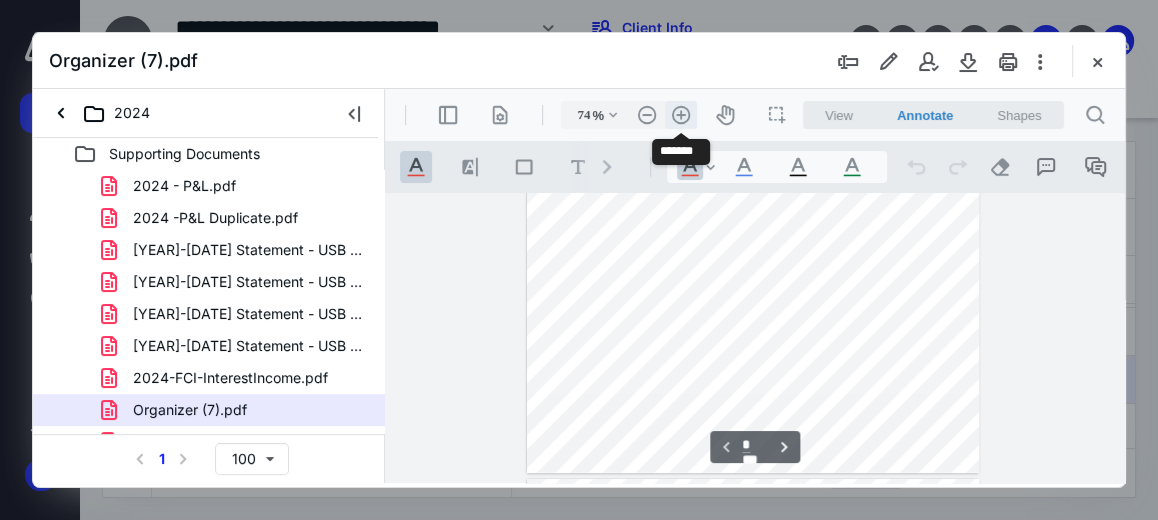 click on ".cls-1{fill:#abb0c4;} icon - header - zoom - in - line" at bounding box center [681, 115] 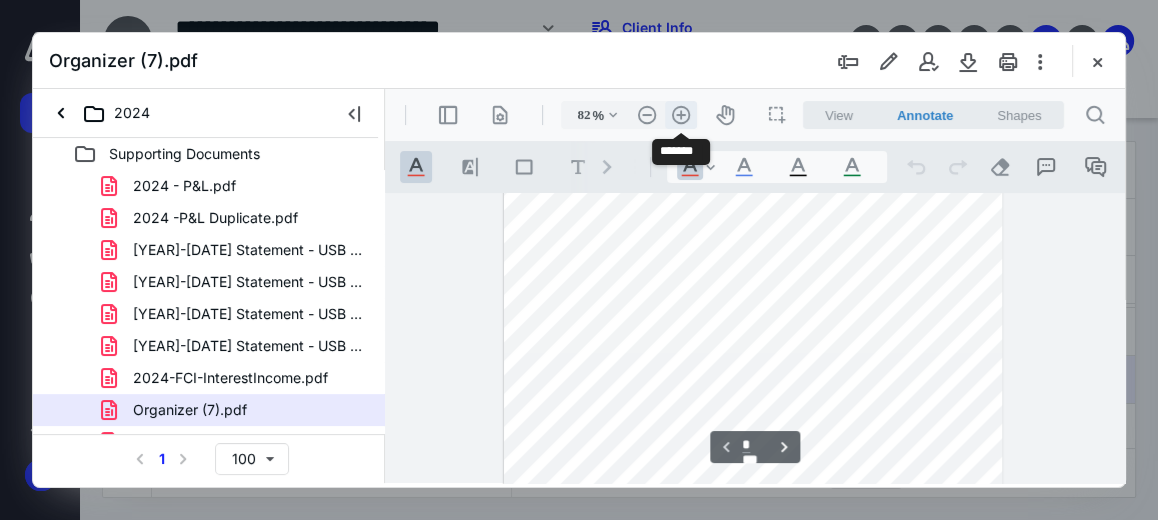 click on ".cls-1{fill:#abb0c4;} icon - header - zoom - in - line" at bounding box center [681, 115] 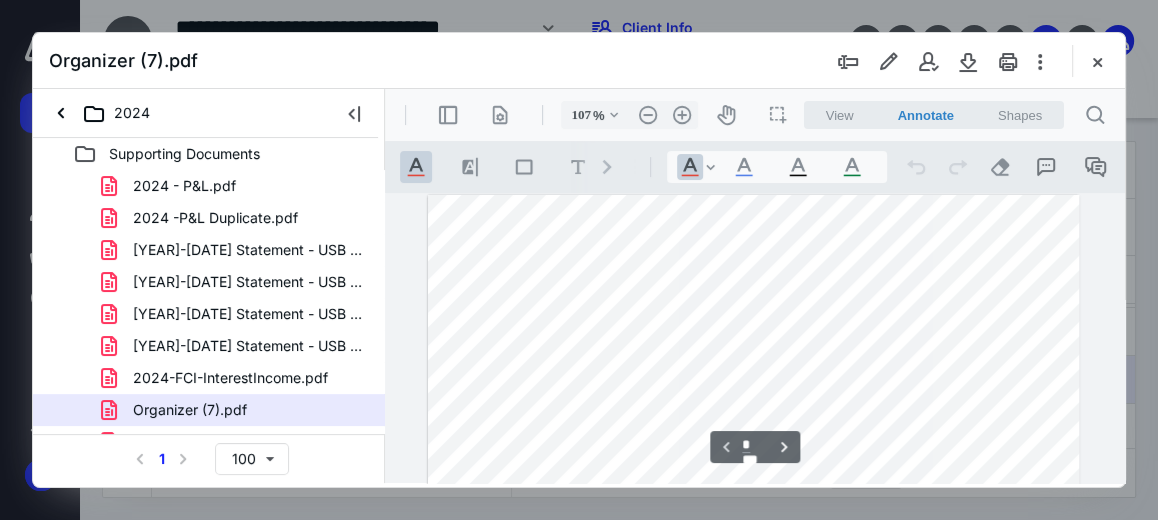 scroll, scrollTop: 0, scrollLeft: 0, axis: both 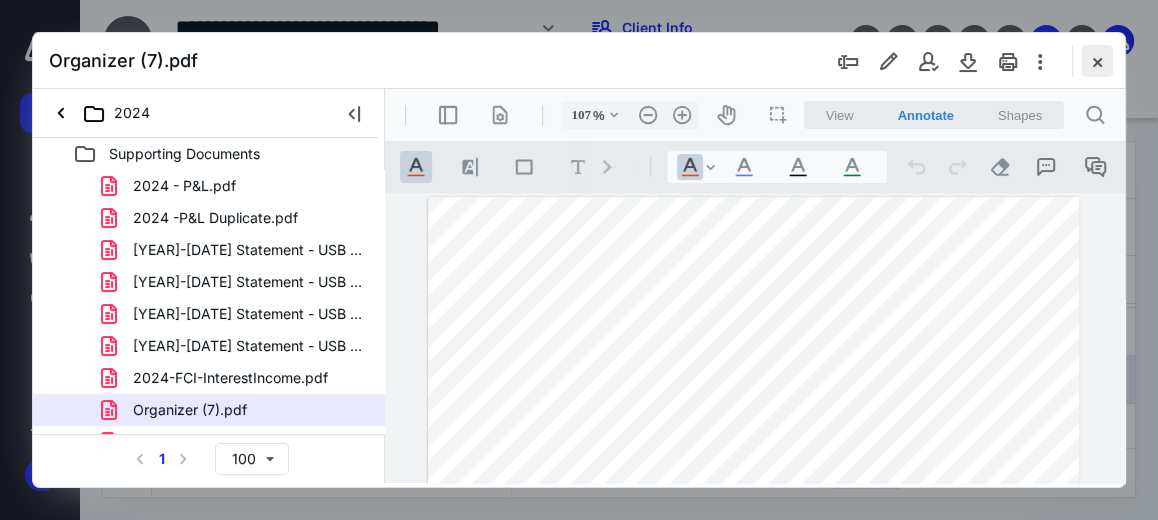 click at bounding box center (1097, 61) 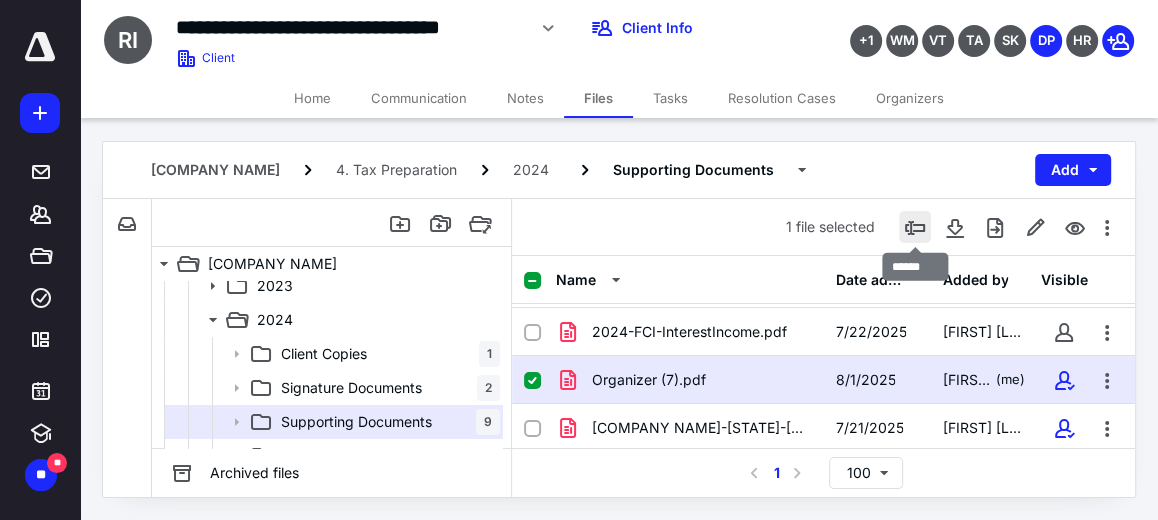 click at bounding box center (915, 227) 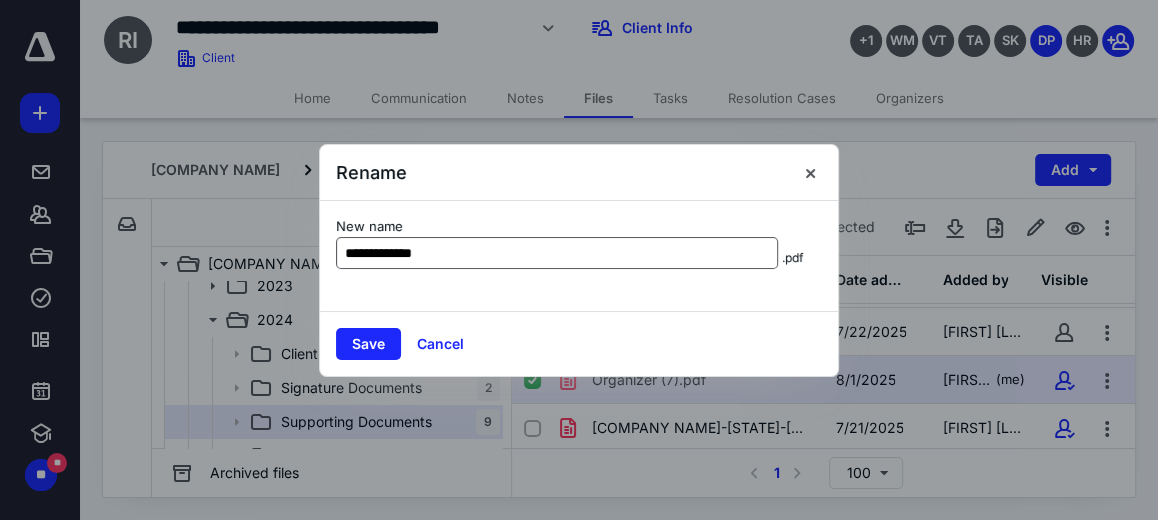 click on "**********" at bounding box center (557, 253) 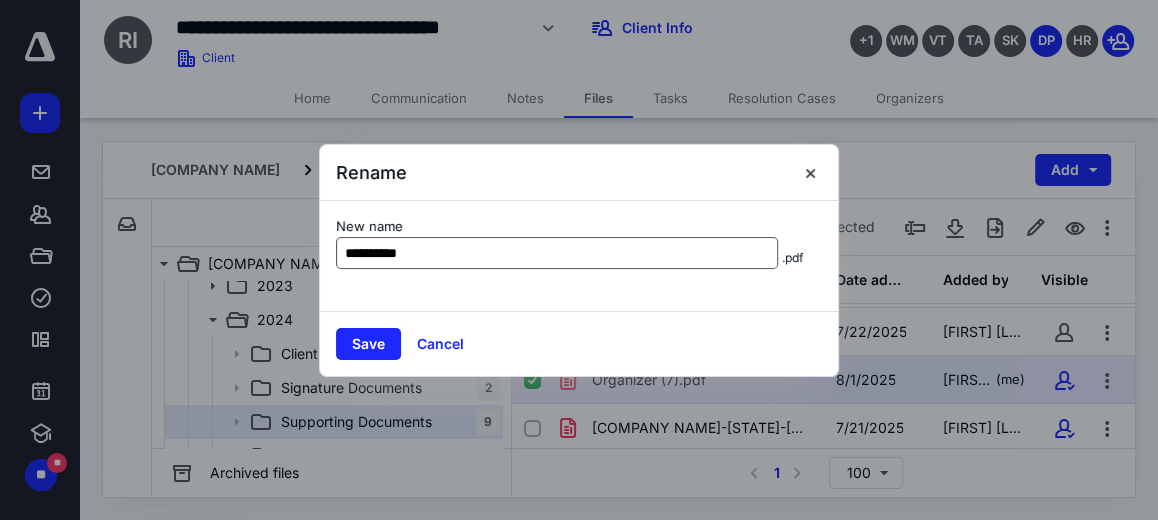 click on "*********" at bounding box center [557, 253] 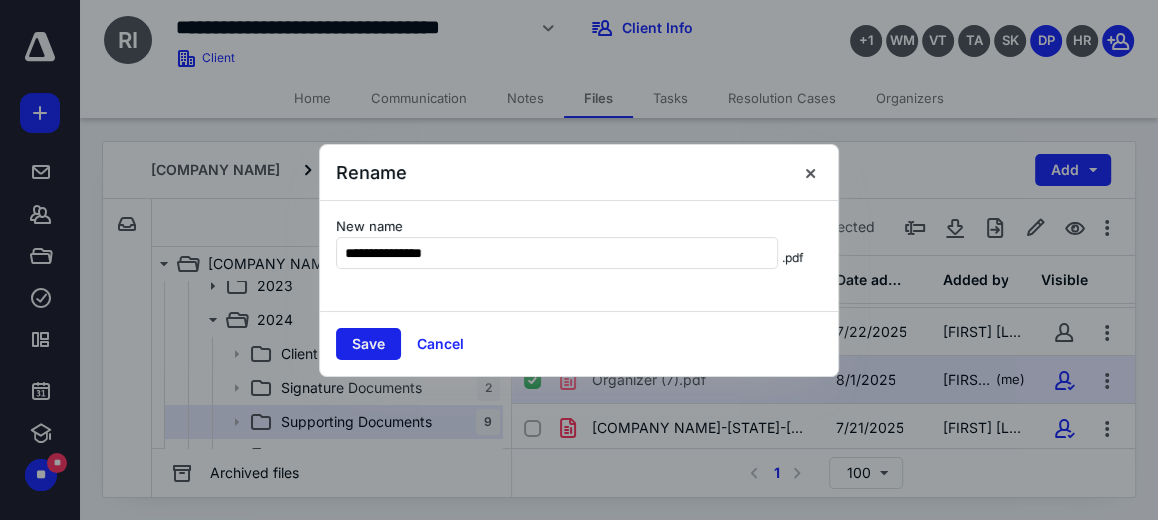 type on "**********" 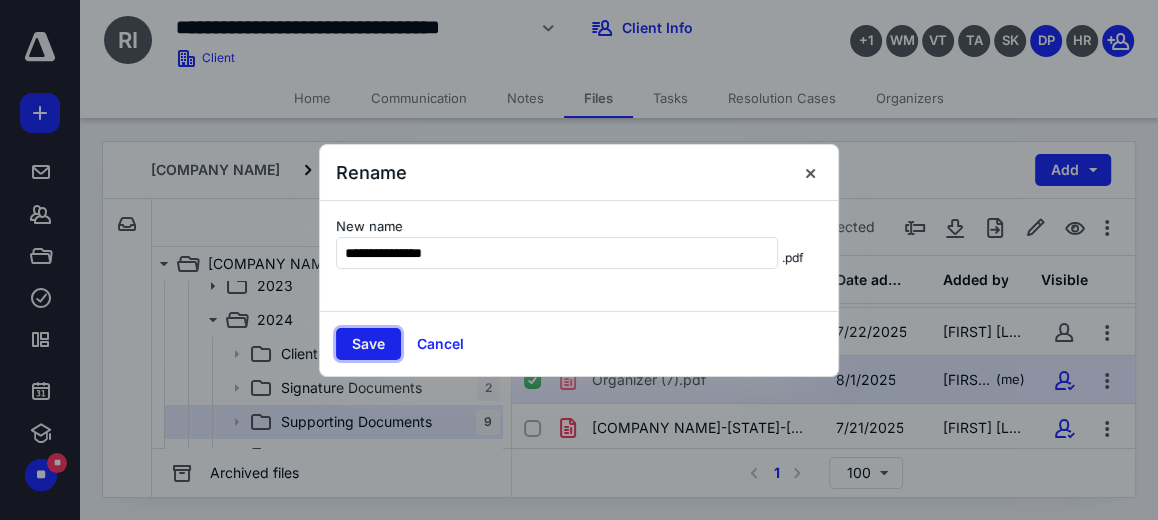 click on "Save" at bounding box center [368, 344] 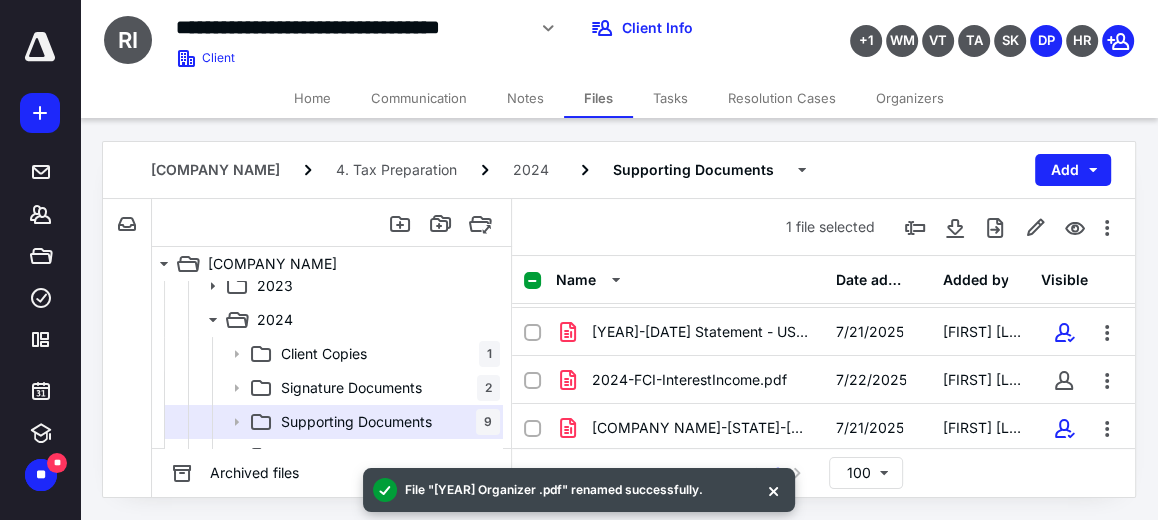 scroll, scrollTop: 45, scrollLeft: 0, axis: vertical 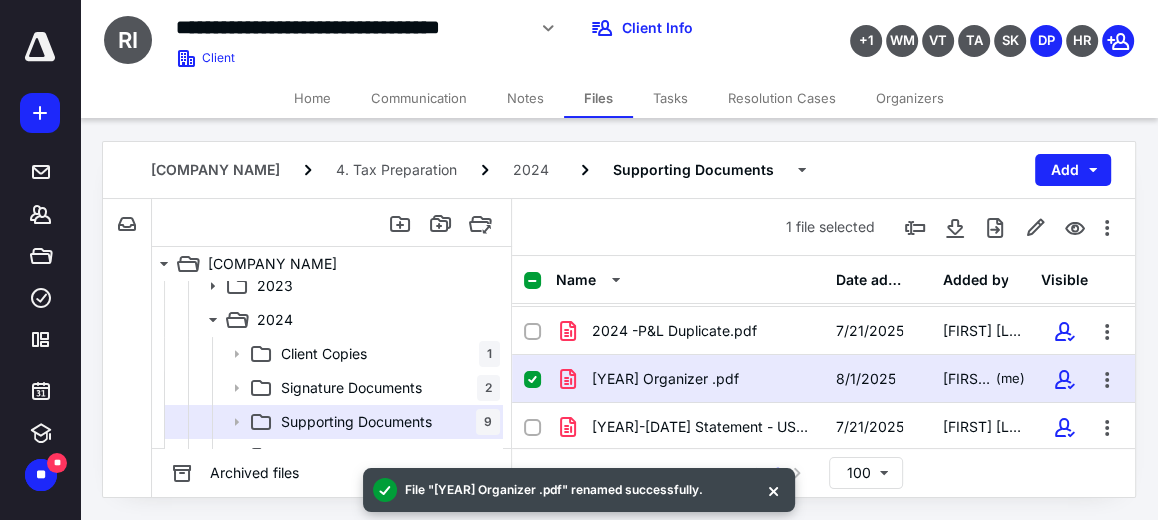click on "Organizers" at bounding box center [910, 98] 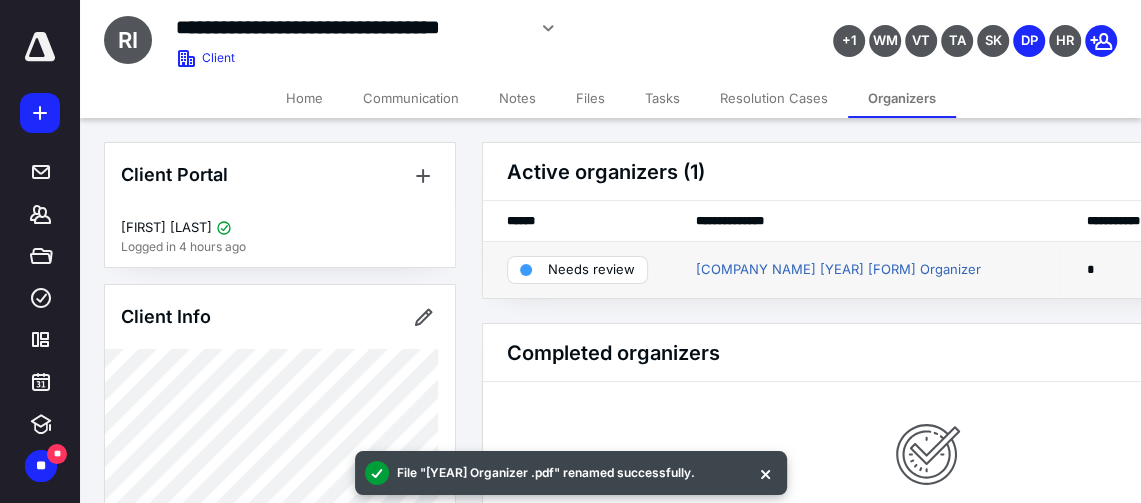click on "Needs review" at bounding box center (577, 270) 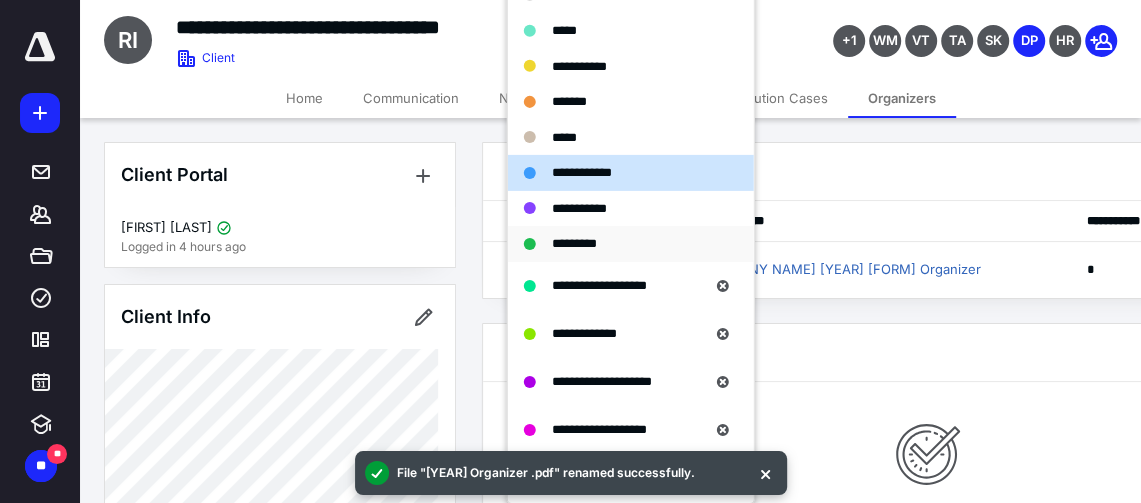 click on "*********" at bounding box center (574, 244) 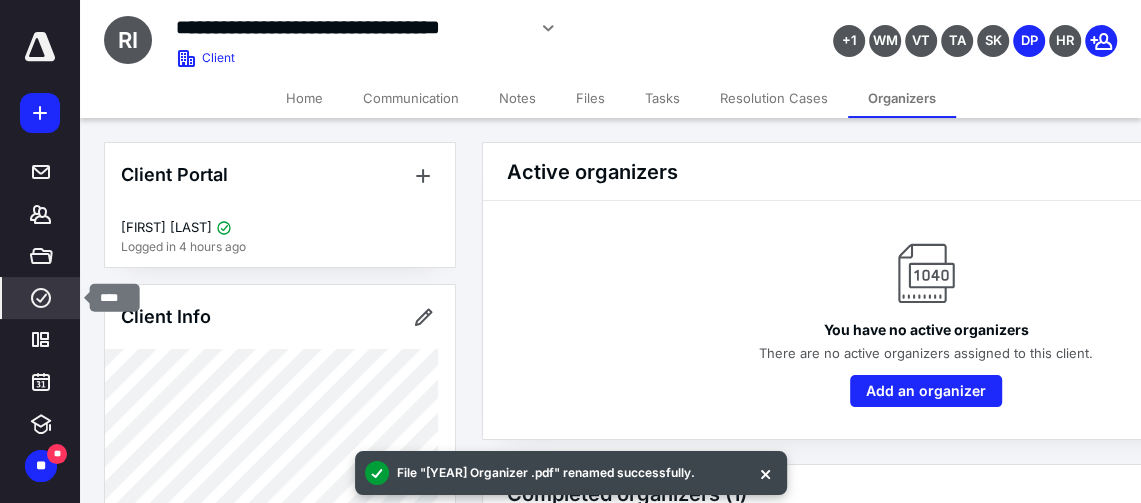 click 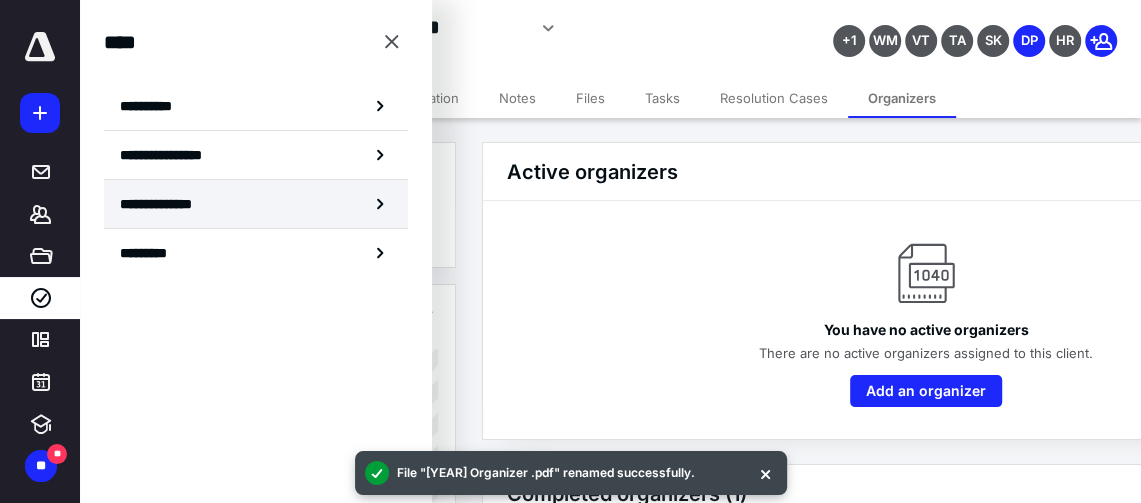 click on "**********" at bounding box center (171, 204) 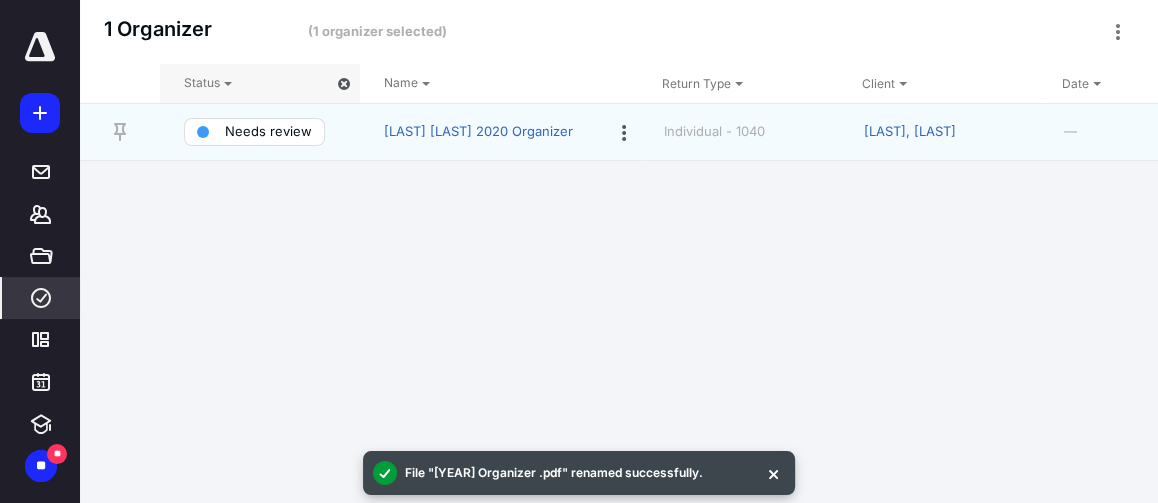 click on "[LAST], [LAST]" at bounding box center (910, 132) 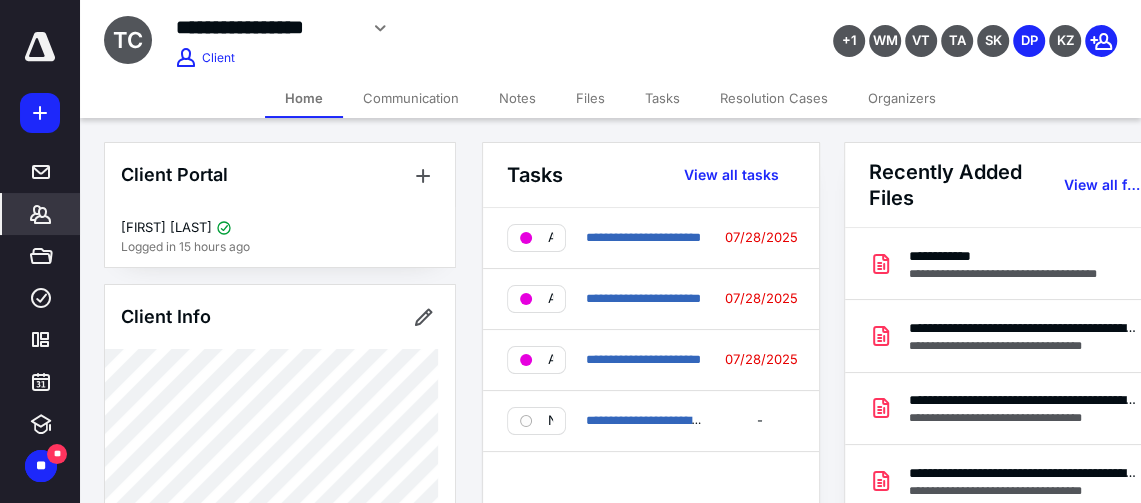 click on "Organizers" at bounding box center (902, 98) 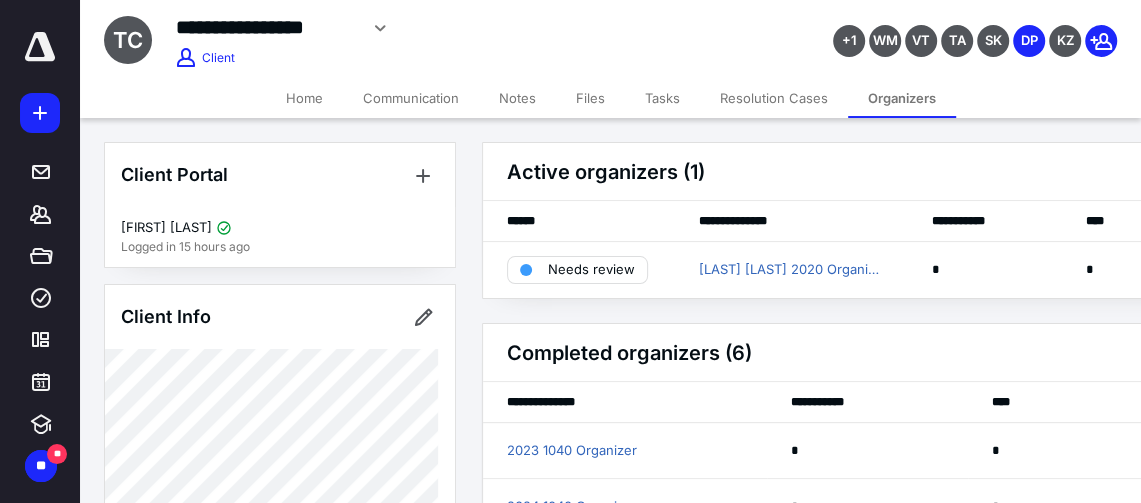 click on "Tasks" at bounding box center (662, 98) 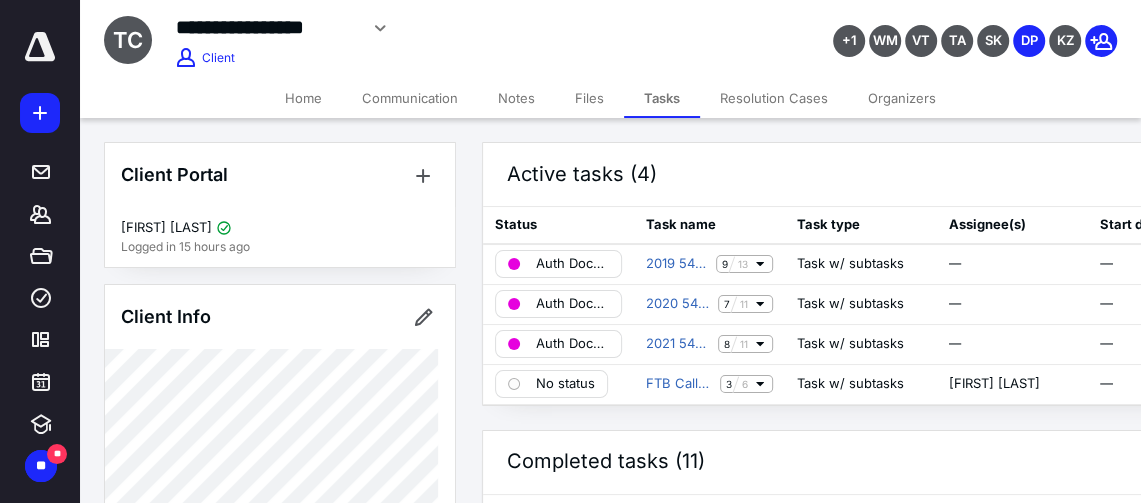 click on "Files" at bounding box center (589, 98) 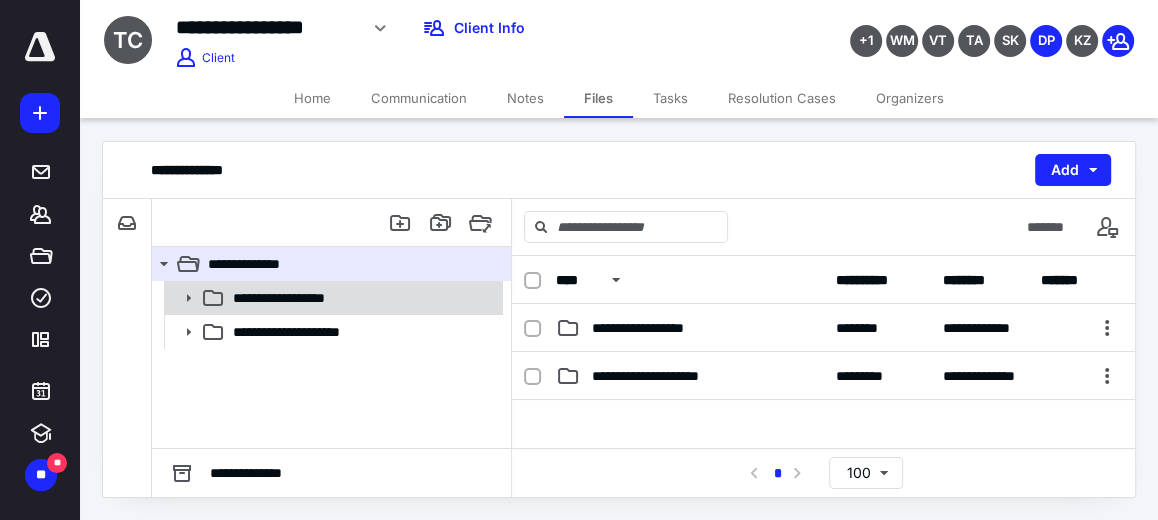 click 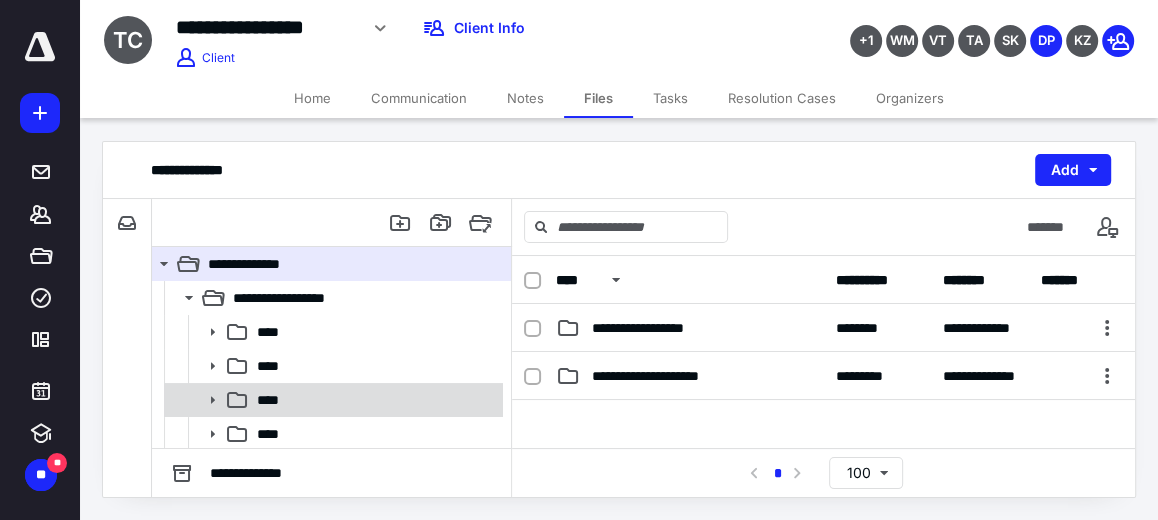click 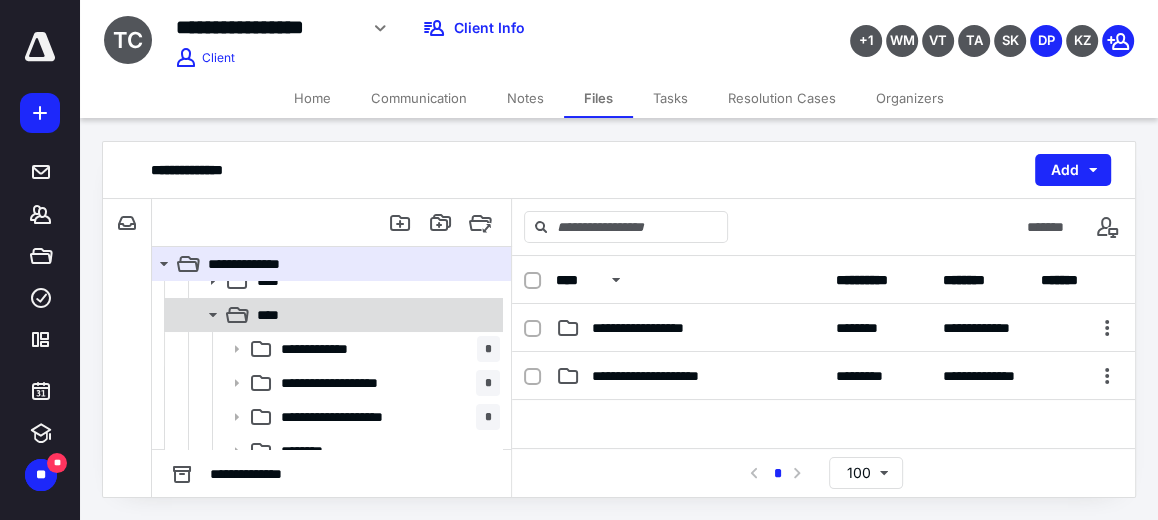scroll, scrollTop: 102, scrollLeft: 0, axis: vertical 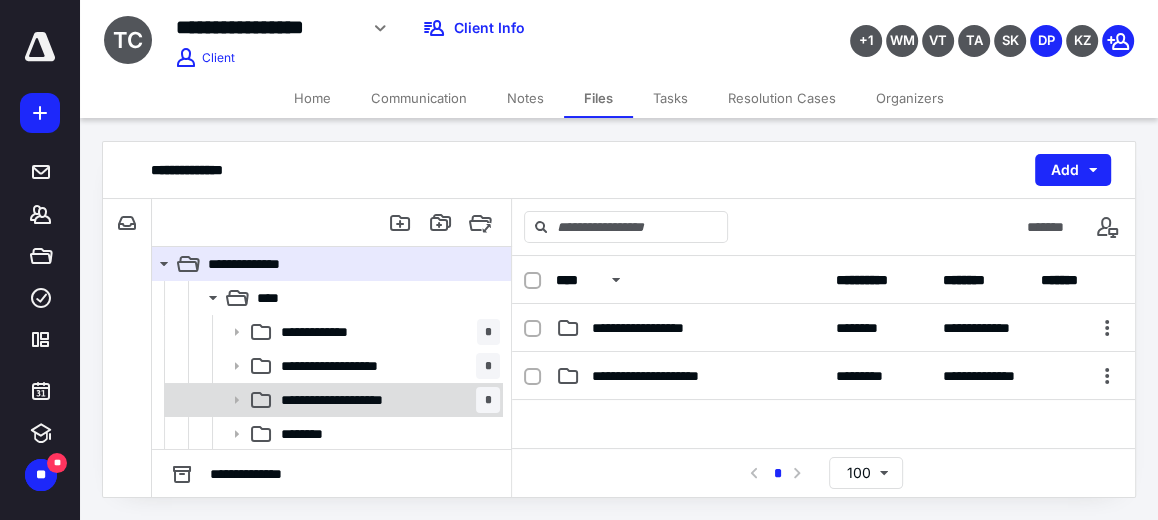 click 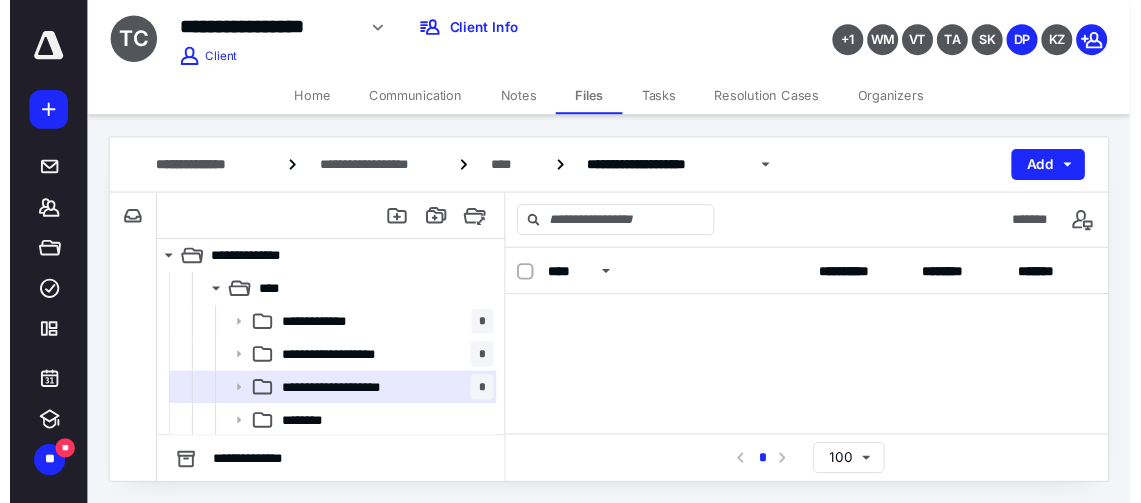scroll, scrollTop: 0, scrollLeft: 0, axis: both 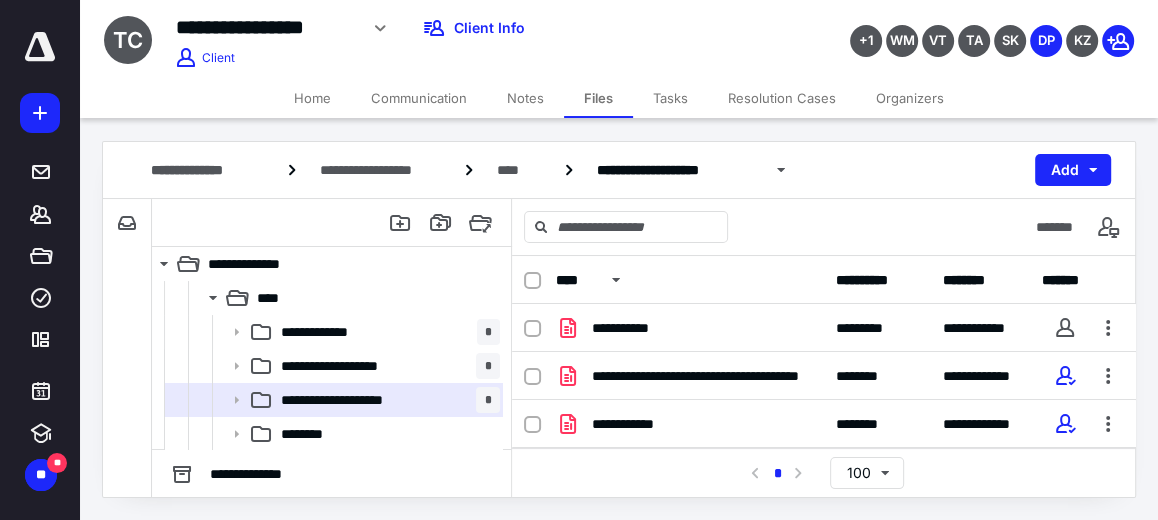 click on "Organizers" at bounding box center [910, 98] 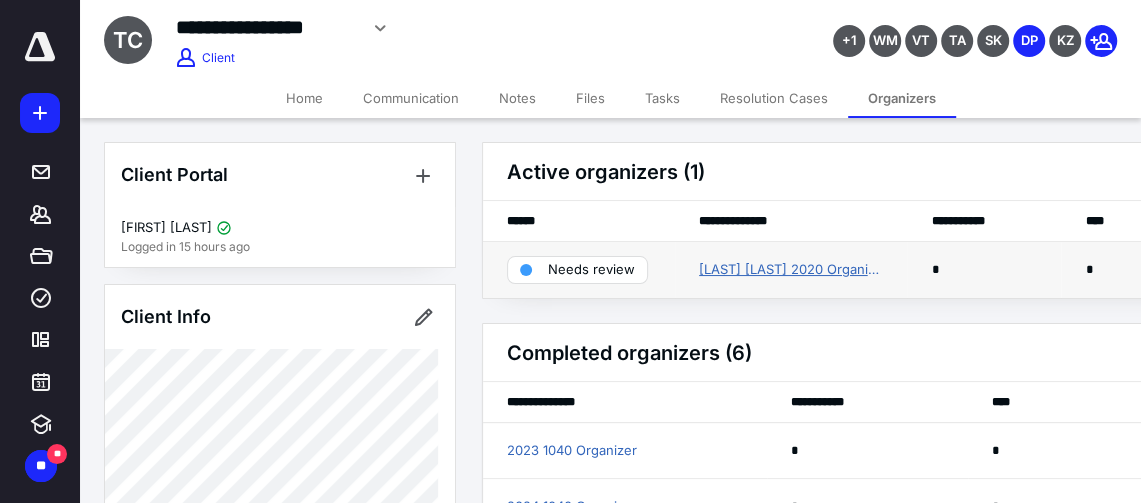 click on "[LAST] [LAST] 2020 Organizer" at bounding box center (791, 270) 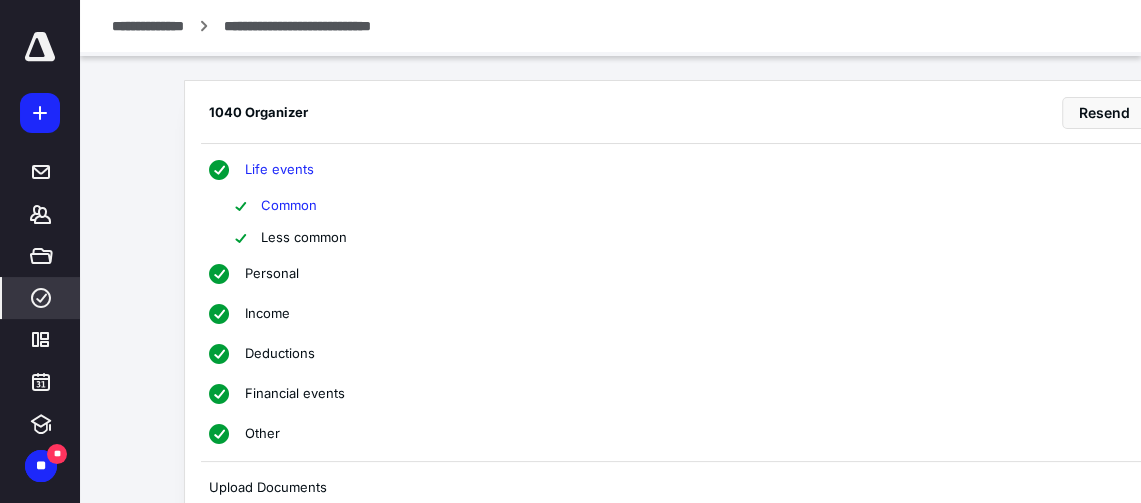 scroll, scrollTop: 0, scrollLeft: 91, axis: horizontal 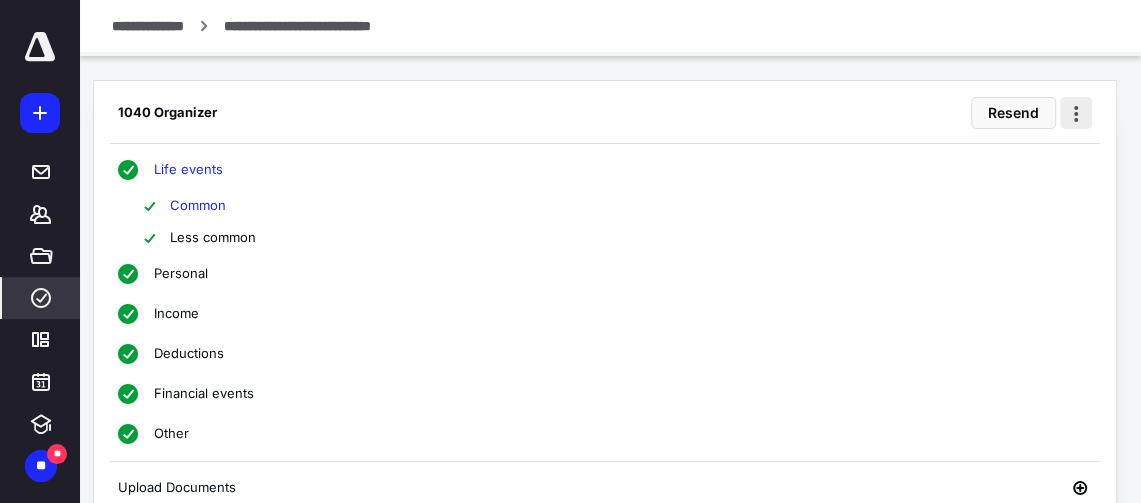 click at bounding box center (1076, 113) 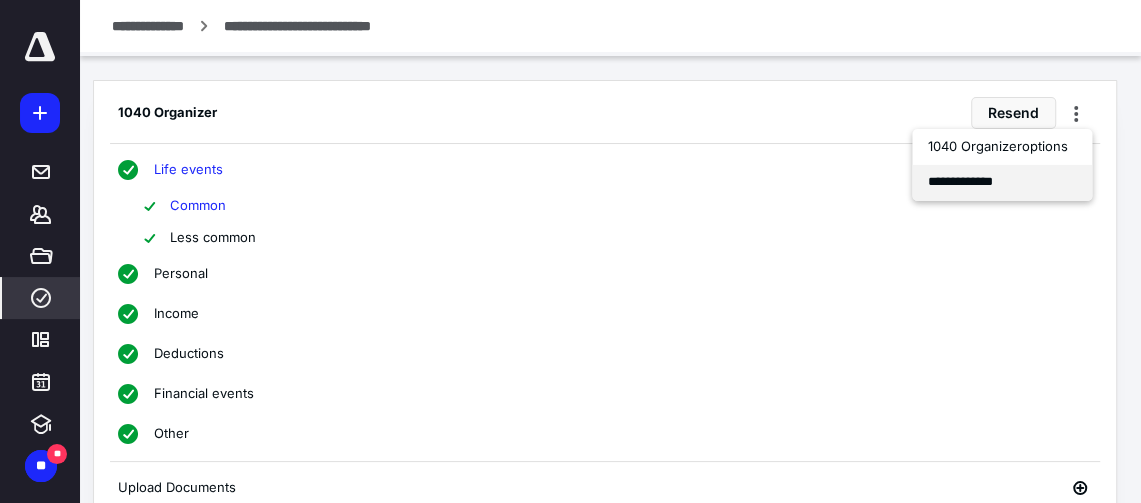 click on "**********" at bounding box center [1002, 182] 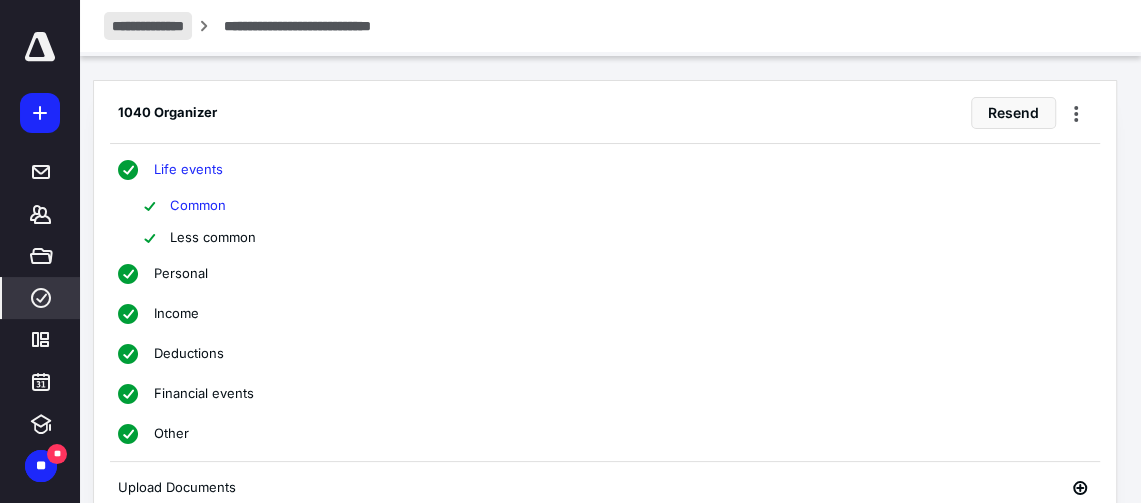 click on "**********" at bounding box center [148, 26] 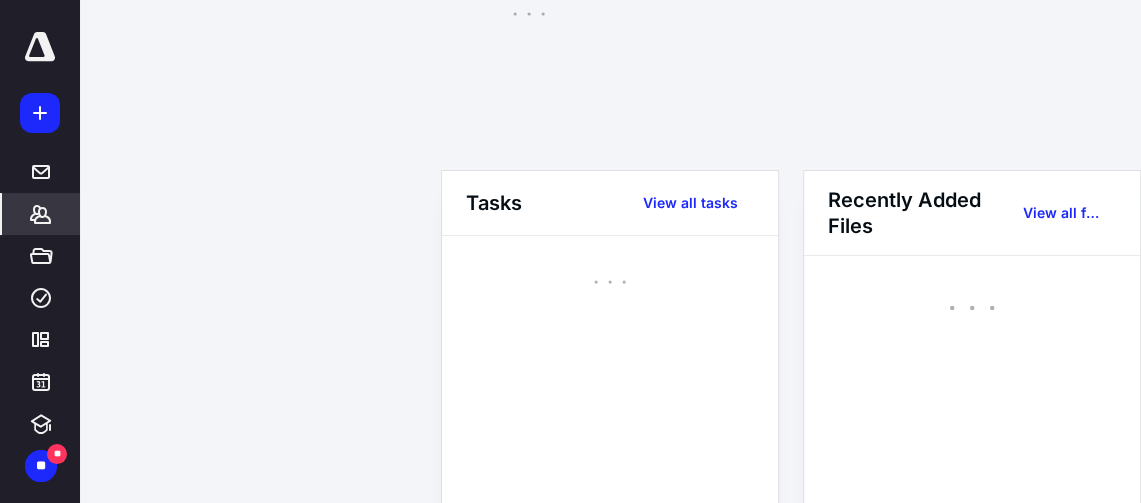 scroll, scrollTop: 0, scrollLeft: 41, axis: horizontal 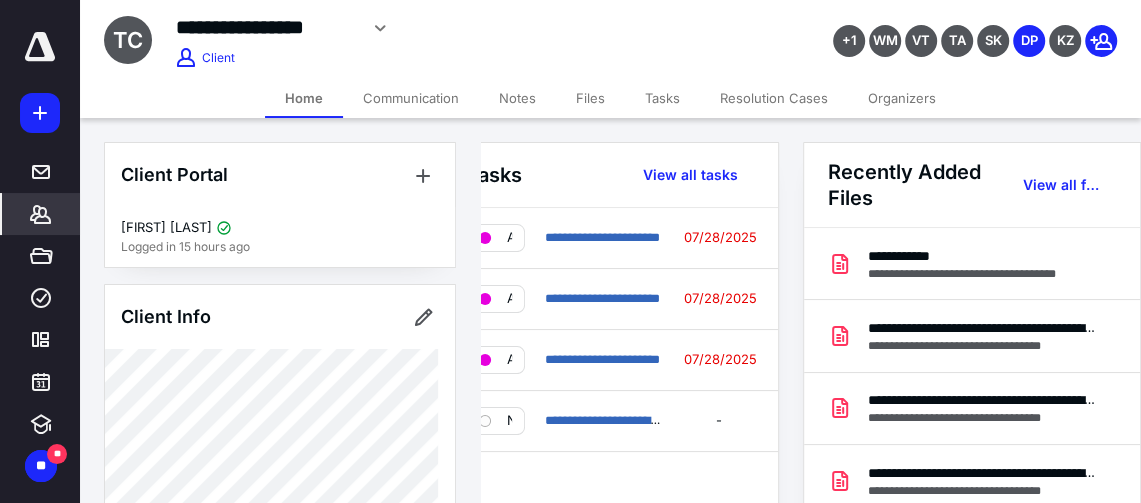 click on "Files" at bounding box center (590, 98) 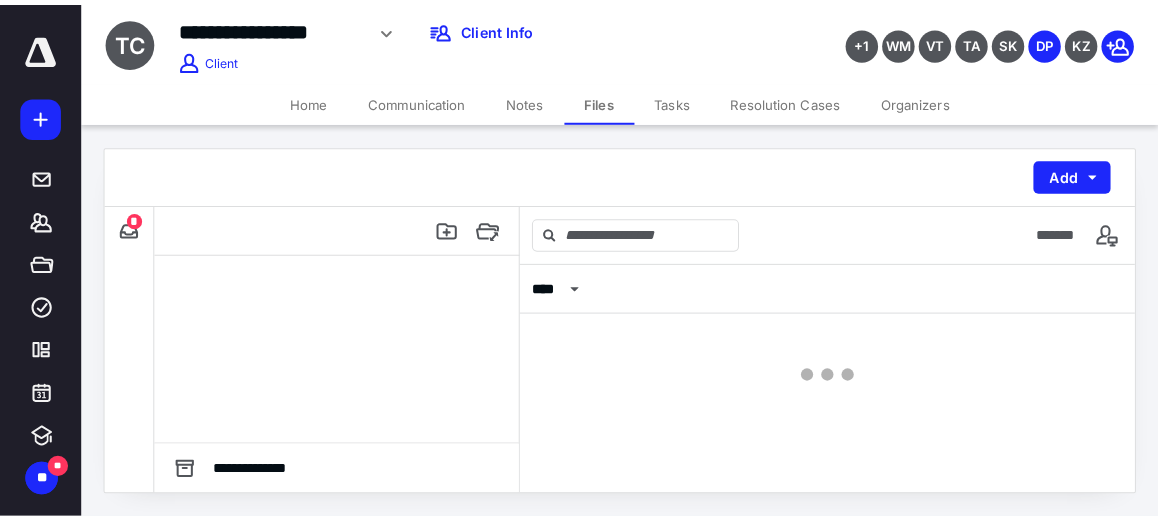 scroll, scrollTop: 0, scrollLeft: 0, axis: both 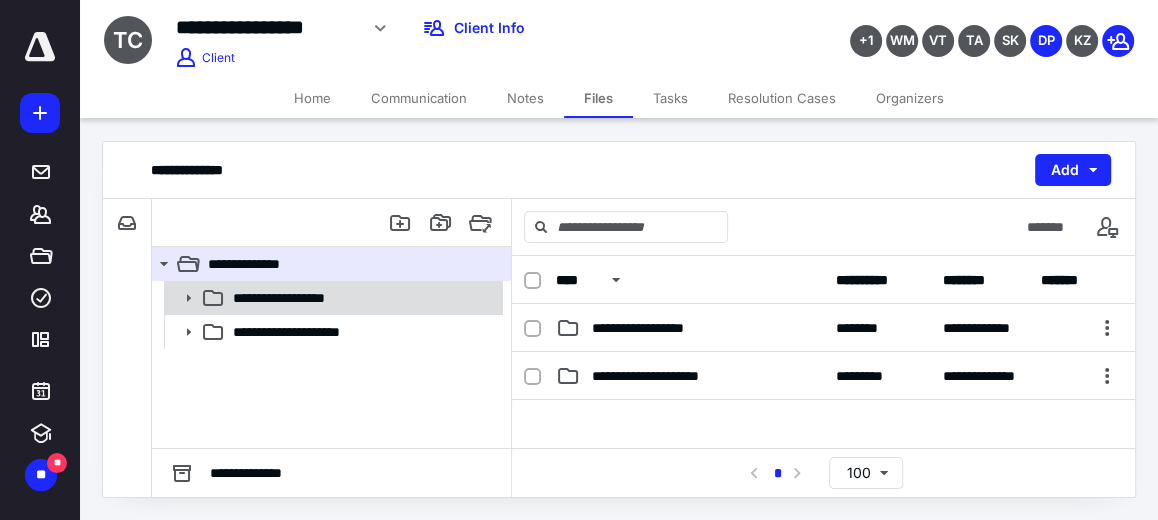 click 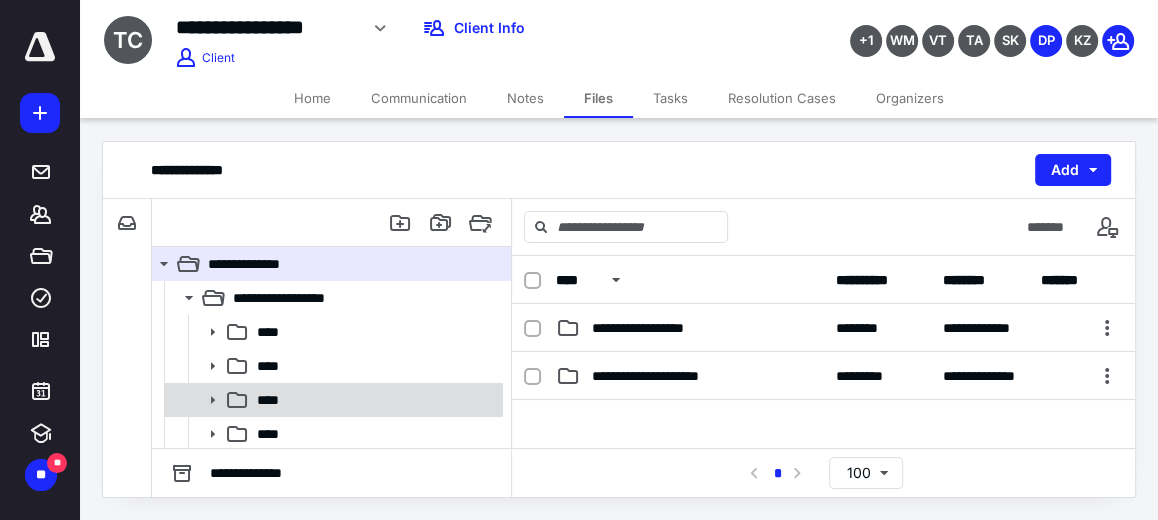 click at bounding box center (206, 400) 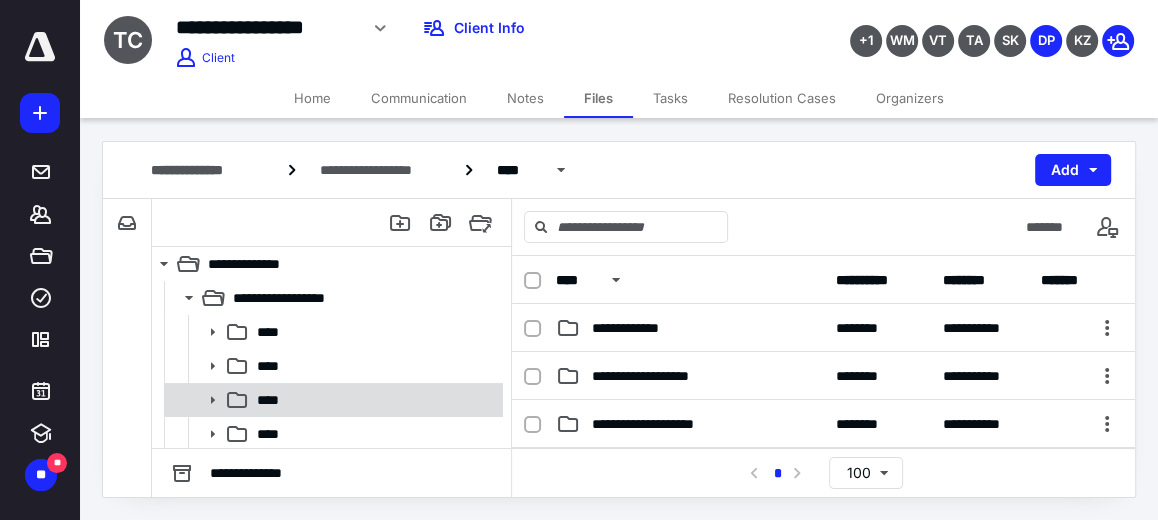 click 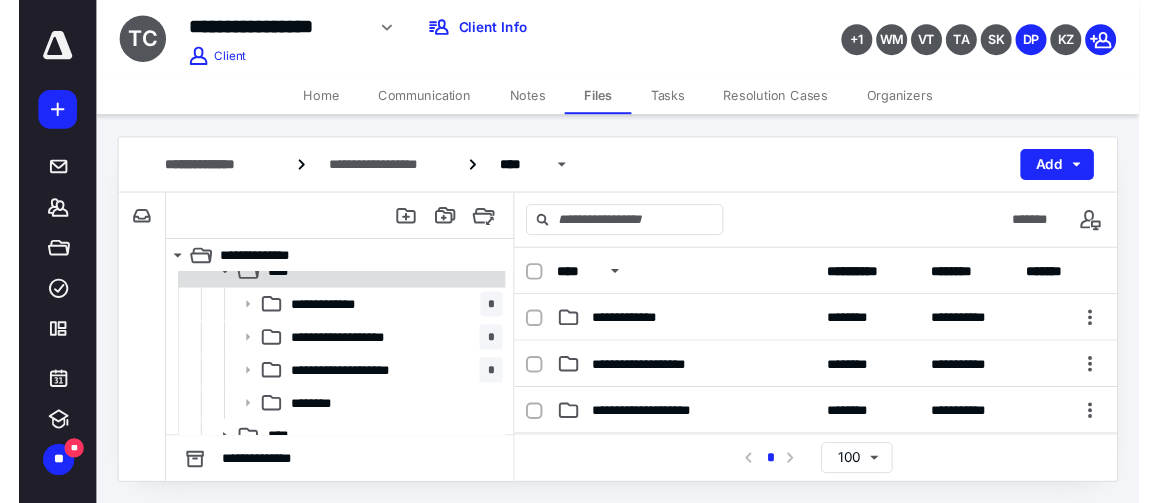 scroll, scrollTop: 130, scrollLeft: 0, axis: vertical 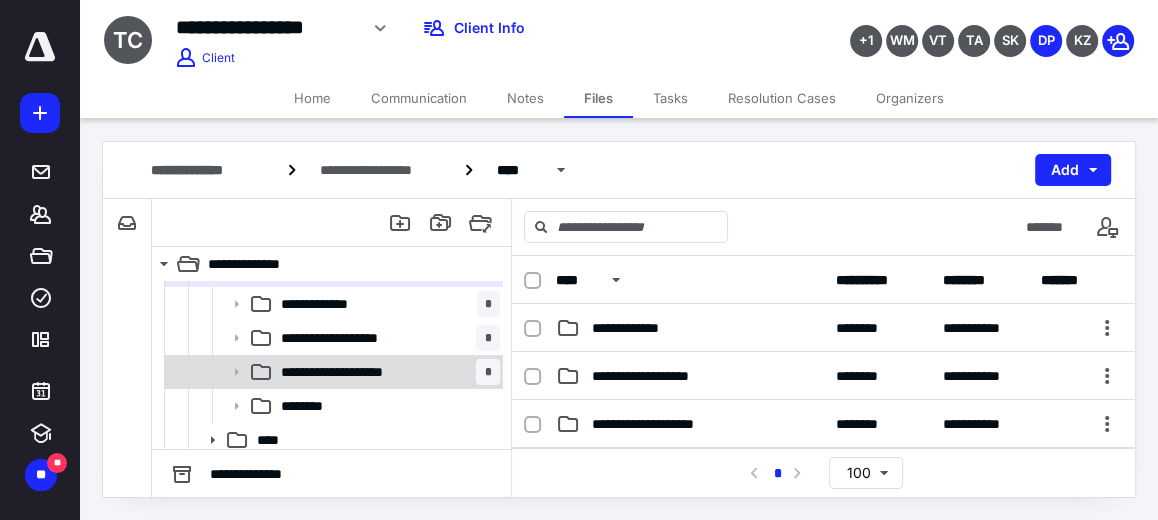 click on "**********" at bounding box center [353, 372] 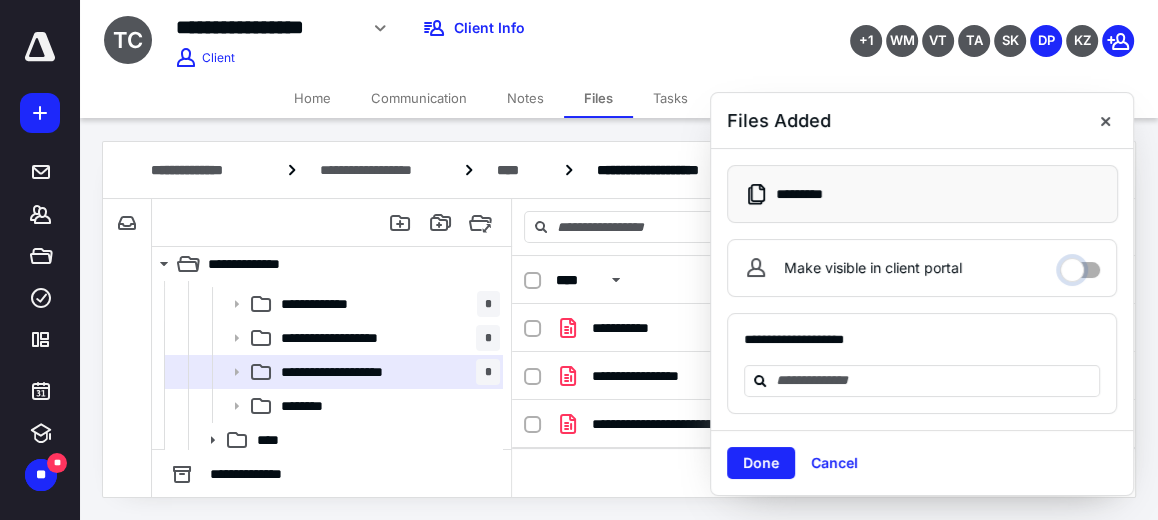 click on "Make visible in client portal" at bounding box center [1080, 265] 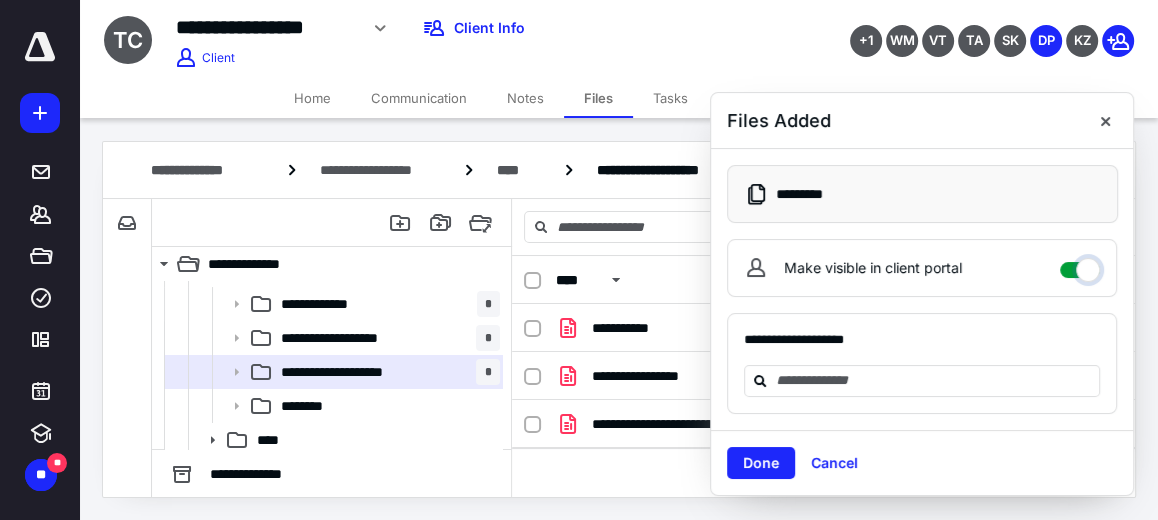 checkbox on "****" 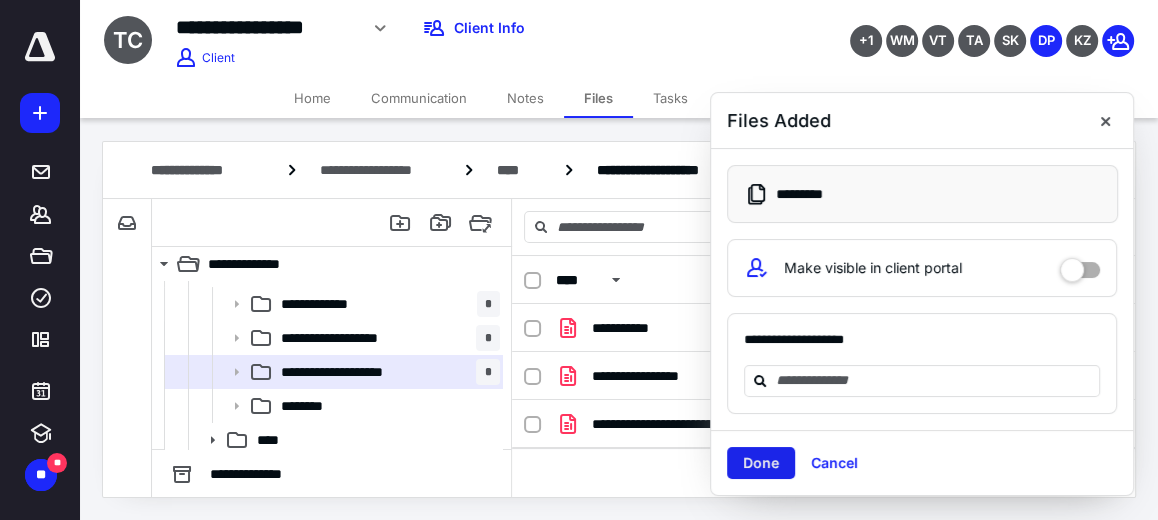click on "Done" at bounding box center (761, 463) 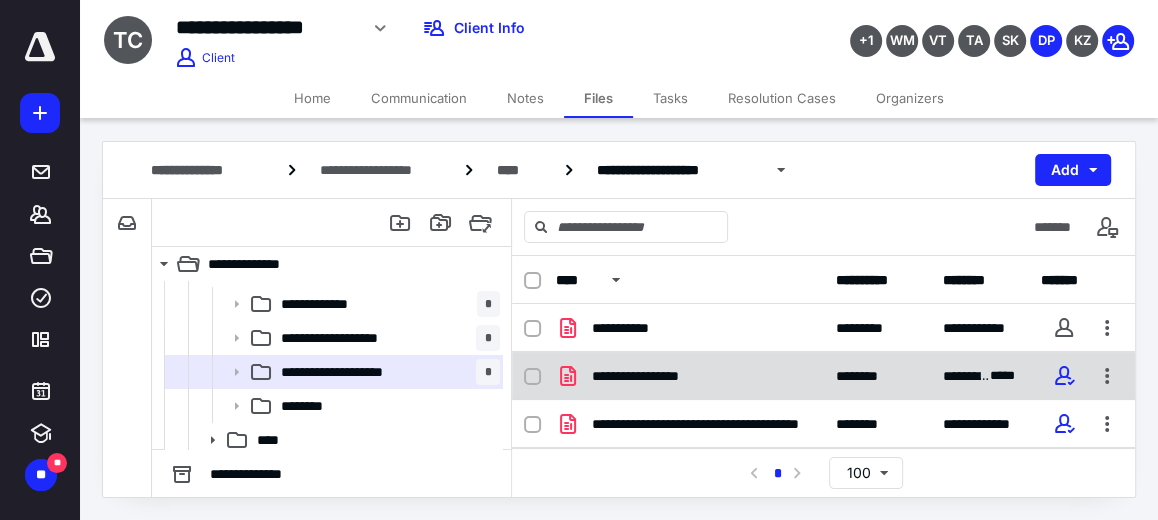 click on "**********" at bounding box center [689, 376] 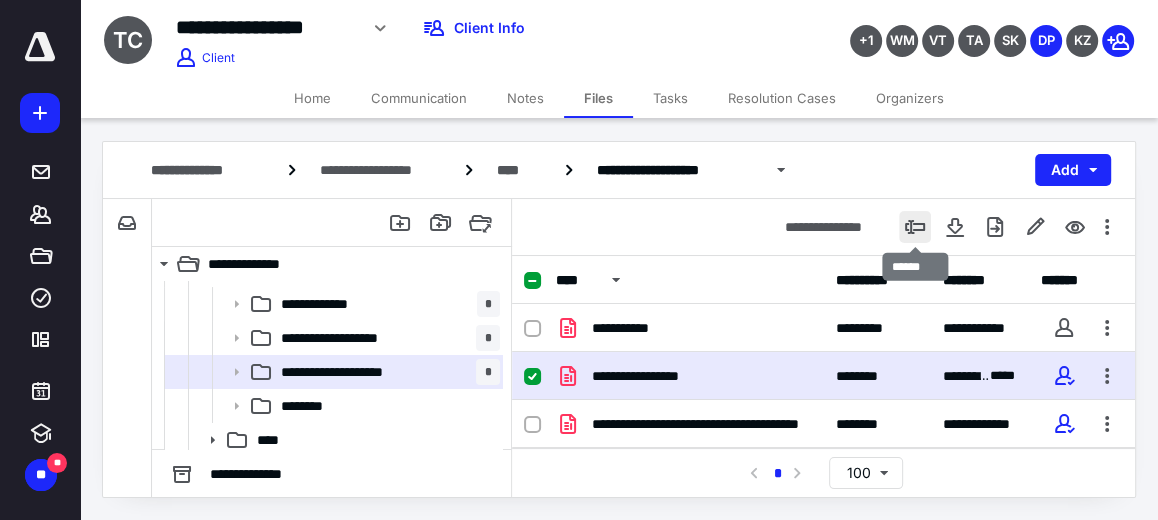 click at bounding box center [915, 227] 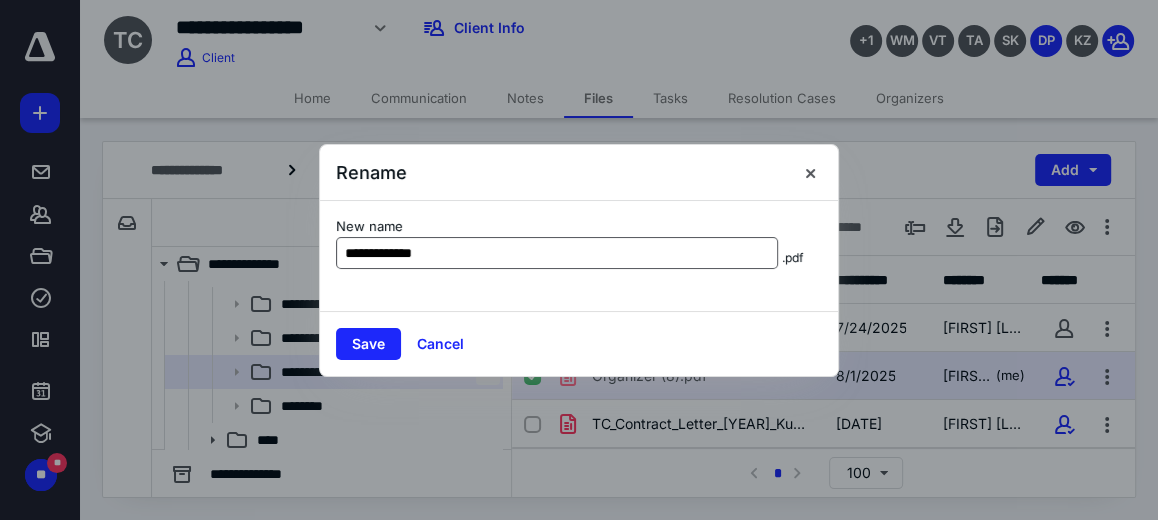 click on "**********" at bounding box center [557, 253] 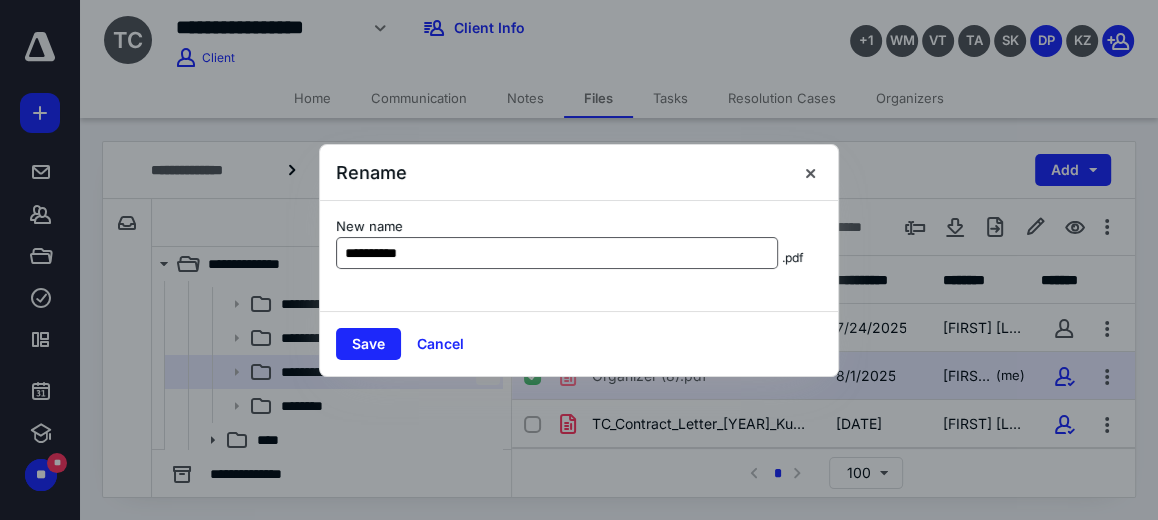 click on "*********" at bounding box center [557, 253] 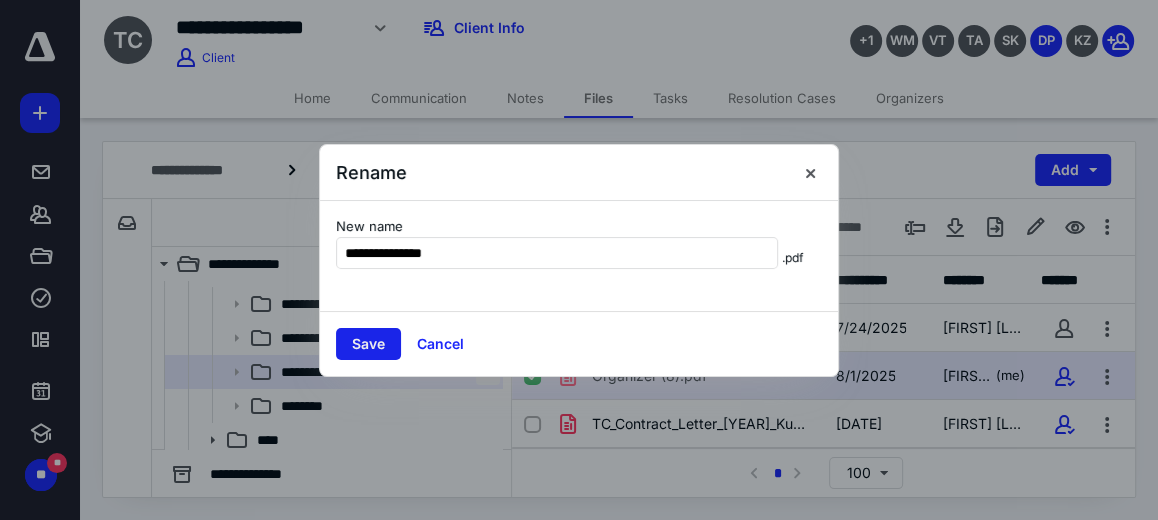 type on "**********" 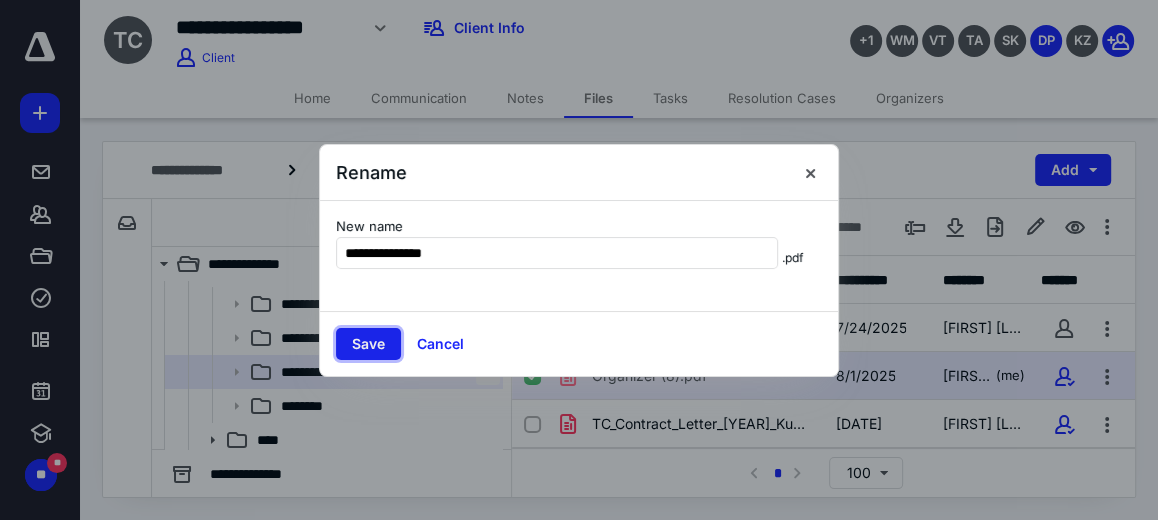 click on "Save" at bounding box center (368, 344) 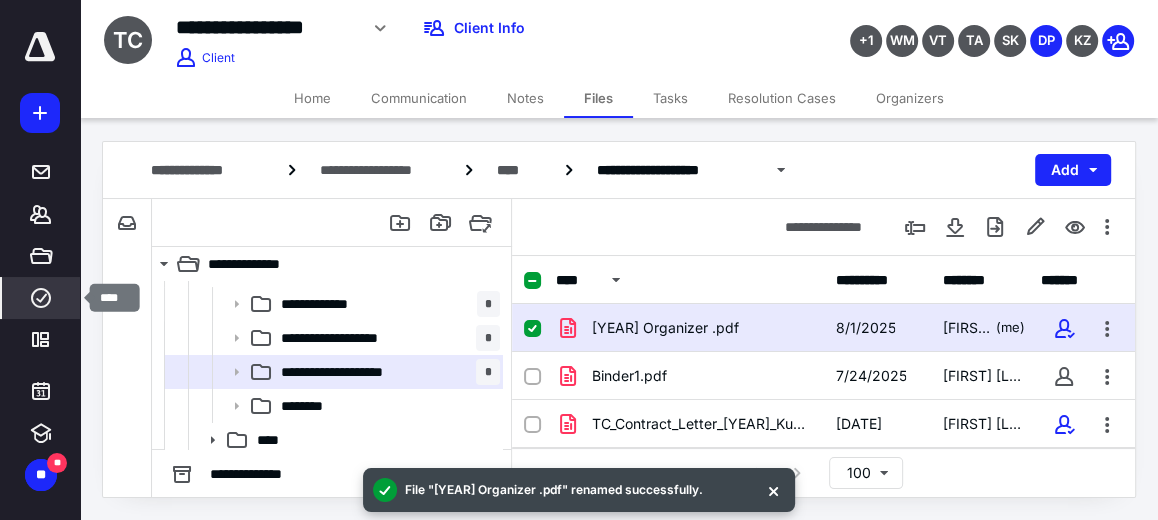 click on "****" at bounding box center [41, 298] 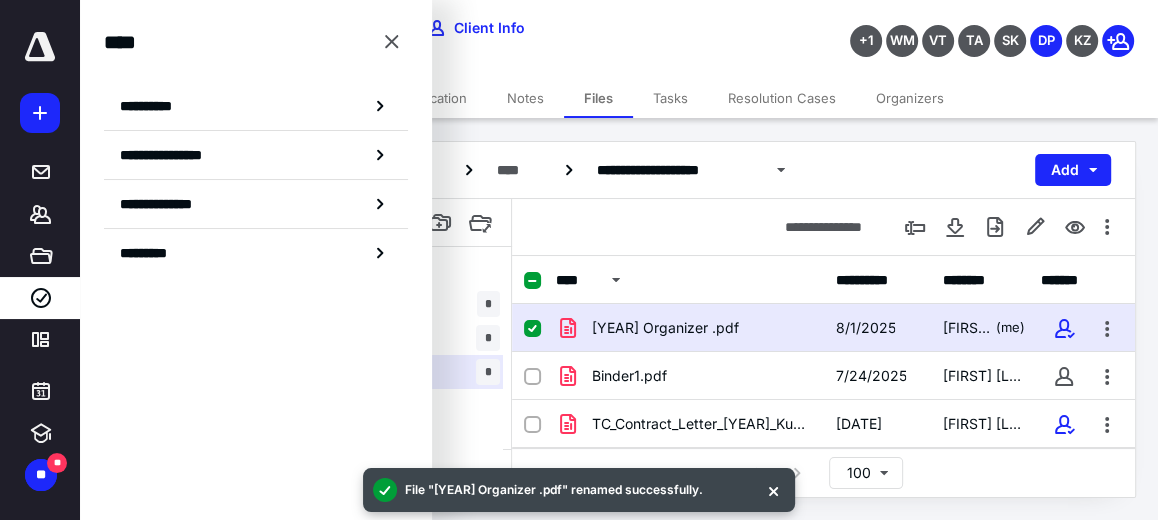 click on "Organizers" at bounding box center (910, 98) 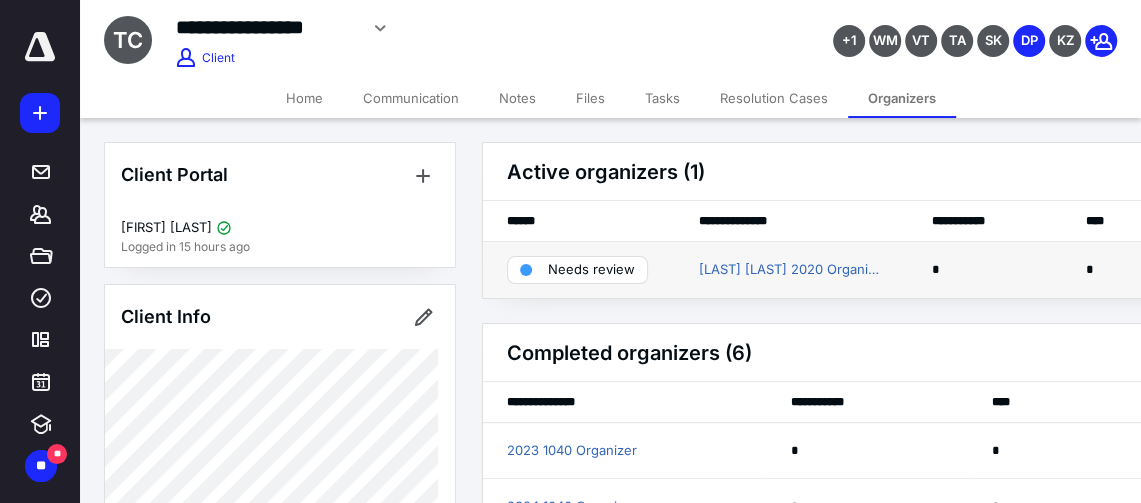 click on "Needs review" at bounding box center (591, 270) 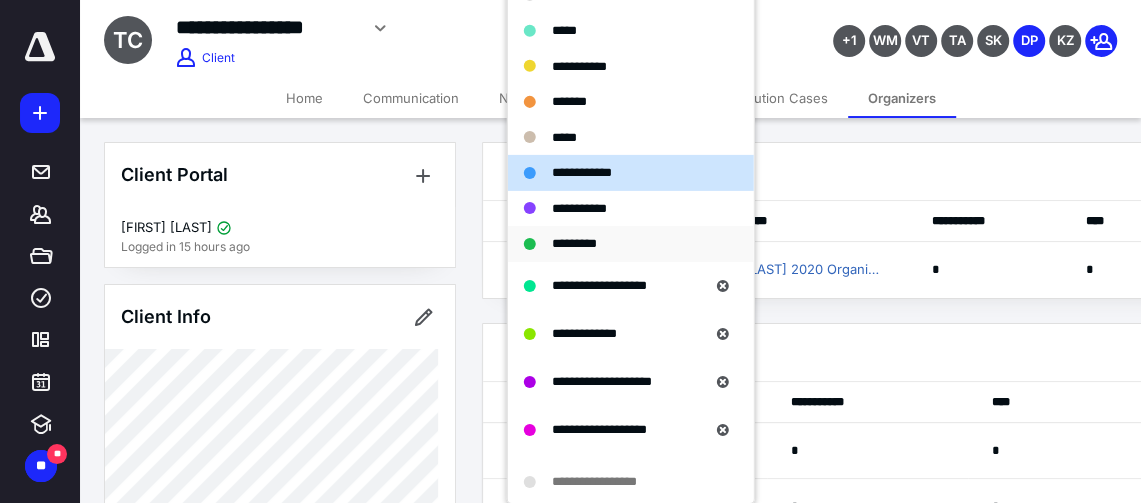 click on "*********" at bounding box center (574, 243) 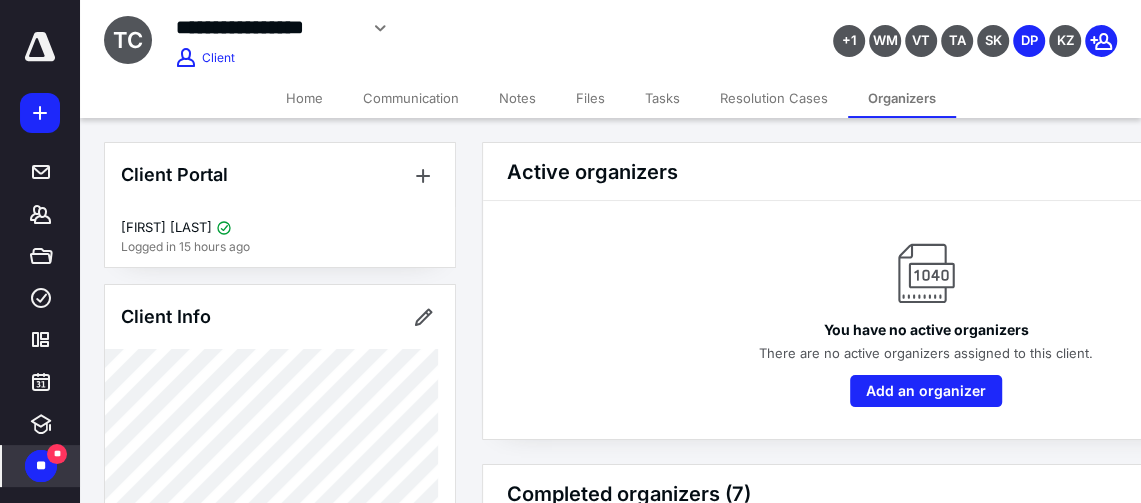 click on "**" at bounding box center [41, 466] 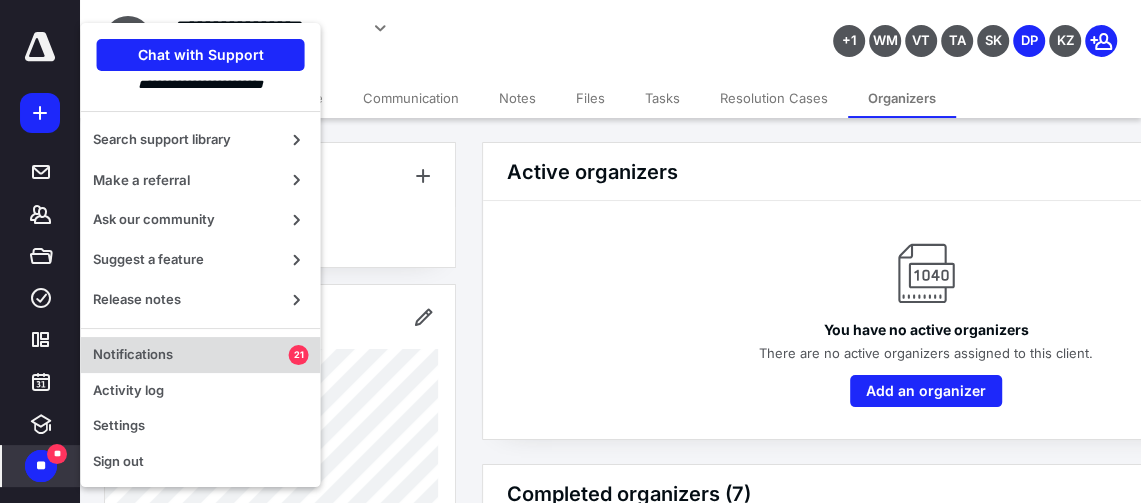 click on "Notifications" at bounding box center (191, 355) 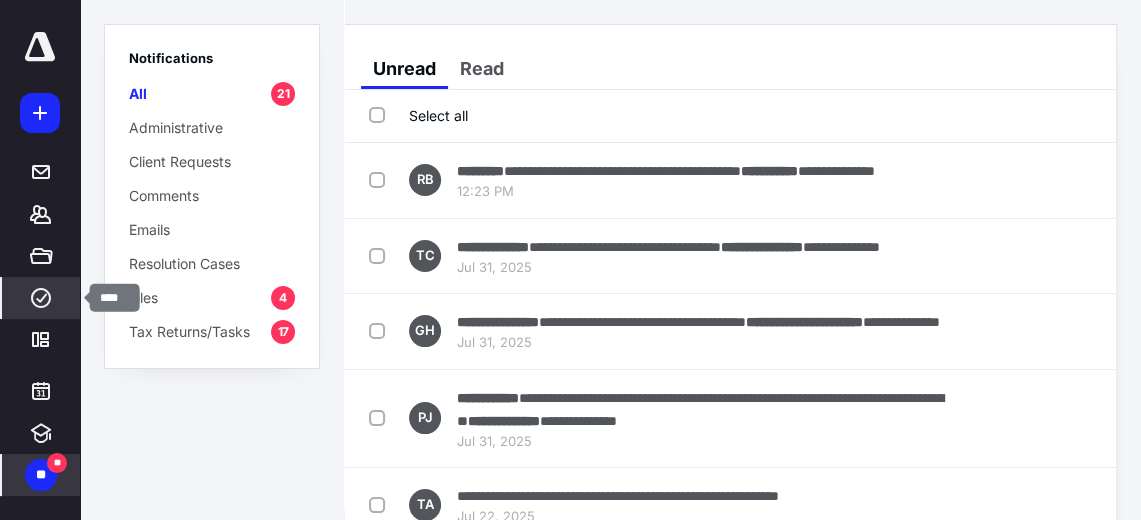 click 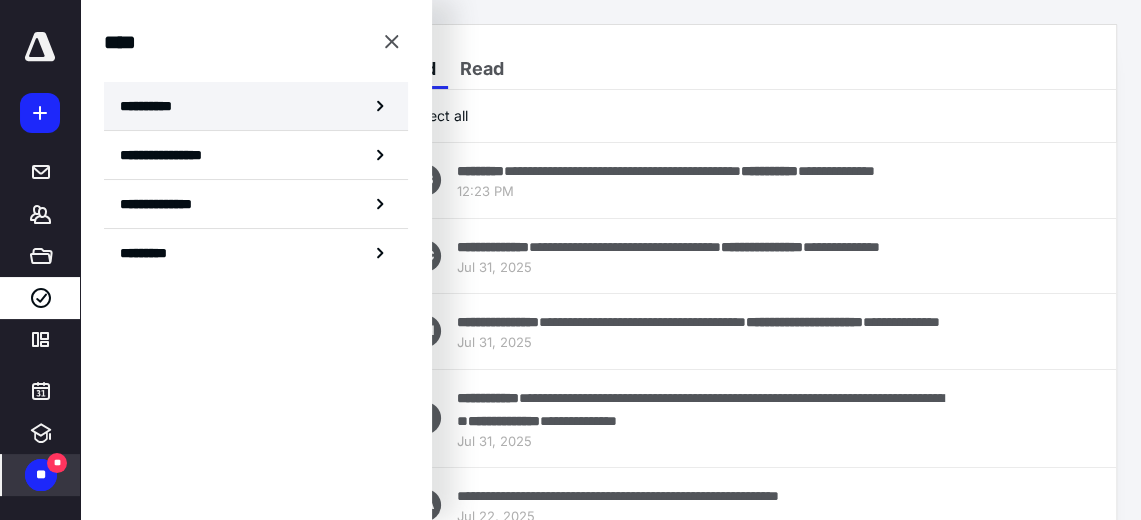 click on "**********" at bounding box center (153, 106) 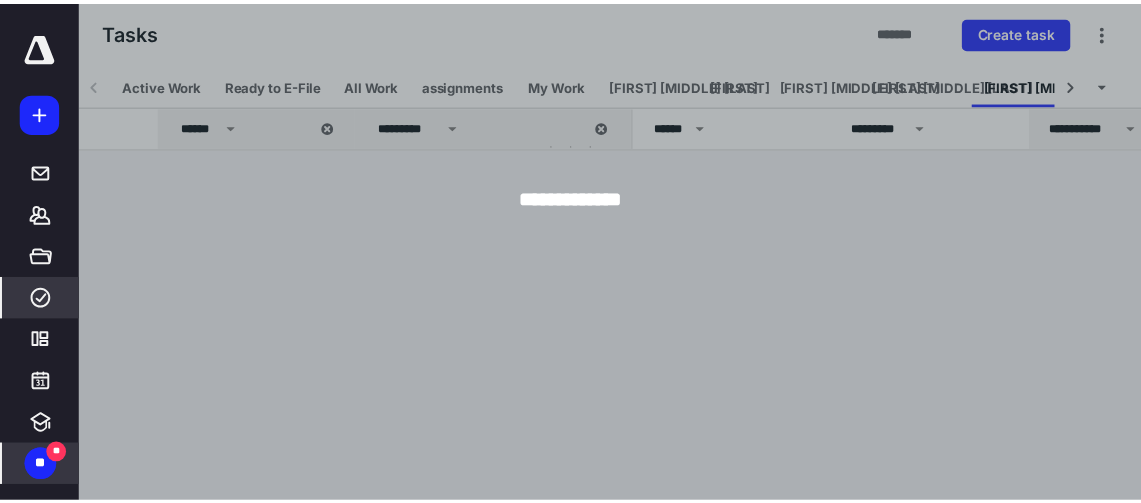 scroll, scrollTop: 0, scrollLeft: 25, axis: horizontal 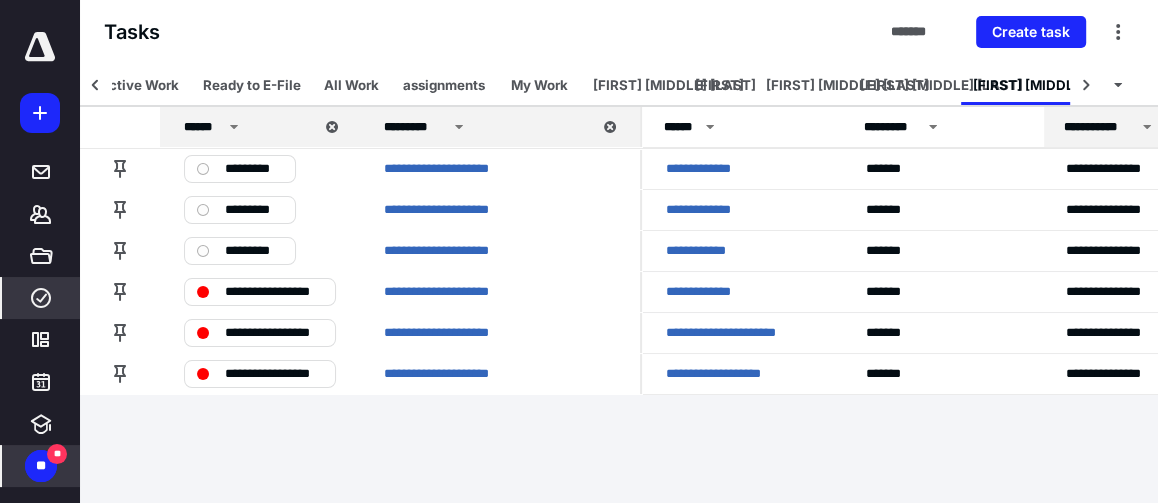click on "assignments" at bounding box center [444, 85] 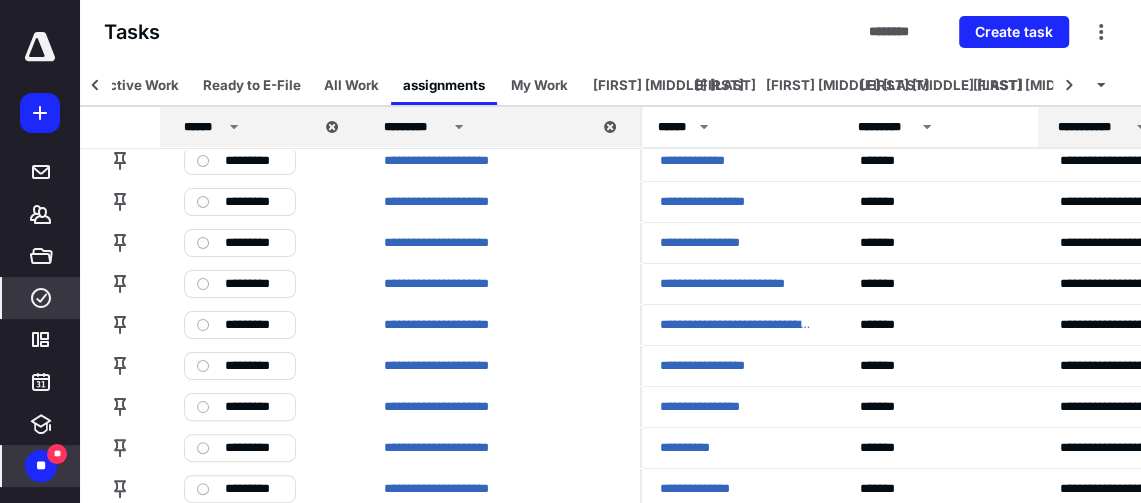 scroll, scrollTop: 158, scrollLeft: 6, axis: both 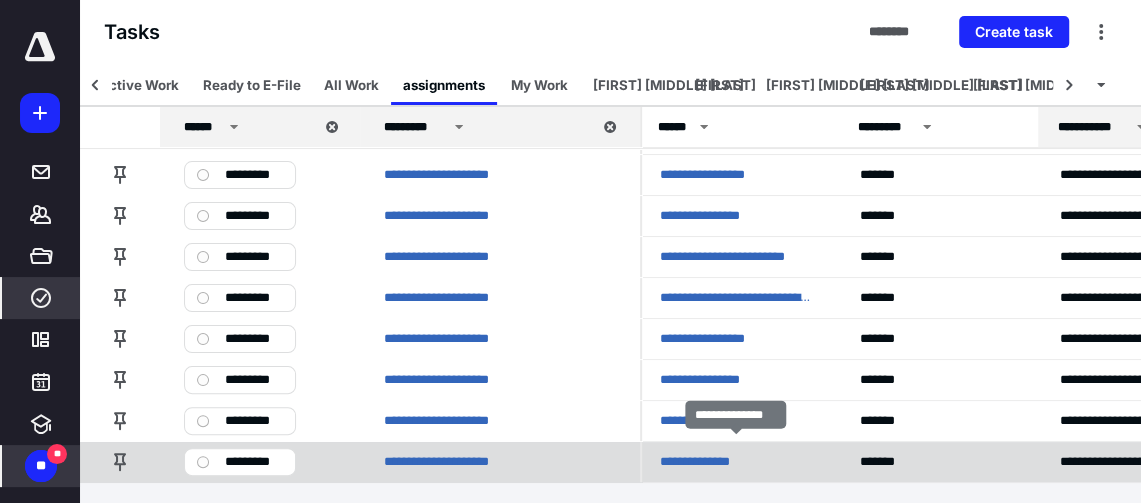 click on "**********" at bounding box center [703, 461] 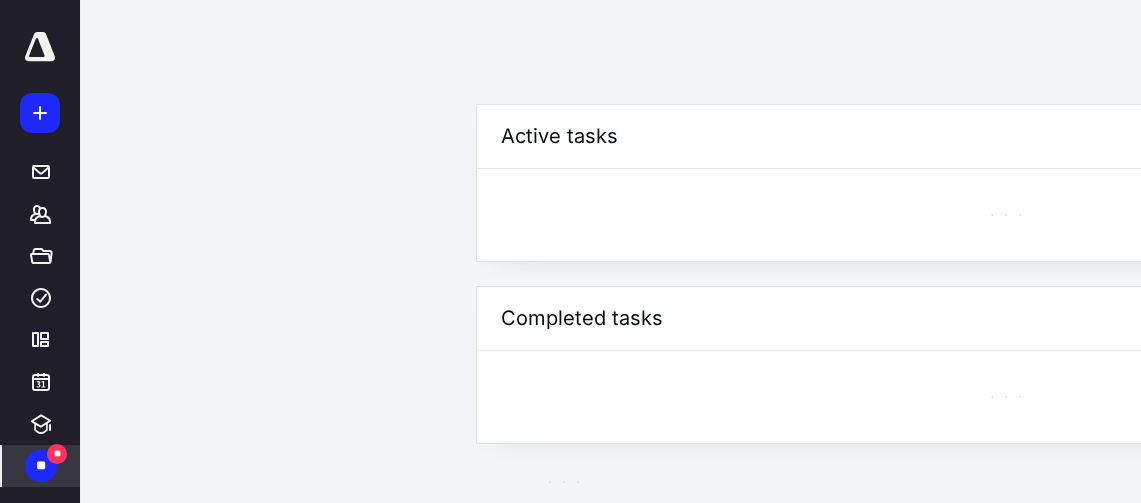 scroll, scrollTop: 0, scrollLeft: 6, axis: horizontal 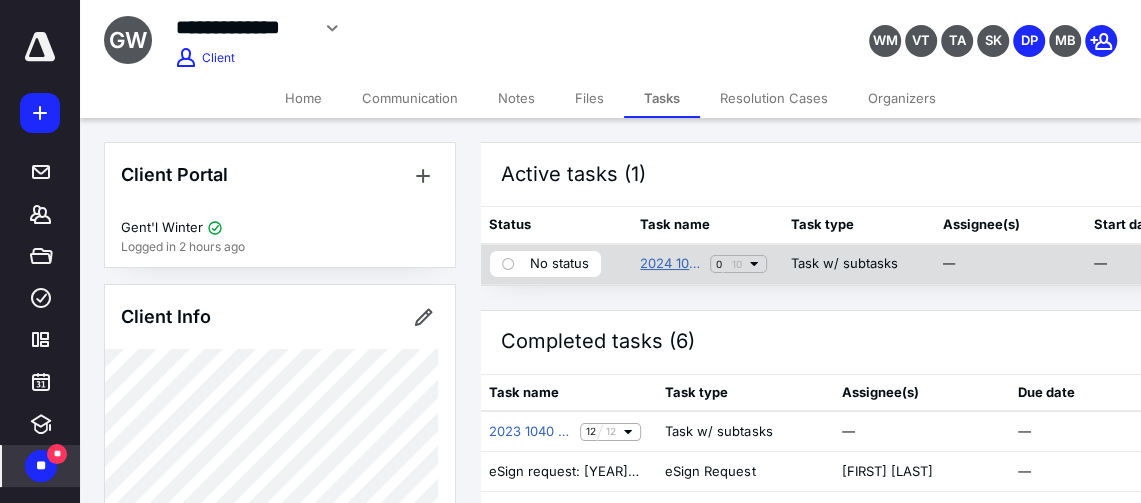 click on "2024 1040 Return" at bounding box center [671, 264] 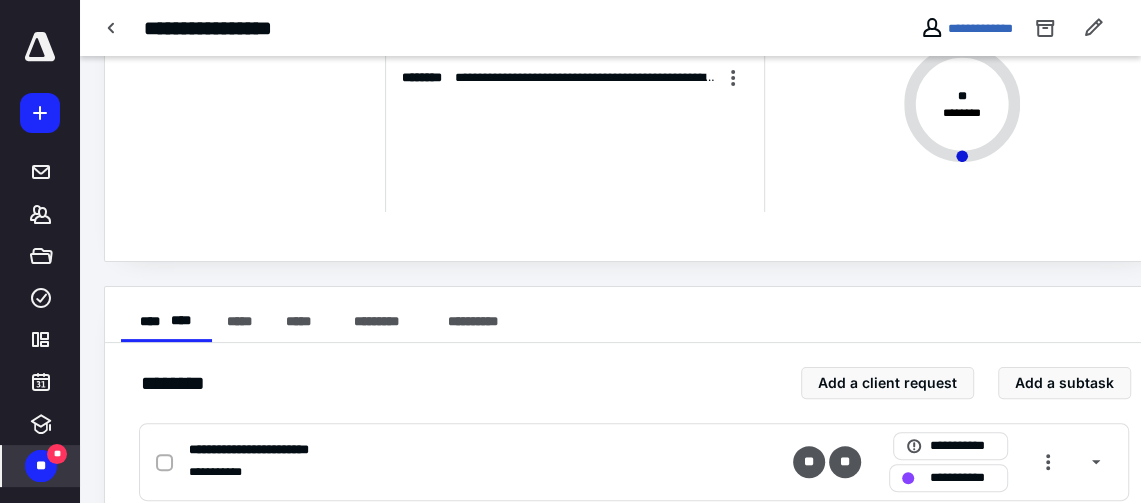 scroll, scrollTop: 0, scrollLeft: 0, axis: both 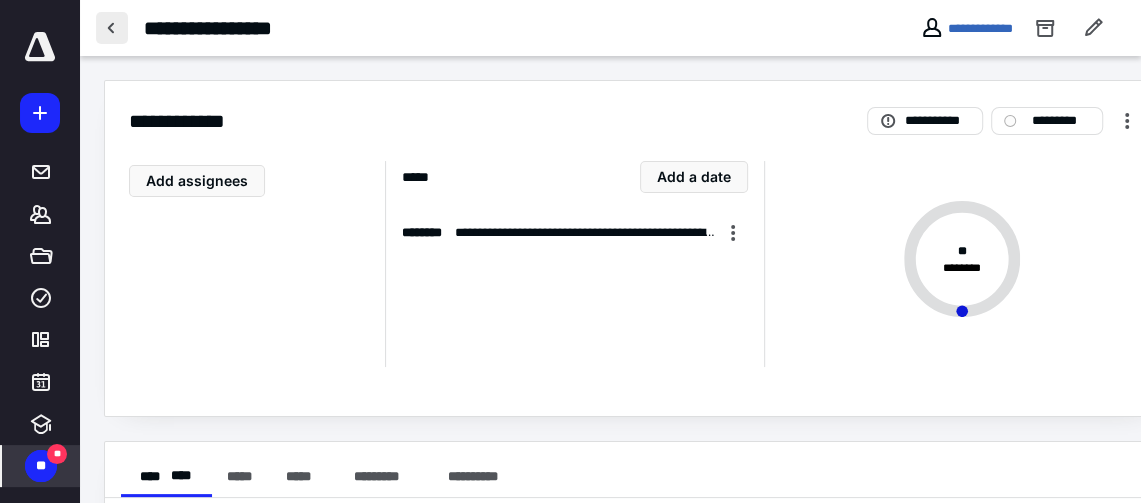 click at bounding box center [112, 28] 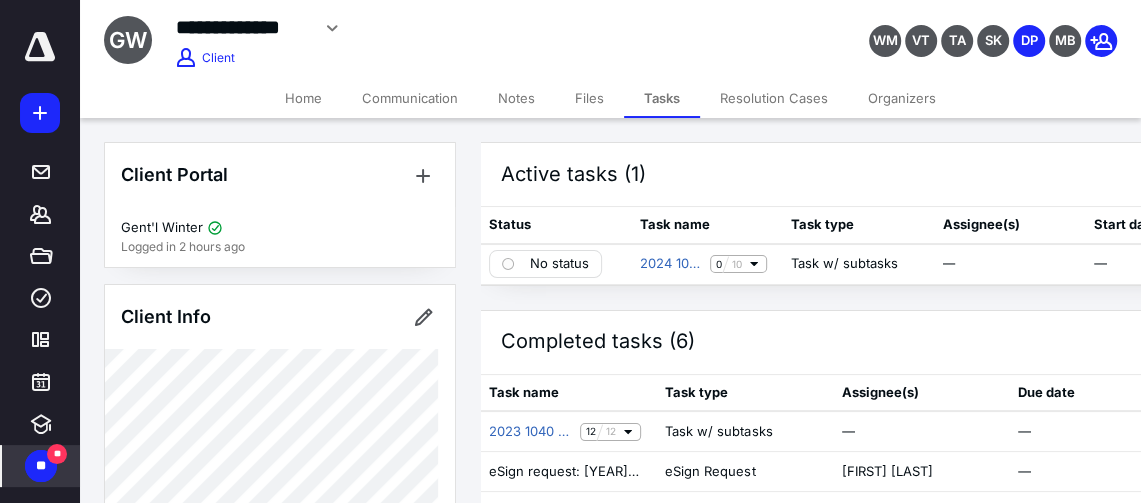 click on "Files" at bounding box center [589, 98] 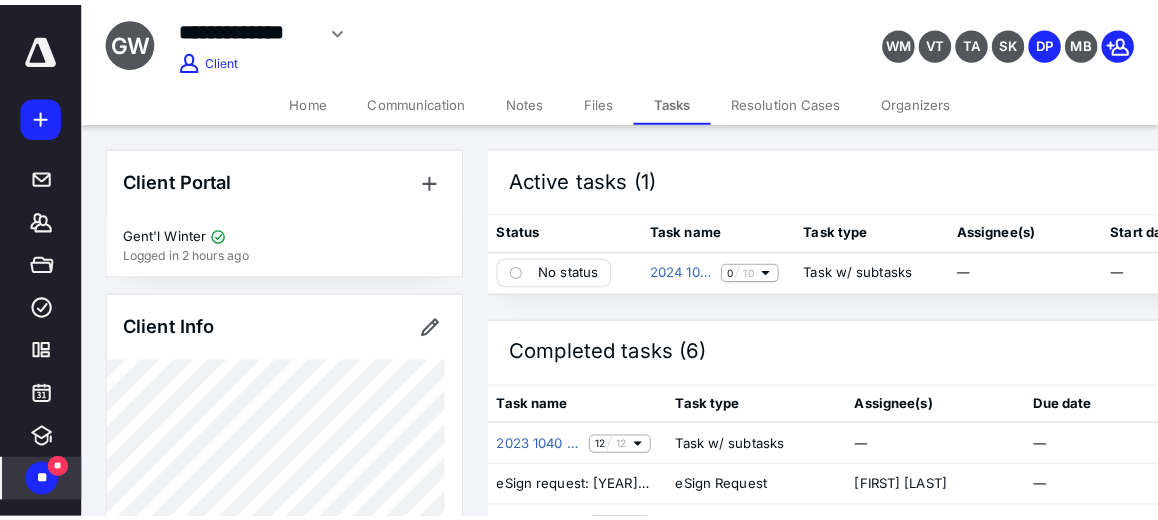 scroll, scrollTop: 0, scrollLeft: 0, axis: both 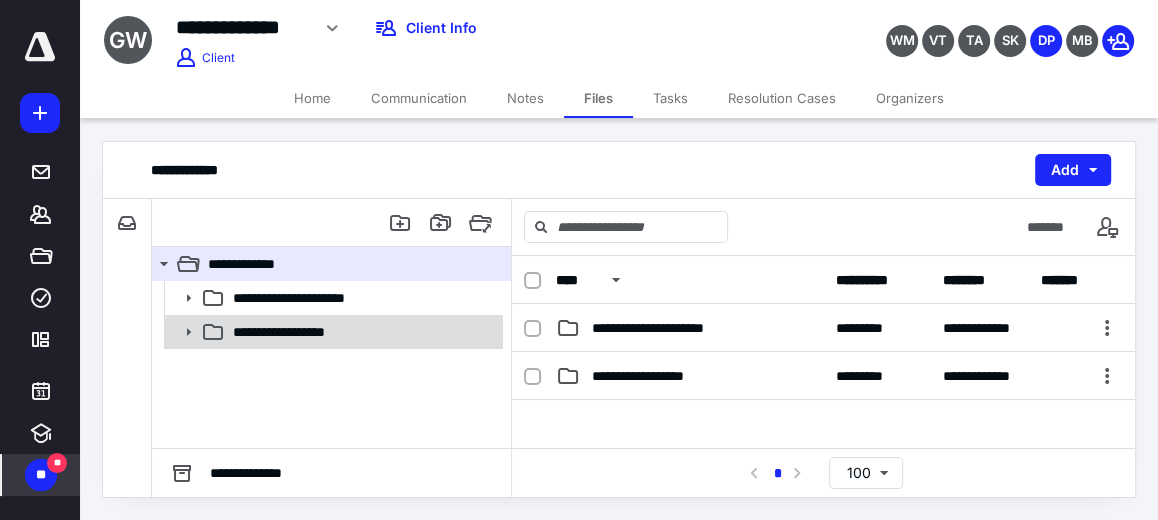 click 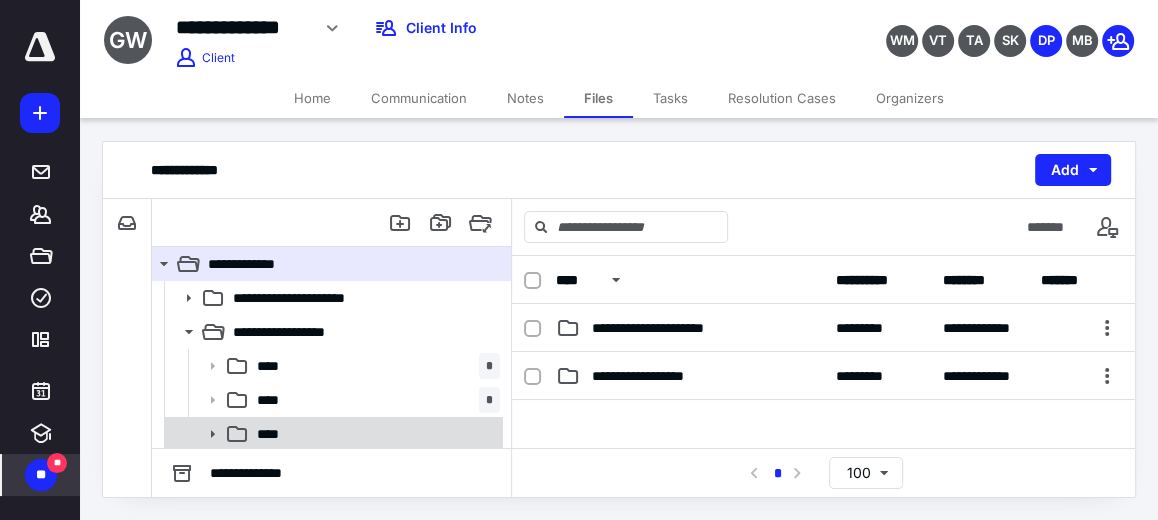 scroll, scrollTop: 103, scrollLeft: 0, axis: vertical 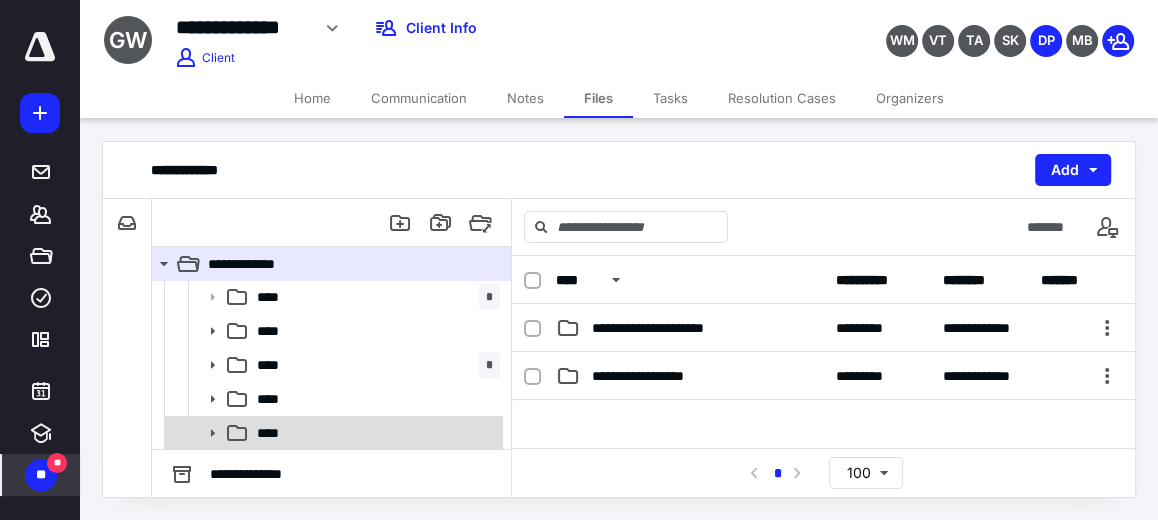click 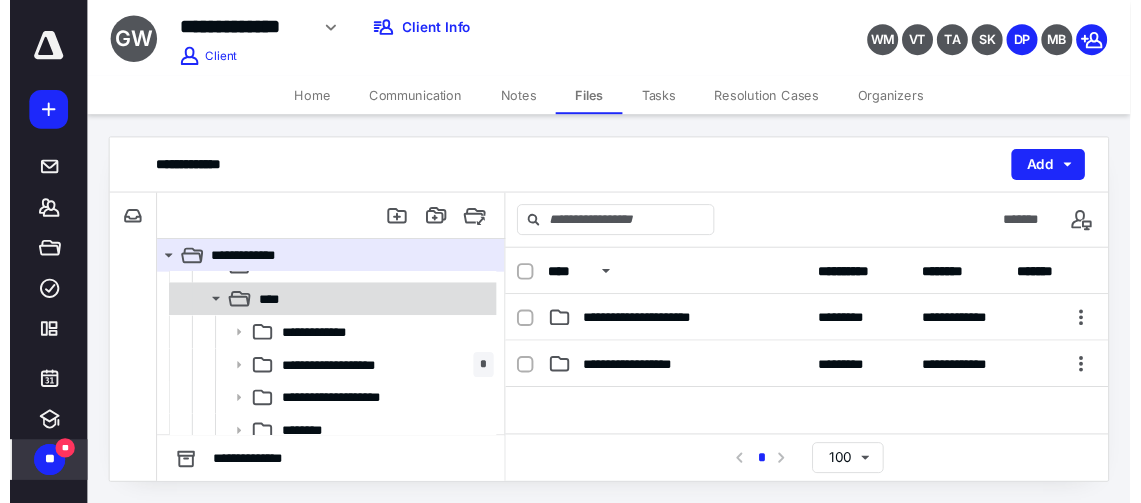 scroll, scrollTop: 228, scrollLeft: 0, axis: vertical 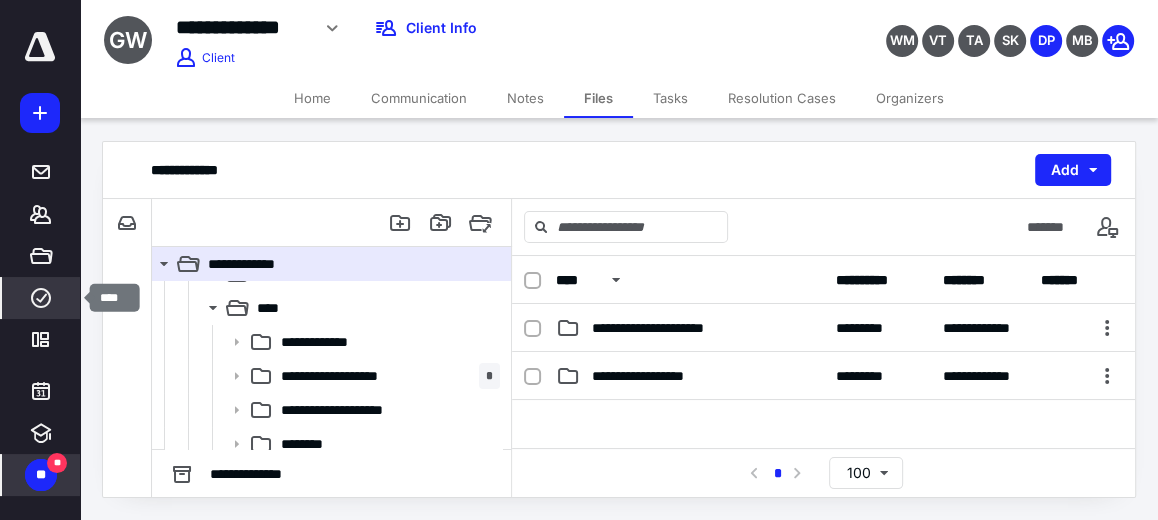 click 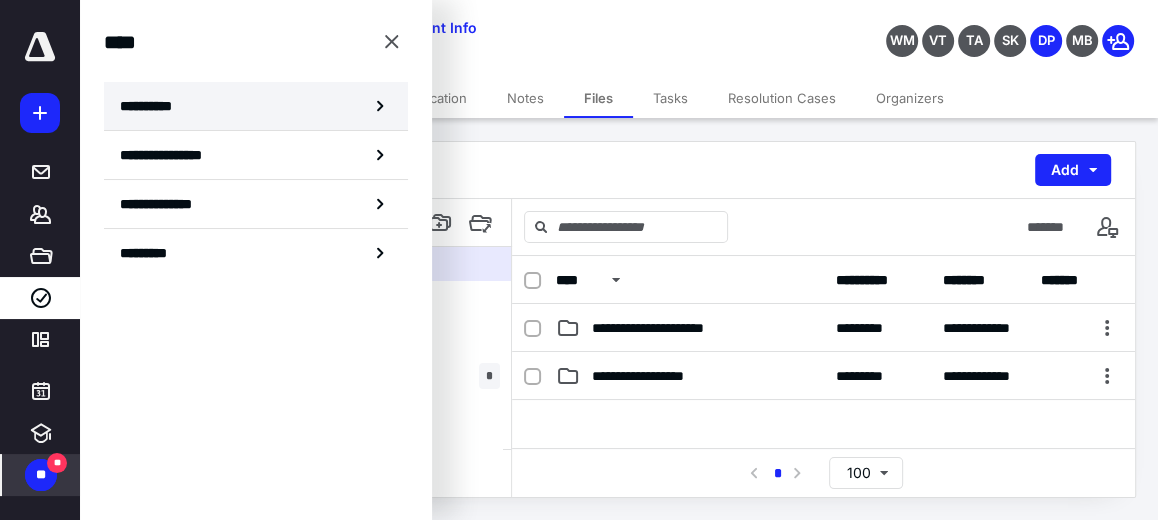 click on "**********" at bounding box center (153, 106) 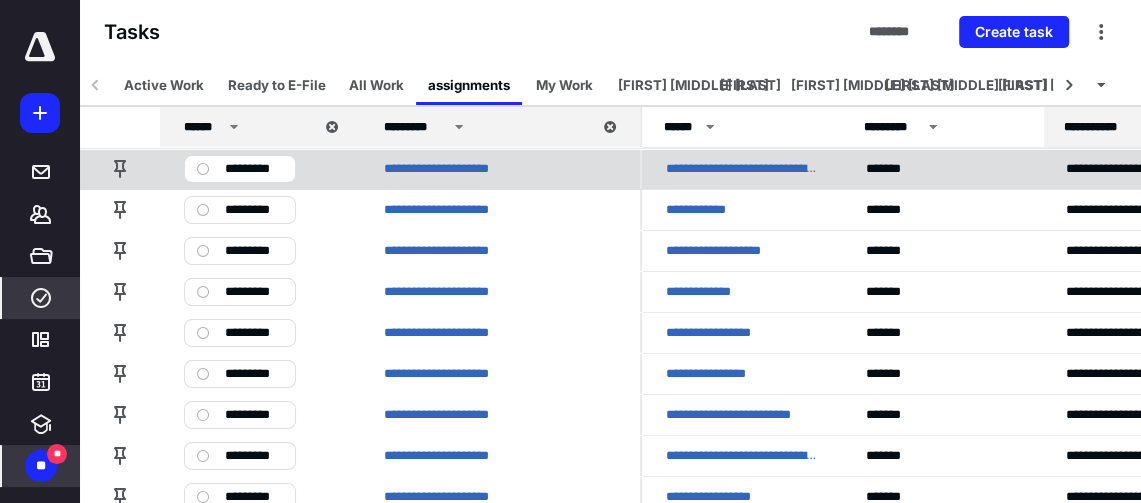 scroll, scrollTop: 158, scrollLeft: 0, axis: vertical 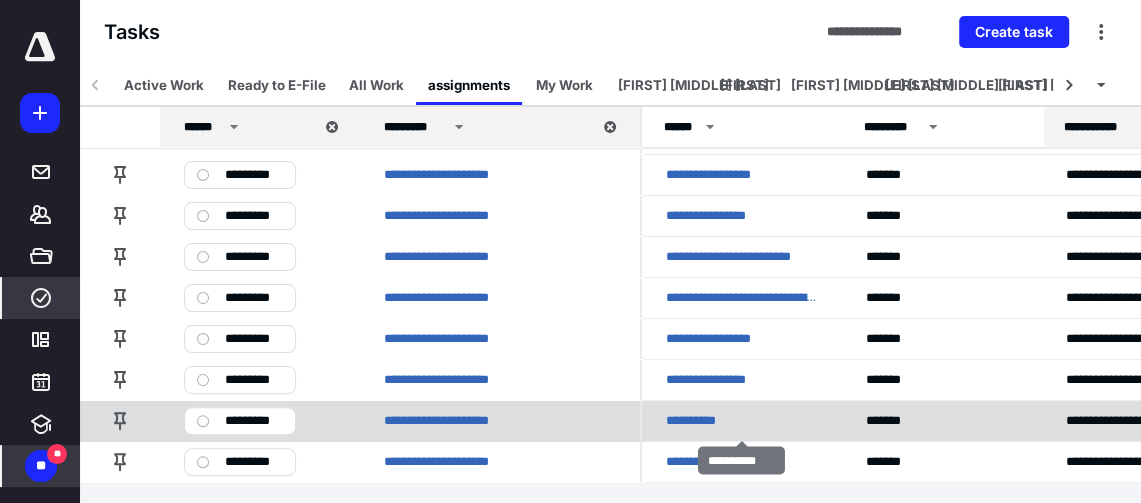 click on "**********" at bounding box center (702, 420) 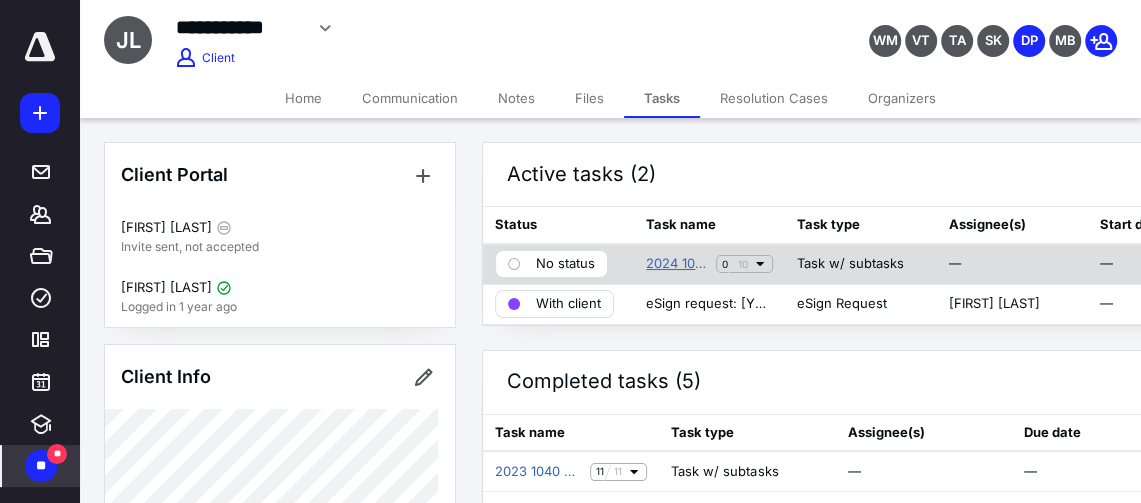 click on "2024 1040 Return" at bounding box center (677, 264) 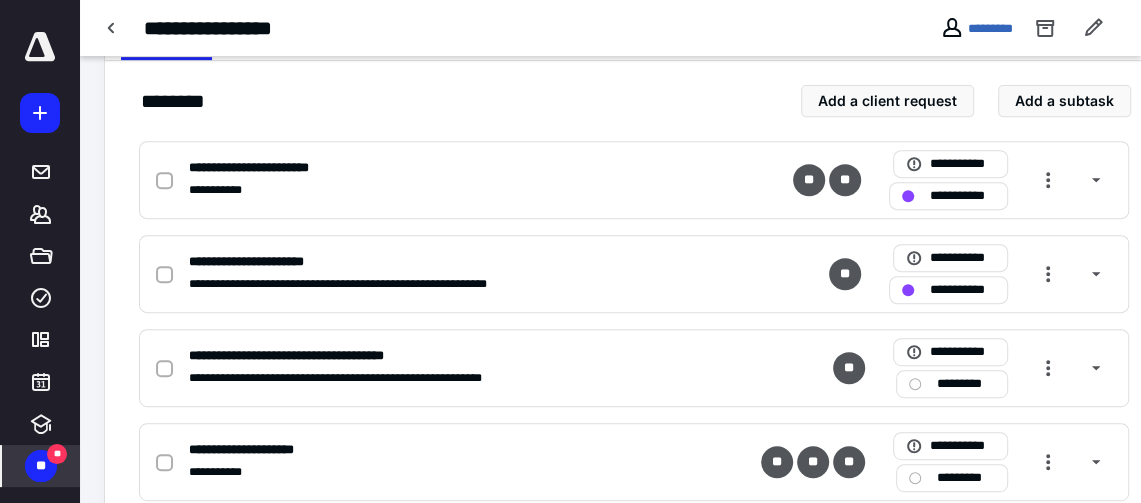 scroll, scrollTop: 435, scrollLeft: 0, axis: vertical 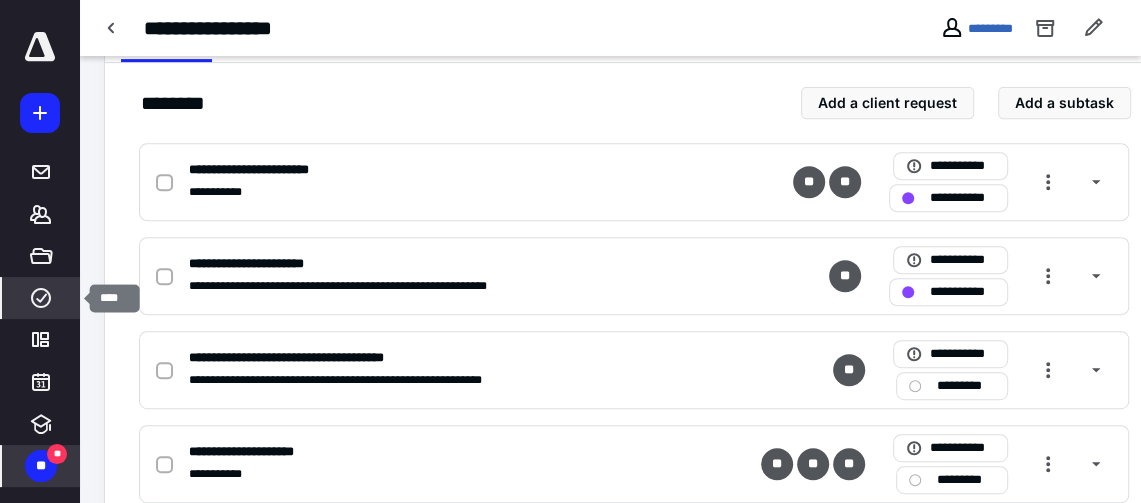 click 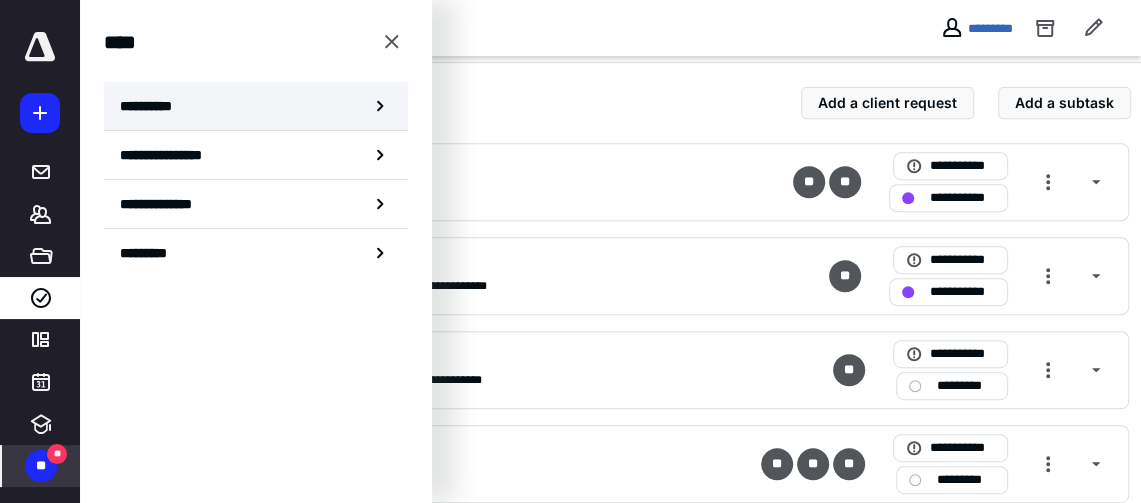 click on "**********" at bounding box center (256, 106) 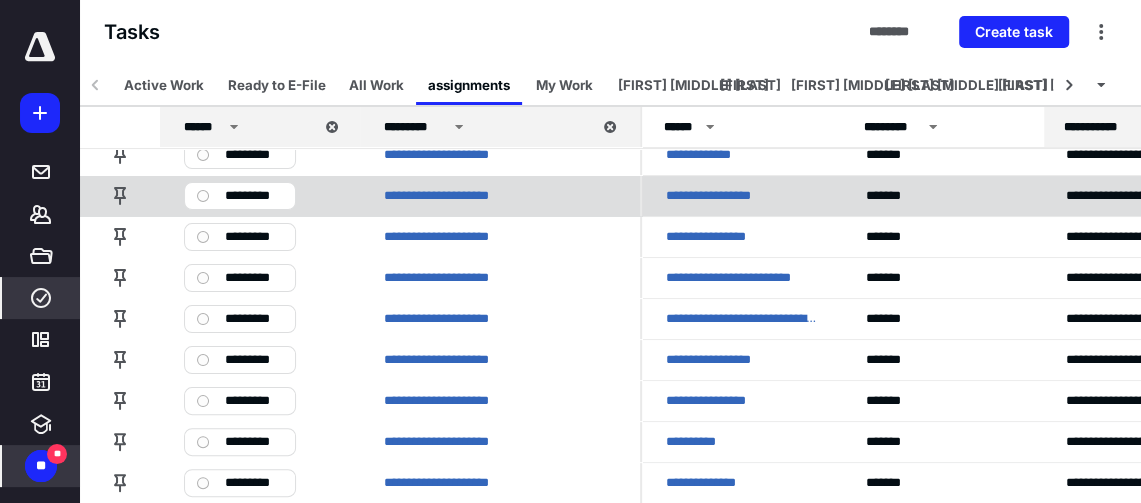 scroll, scrollTop: 158, scrollLeft: 0, axis: vertical 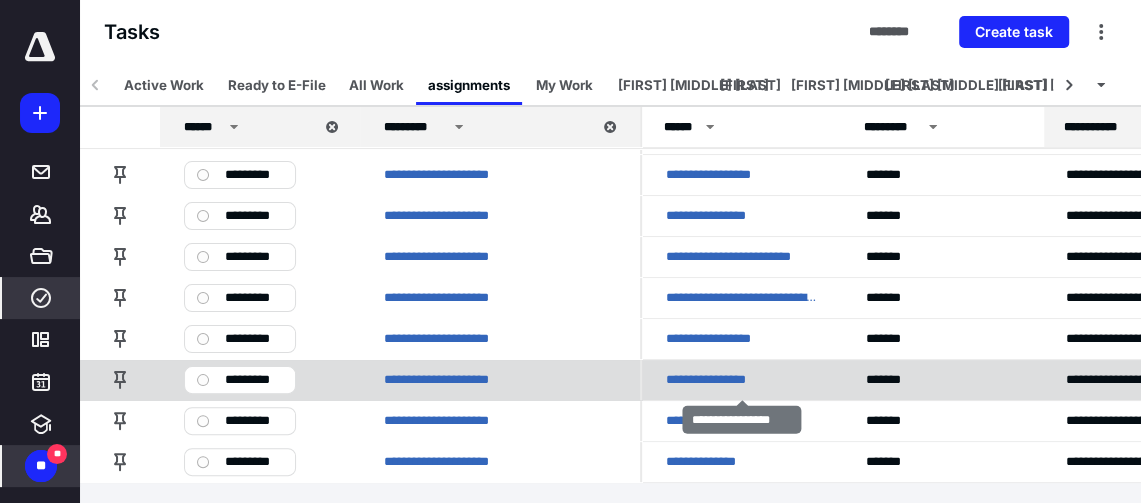 click on "**********" at bounding box center (719, 379) 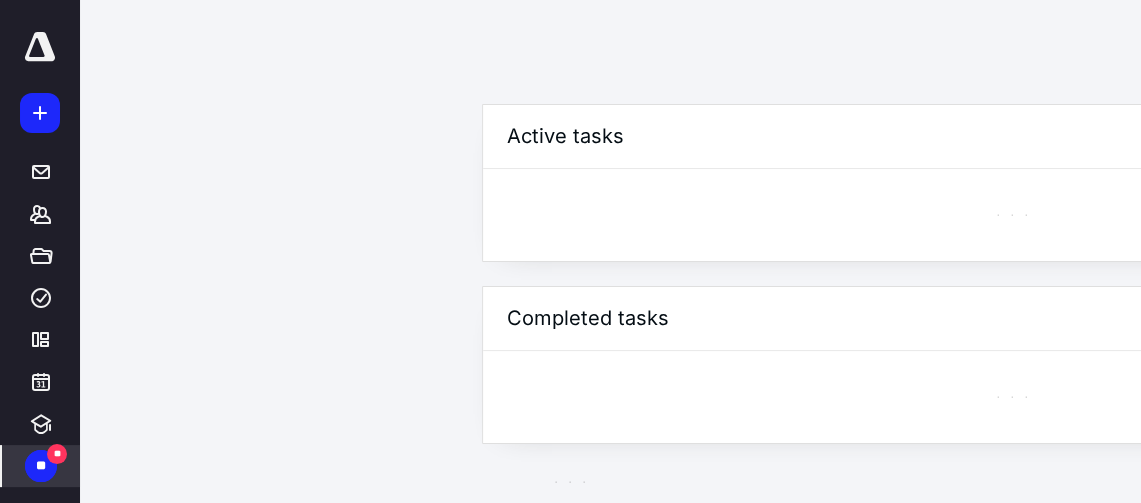 scroll, scrollTop: 0, scrollLeft: 0, axis: both 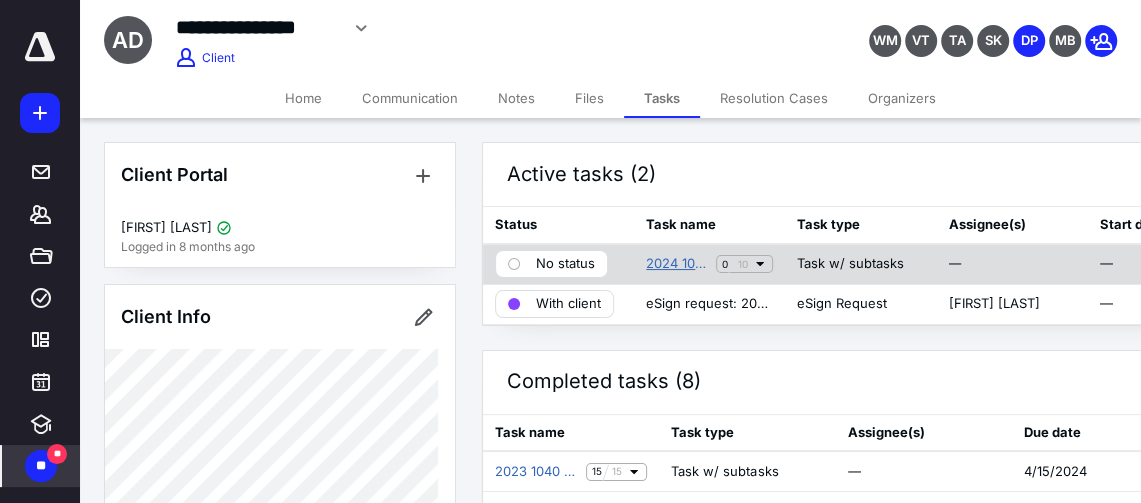 click on "2024 1040 Return" at bounding box center [677, 264] 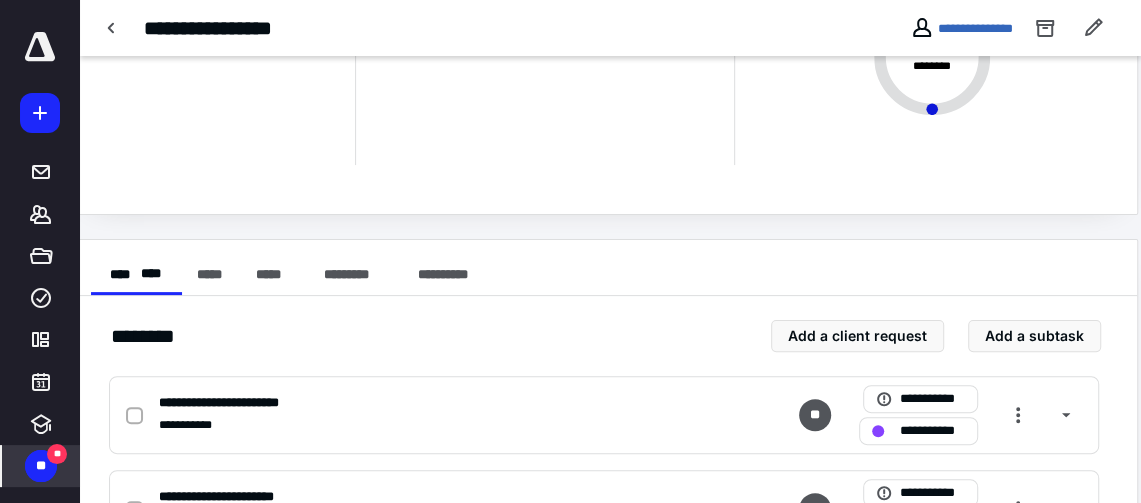 scroll, scrollTop: 199, scrollLeft: 30, axis: both 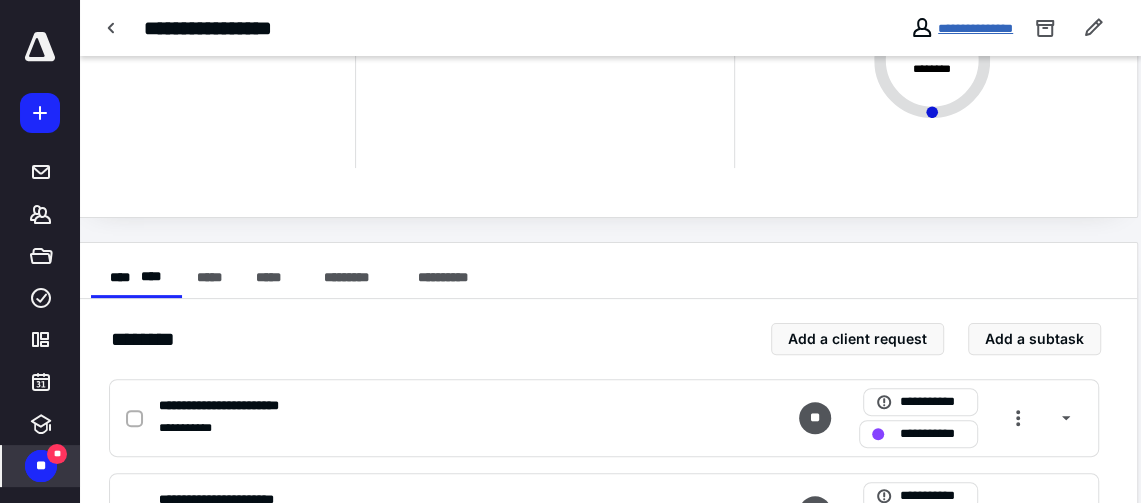 click on "**********" at bounding box center (975, 28) 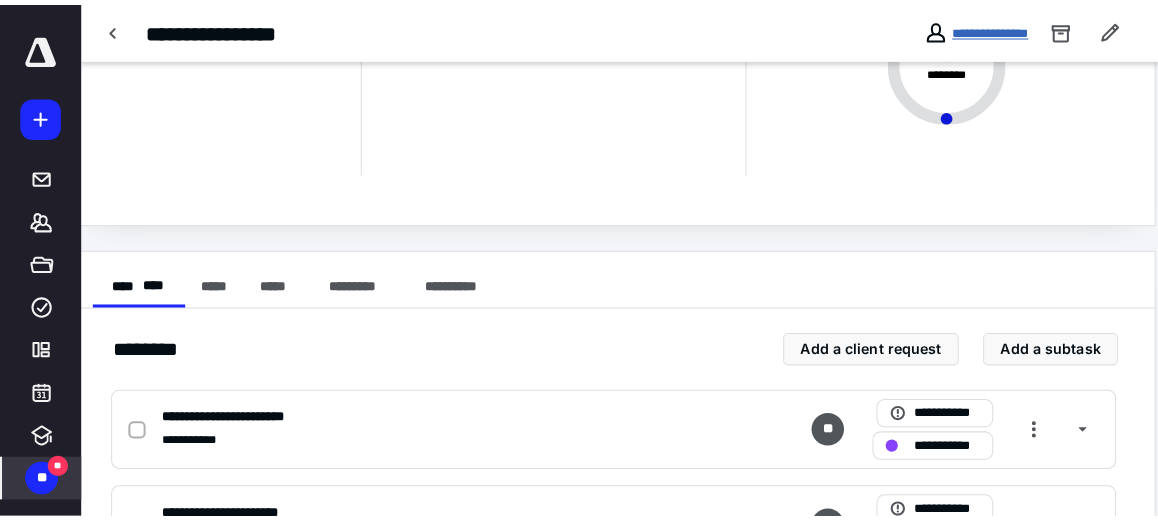 scroll, scrollTop: 0, scrollLeft: 0, axis: both 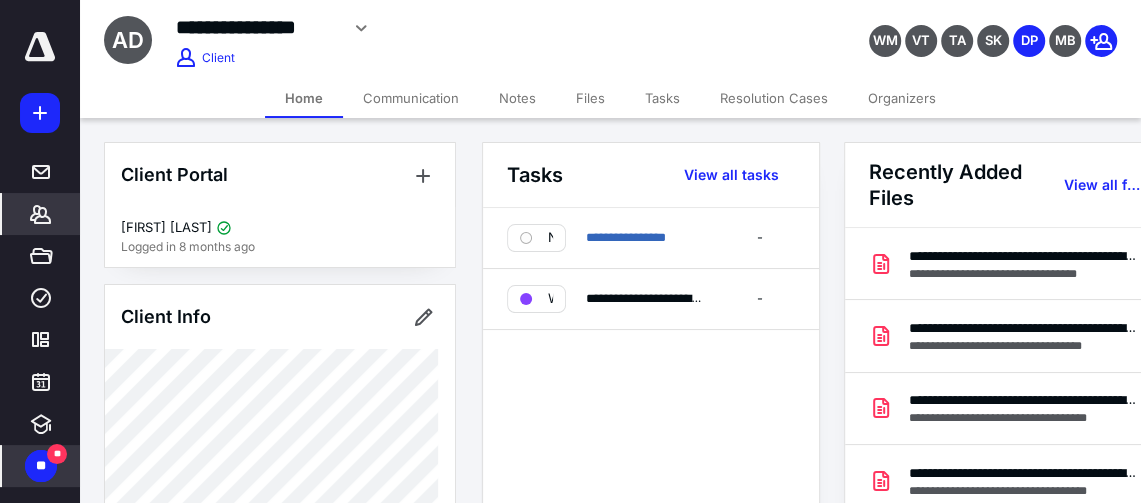 click on "Files" at bounding box center (590, 98) 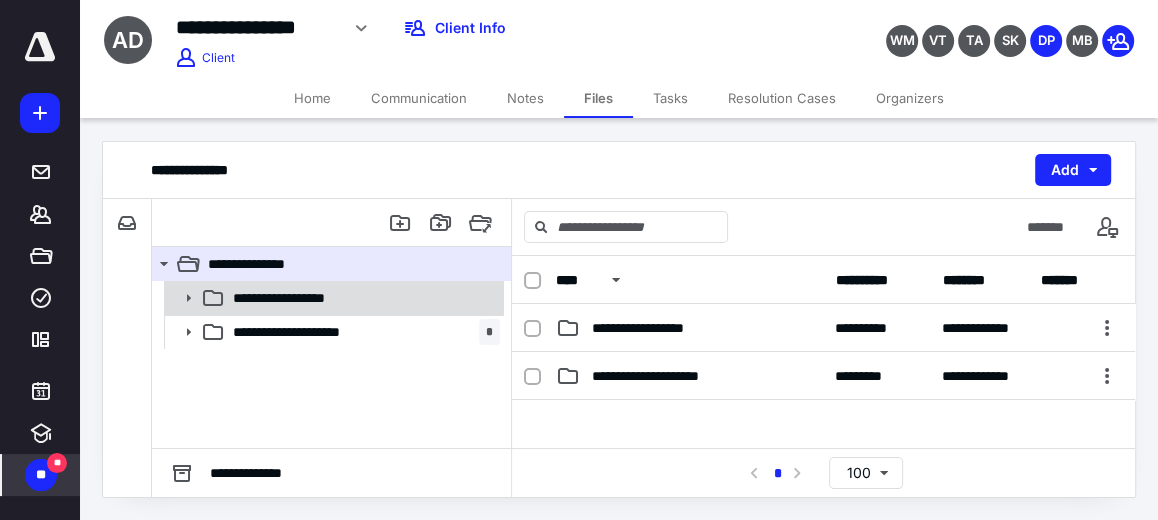click 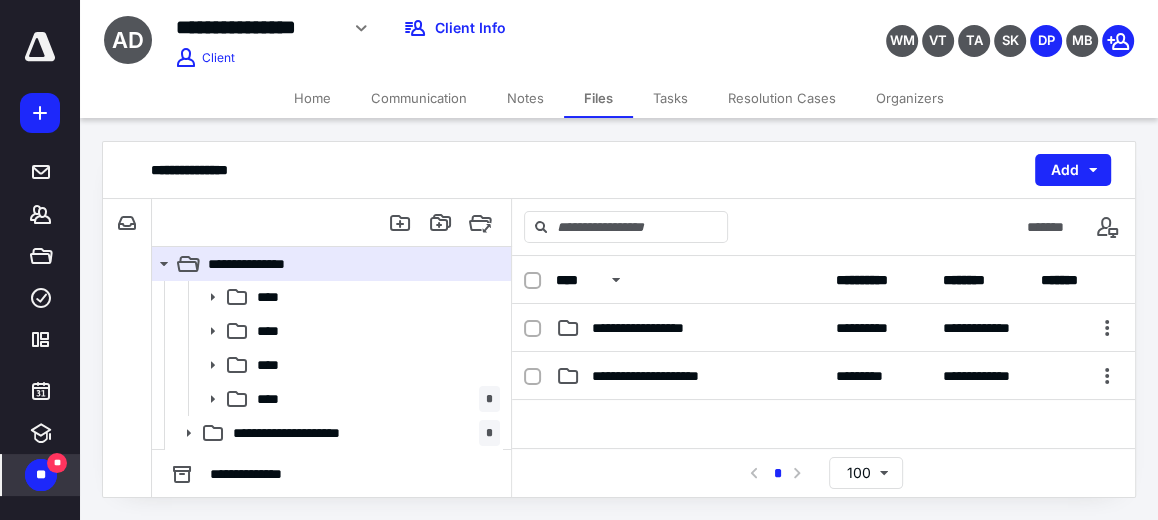 scroll, scrollTop: 137, scrollLeft: 0, axis: vertical 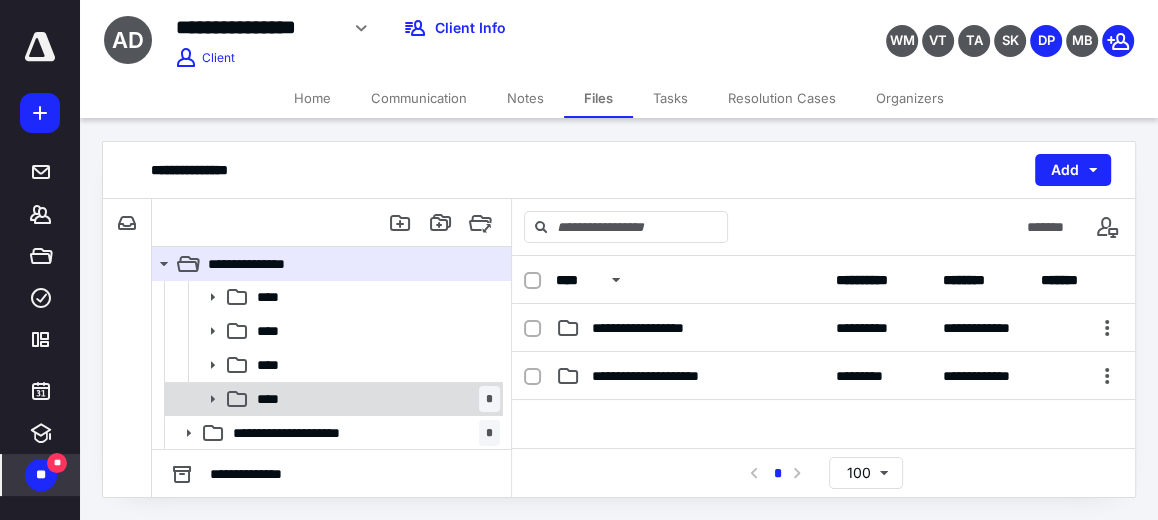 click 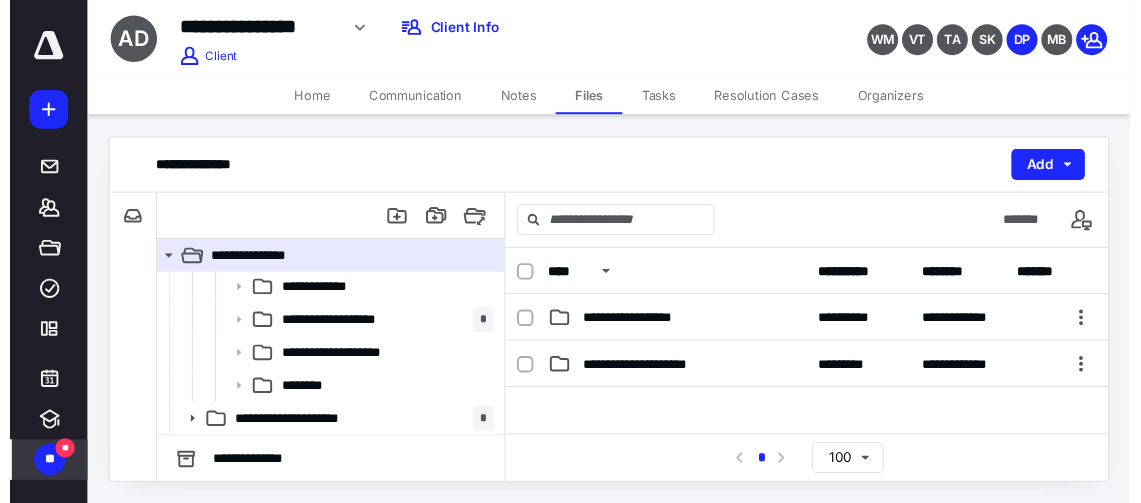 scroll, scrollTop: 273, scrollLeft: 0, axis: vertical 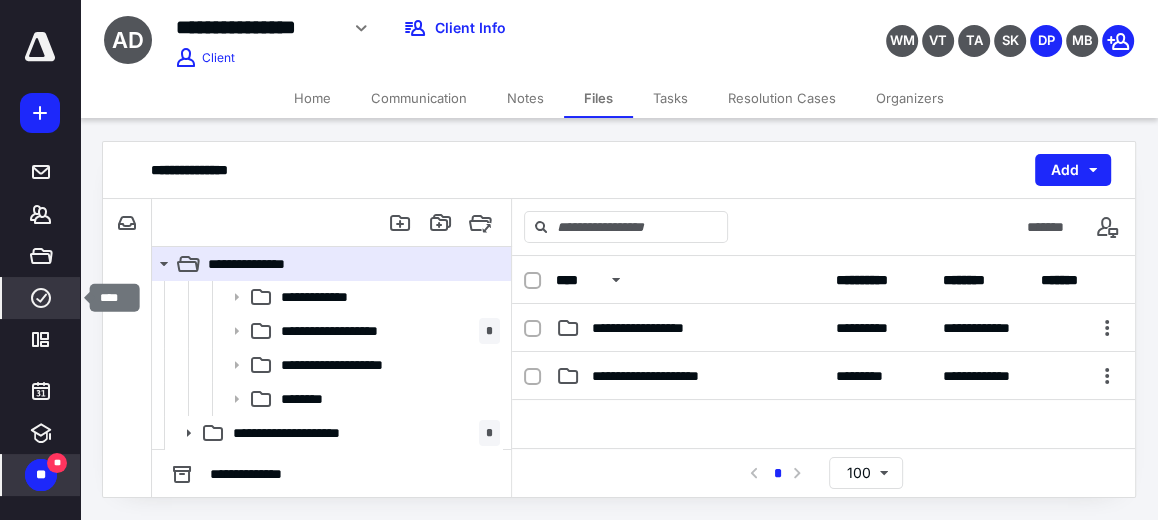 click 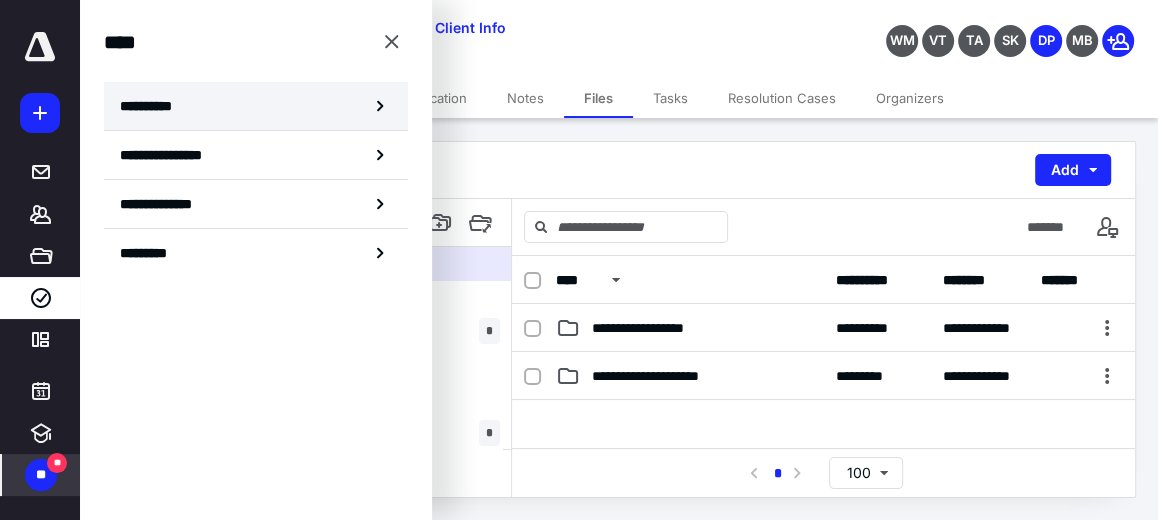 click on "**********" at bounding box center [256, 106] 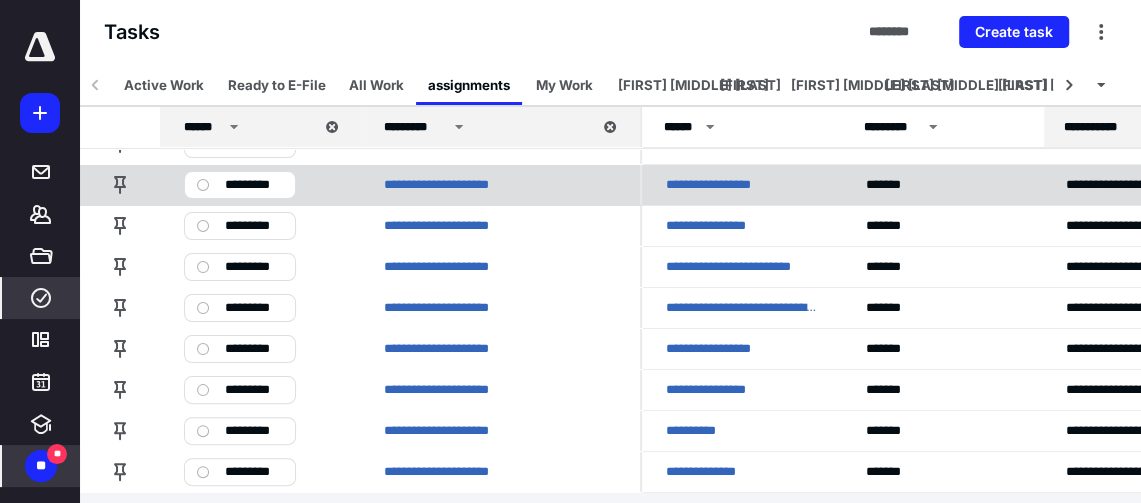 scroll, scrollTop: 158, scrollLeft: 0, axis: vertical 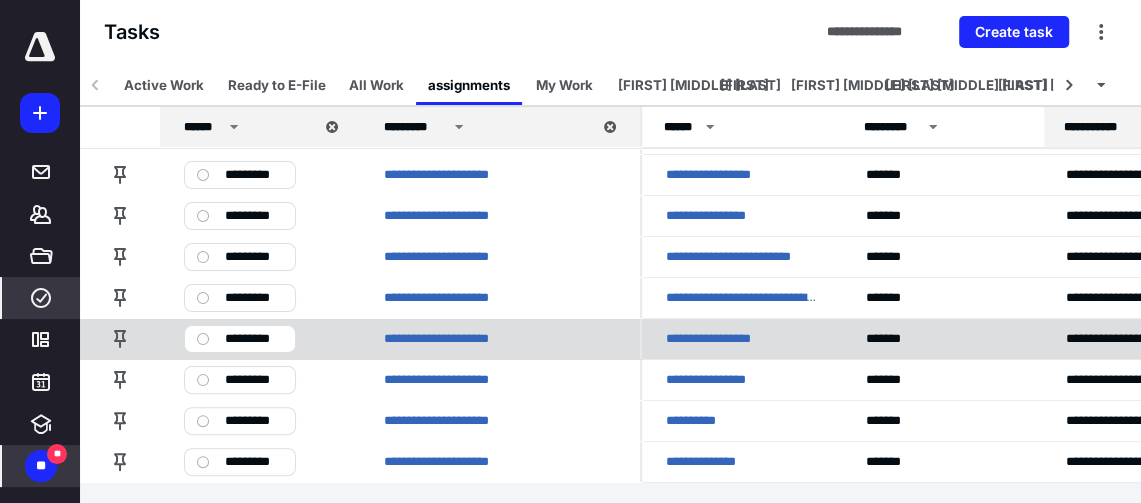 click on "**********" at bounding box center (723, 338) 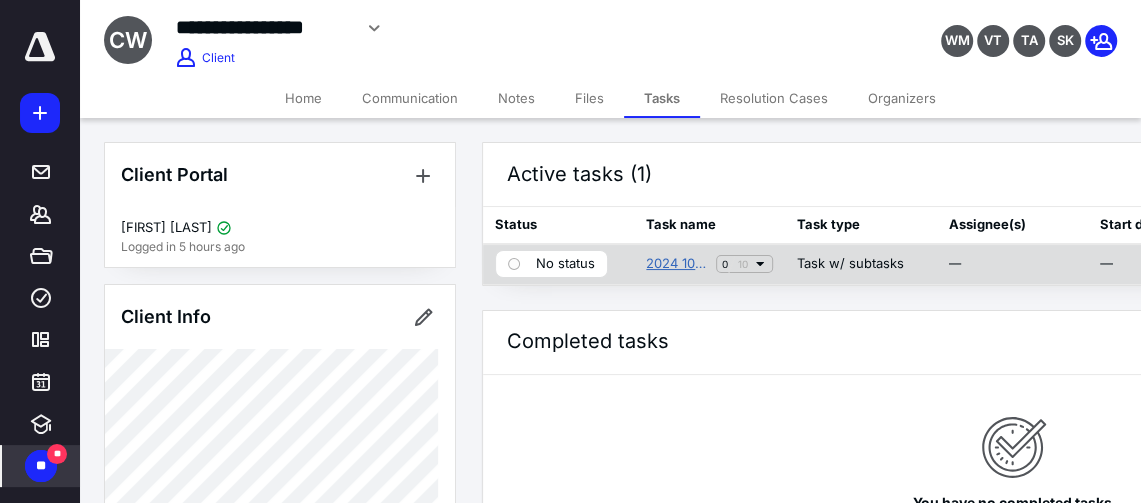 click on "2024 1040 Return" at bounding box center (677, 264) 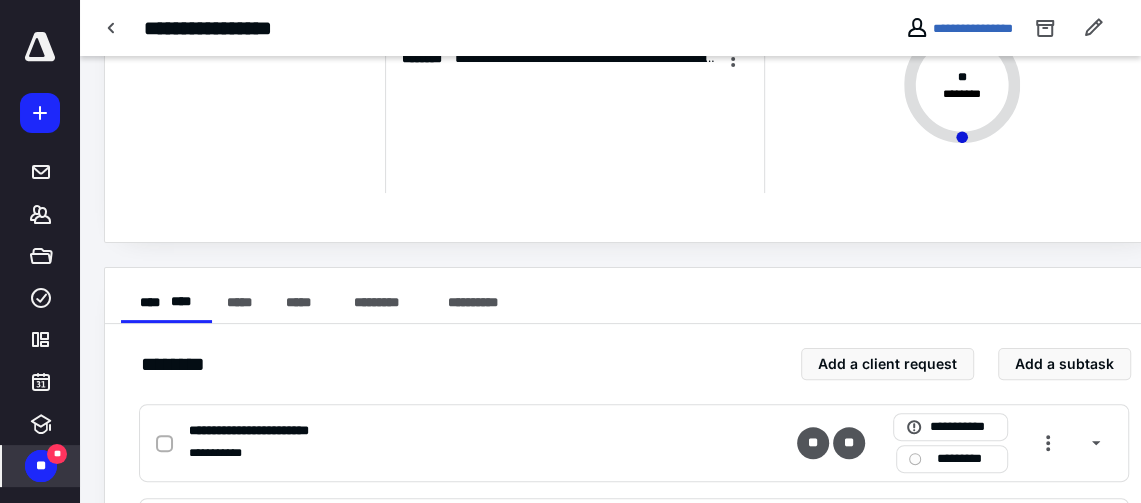 scroll, scrollTop: 157, scrollLeft: 0, axis: vertical 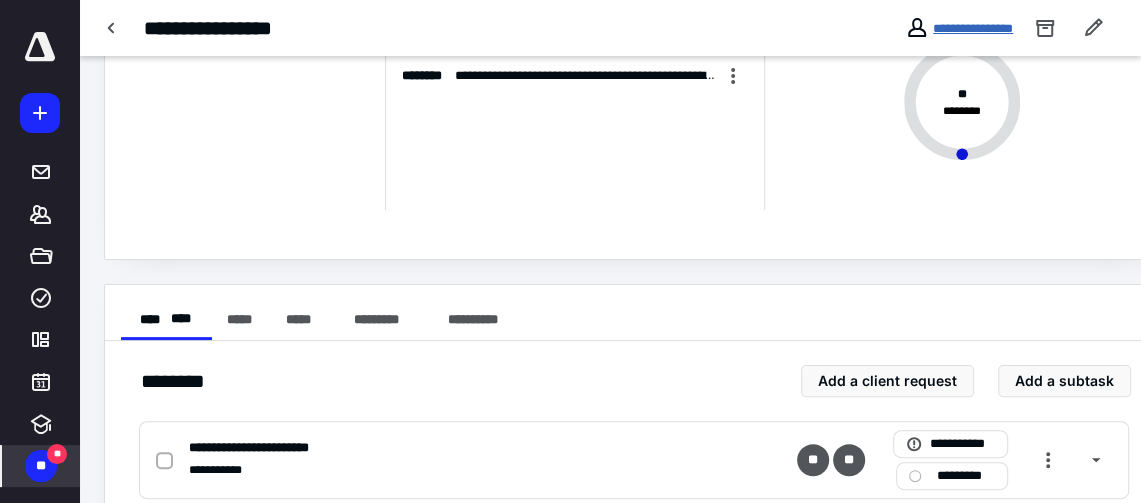 click on "**********" at bounding box center (973, 28) 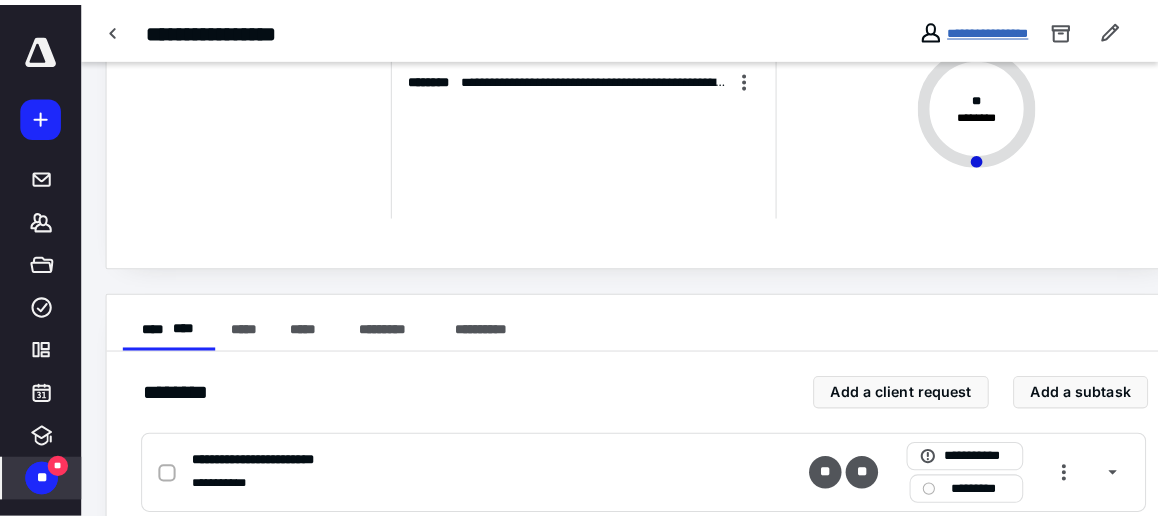 scroll, scrollTop: 0, scrollLeft: 0, axis: both 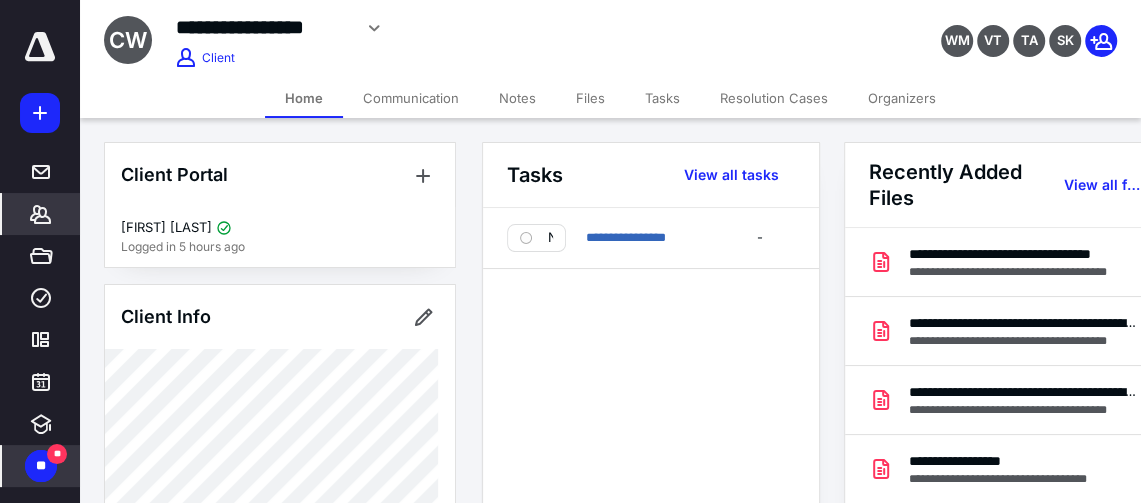 click on "Files" at bounding box center [590, 98] 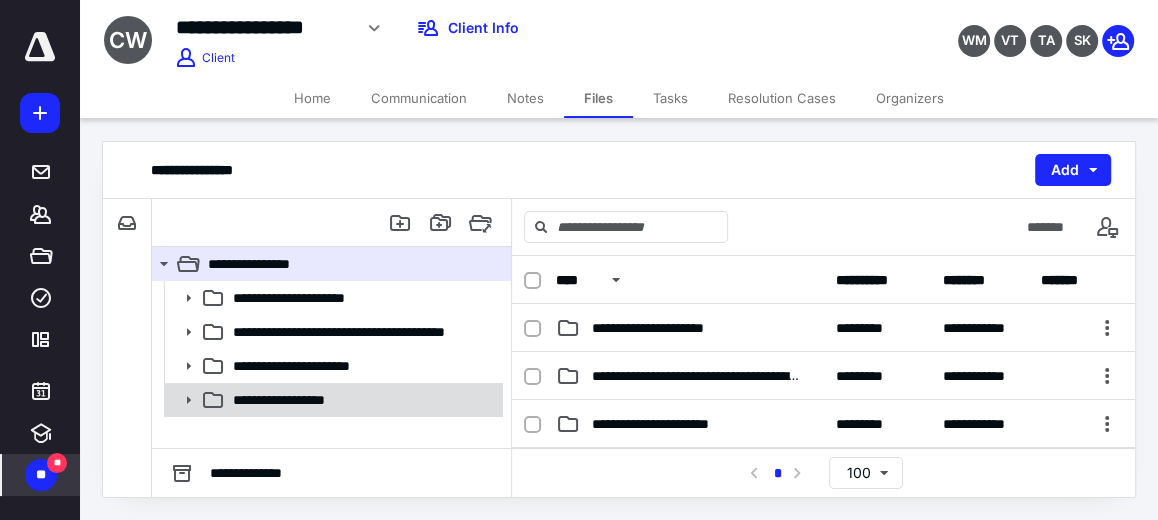 click 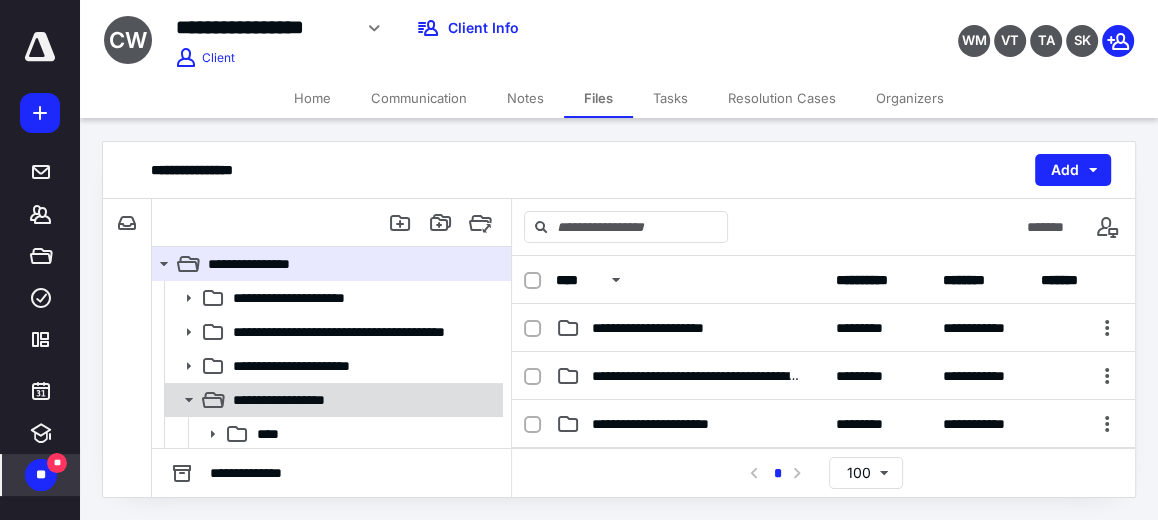 scroll, scrollTop: 35, scrollLeft: 0, axis: vertical 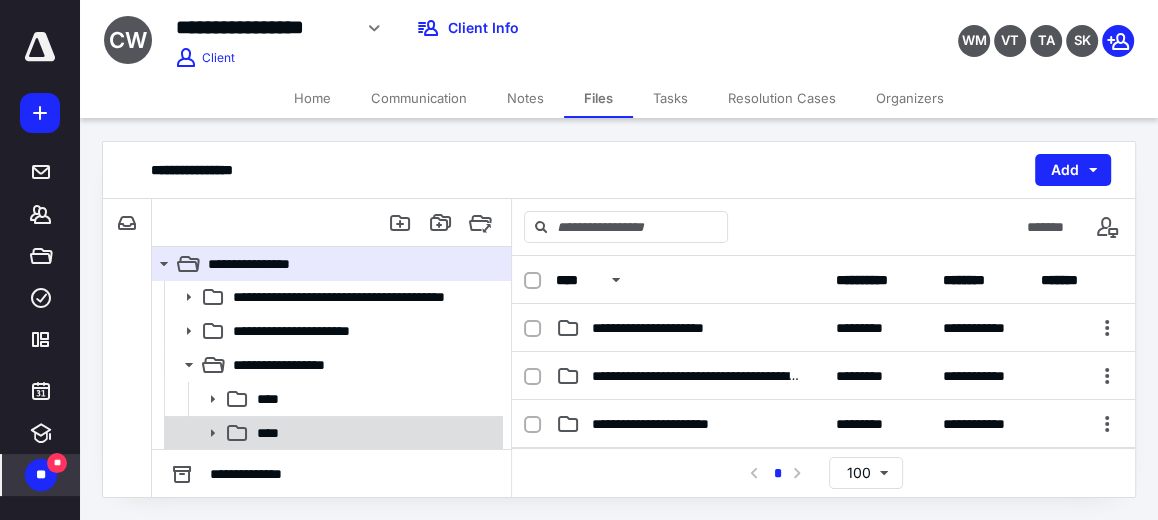 click 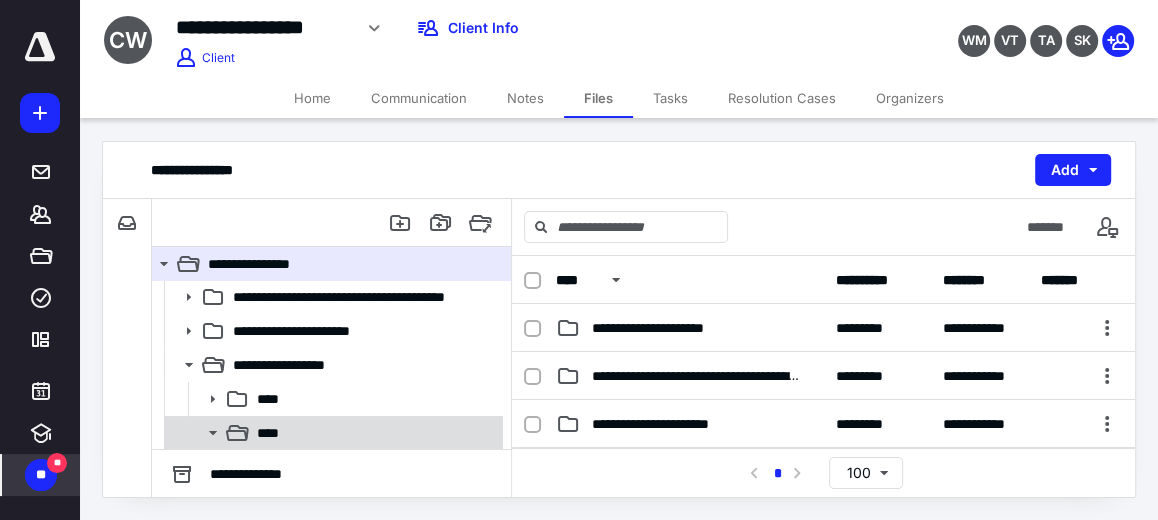scroll, scrollTop: 171, scrollLeft: 0, axis: vertical 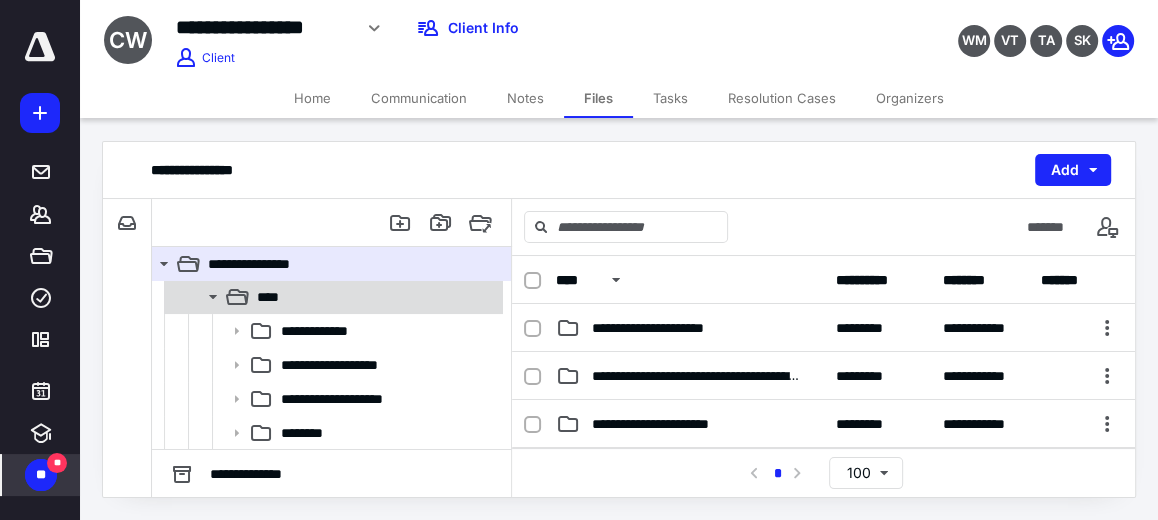 click 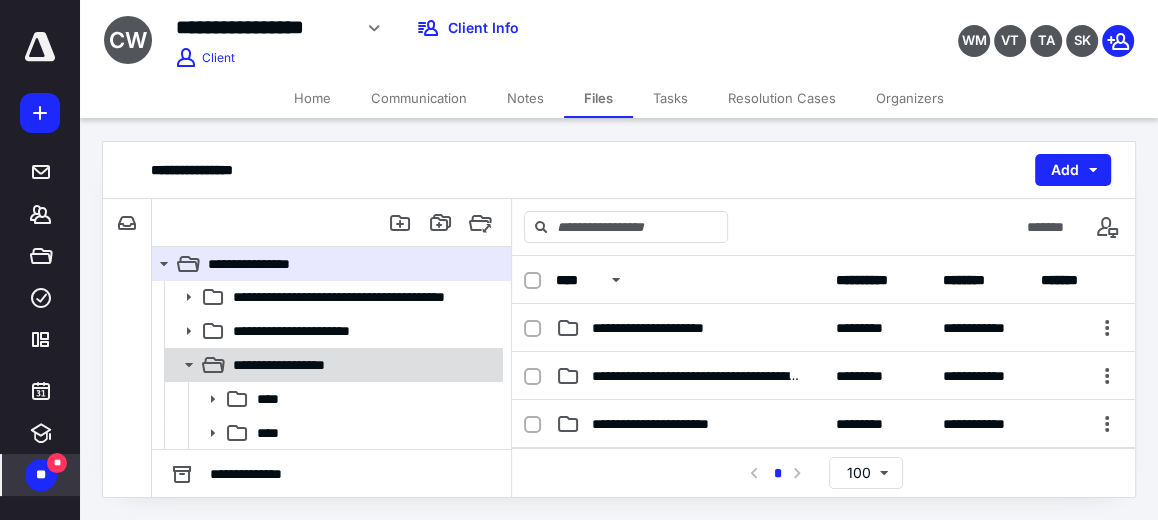 click 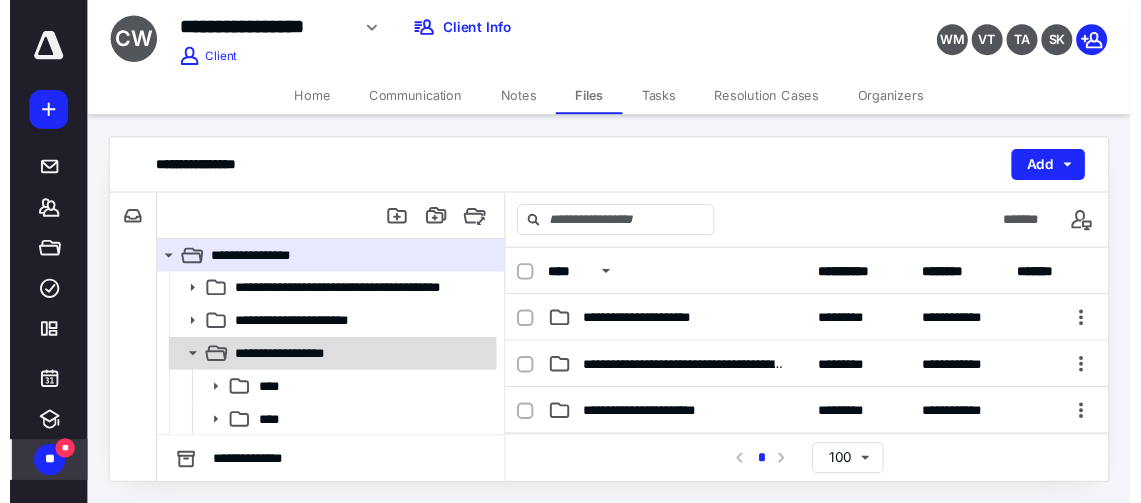 scroll, scrollTop: 0, scrollLeft: 0, axis: both 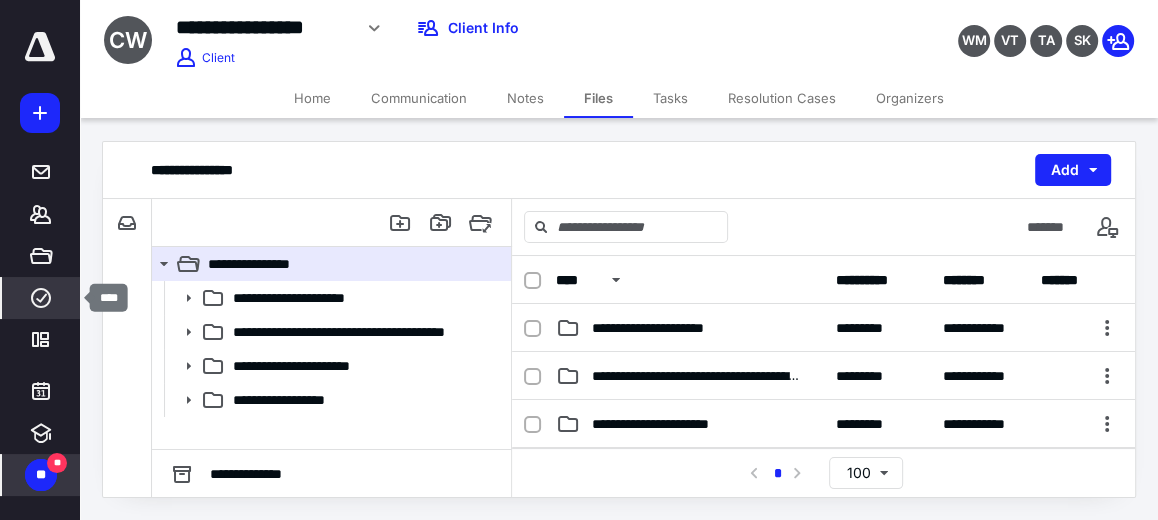 click 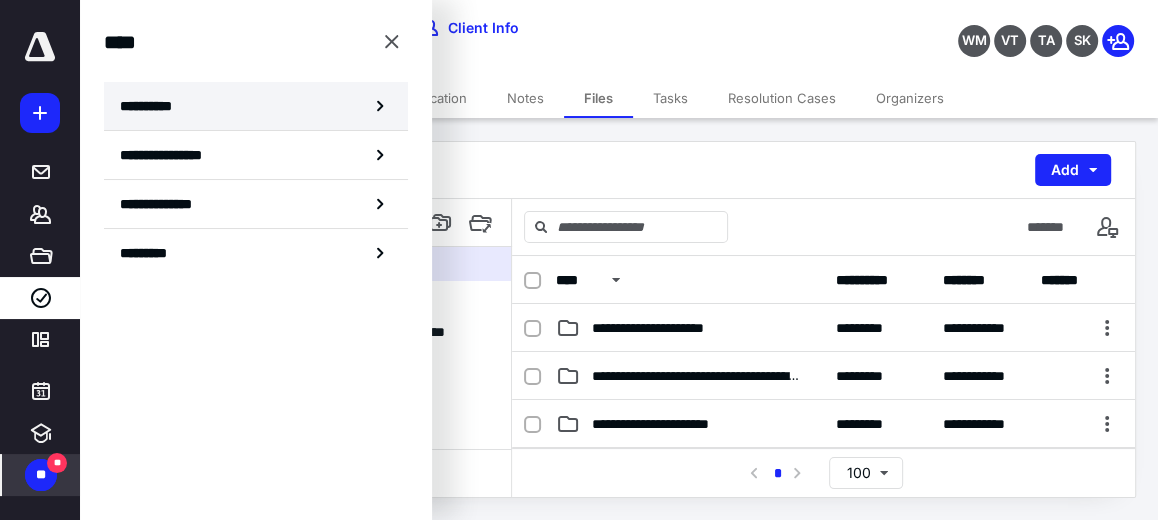 click on "**********" at bounding box center [256, 106] 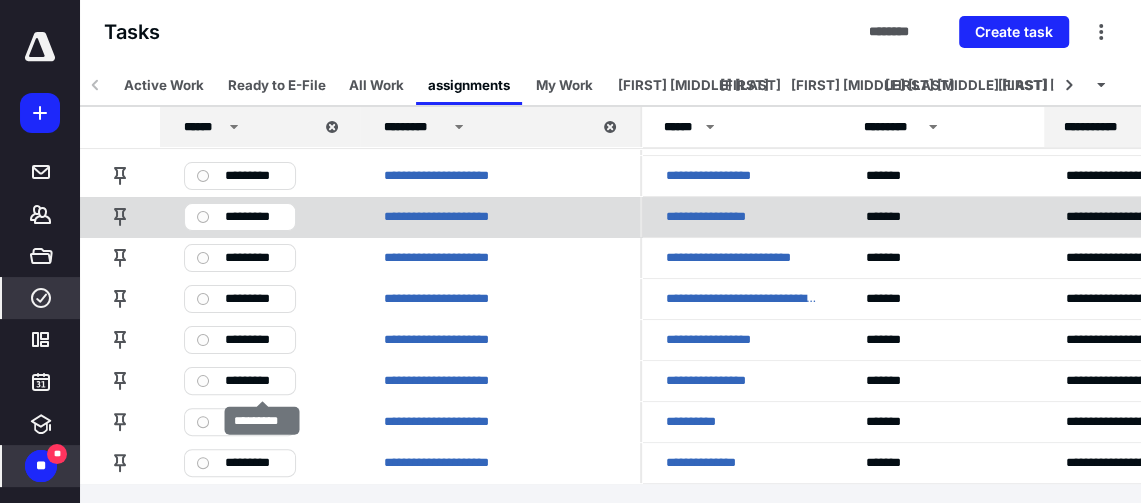scroll, scrollTop: 157, scrollLeft: 1, axis: both 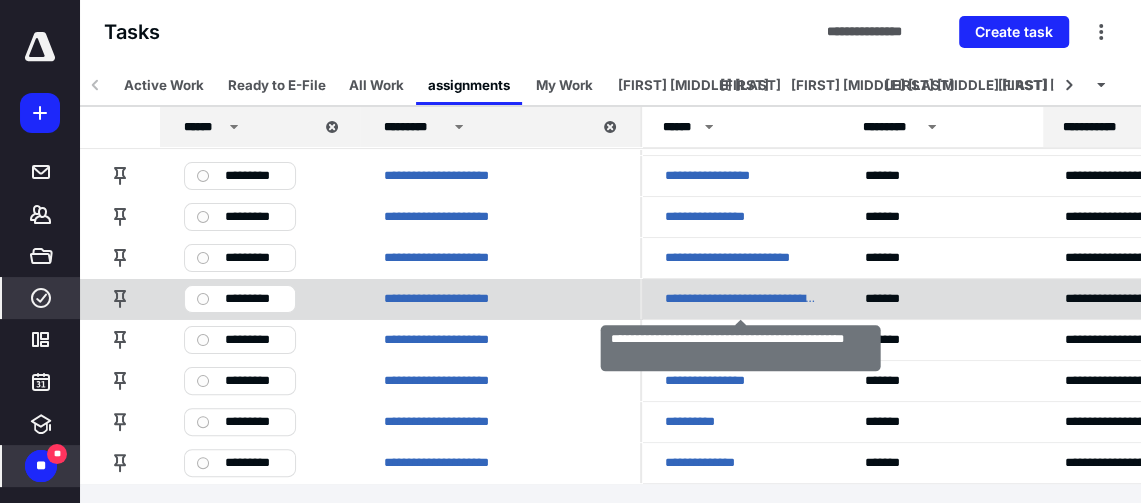 click on "**********" at bounding box center [741, 298] 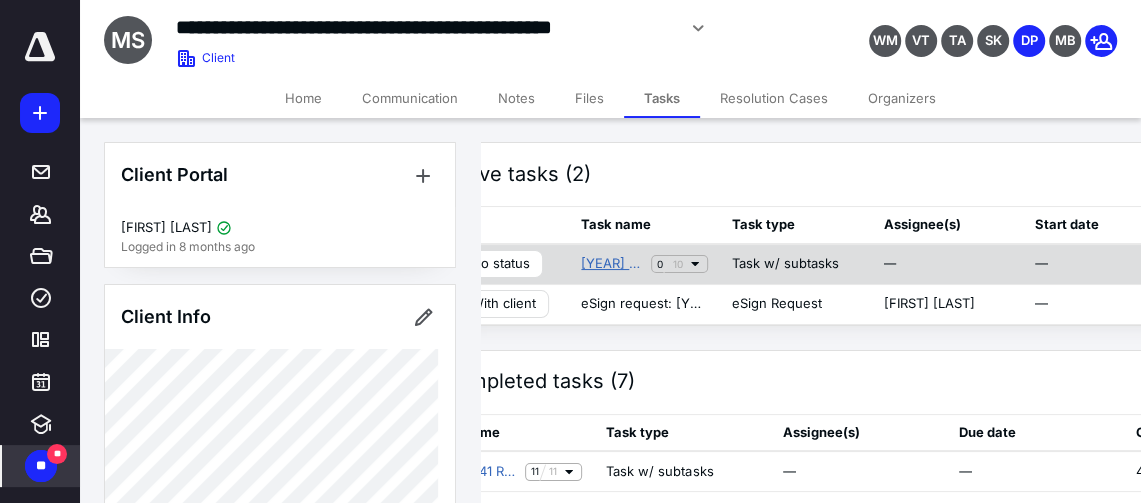 scroll, scrollTop: 0, scrollLeft: 0, axis: both 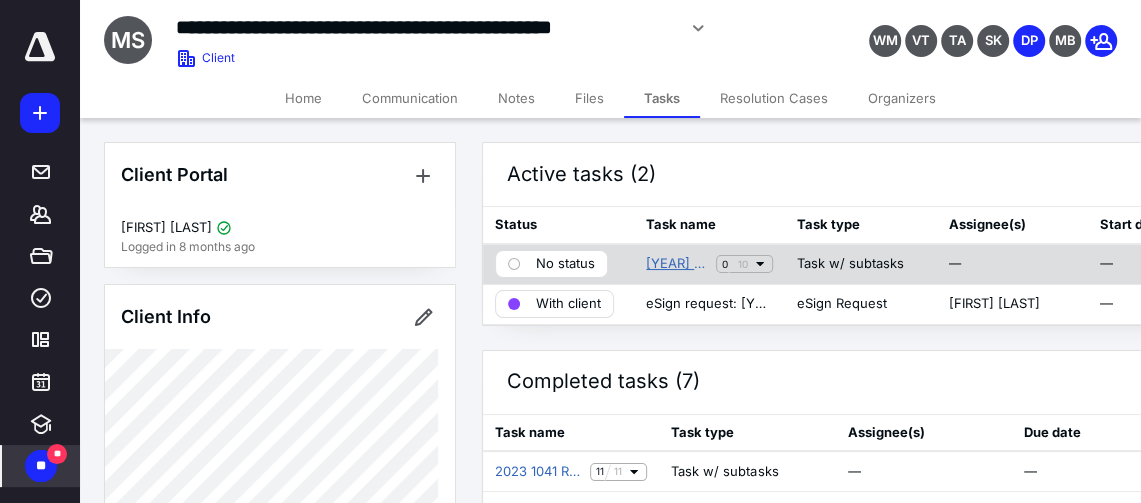 click on "[YEAR] [FORM] Return" at bounding box center [677, 264] 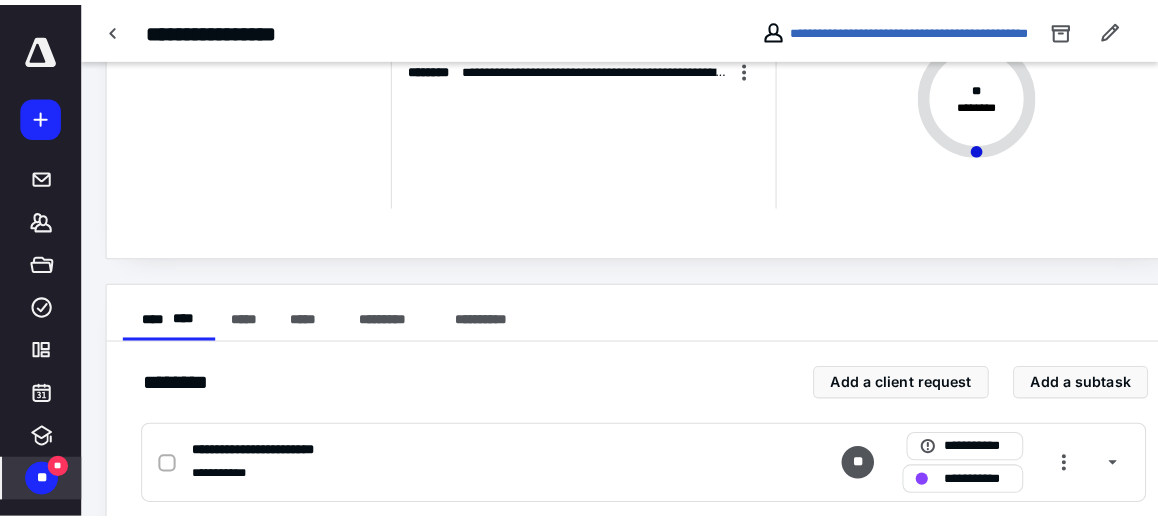 scroll, scrollTop: 0, scrollLeft: 0, axis: both 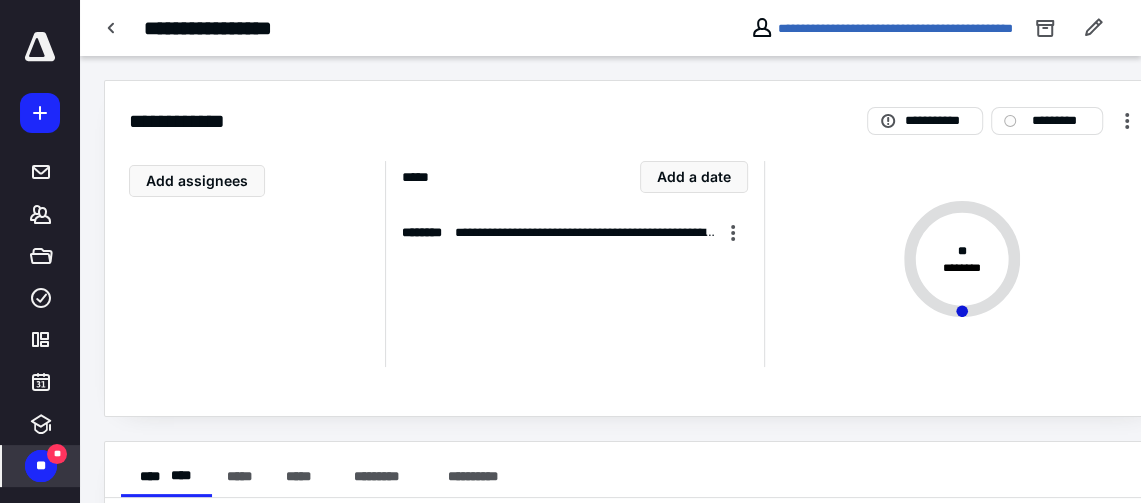 click on "**********" at bounding box center [881, 28] 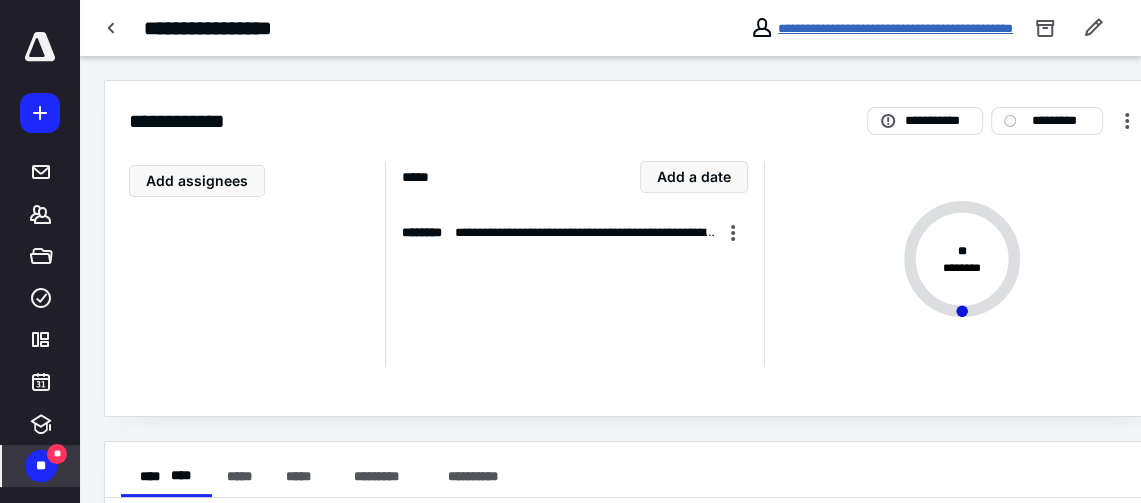 click on "**********" at bounding box center [895, 28] 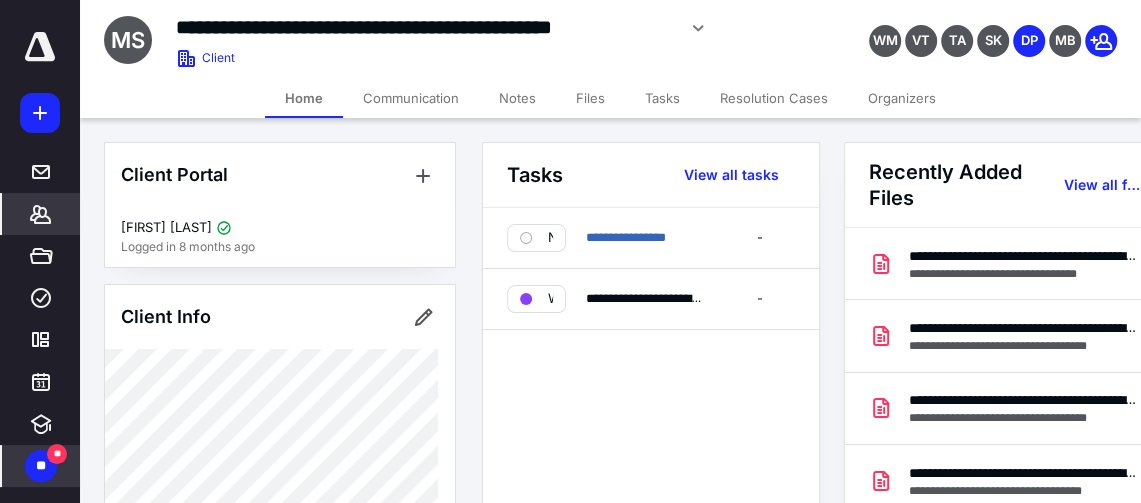 click on "Files" at bounding box center (590, 98) 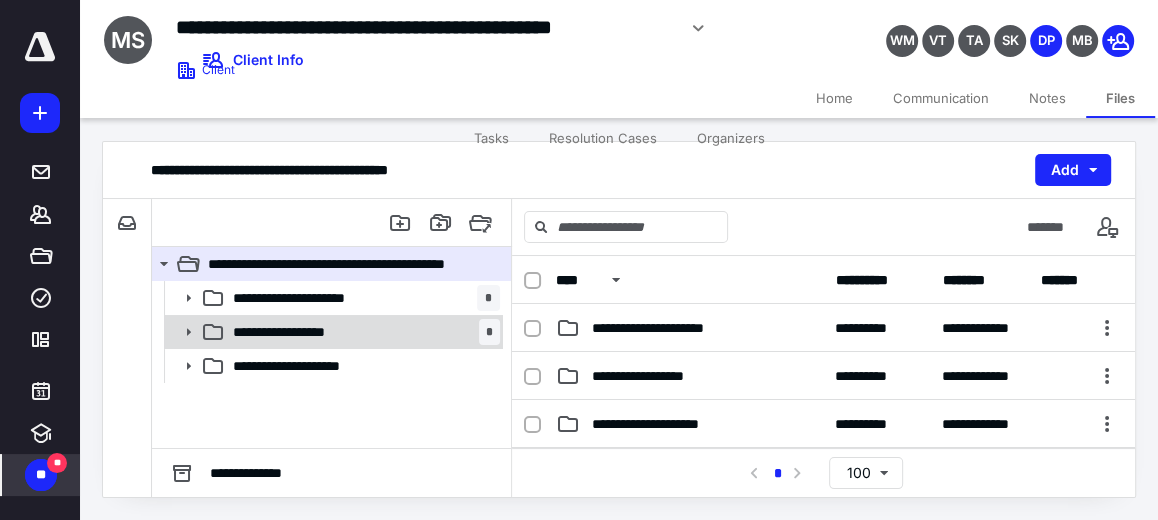 click 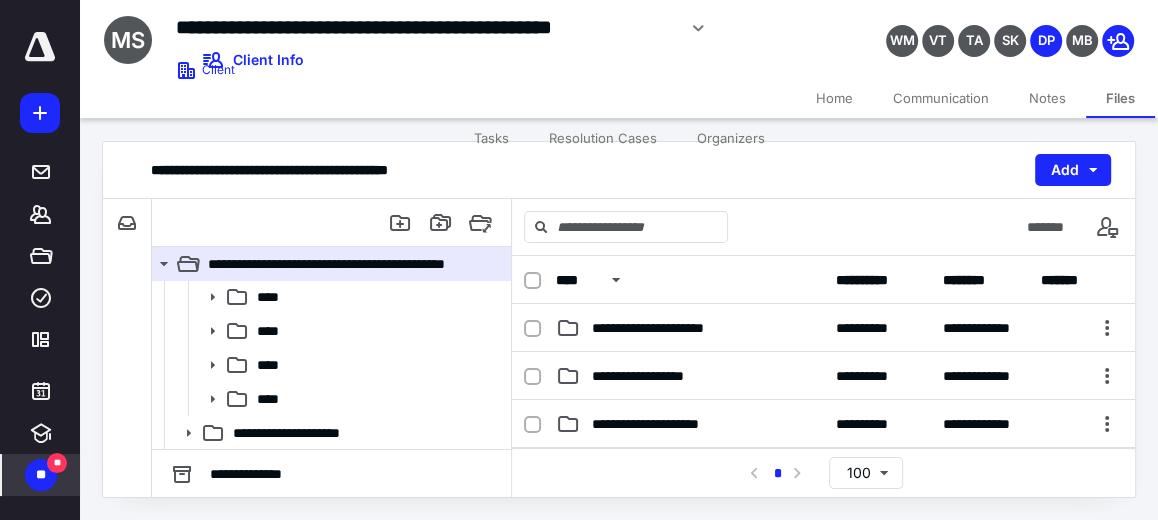 scroll, scrollTop: 137, scrollLeft: 0, axis: vertical 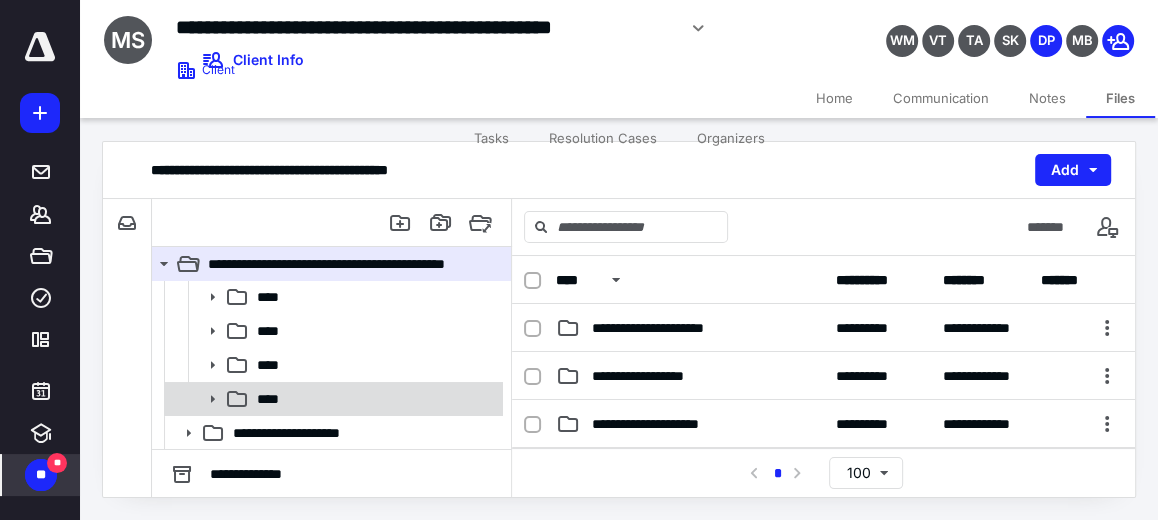 click 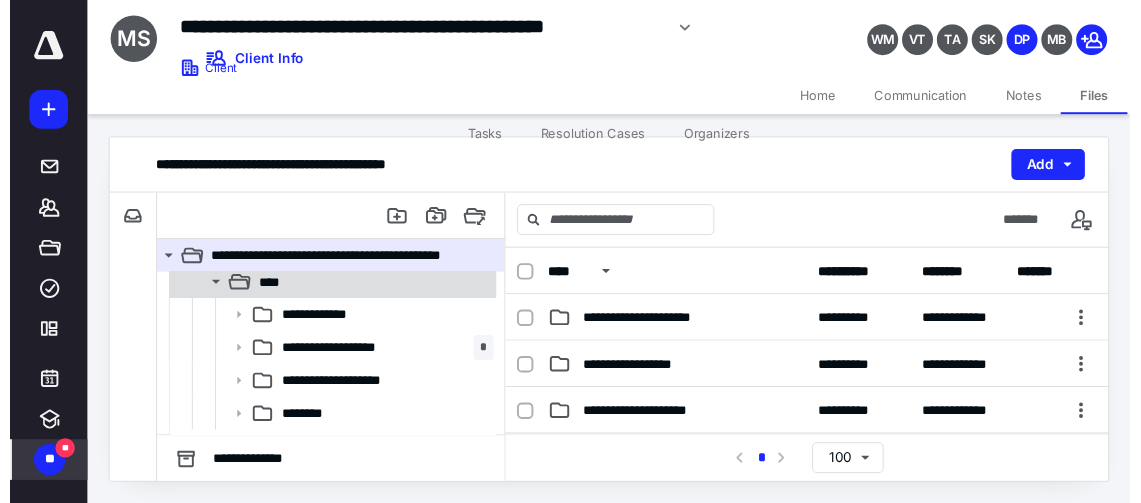 scroll, scrollTop: 274, scrollLeft: 0, axis: vertical 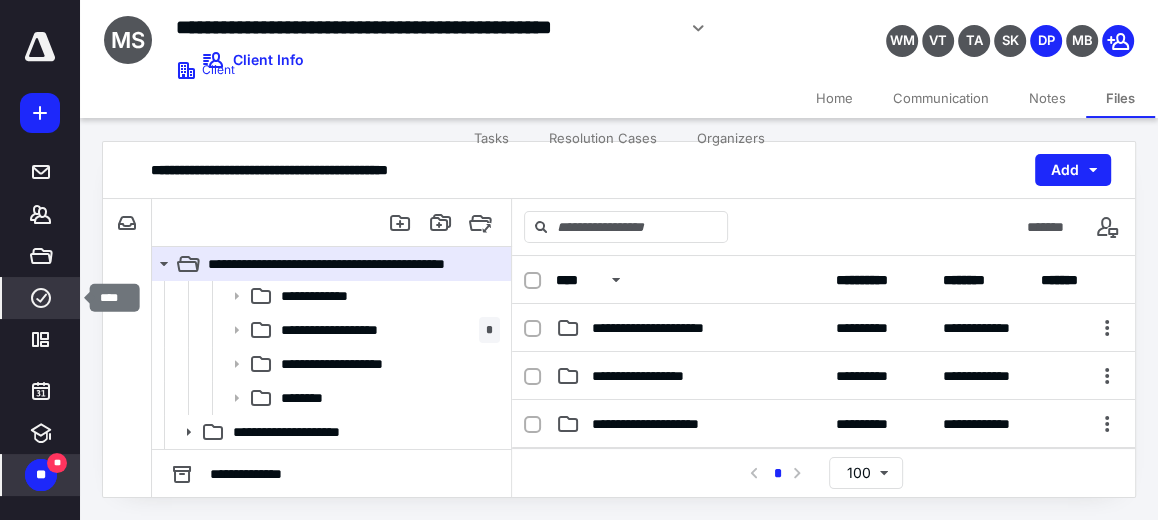 click 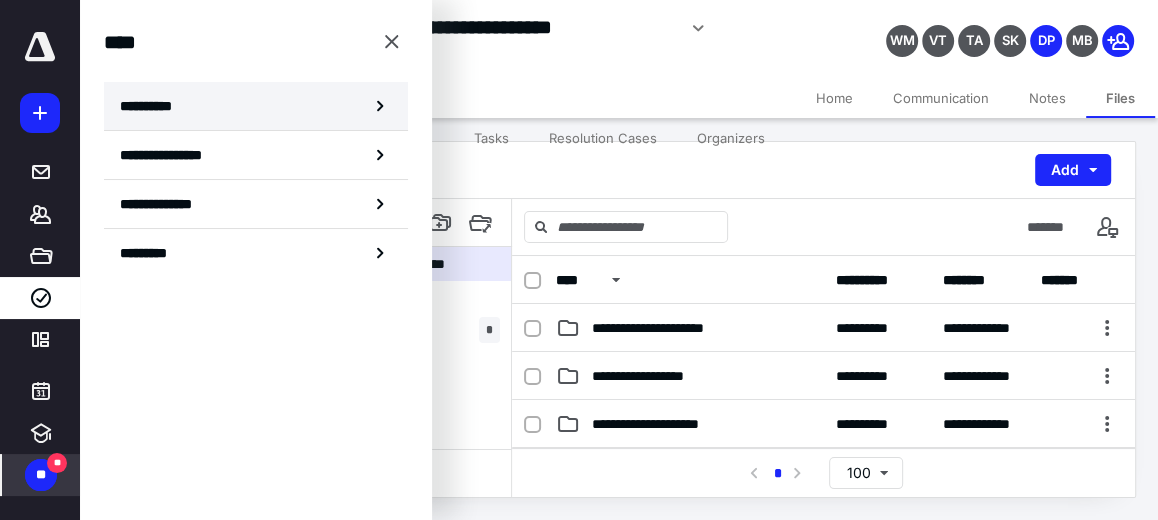 click on "**********" at bounding box center (256, 106) 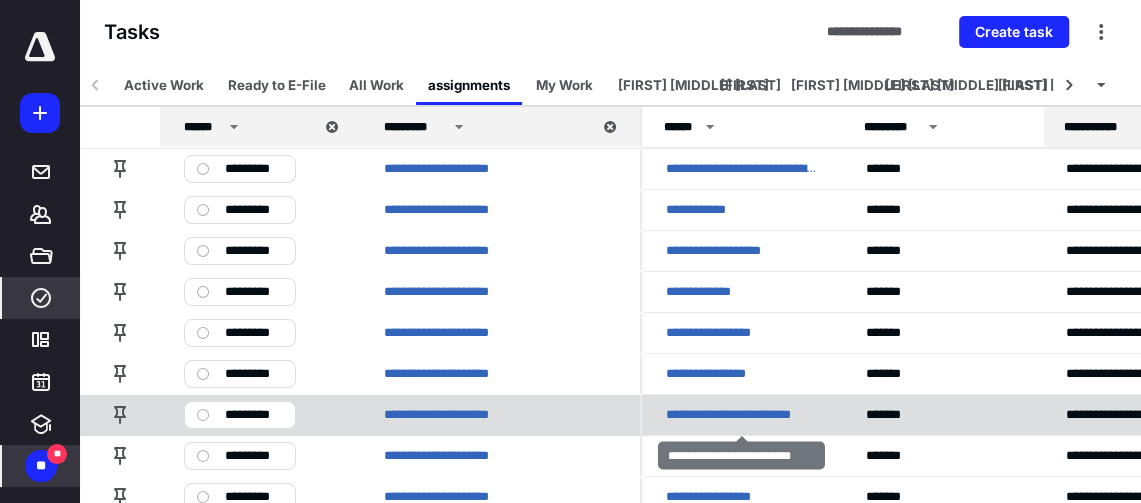 click on "**********" at bounding box center [742, 414] 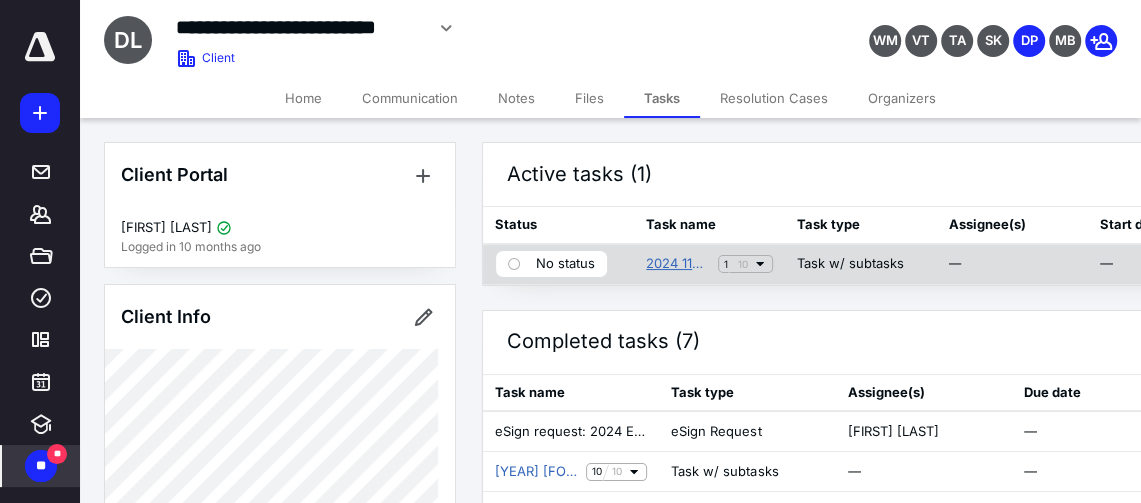 click on "2024 1120 Return" at bounding box center [678, 264] 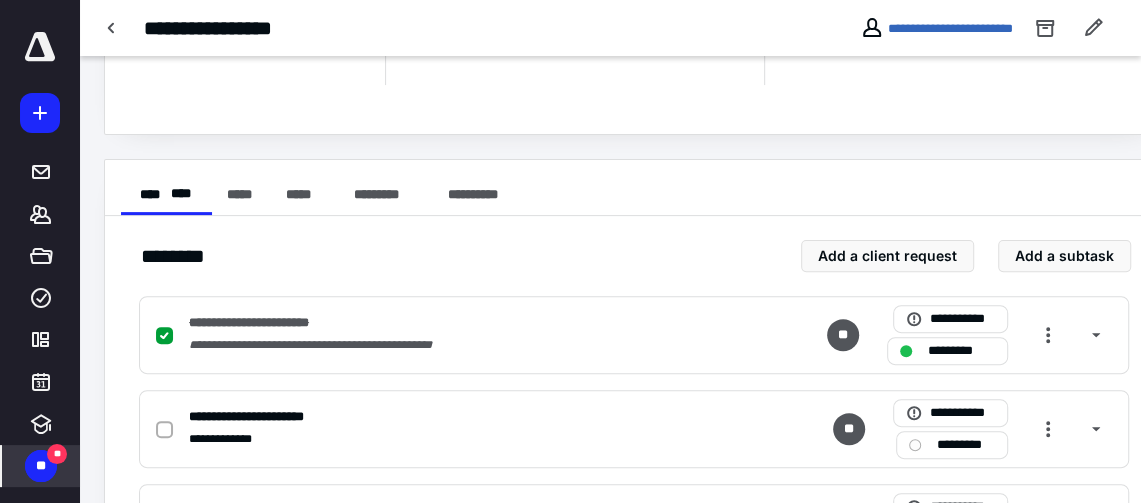 scroll, scrollTop: 280, scrollLeft: 0, axis: vertical 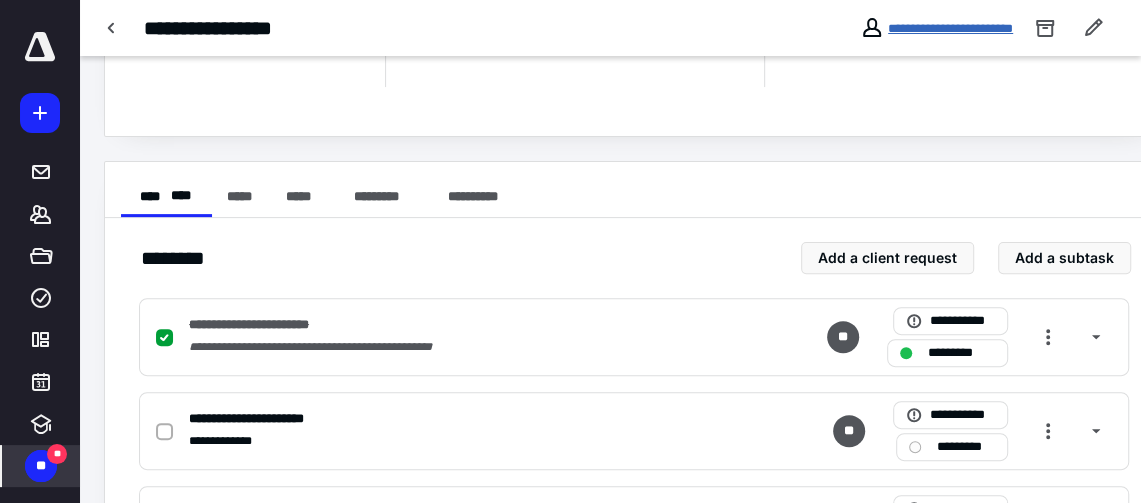 click on "**********" at bounding box center [950, 28] 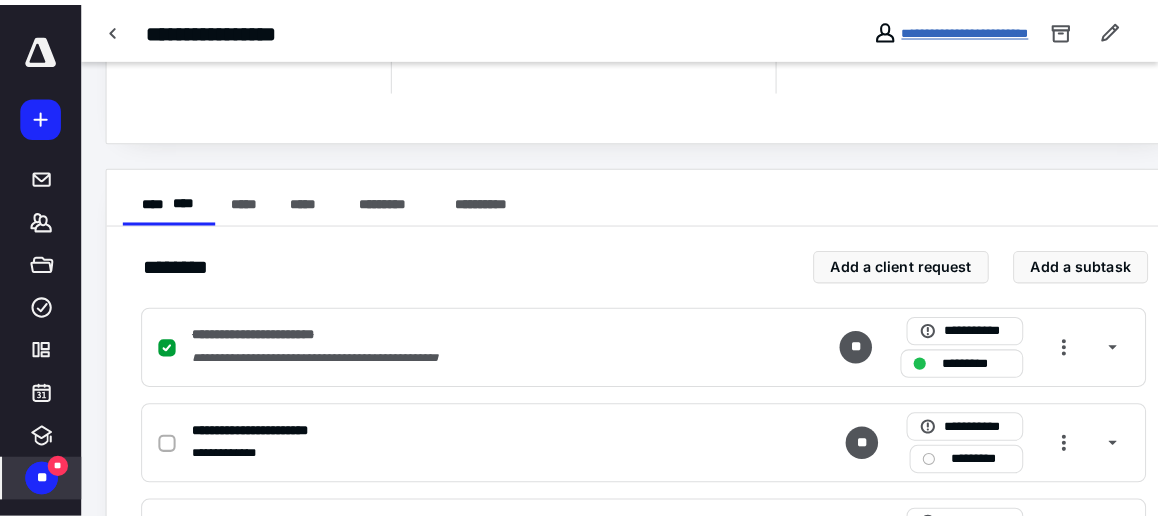 scroll, scrollTop: 0, scrollLeft: 0, axis: both 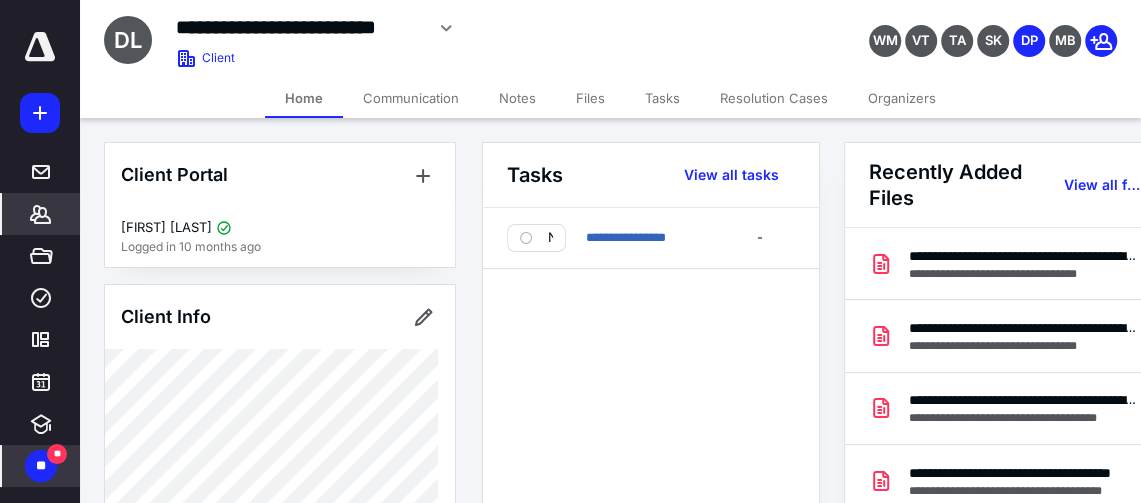click on "Files" at bounding box center (590, 98) 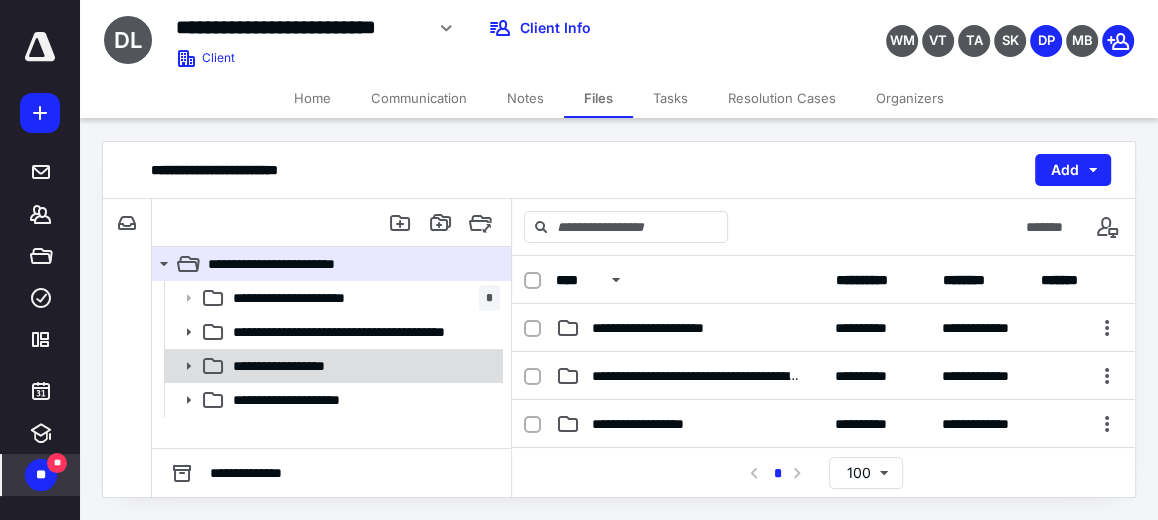 click 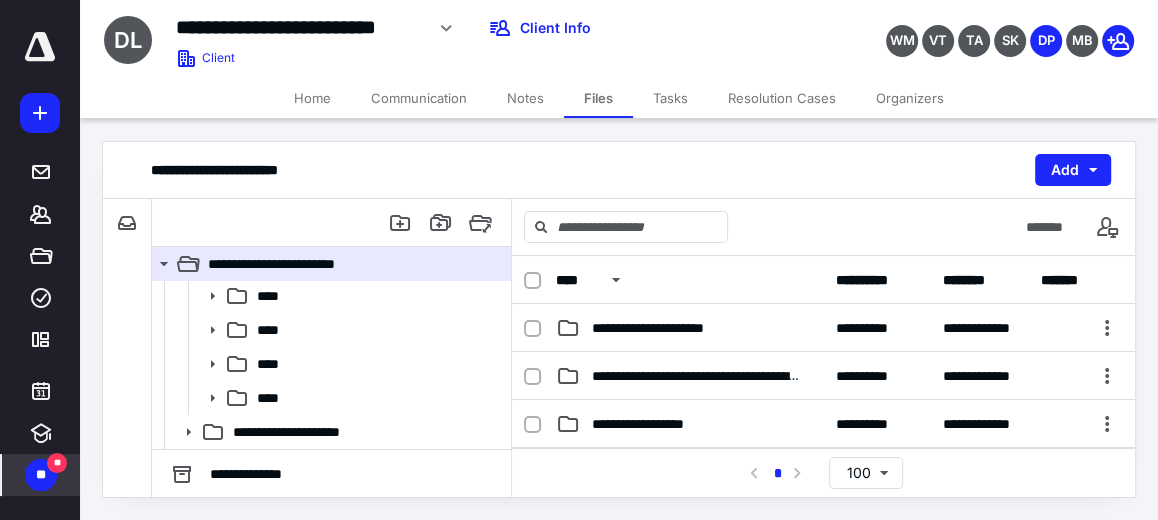 scroll, scrollTop: 239, scrollLeft: 0, axis: vertical 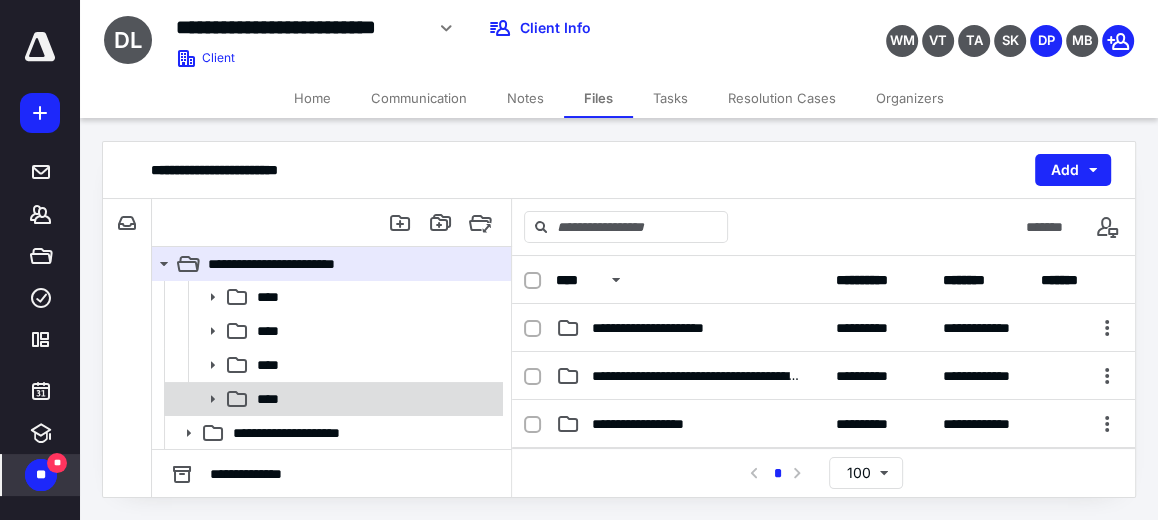 click 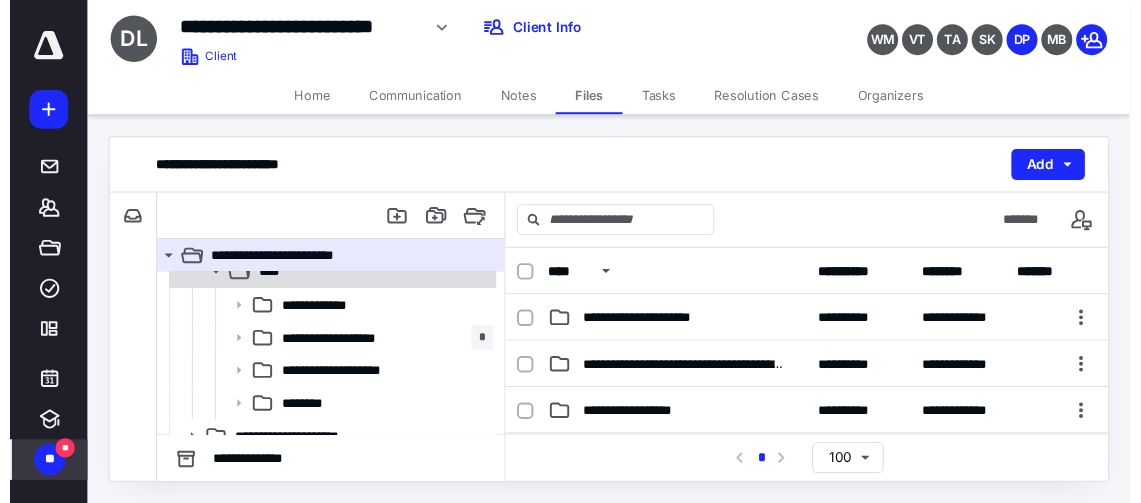 scroll, scrollTop: 359, scrollLeft: 0, axis: vertical 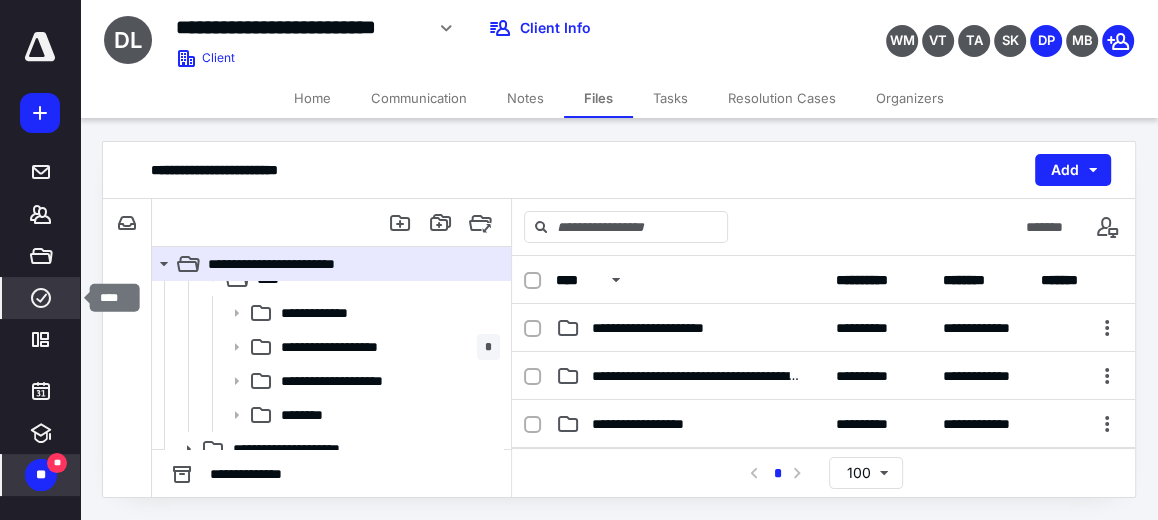 click 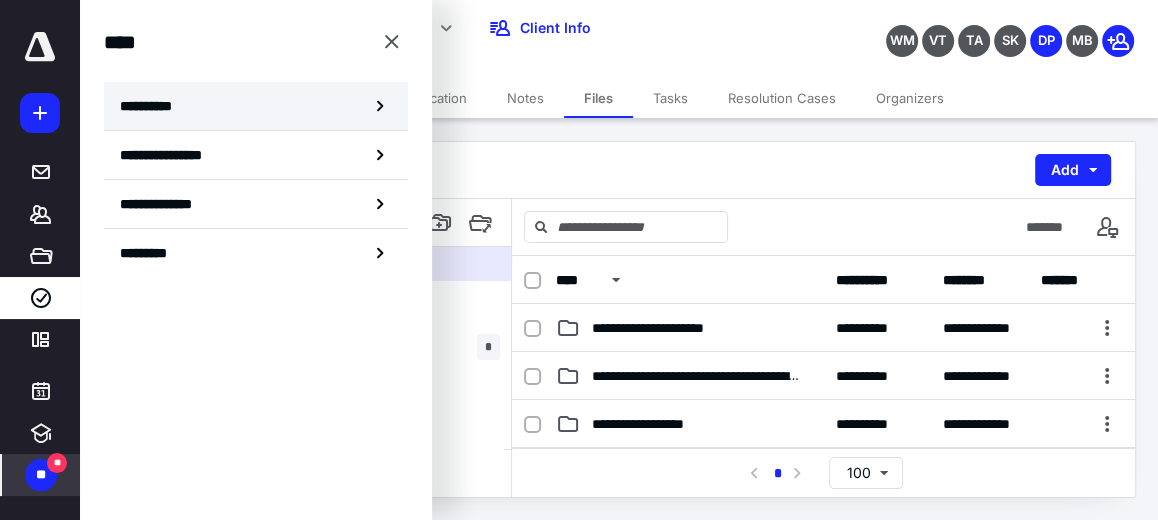 click on "**********" at bounding box center [256, 106] 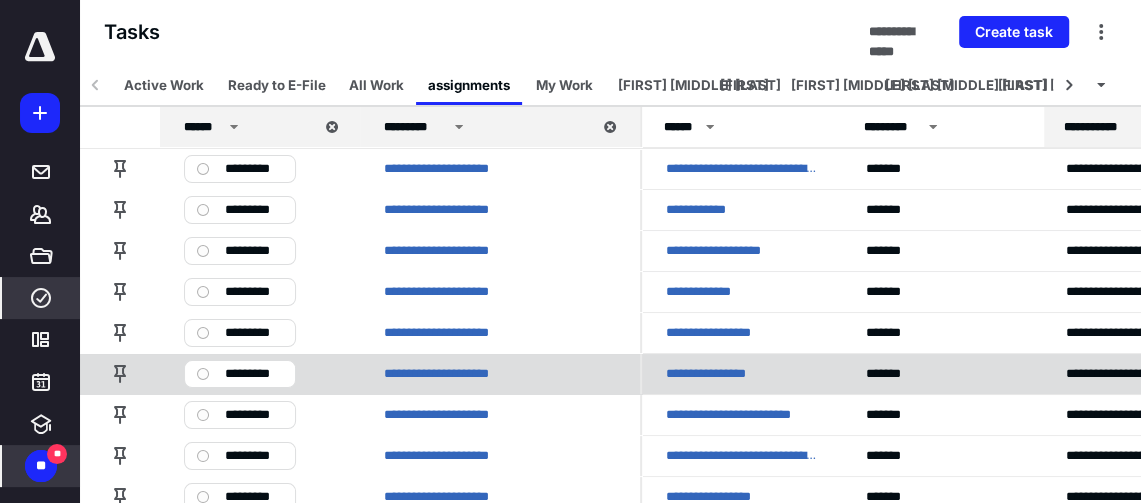 click on "**********" at bounding box center [723, 373] 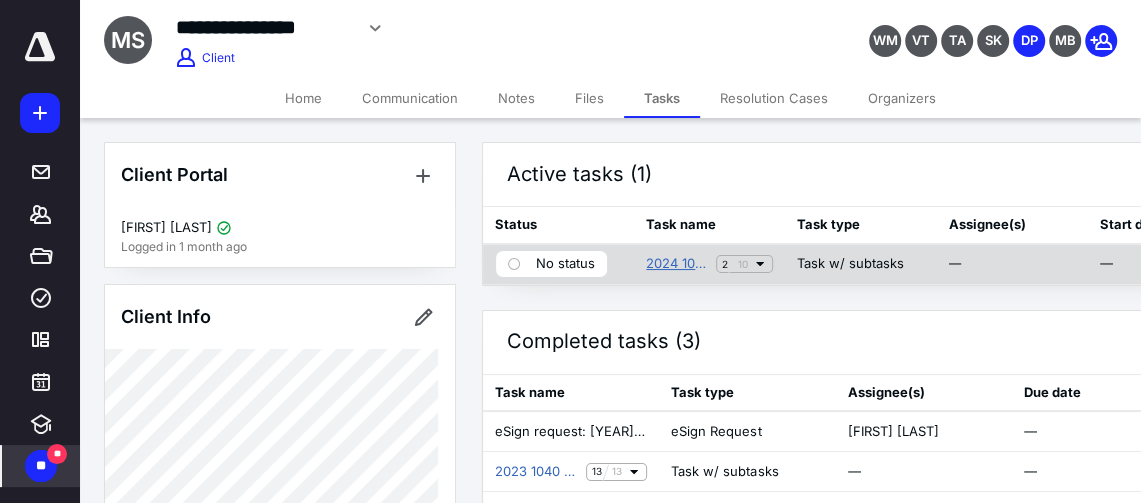 click on "2024 1040 Return" at bounding box center (677, 264) 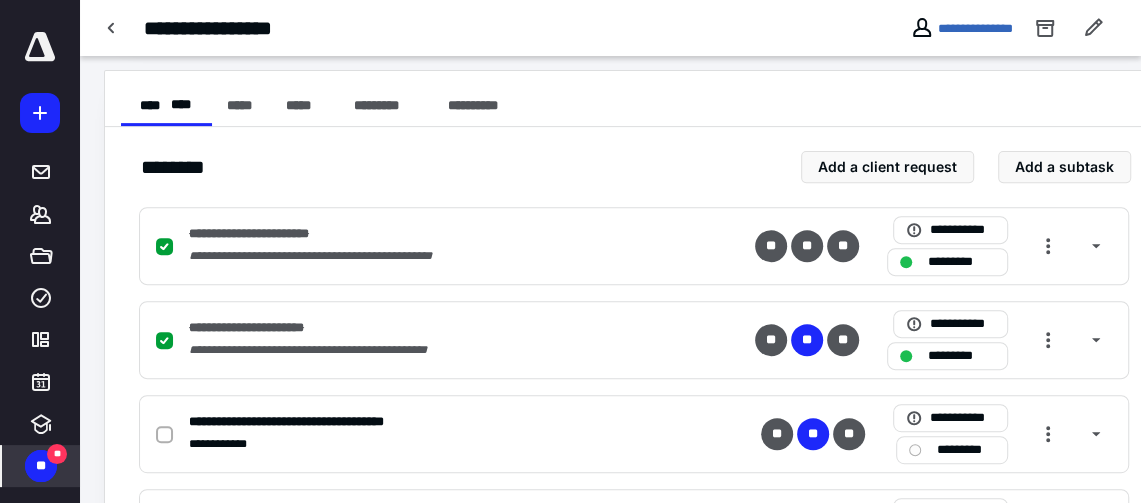 scroll, scrollTop: 434, scrollLeft: 0, axis: vertical 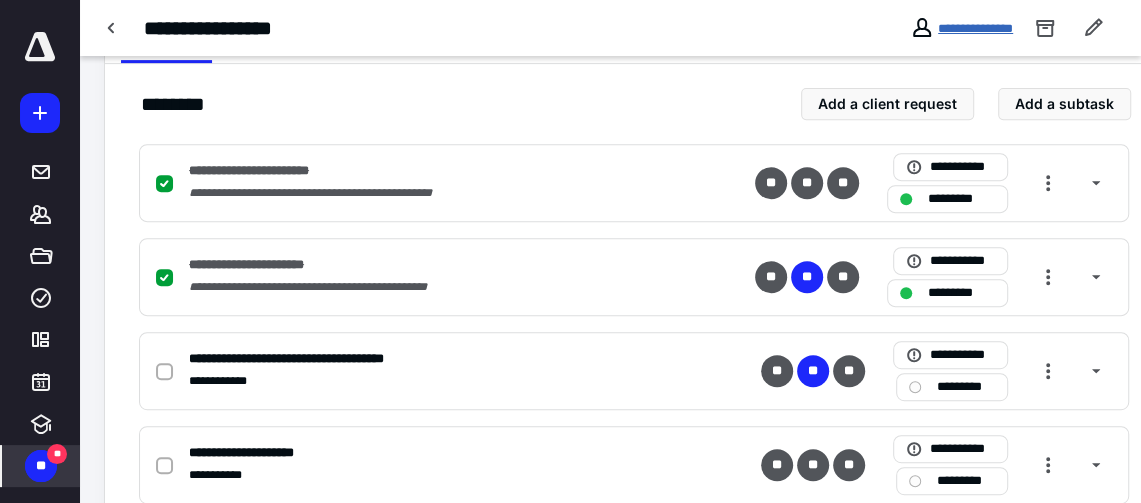 click on "**********" at bounding box center [975, 28] 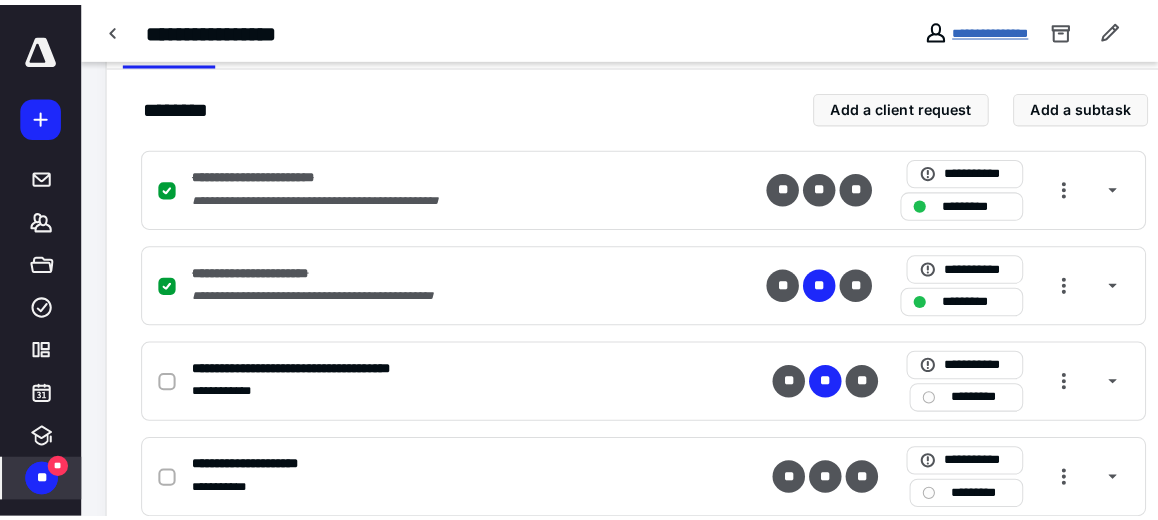 scroll, scrollTop: 0, scrollLeft: 0, axis: both 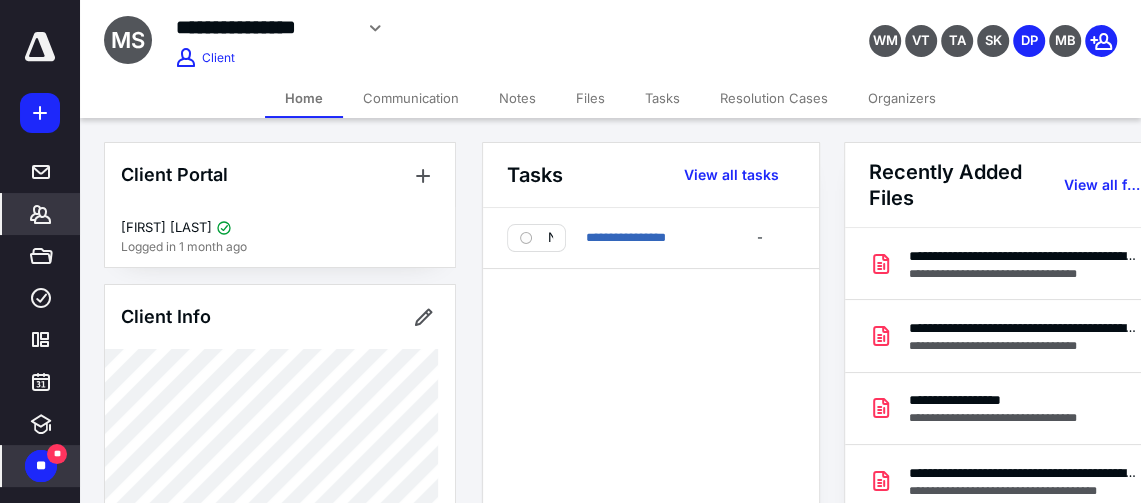 click on "Files" at bounding box center (590, 98) 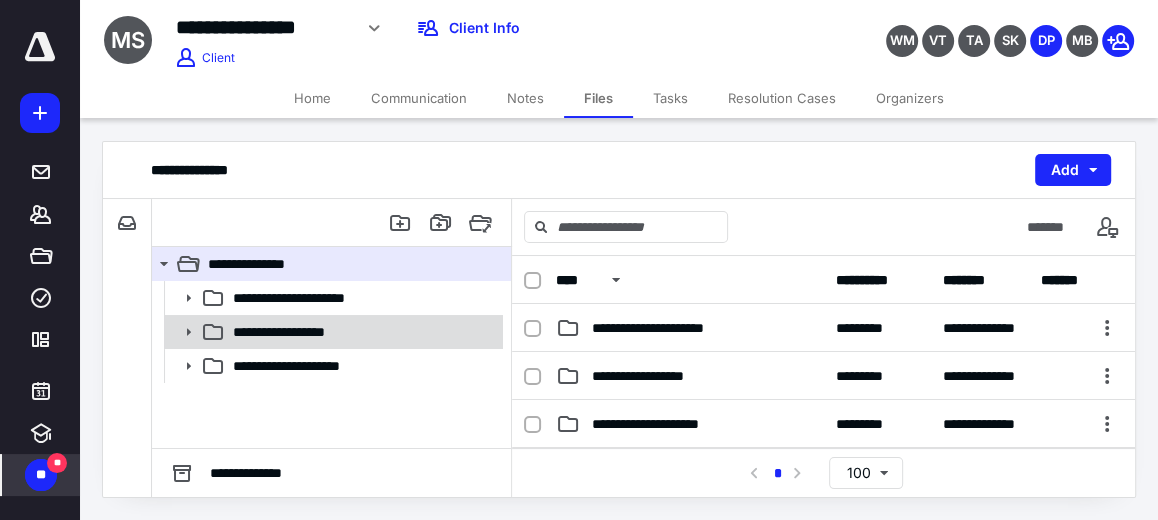 click 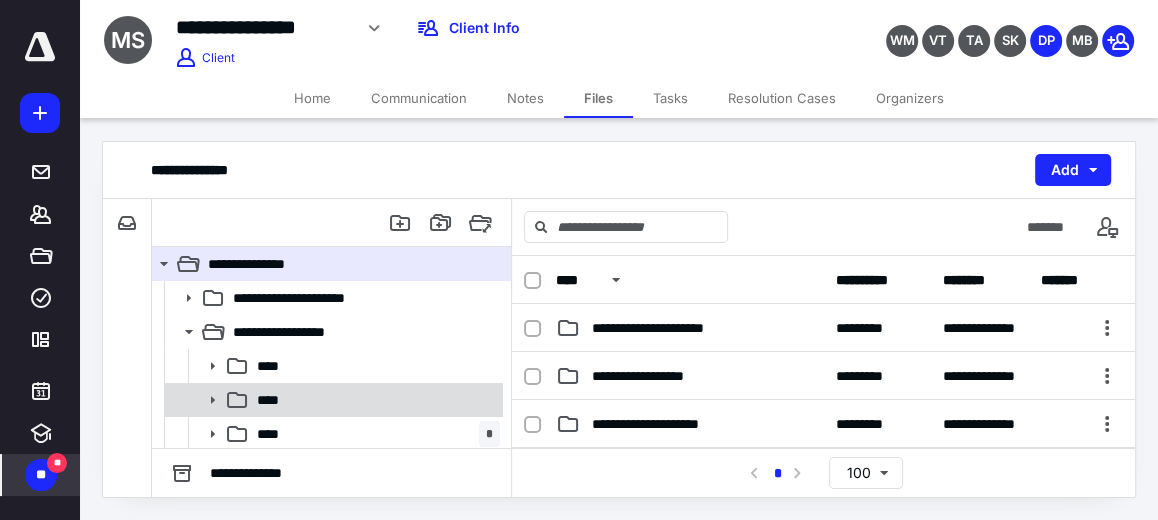 scroll, scrollTop: 35, scrollLeft: 0, axis: vertical 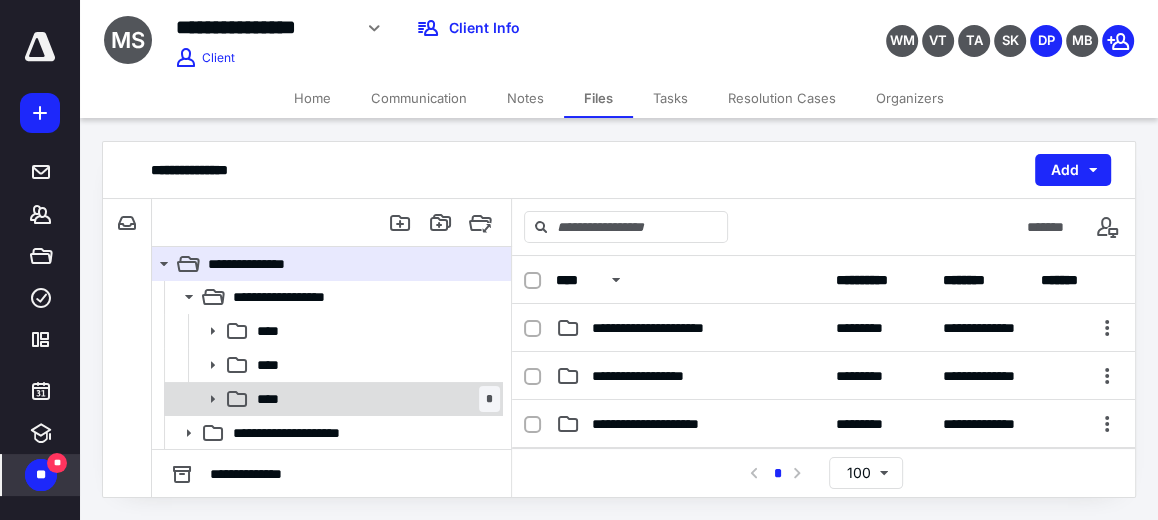 click 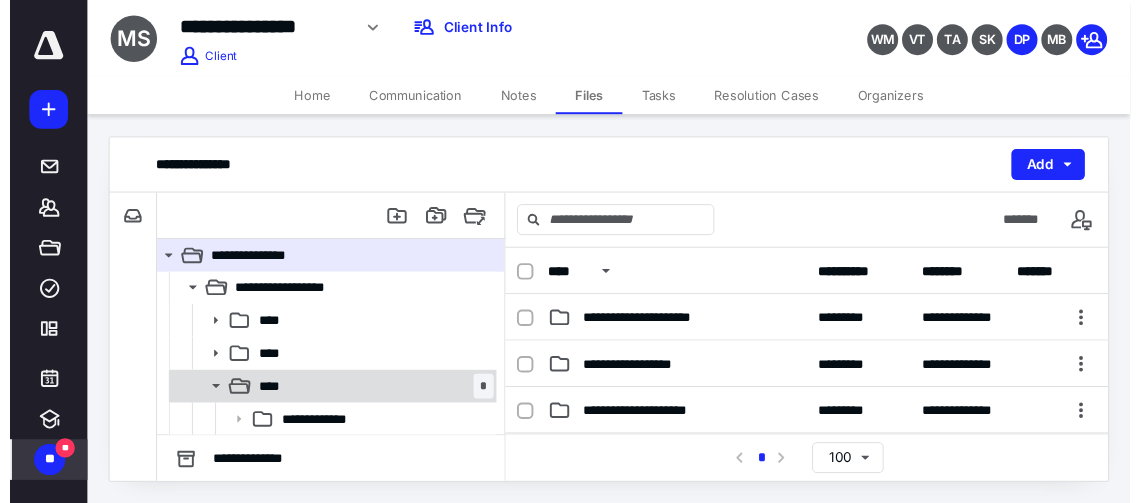 scroll, scrollTop: 171, scrollLeft: 0, axis: vertical 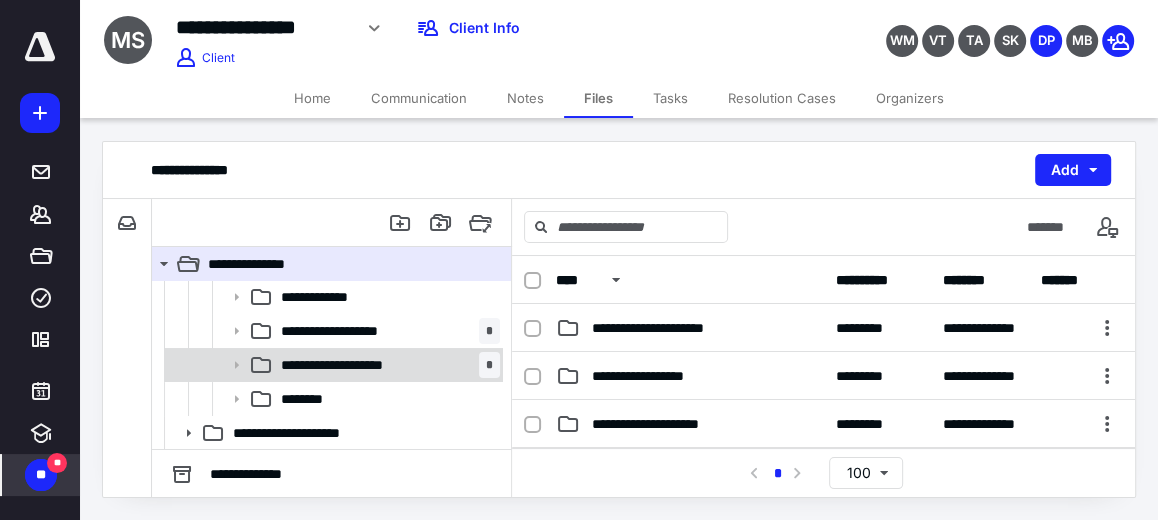 click on "**********" at bounding box center (353, 365) 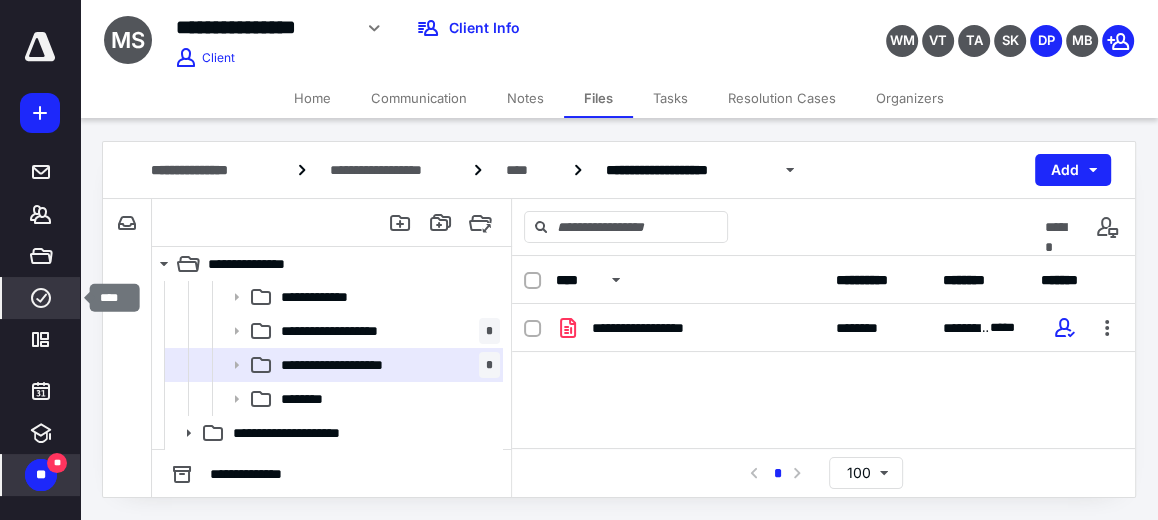 click 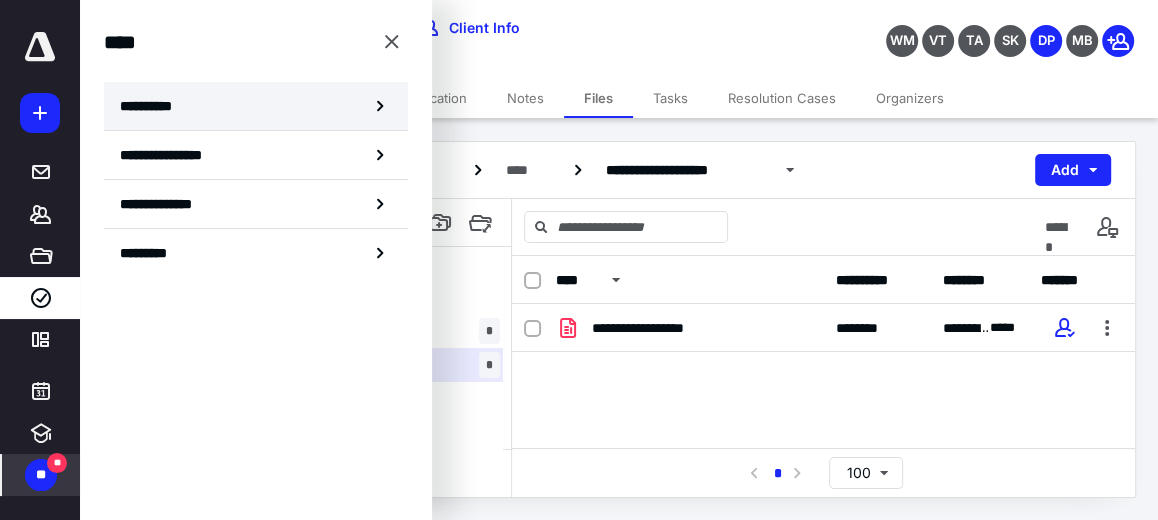 click on "**********" at bounding box center (153, 106) 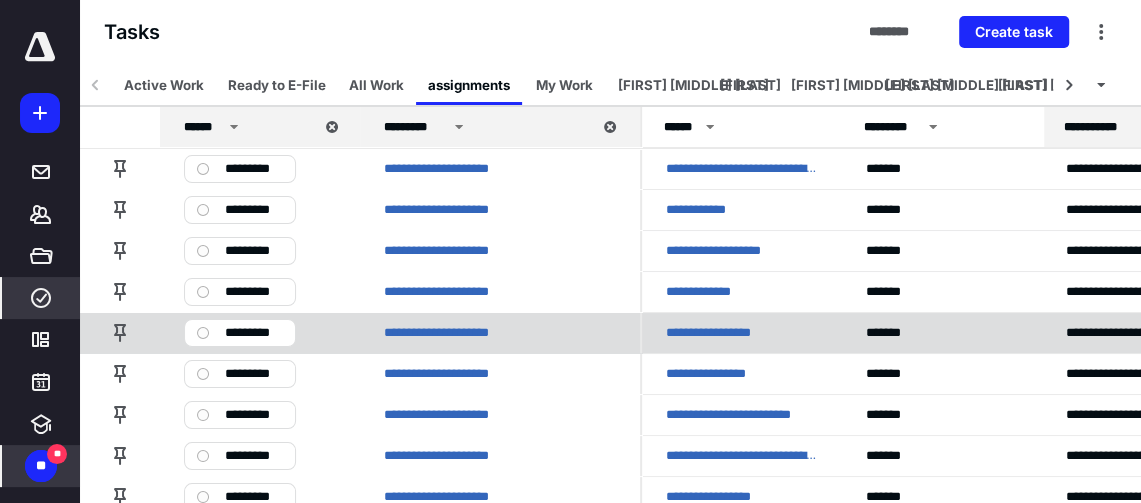click on "**********" at bounding box center [716, 332] 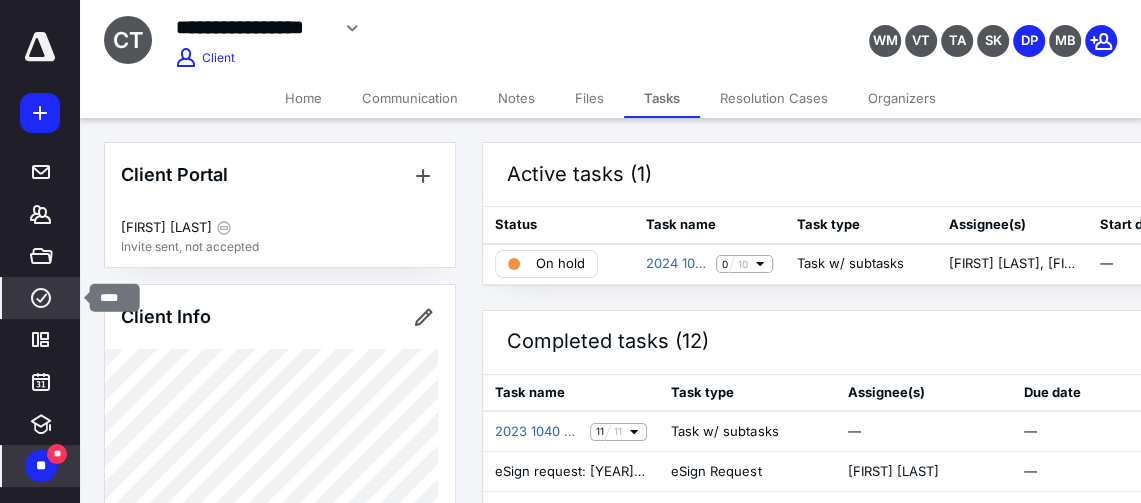 click 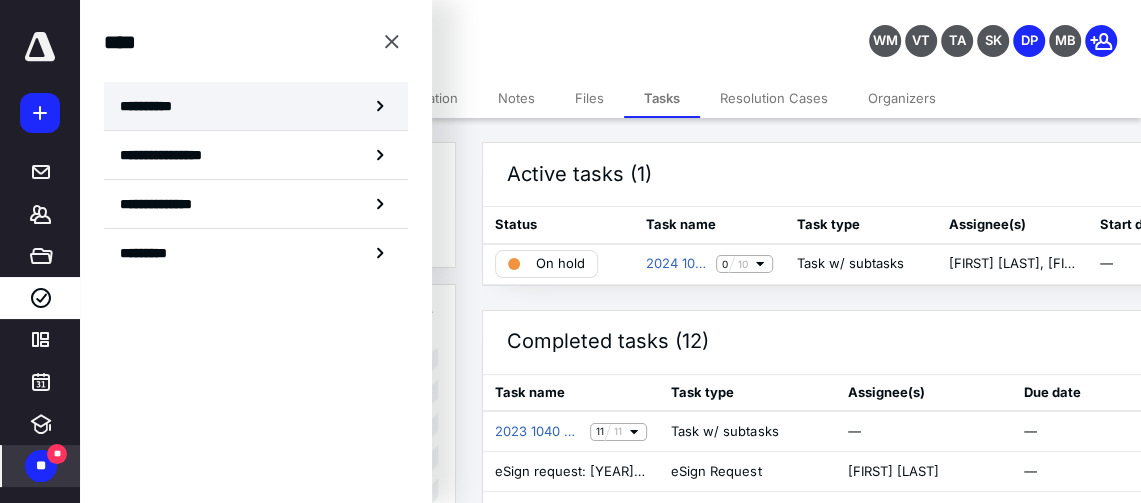 click on "**********" at bounding box center [256, 106] 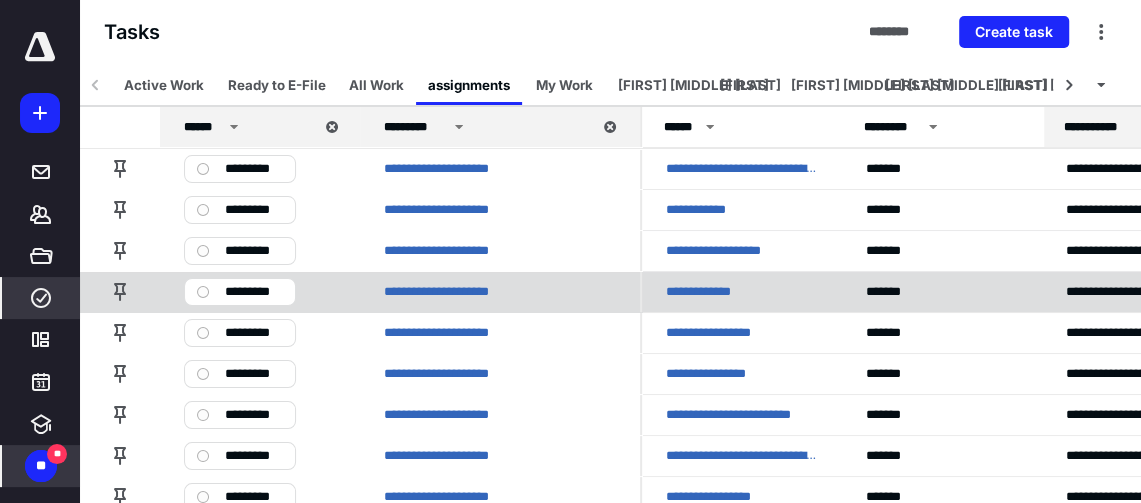 click on "**********" at bounding box center [714, 291] 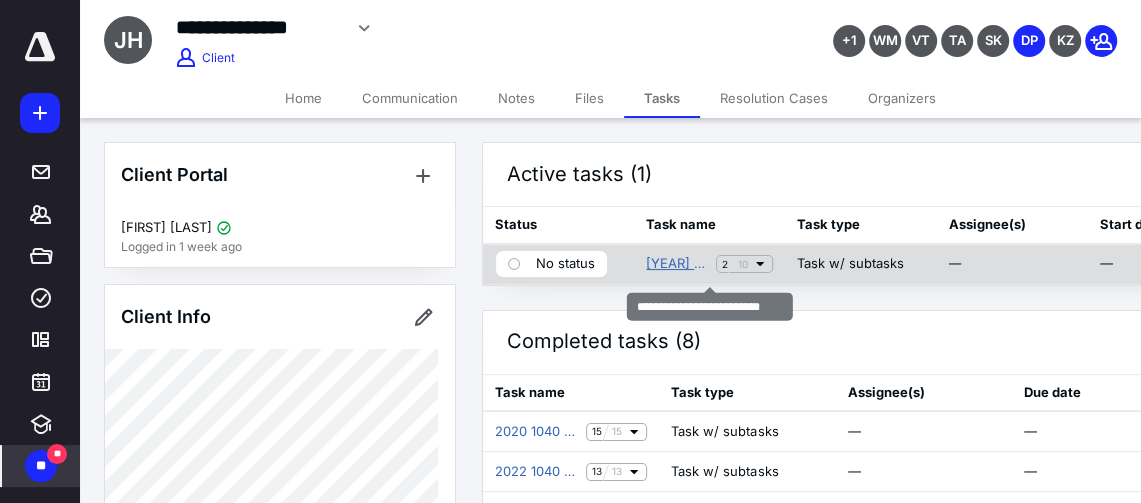 click on "[YEAR] [FORM] Return" at bounding box center (677, 264) 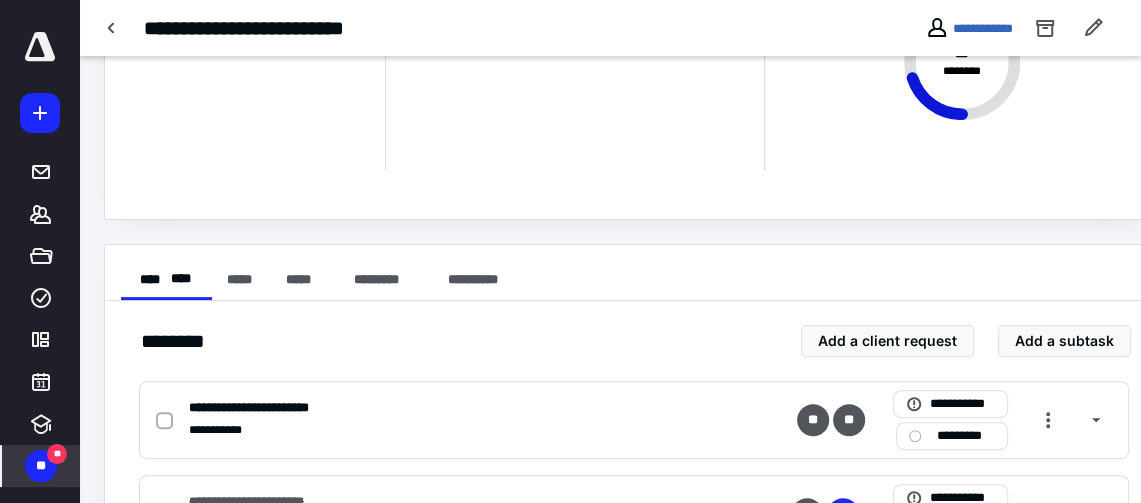 scroll, scrollTop: 193, scrollLeft: 0, axis: vertical 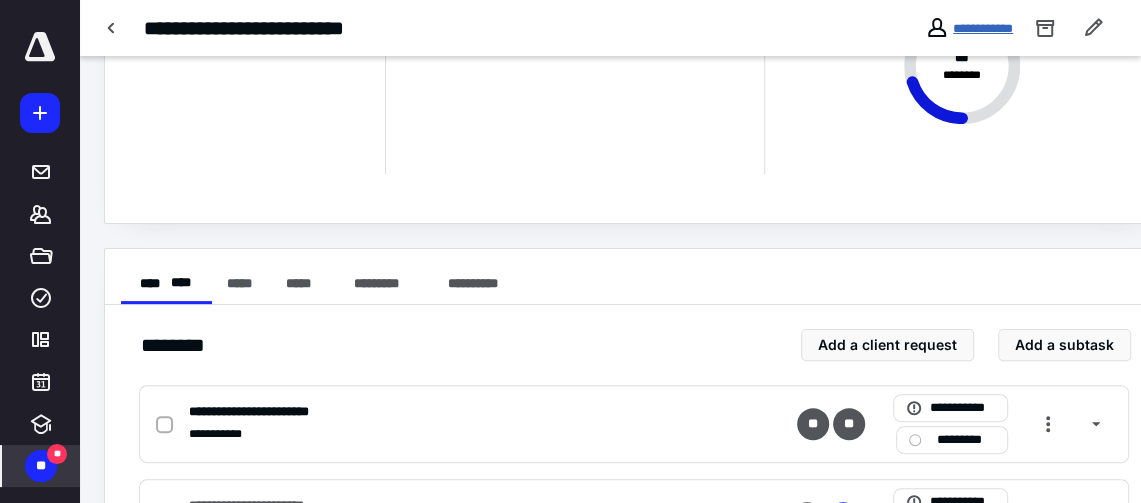 click on "**********" at bounding box center [983, 28] 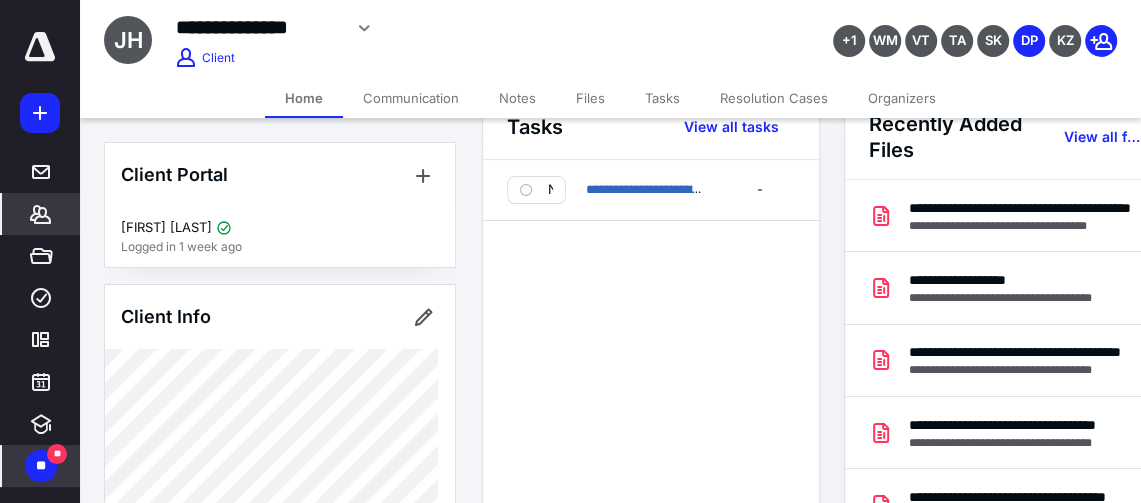 scroll, scrollTop: 0, scrollLeft: 0, axis: both 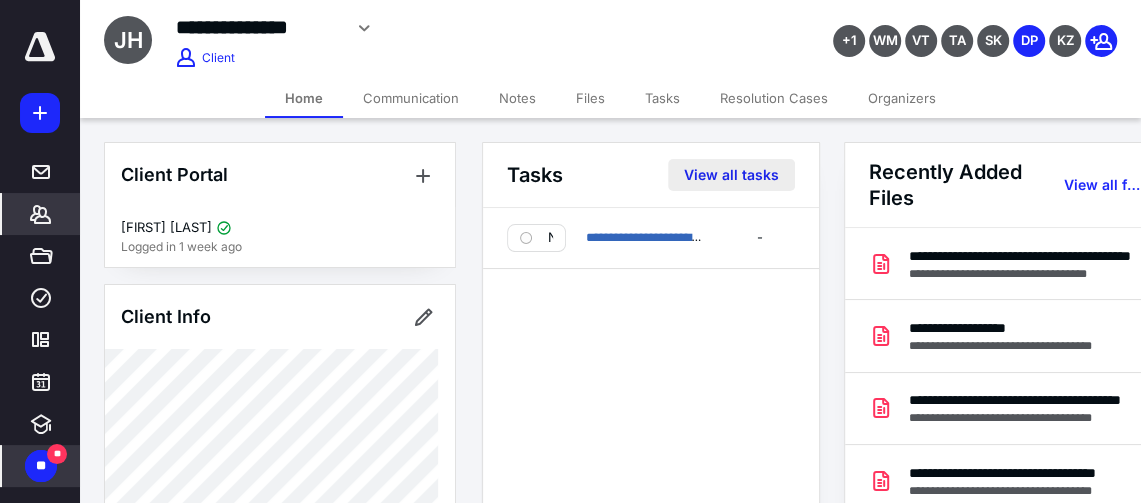 click on "View all tasks" at bounding box center [731, 175] 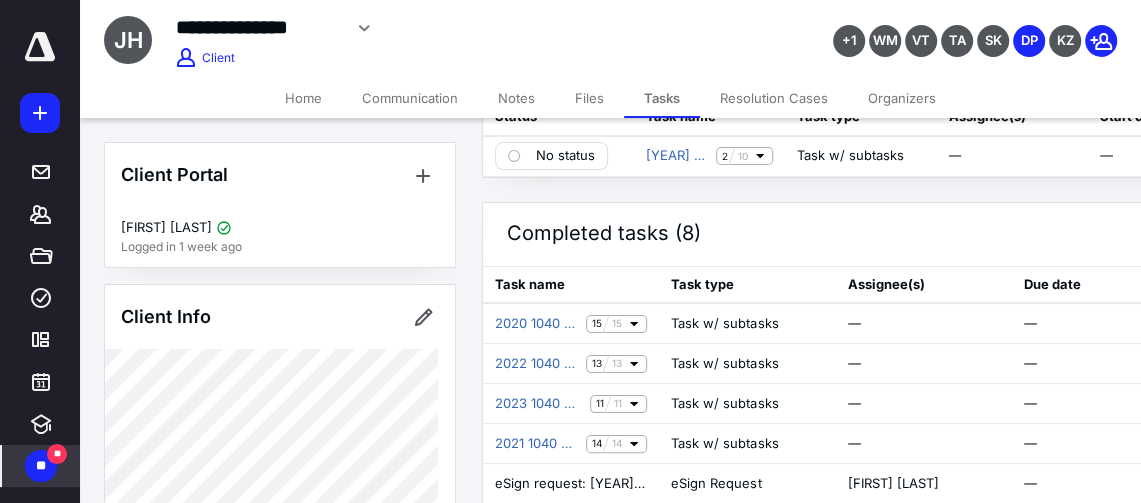 scroll, scrollTop: 110, scrollLeft: 0, axis: vertical 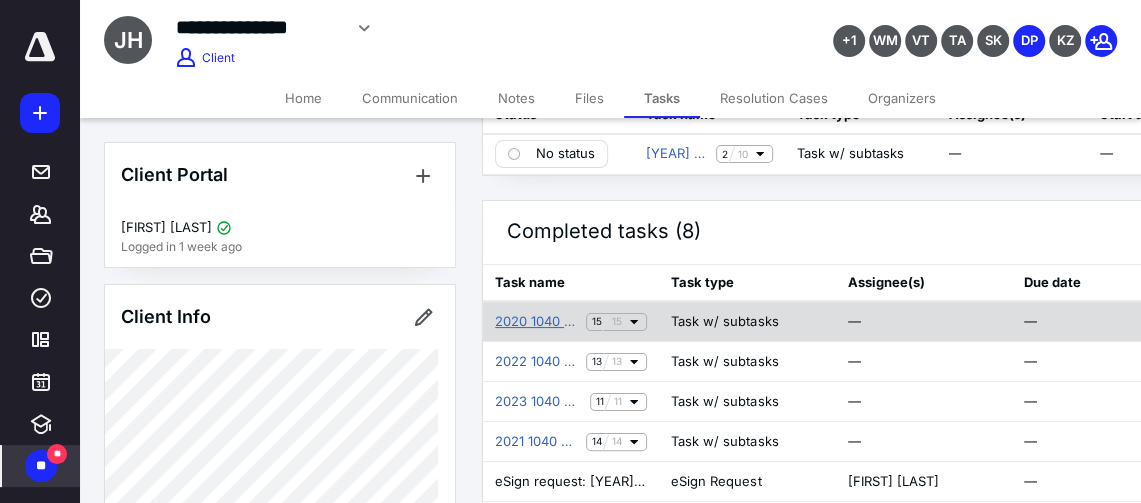 click on "2020 1040 Return" at bounding box center [536, 322] 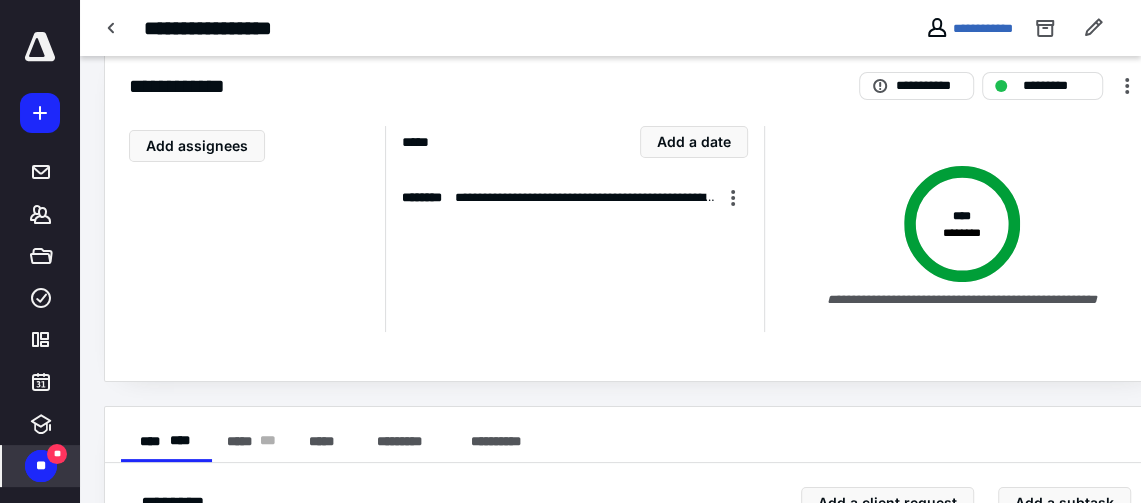 scroll, scrollTop: 0, scrollLeft: 0, axis: both 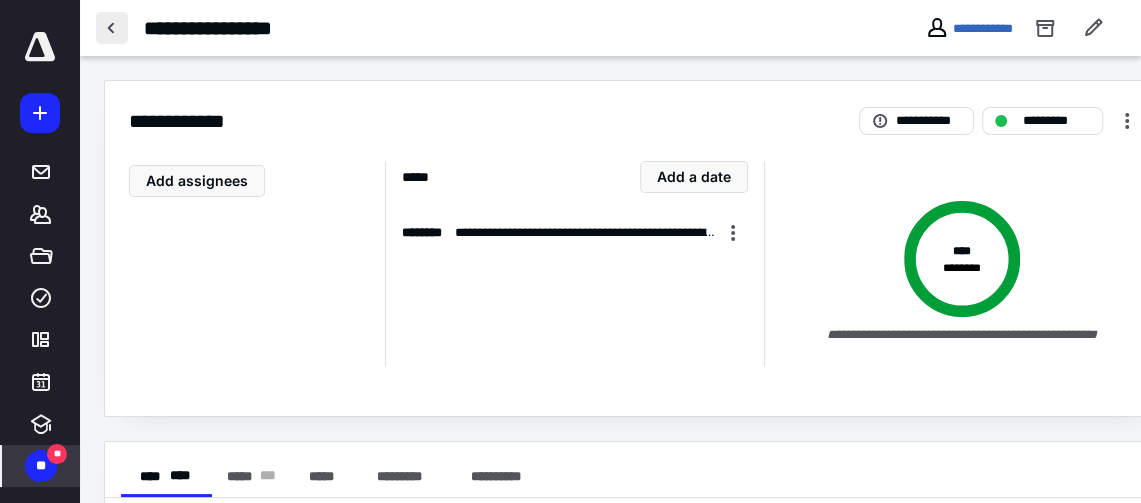 click at bounding box center (112, 28) 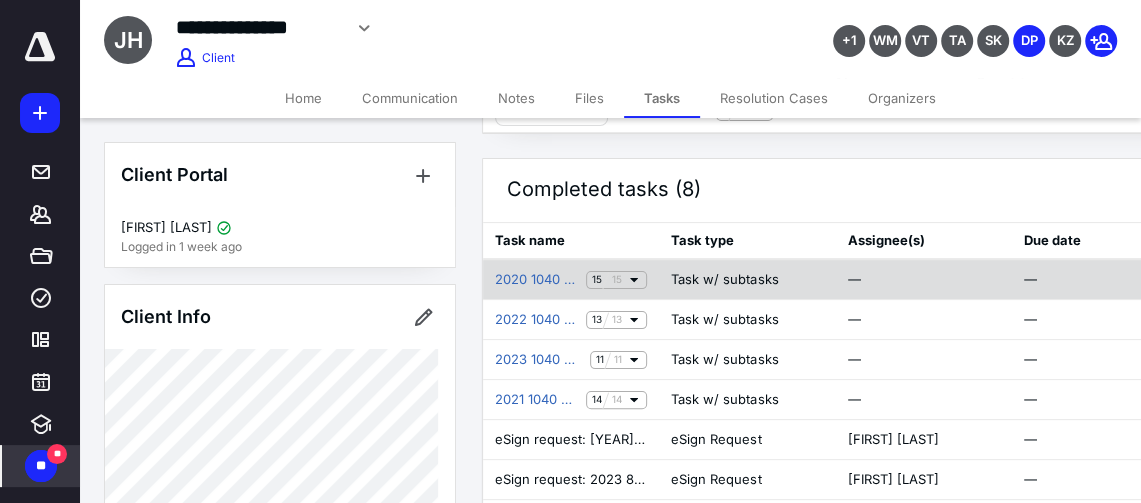 scroll, scrollTop: 153, scrollLeft: 0, axis: vertical 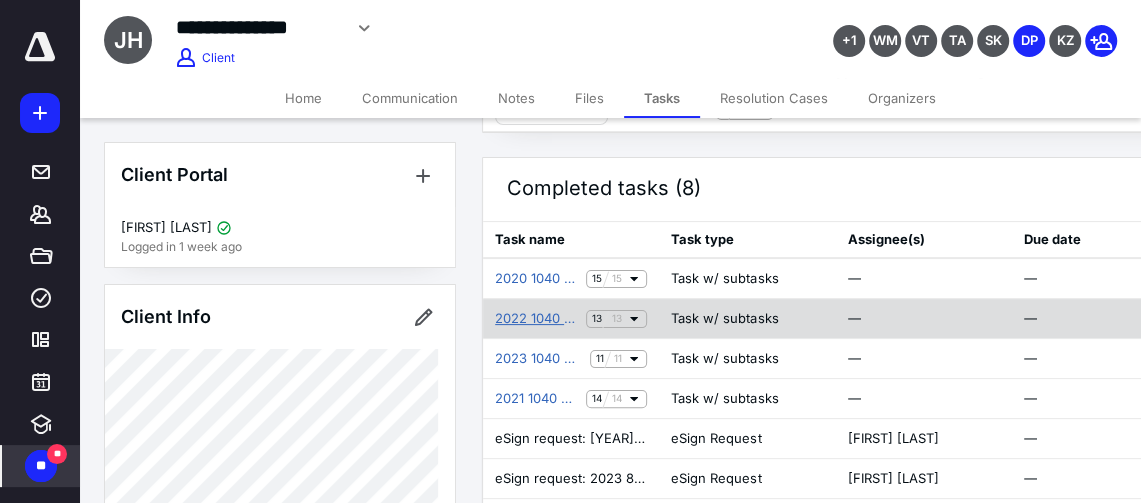 click on "2022 1040 Return" at bounding box center [536, 319] 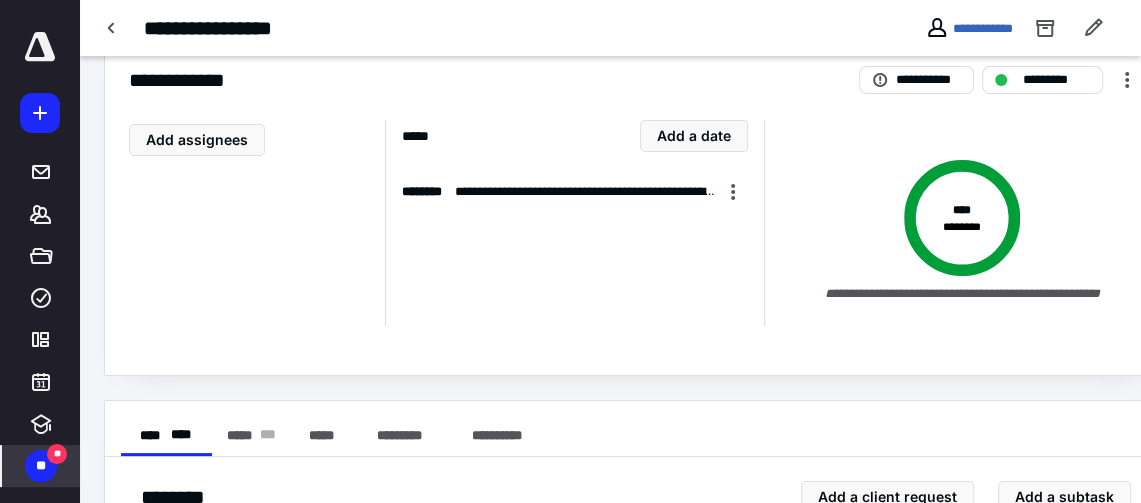 scroll, scrollTop: 0, scrollLeft: 0, axis: both 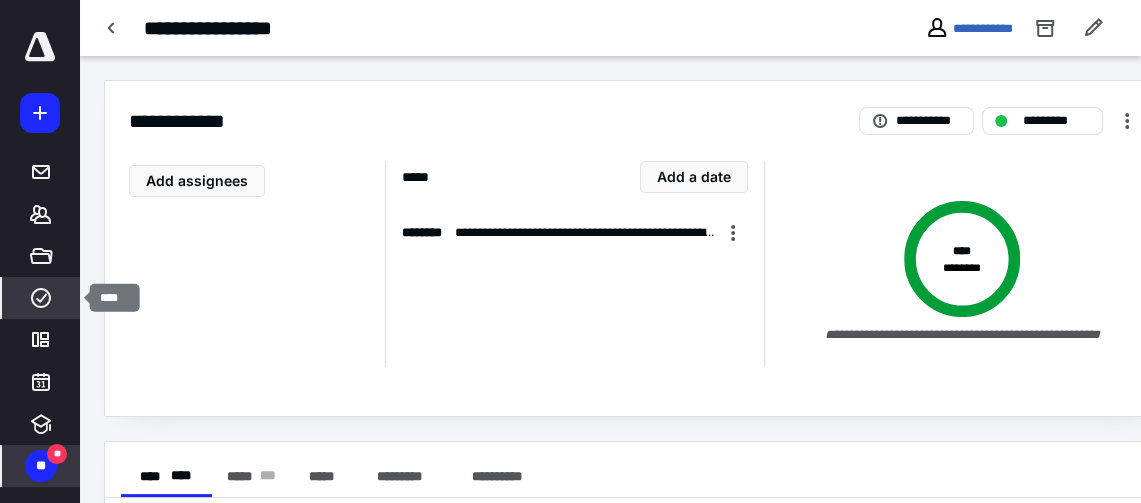 click 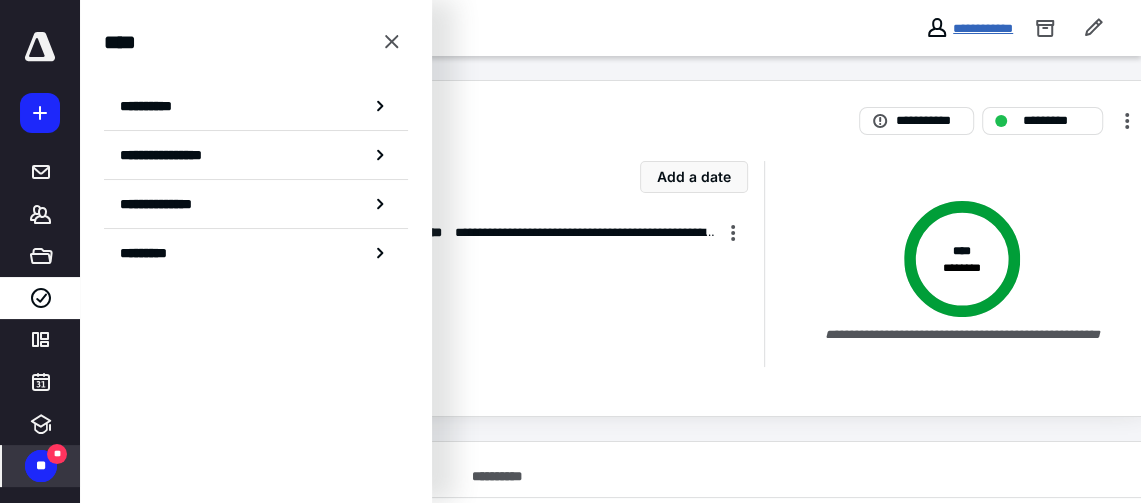 click on "**********" at bounding box center [983, 28] 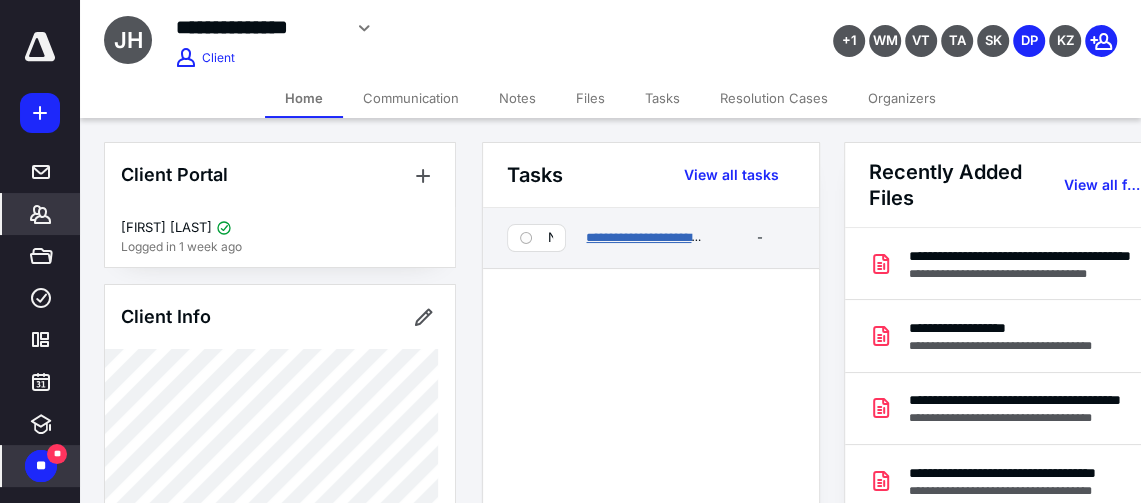 click on "**********" at bounding box center [648, 237] 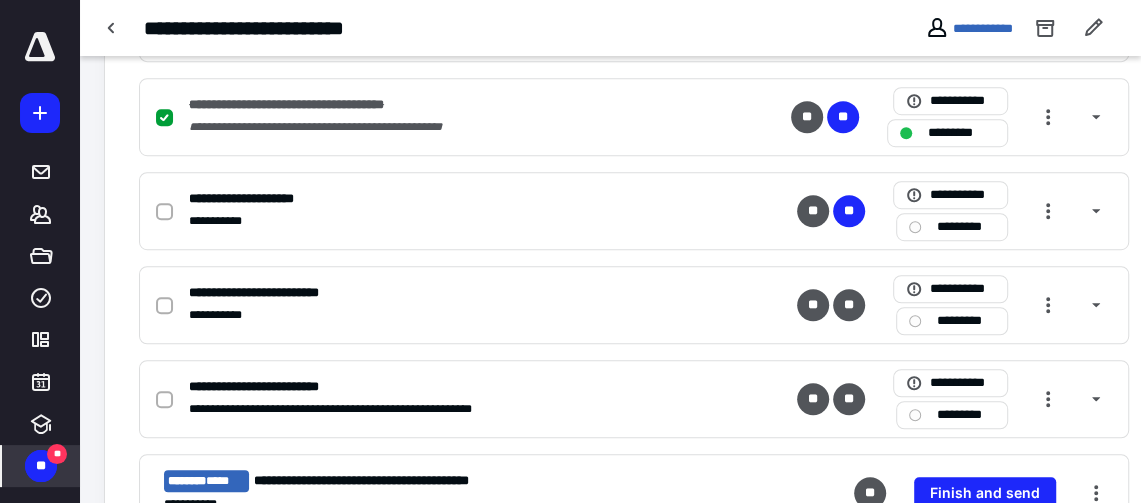 scroll, scrollTop: 688, scrollLeft: 0, axis: vertical 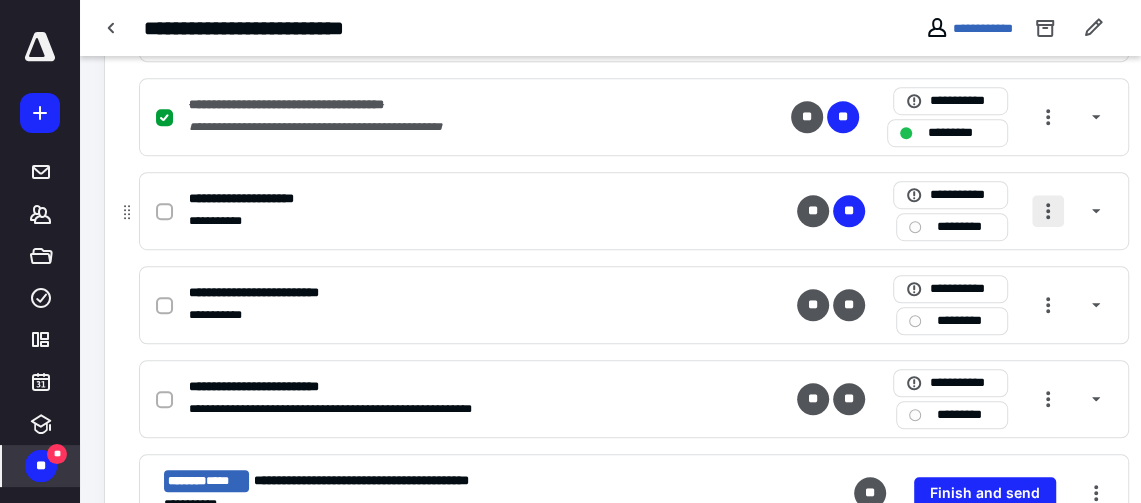 click at bounding box center [1048, 211] 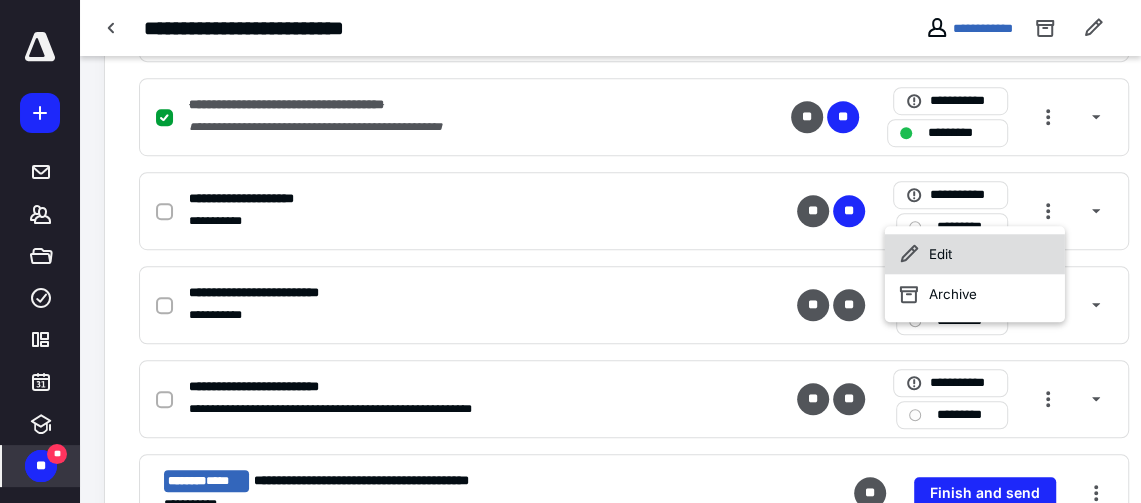 click on "Edit" at bounding box center [974, 254] 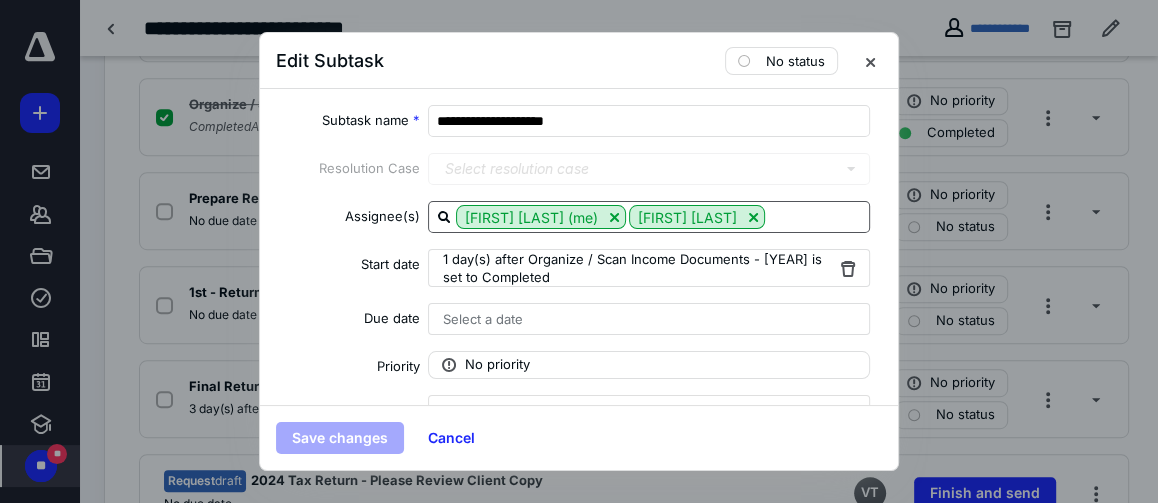 click at bounding box center [817, 216] 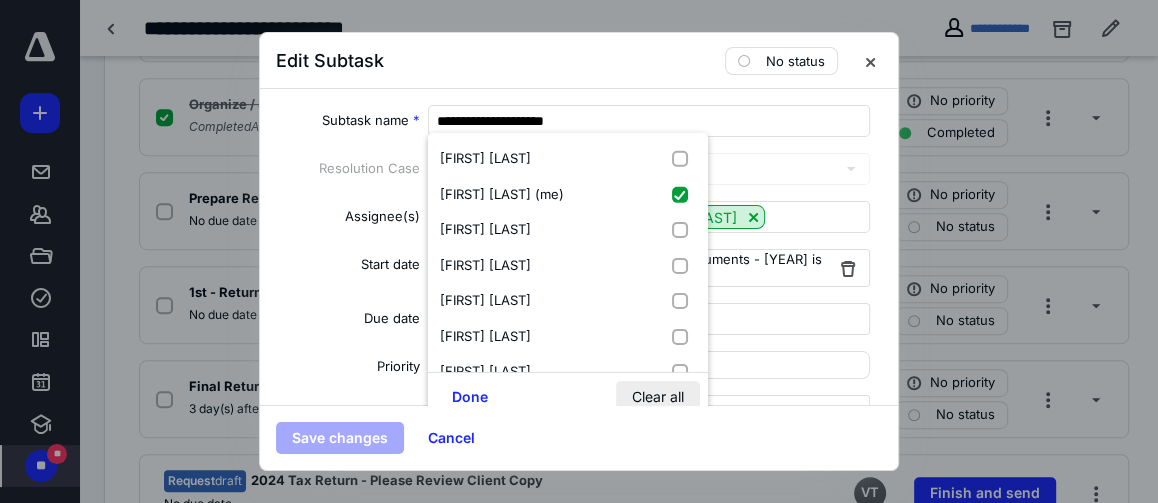 click on "Clear all" at bounding box center [658, 397] 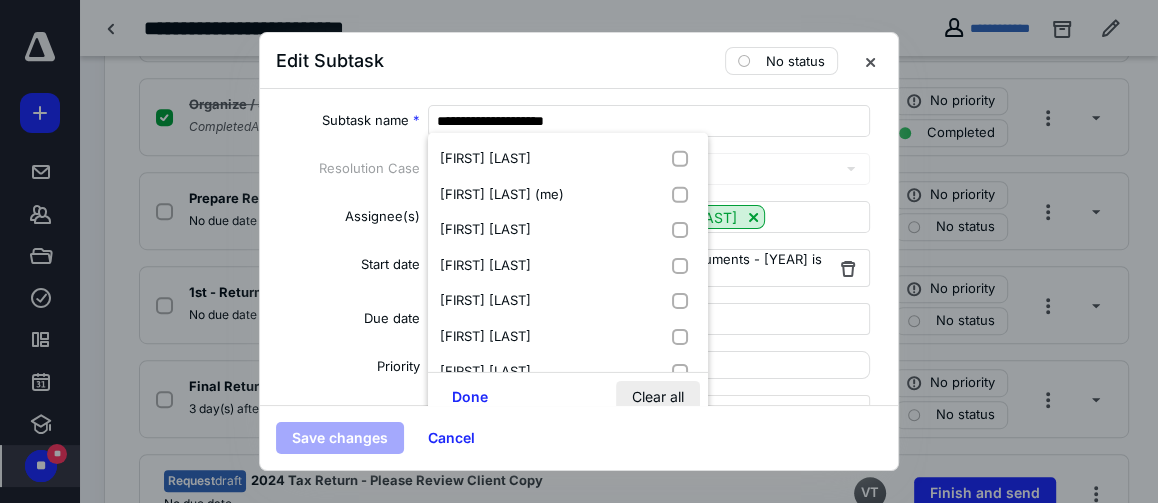 checkbox on "false" 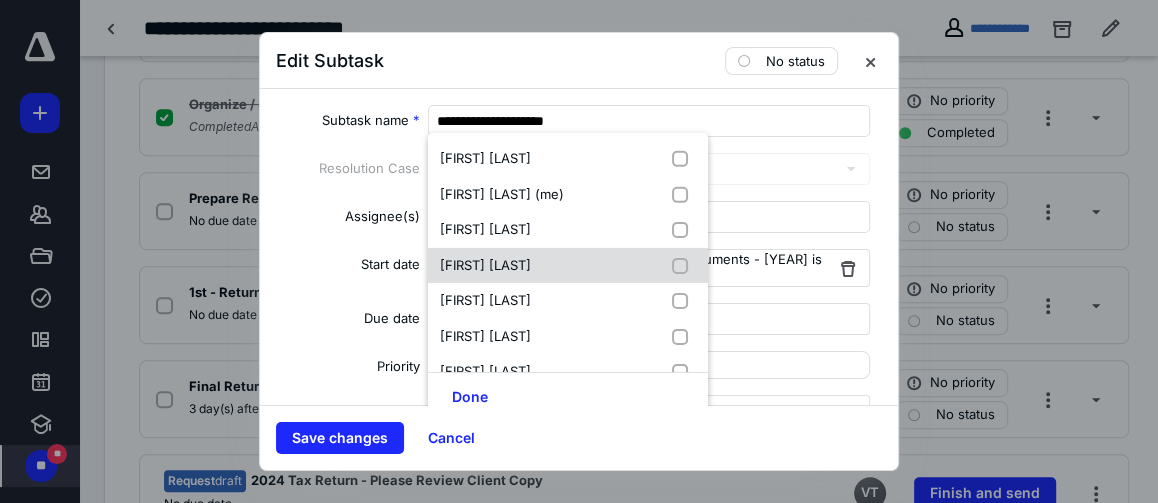 click on "[FIRST] [LAST]" at bounding box center [568, 265] 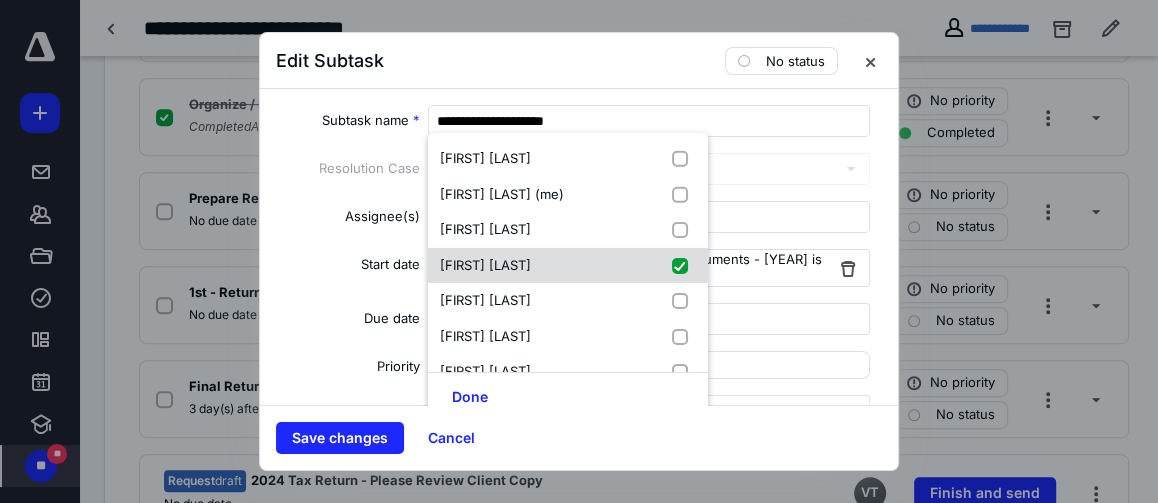 checkbox on "true" 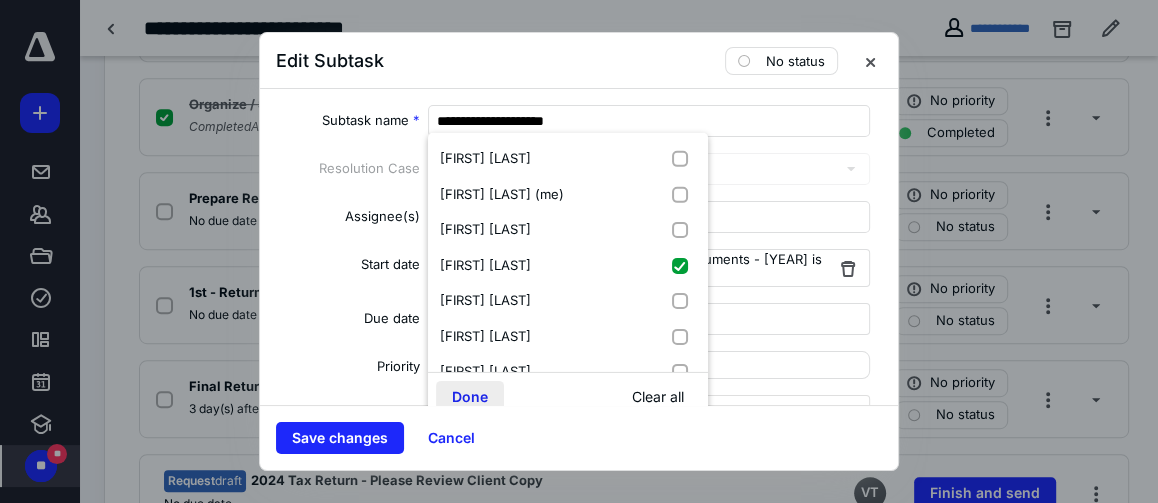 click on "Done" at bounding box center (470, 397) 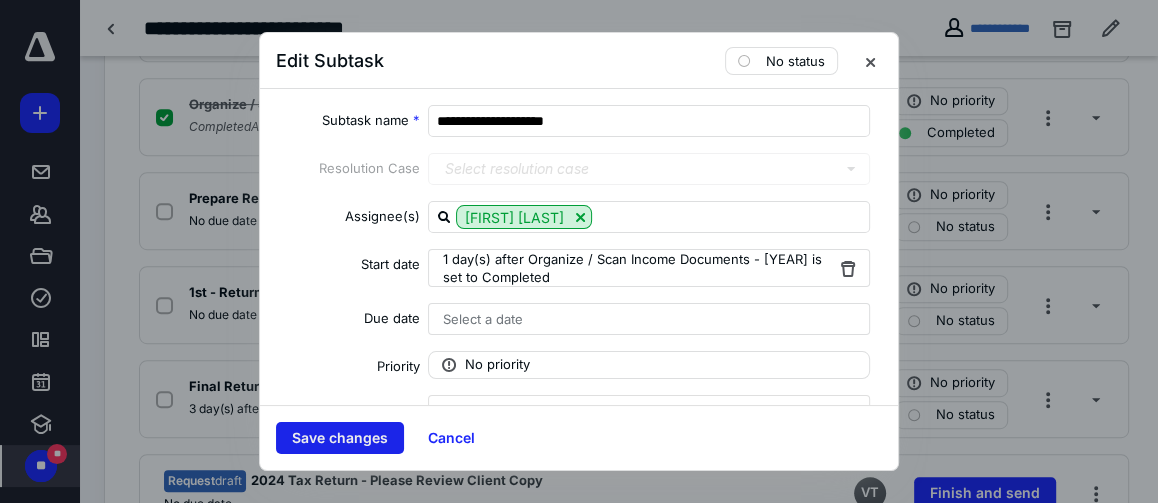 click on "Save changes" at bounding box center [340, 438] 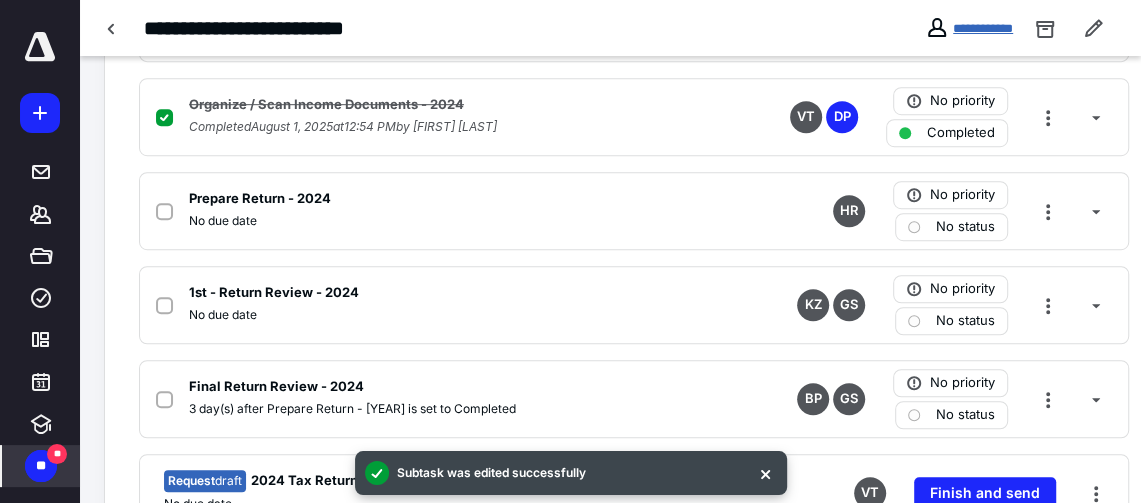 click on "**********" at bounding box center [983, 28] 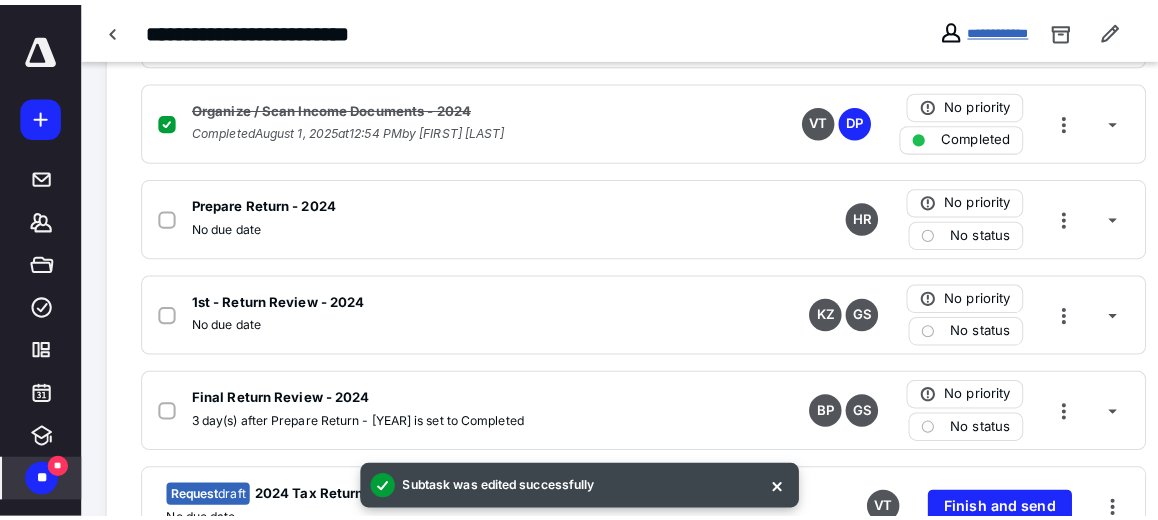 scroll, scrollTop: 0, scrollLeft: 0, axis: both 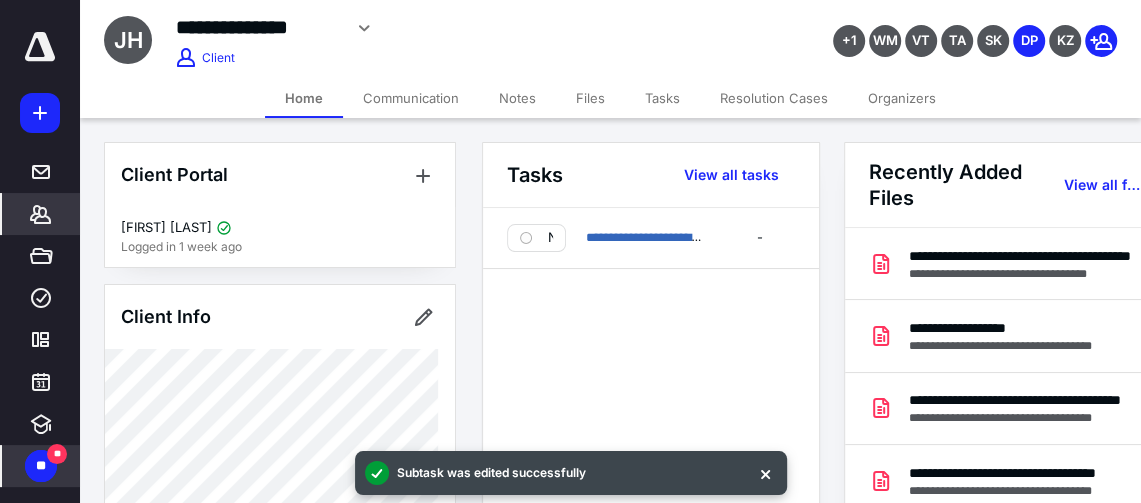 click on "Files" at bounding box center (590, 98) 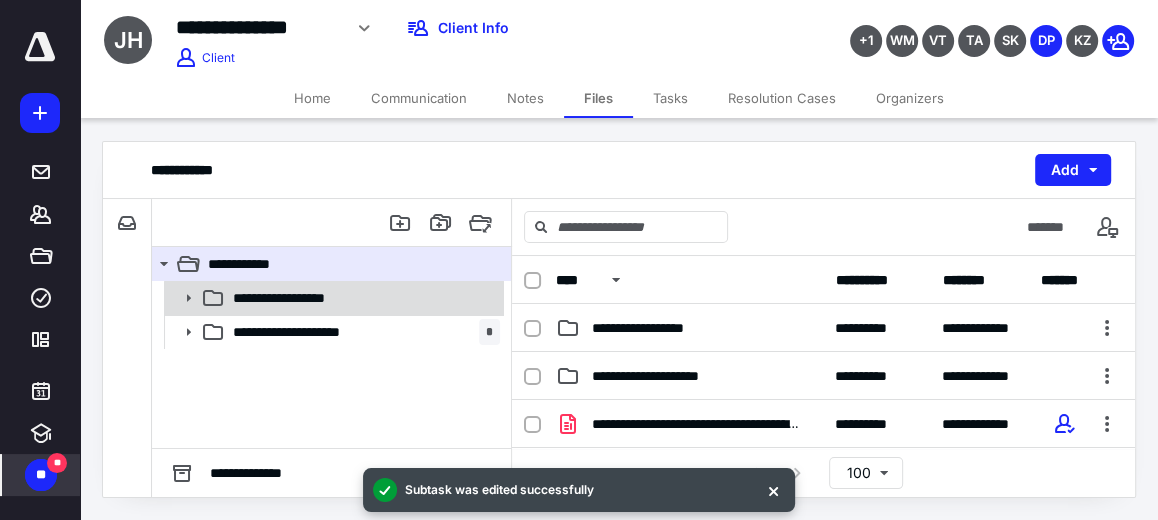 click 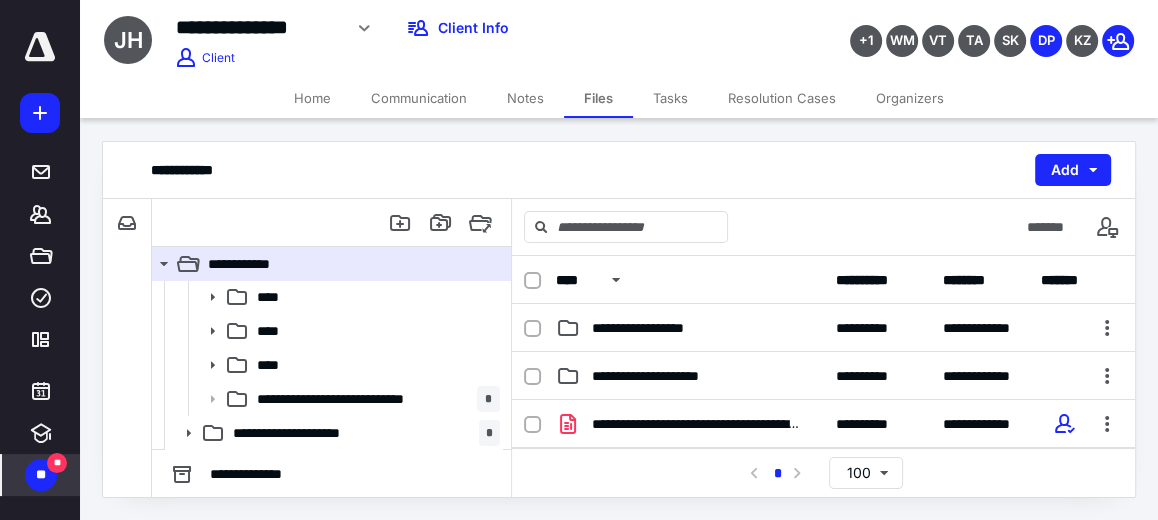 scroll, scrollTop: 340, scrollLeft: 0, axis: vertical 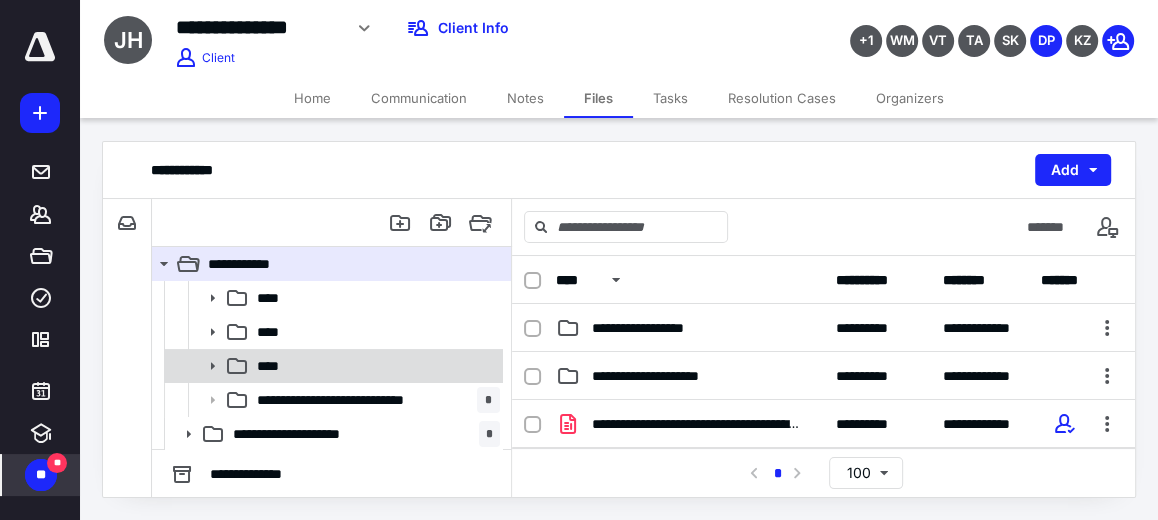 click 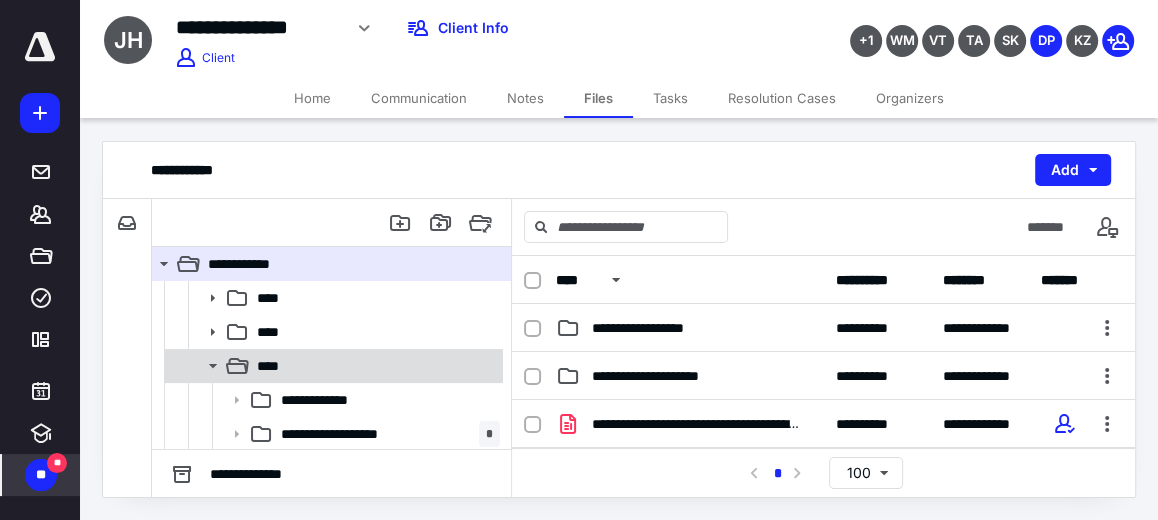 scroll, scrollTop: 461, scrollLeft: 0, axis: vertical 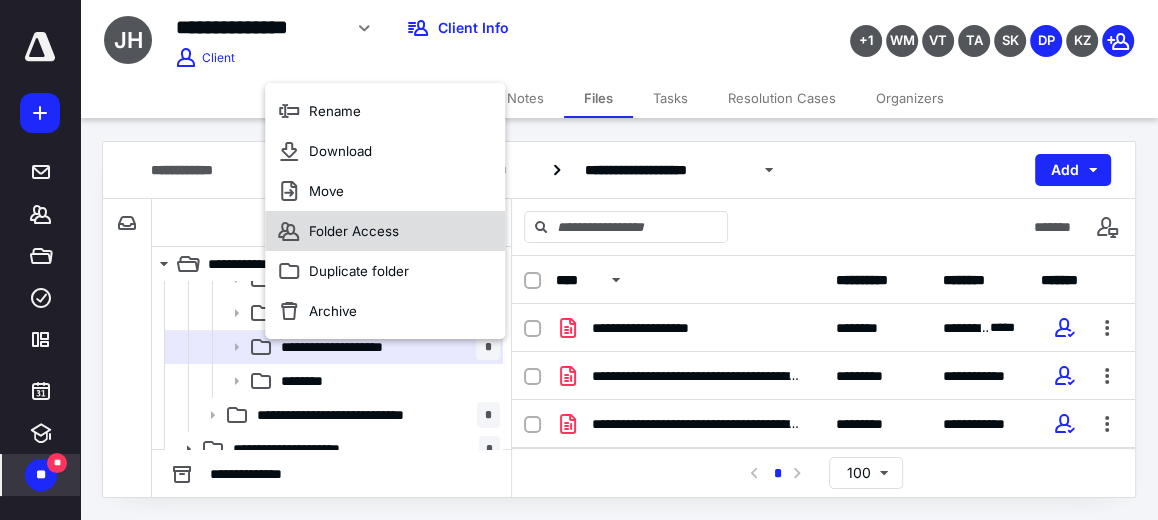 click on "Folder Access" at bounding box center (354, 231) 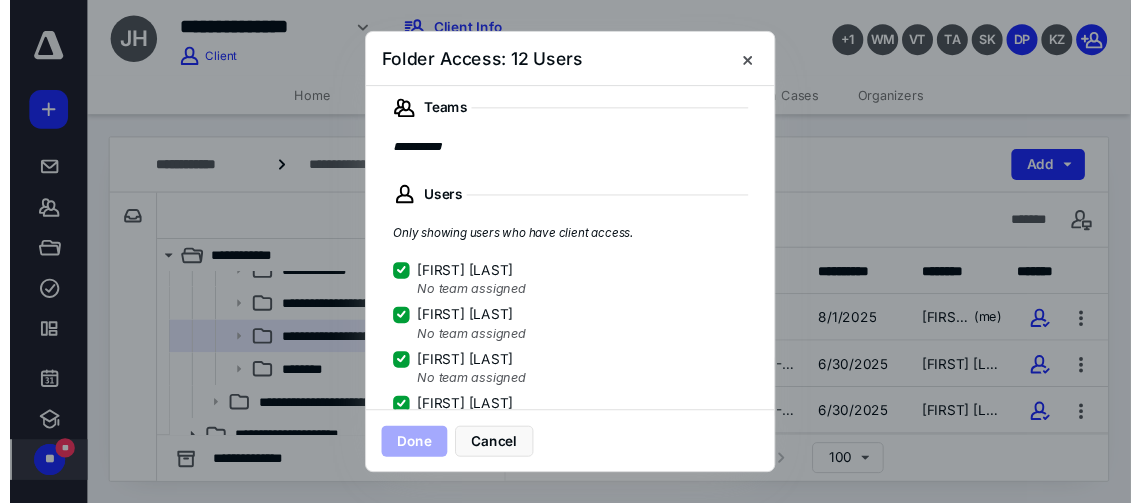scroll, scrollTop: 468, scrollLeft: 0, axis: vertical 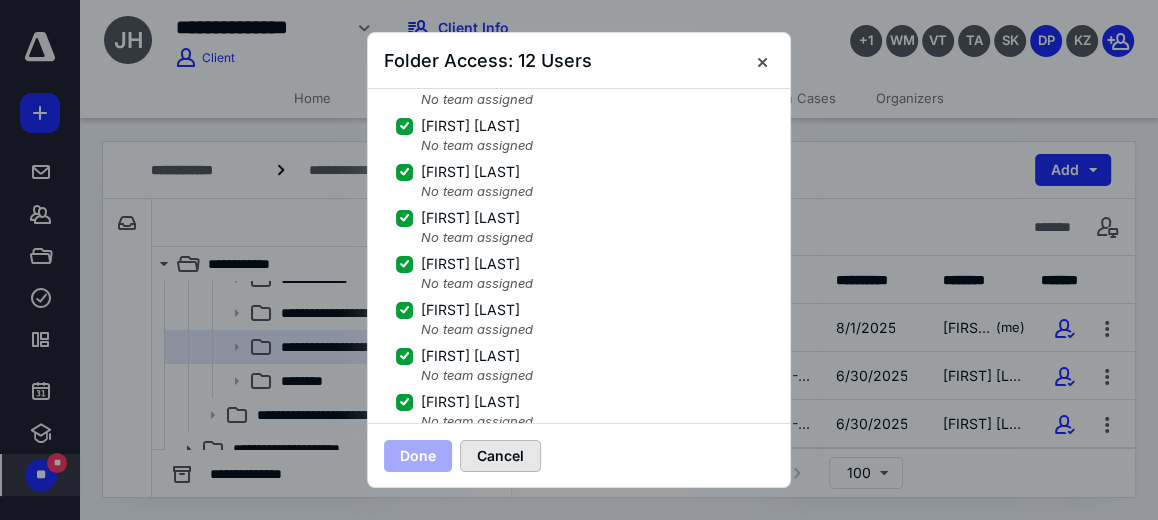 click on "Cancel" at bounding box center [500, 456] 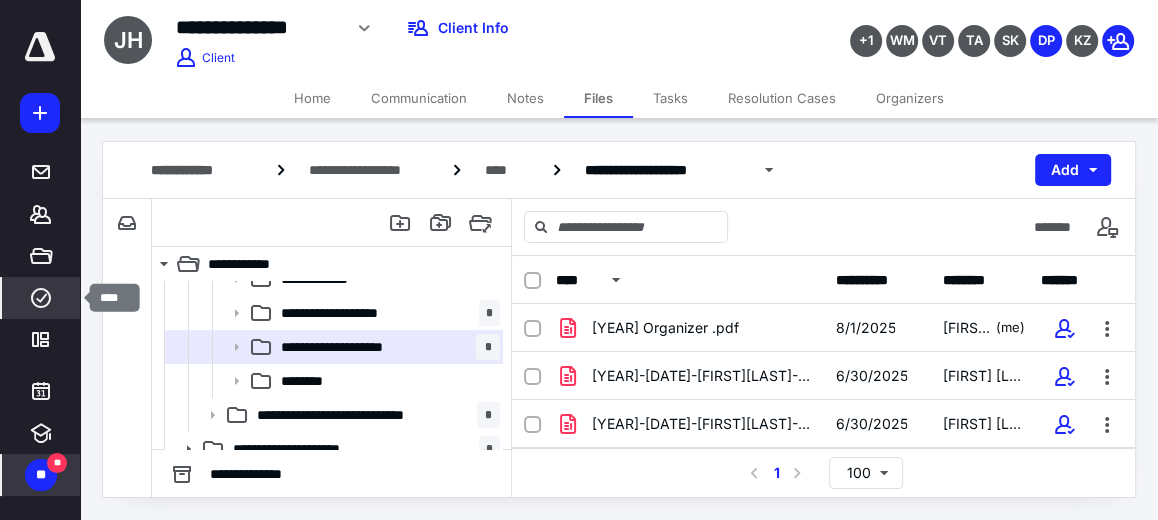 click 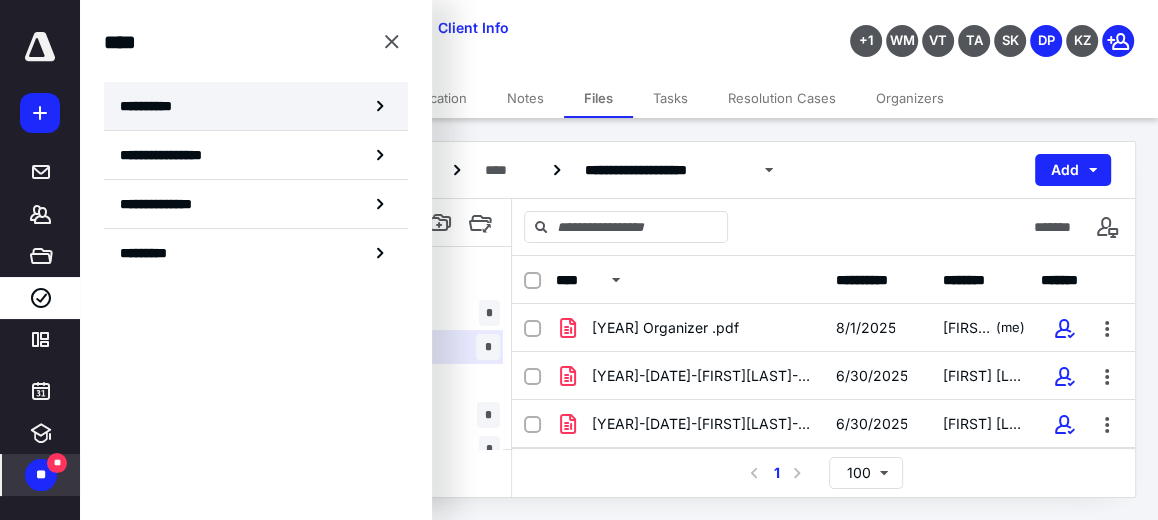 click on "**********" at bounding box center [256, 106] 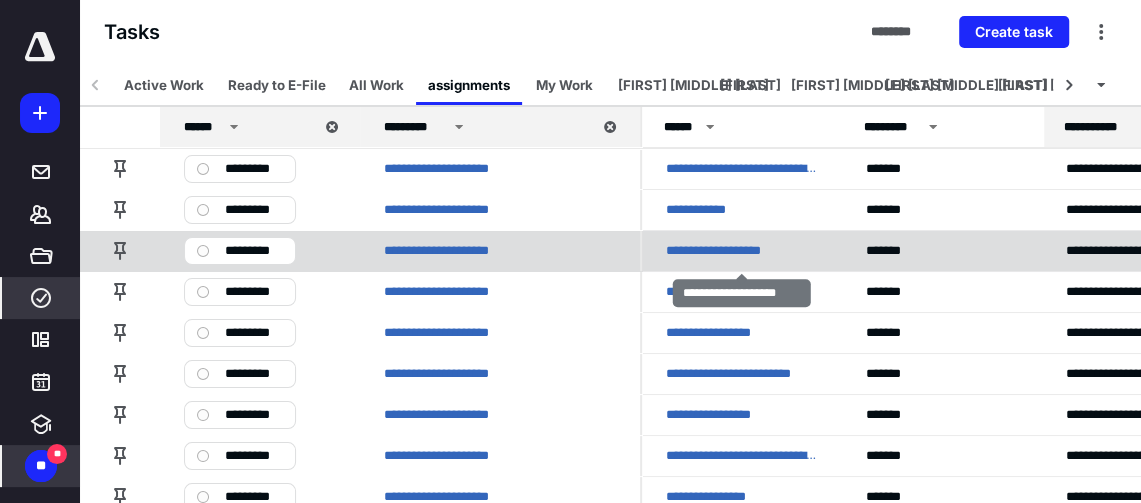 scroll, scrollTop: 1, scrollLeft: 0, axis: vertical 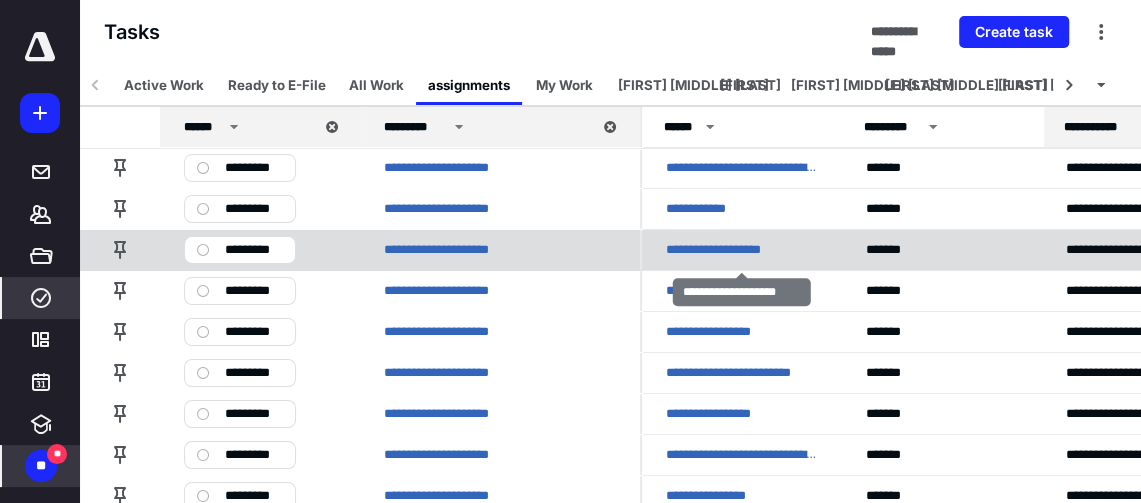 click on "**********" at bounding box center [729, 249] 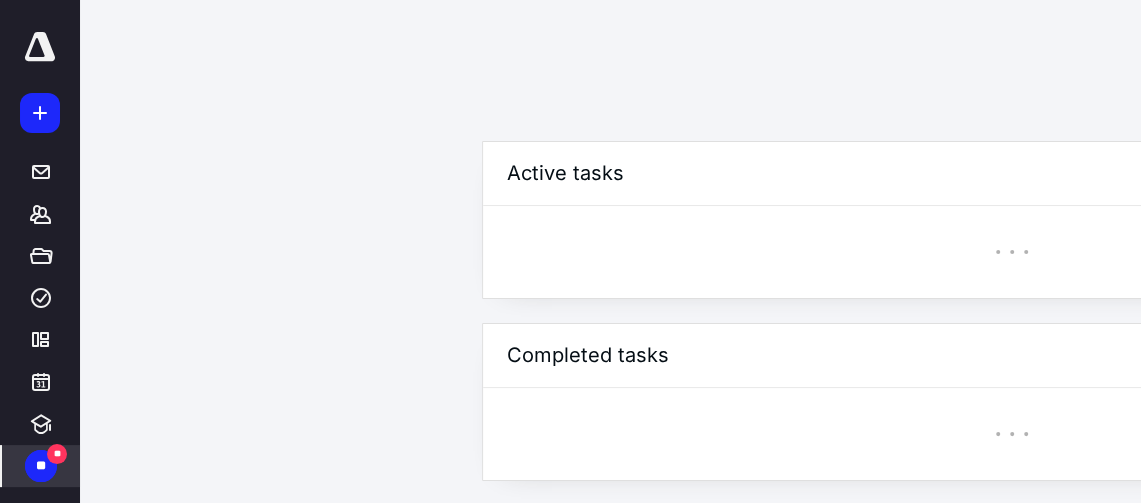 scroll, scrollTop: 0, scrollLeft: 0, axis: both 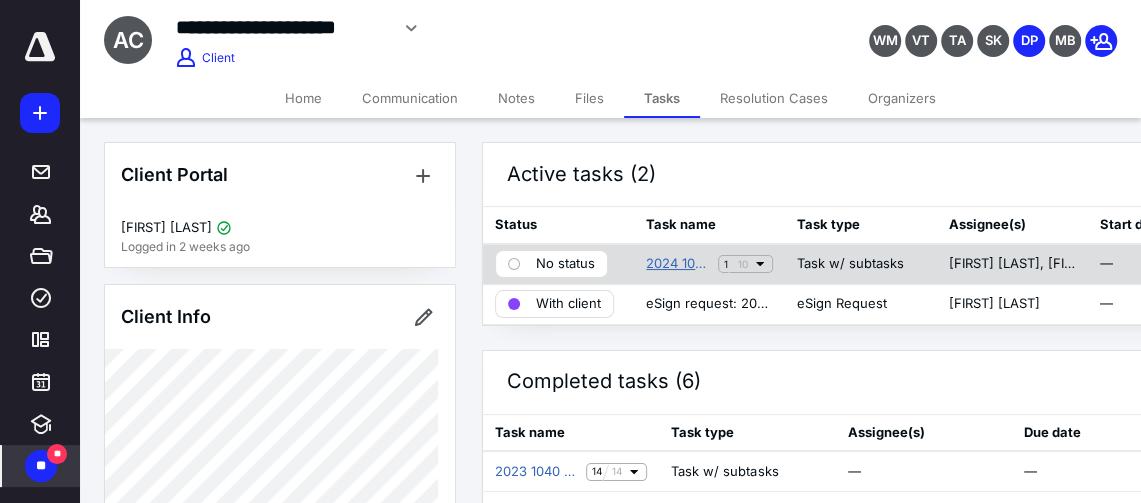 click on "2024 1040 Return" at bounding box center (678, 264) 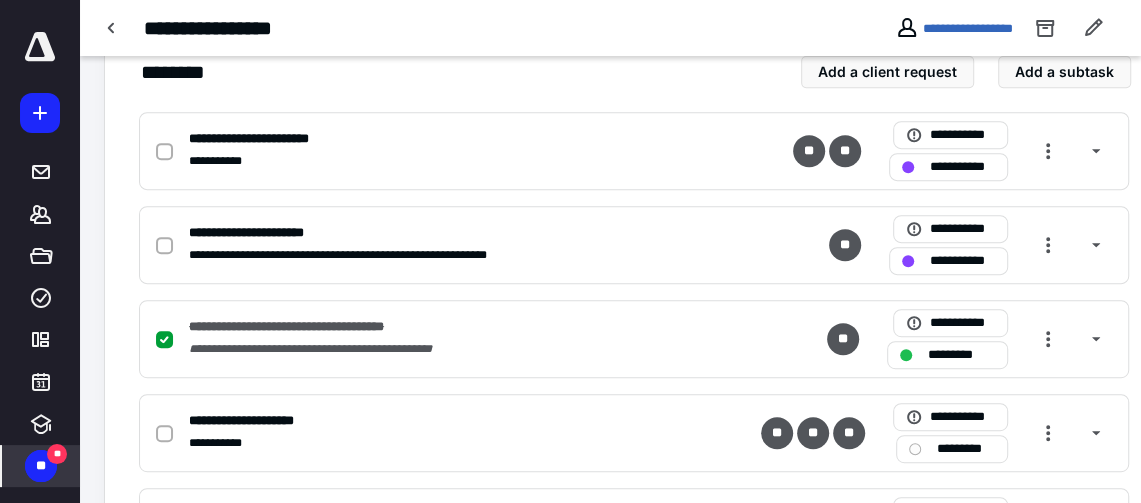 scroll, scrollTop: 482, scrollLeft: 0, axis: vertical 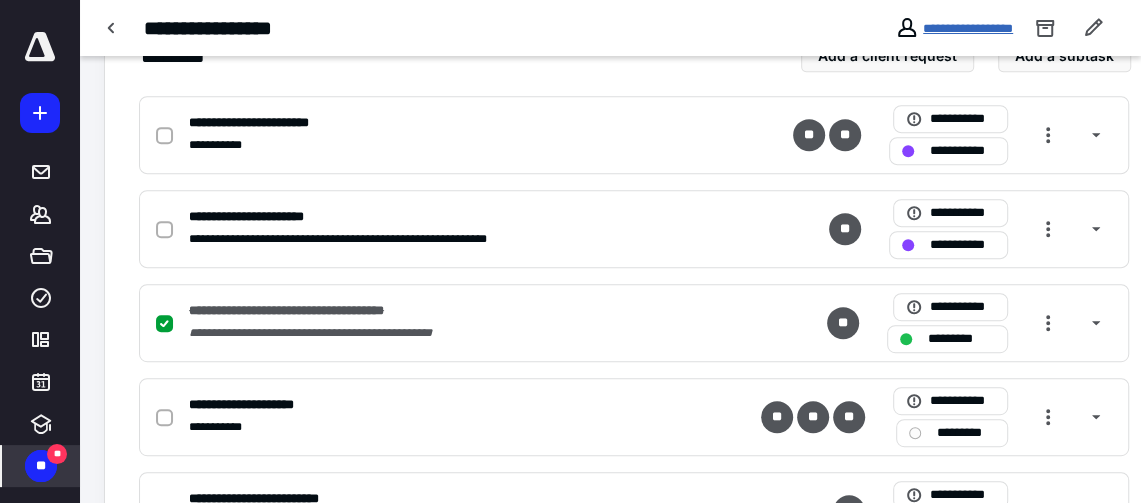 click on "**********" at bounding box center [968, 28] 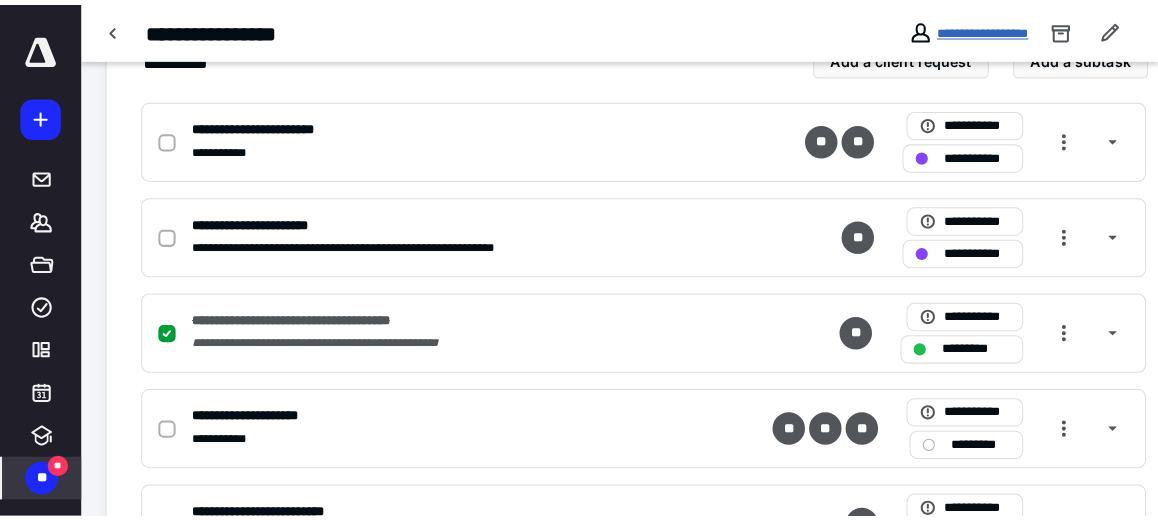 scroll, scrollTop: 0, scrollLeft: 0, axis: both 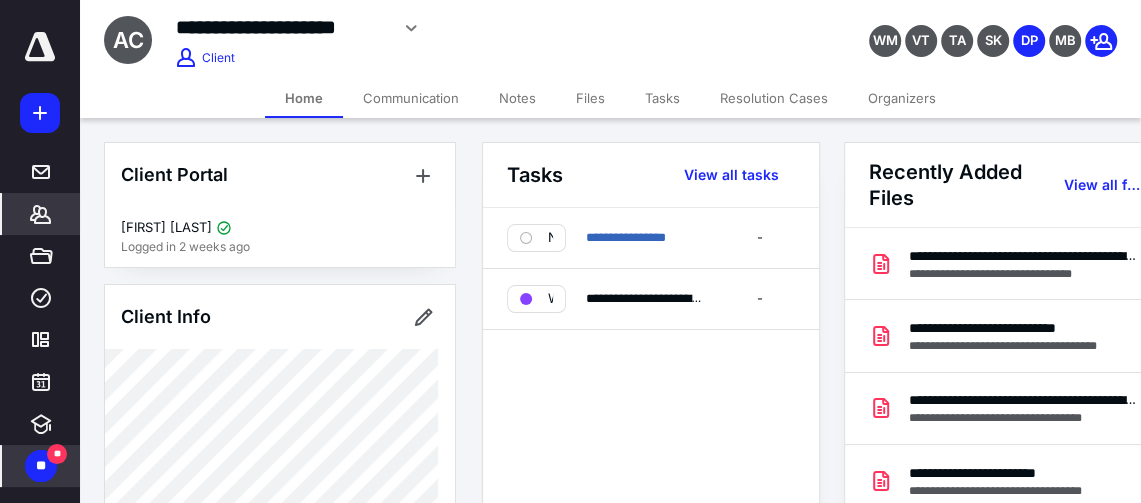 click on "Organizers" at bounding box center [902, 98] 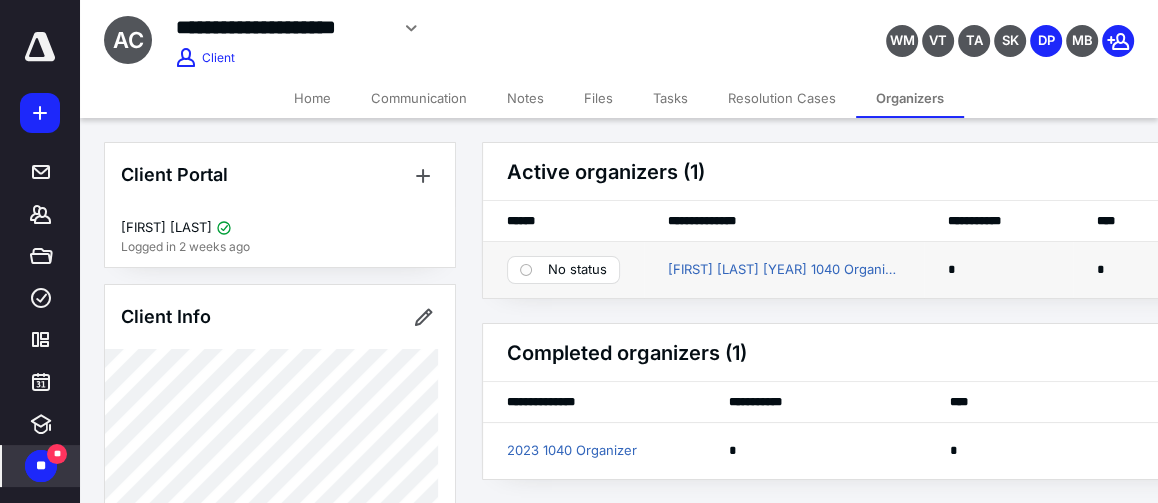 click on "No status" at bounding box center (577, 270) 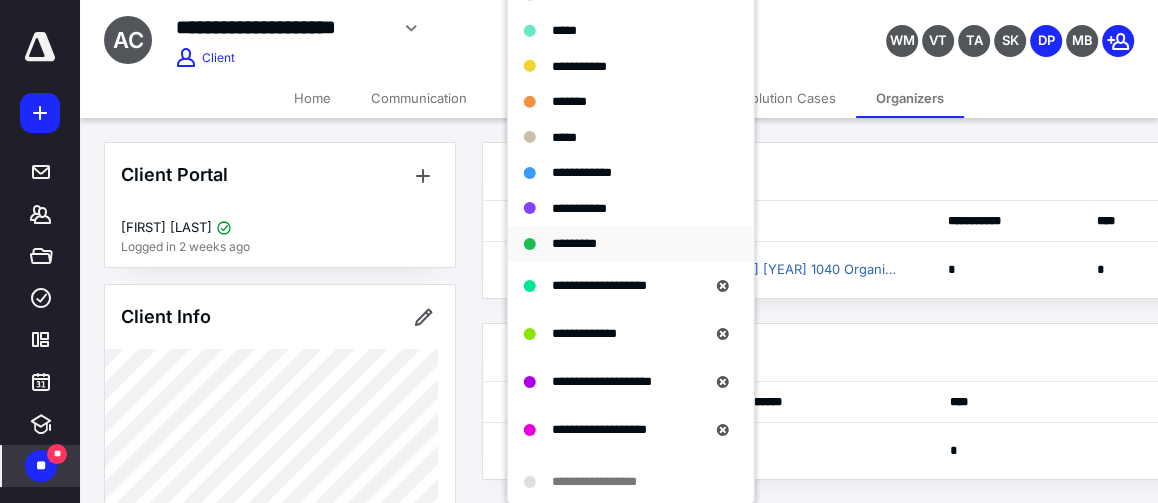 click on "*********" at bounding box center [574, 243] 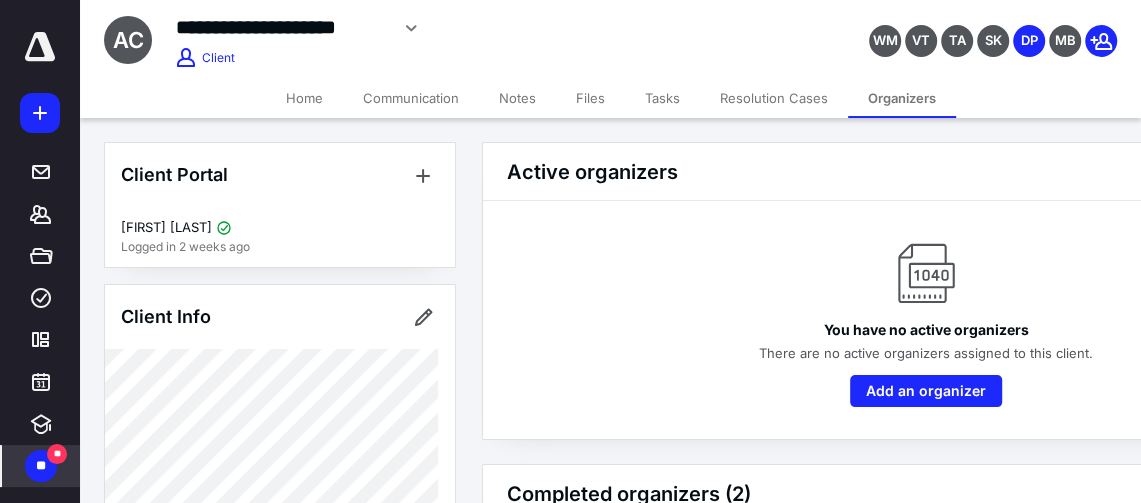 click on "Tasks" at bounding box center (662, 98) 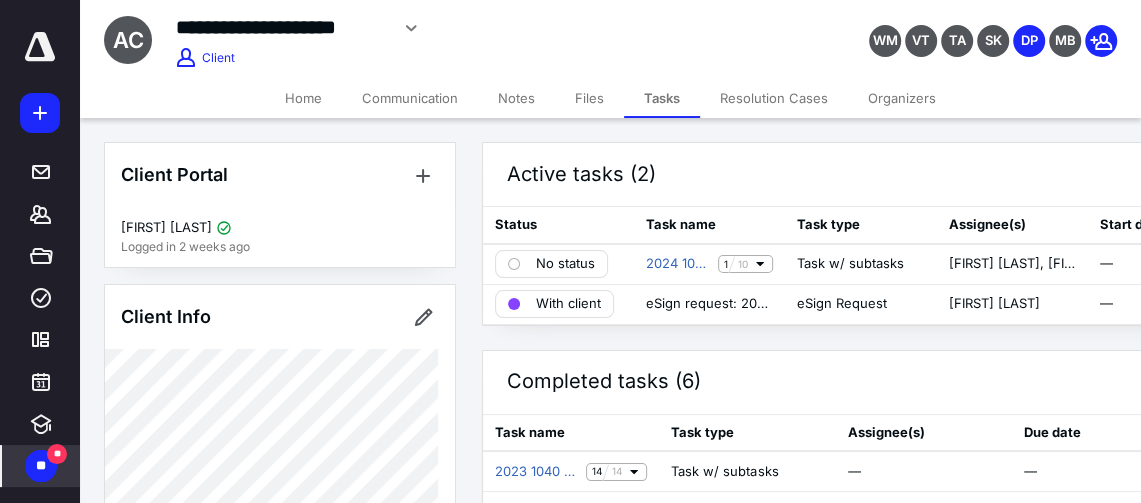 click on "Files" at bounding box center [589, 98] 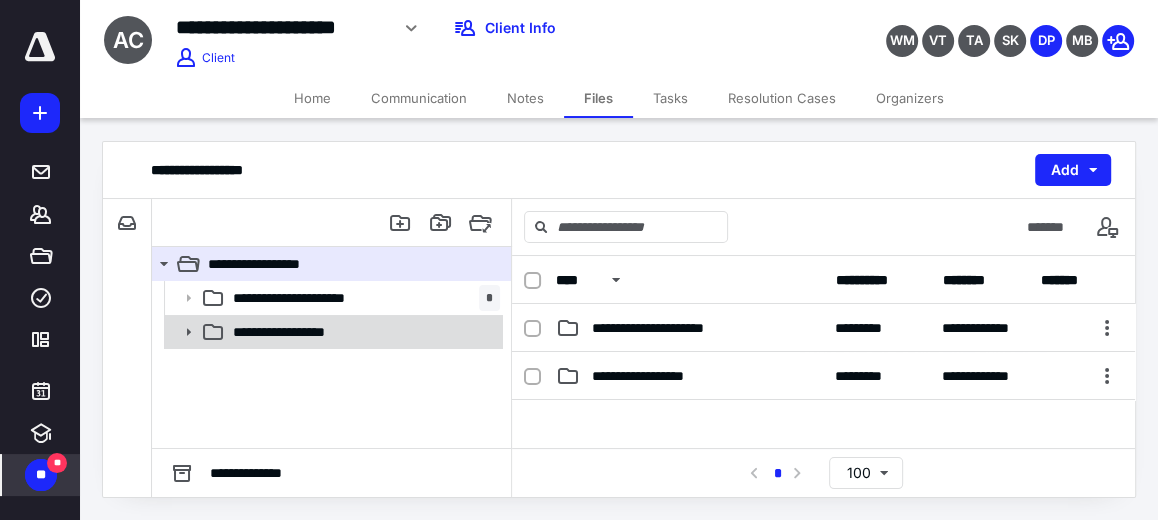 click 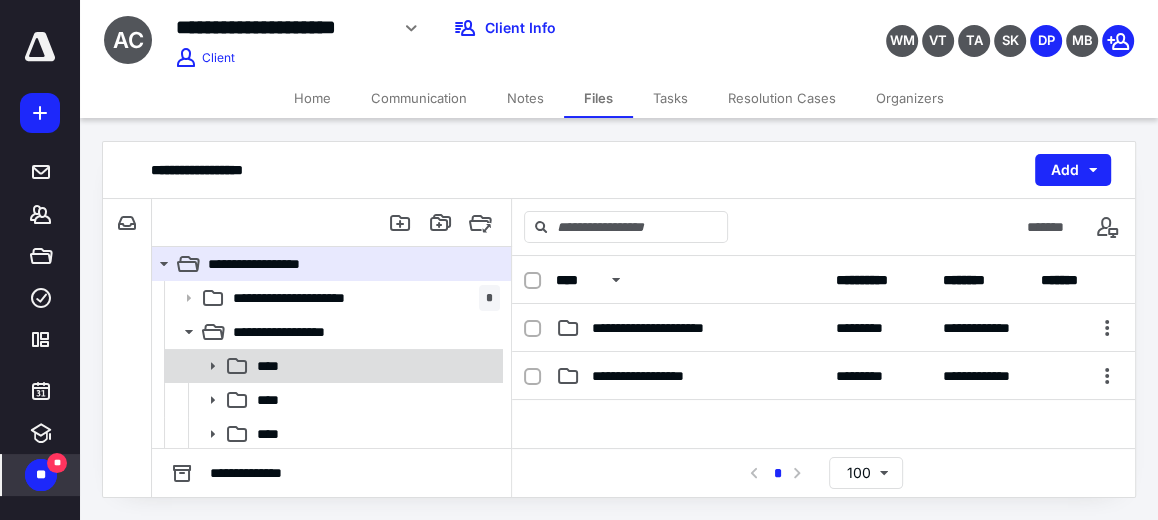 scroll, scrollTop: 137, scrollLeft: 0, axis: vertical 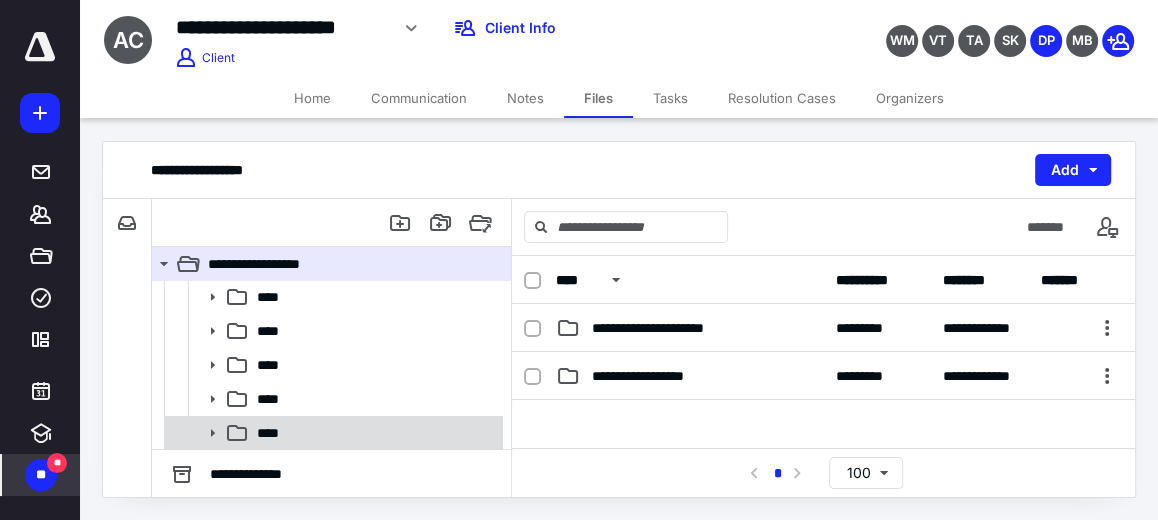 click 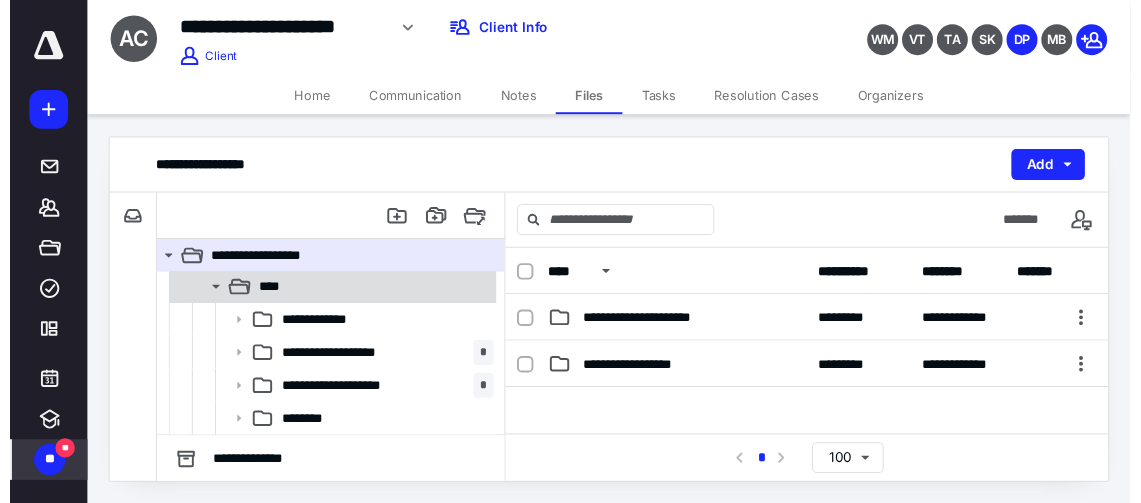 scroll, scrollTop: 273, scrollLeft: 0, axis: vertical 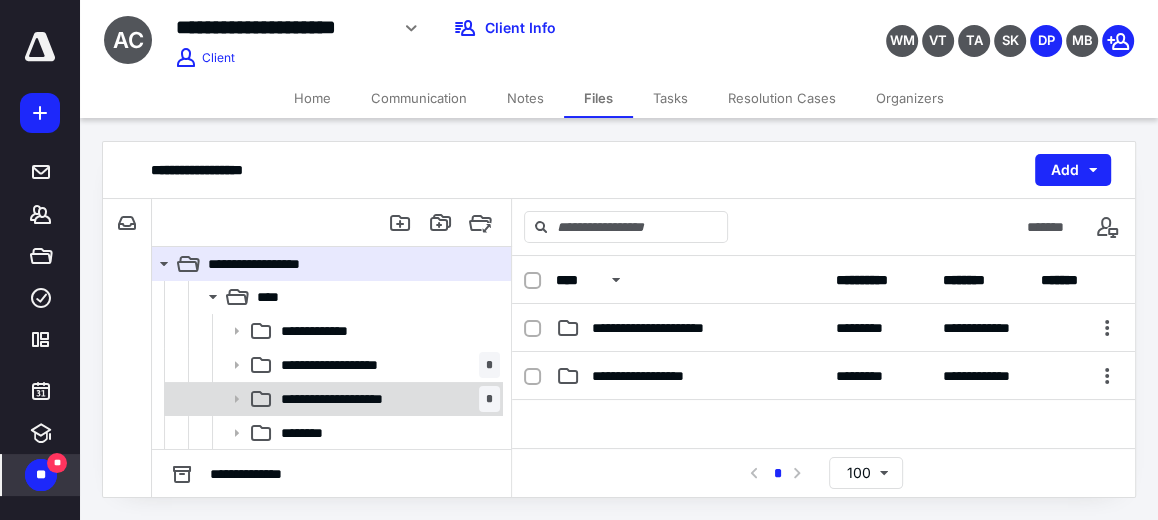click 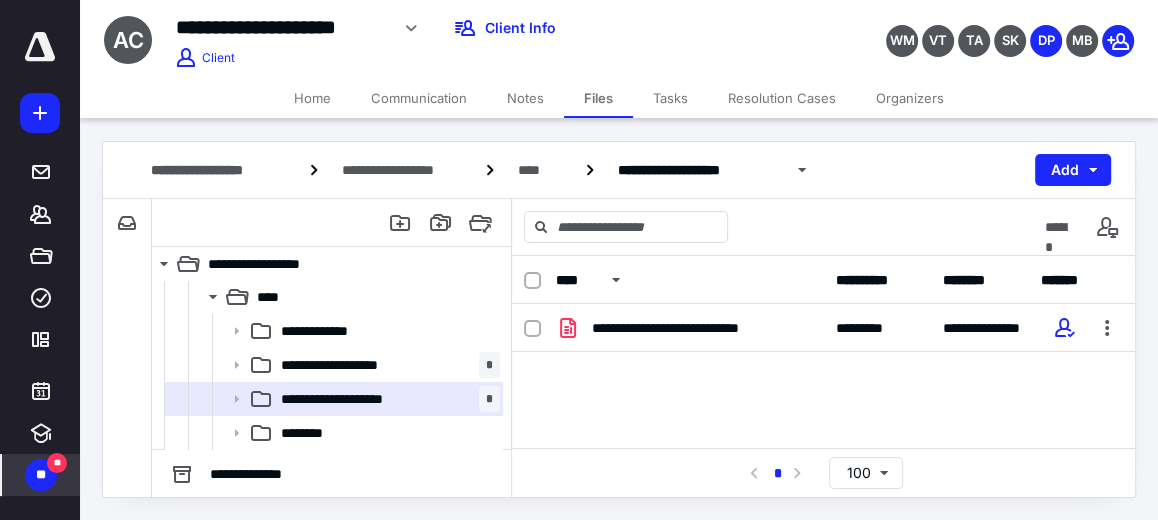 click on "Tasks" at bounding box center (670, 98) 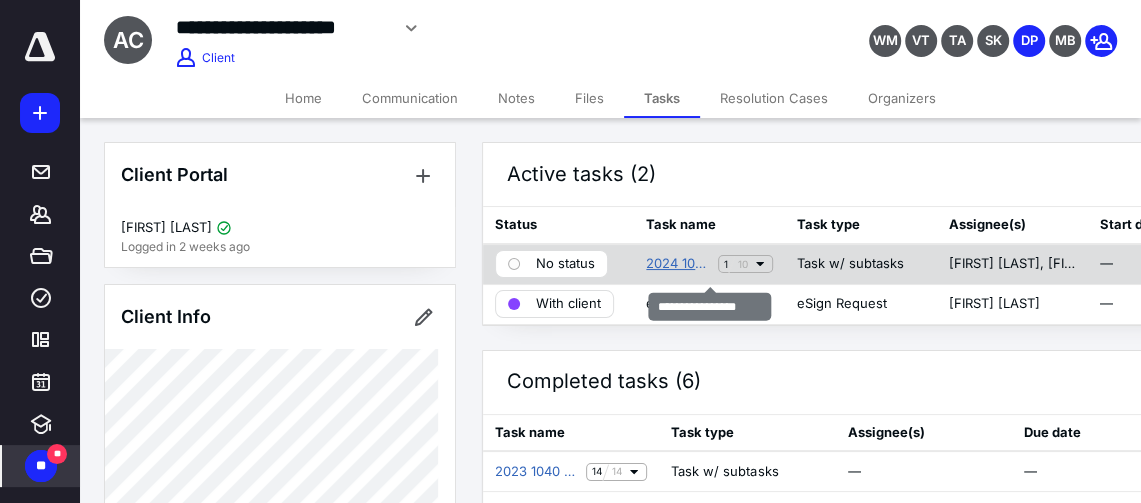 click on "2024 1040 Return" at bounding box center [678, 264] 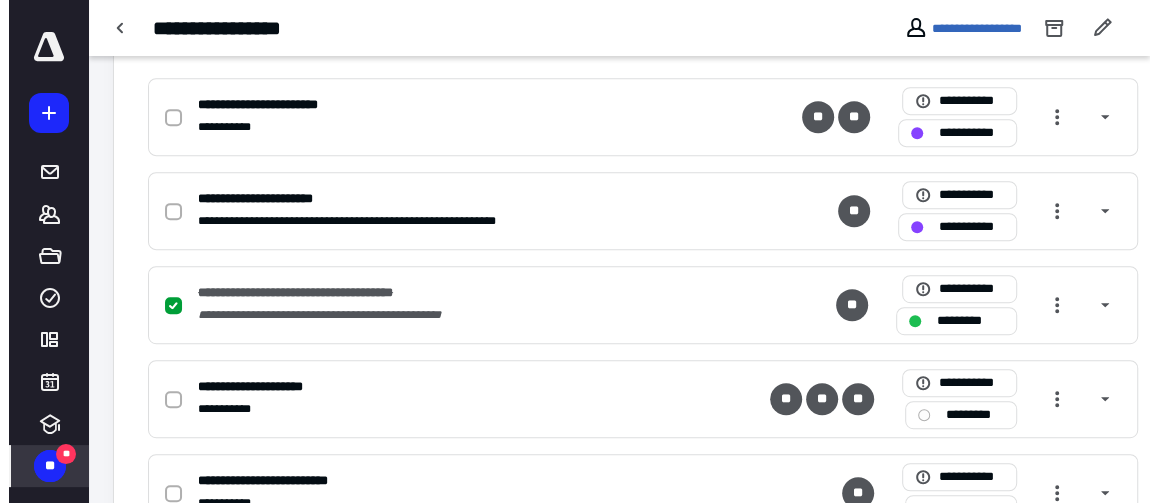 scroll, scrollTop: 502, scrollLeft: 0, axis: vertical 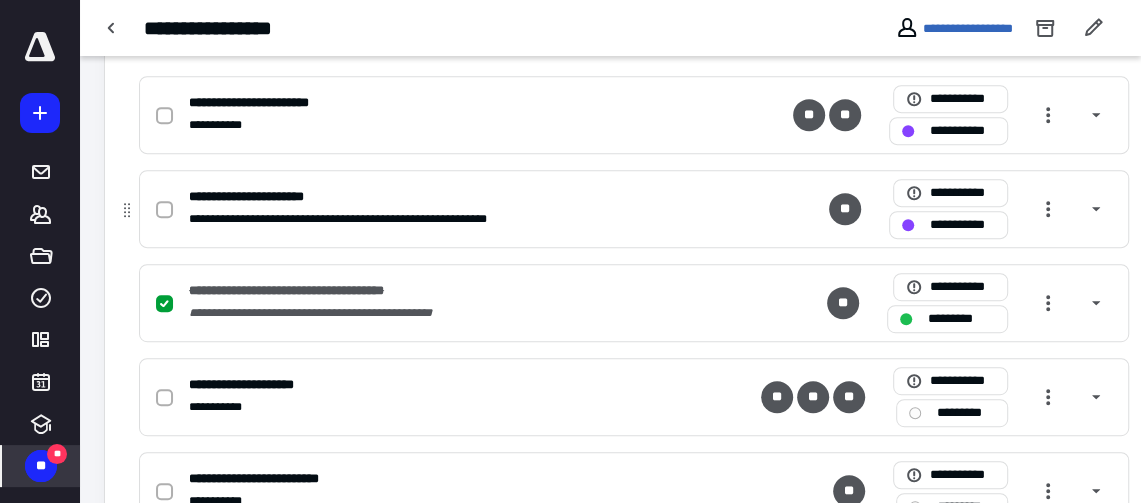 click at bounding box center [164, 210] 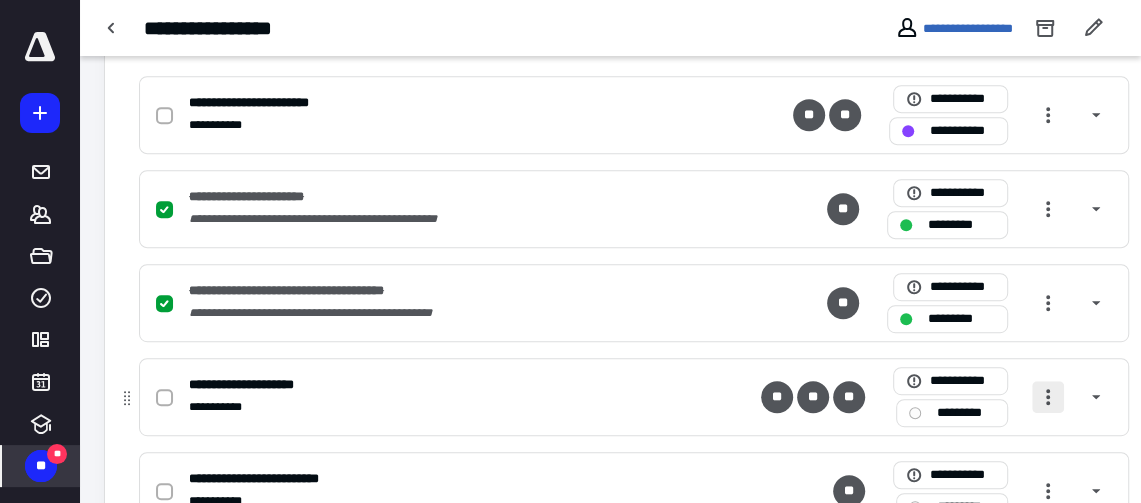 click at bounding box center (1048, 397) 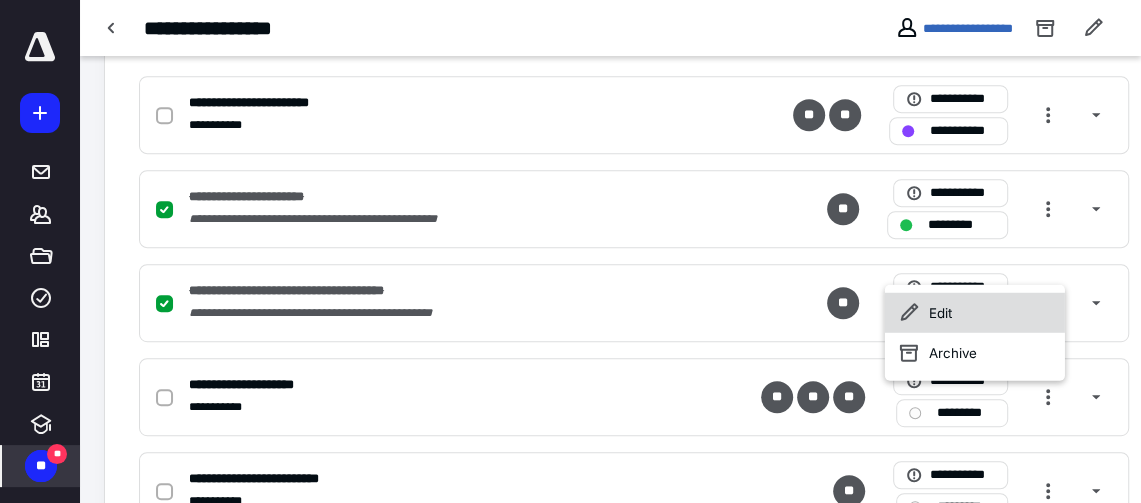click on "Edit" at bounding box center [974, 313] 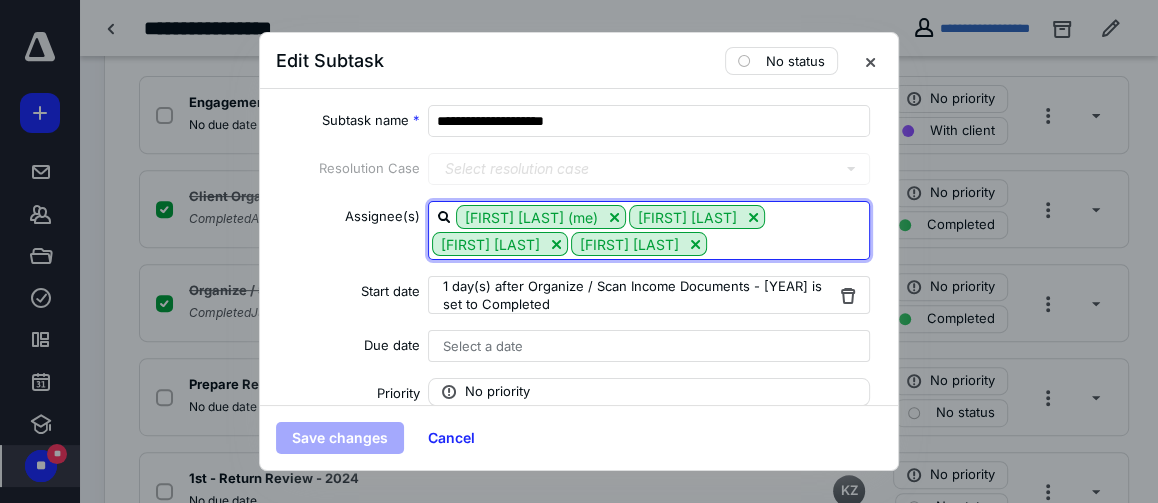 click at bounding box center (788, 243) 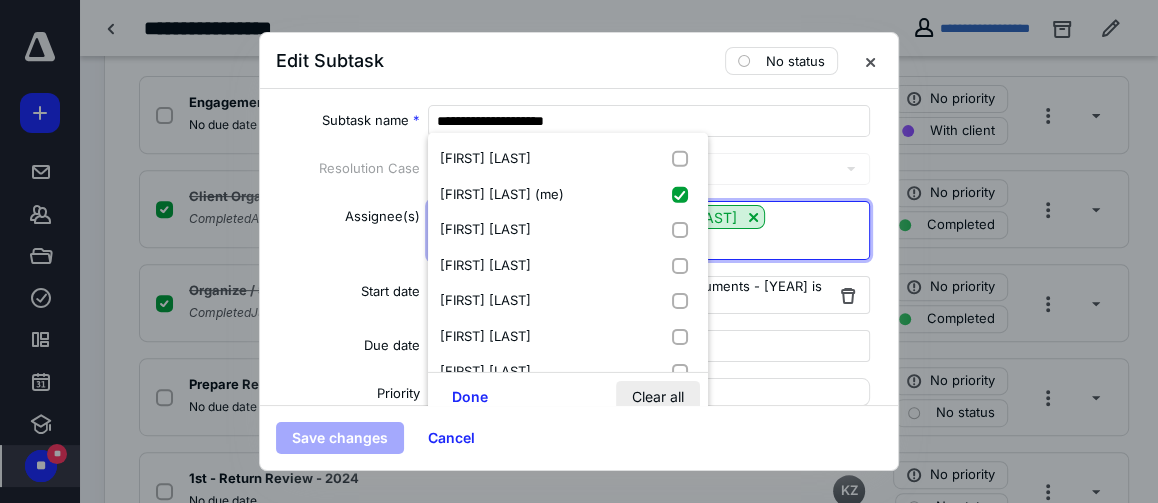 click on "Clear all" at bounding box center (658, 397) 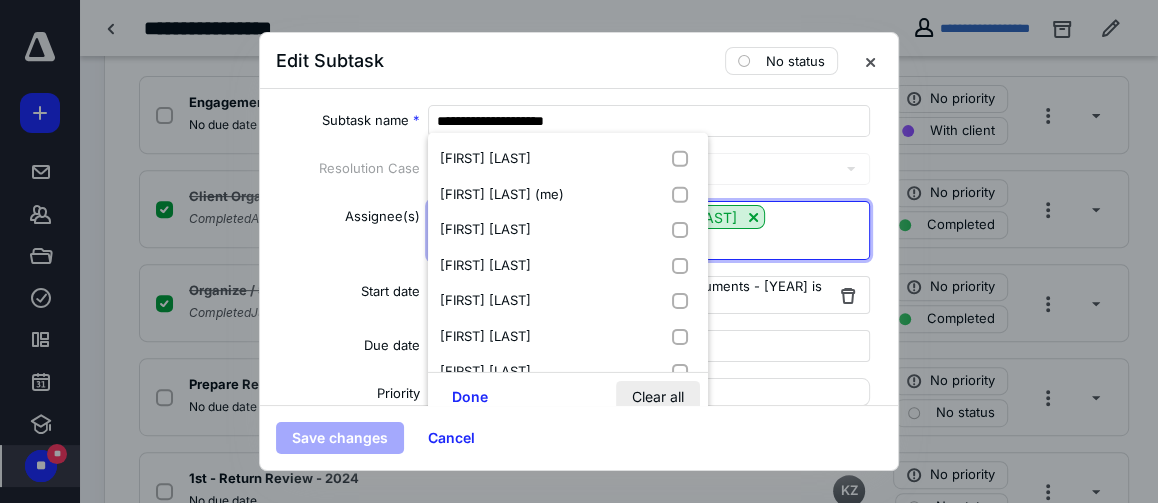 checkbox on "false" 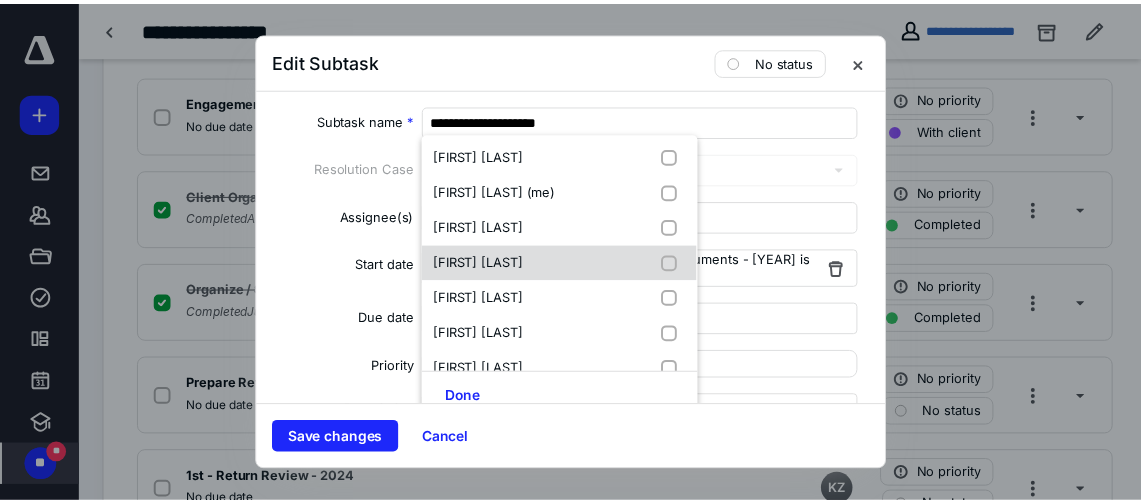 scroll, scrollTop: 2, scrollLeft: 0, axis: vertical 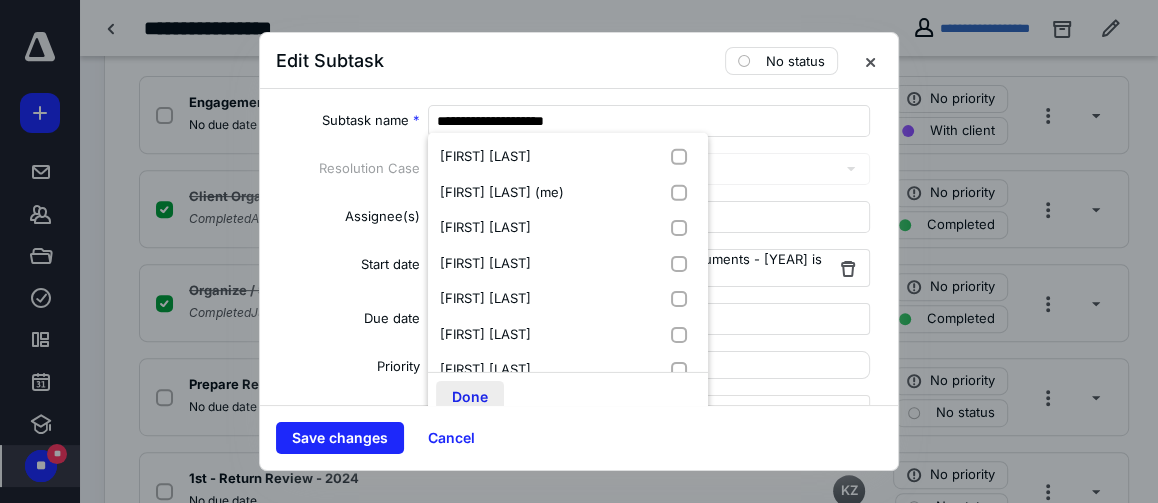 click on "Done" at bounding box center (470, 397) 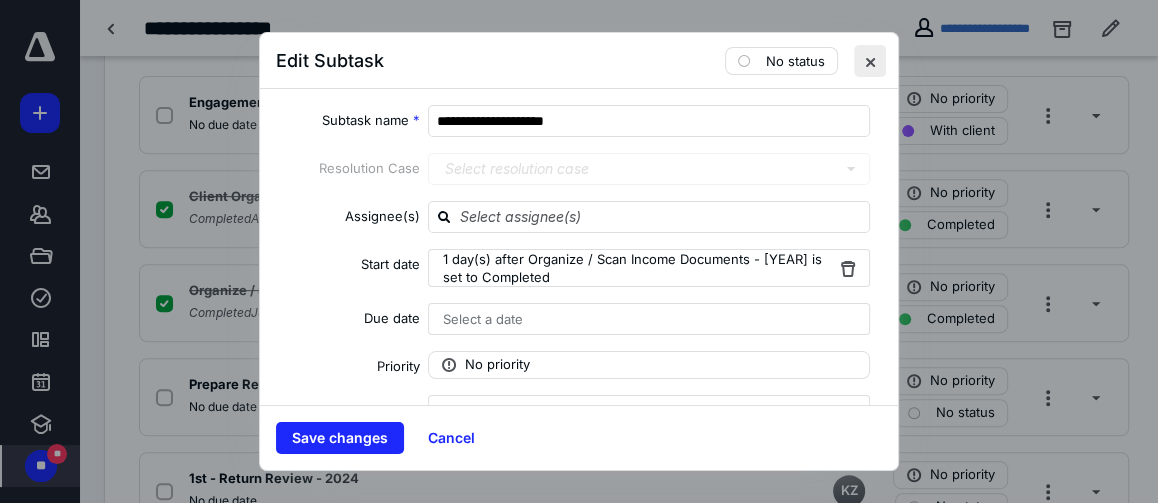 click at bounding box center (870, 61) 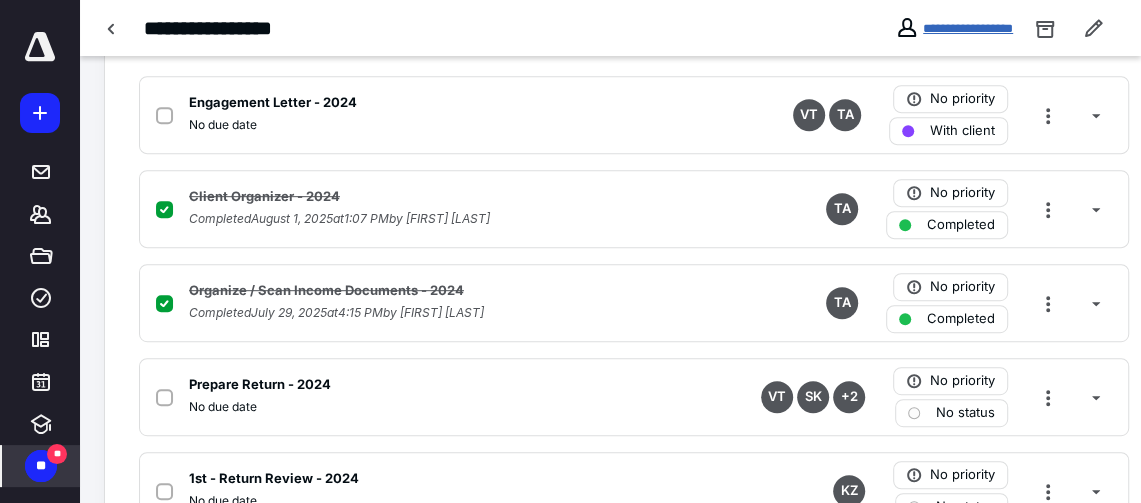 click on "**********" at bounding box center (968, 28) 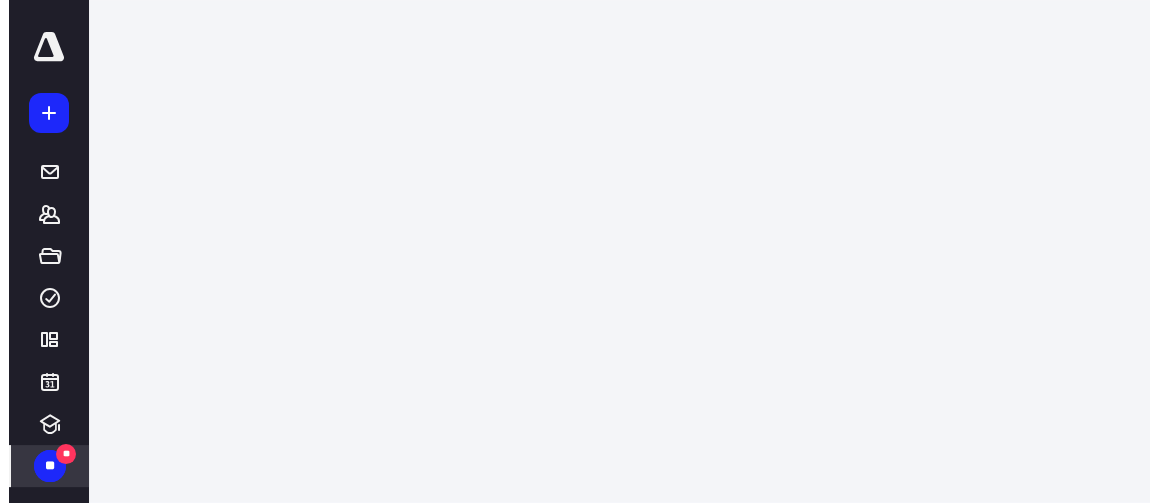 scroll, scrollTop: 0, scrollLeft: 0, axis: both 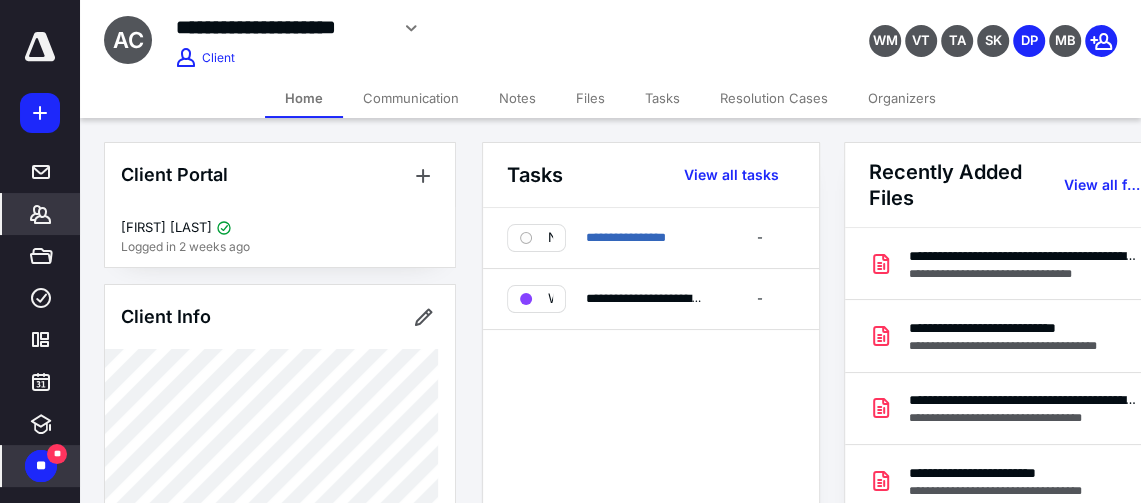 click 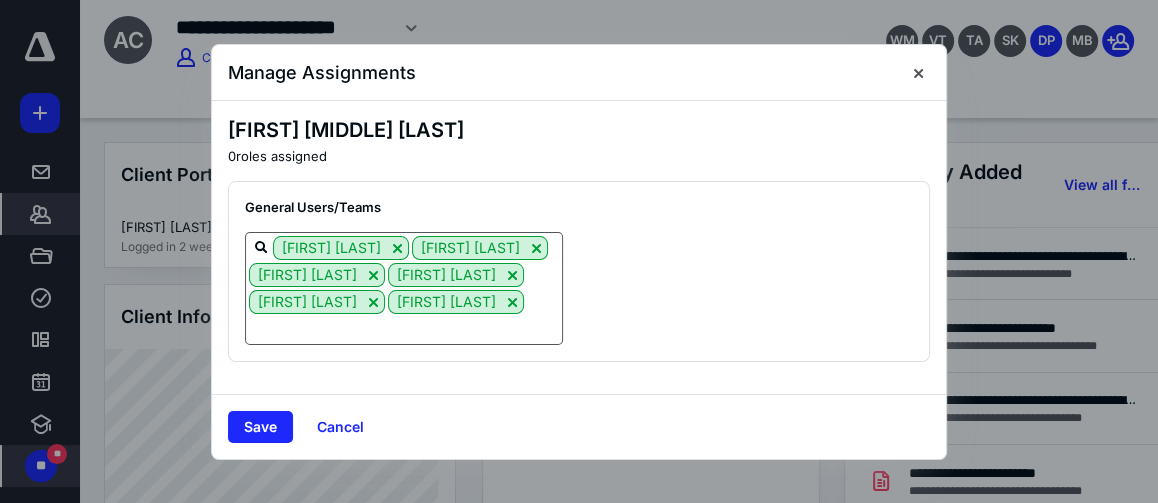 click on "[FIRST] [LAST] [FIRST] [LAST] [FIRST] [LAST] [FIRST] [LAST]" at bounding box center [404, 288] 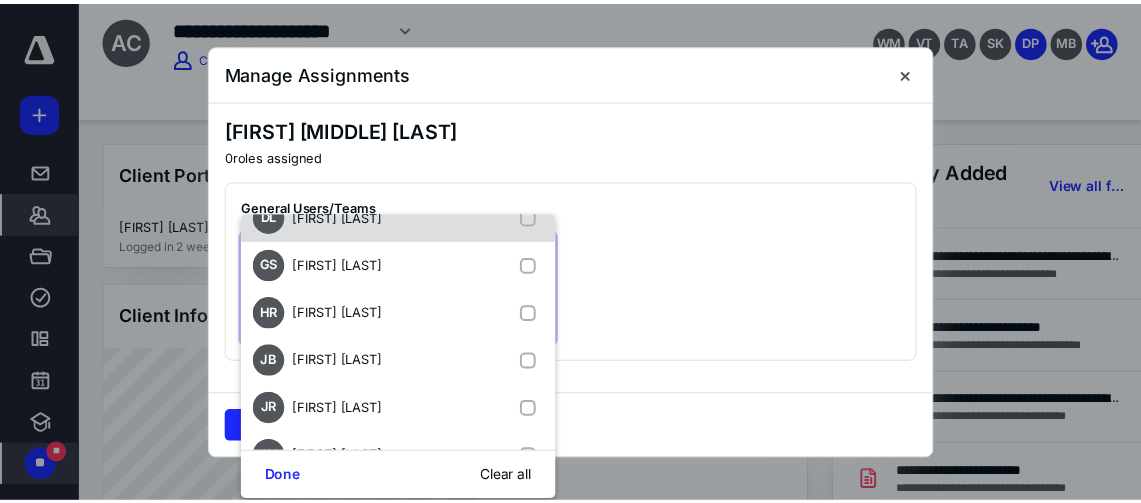 scroll, scrollTop: 179, scrollLeft: 0, axis: vertical 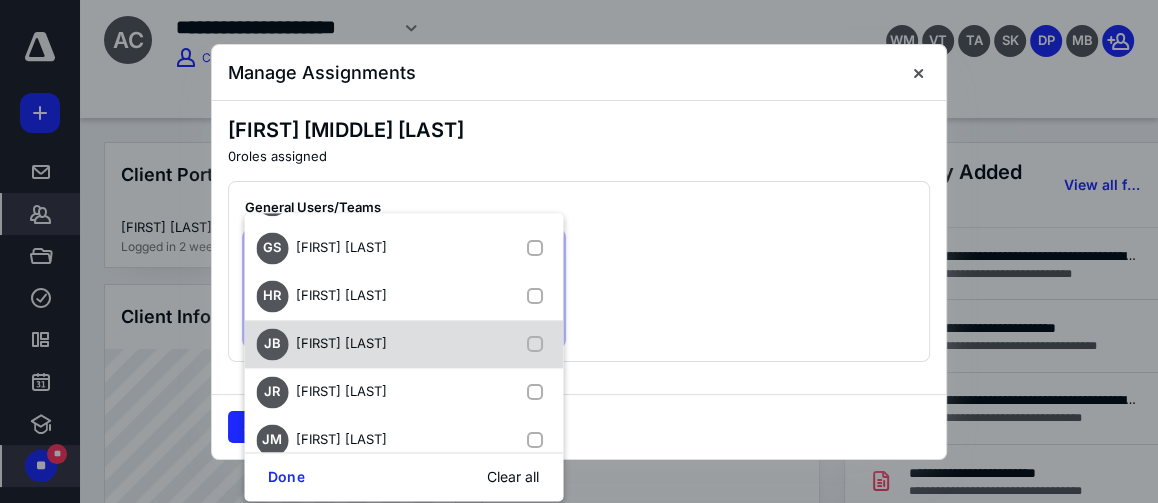 click on "[FIRST] [FIRST] [LAST]" at bounding box center [403, 344] 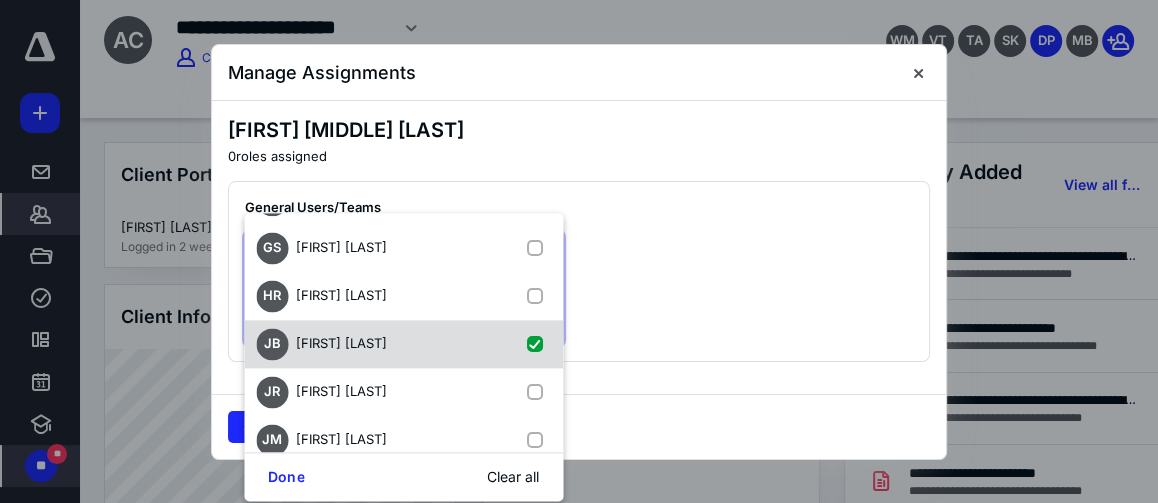 checkbox on "true" 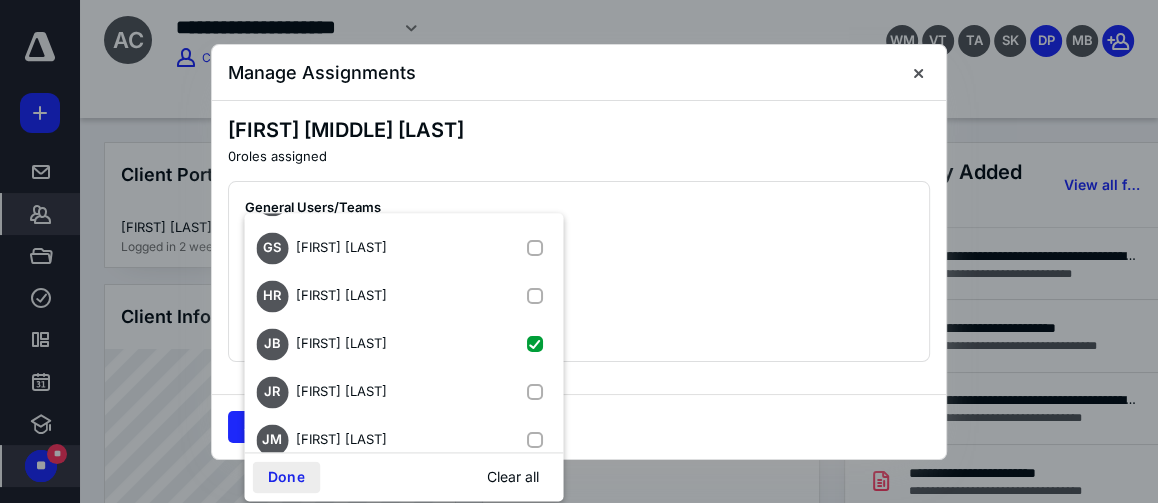 click on "Done" at bounding box center (286, 478) 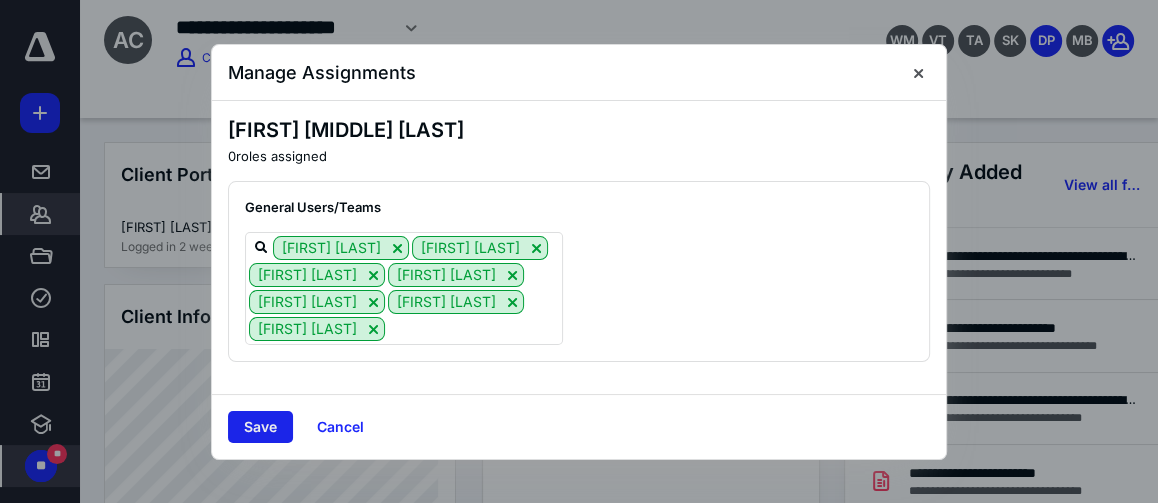 click on "Save" at bounding box center [260, 427] 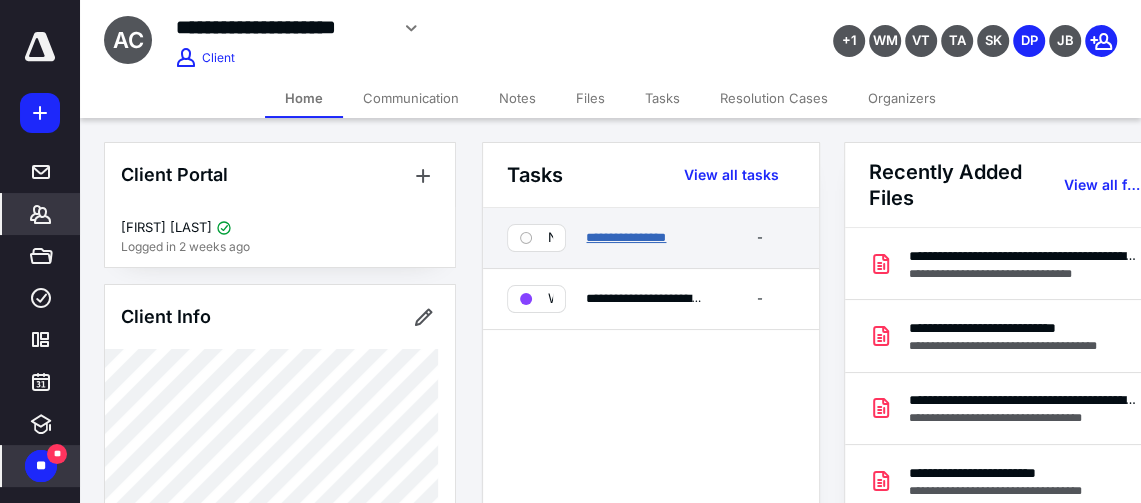 click on "**********" at bounding box center (626, 237) 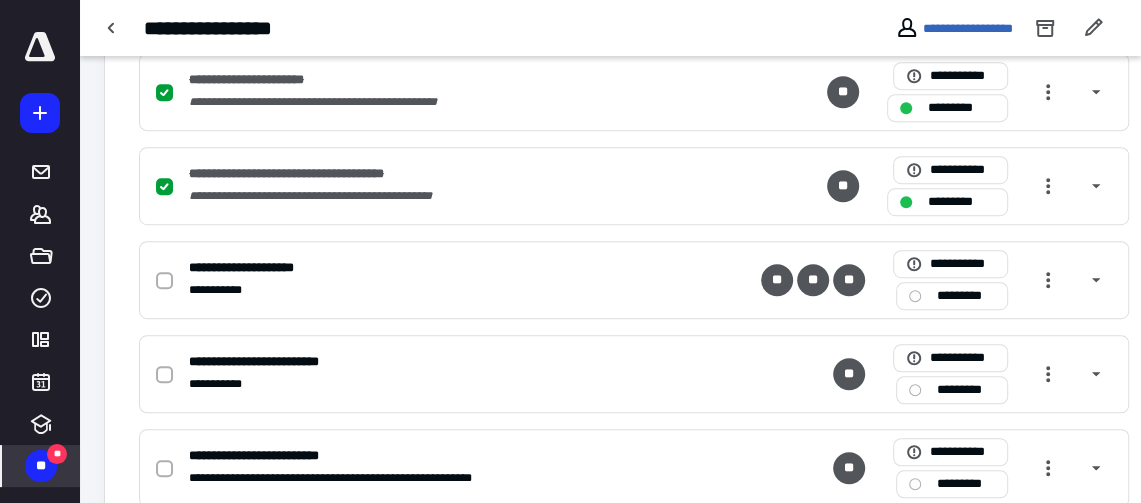 scroll, scrollTop: 620, scrollLeft: 0, axis: vertical 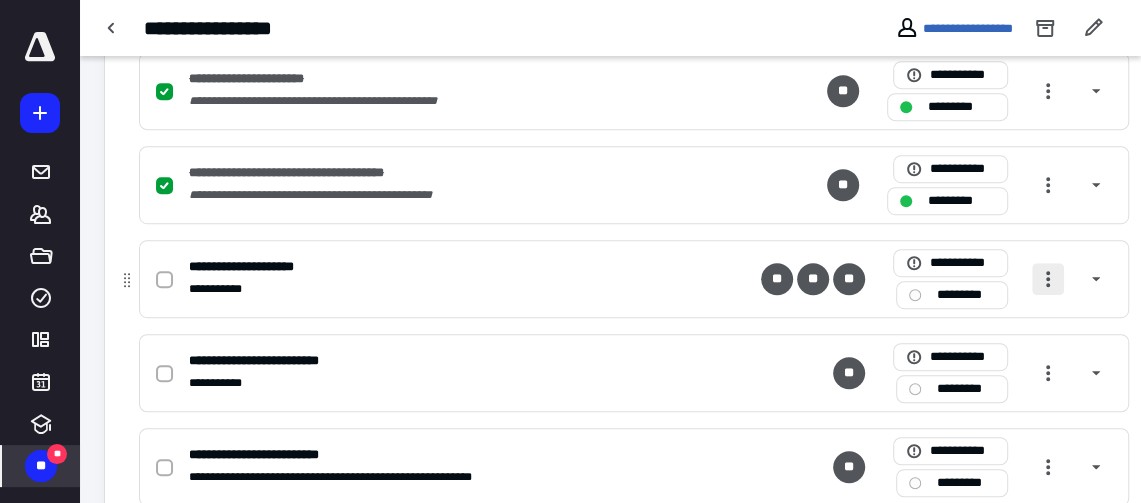 click at bounding box center [1048, 279] 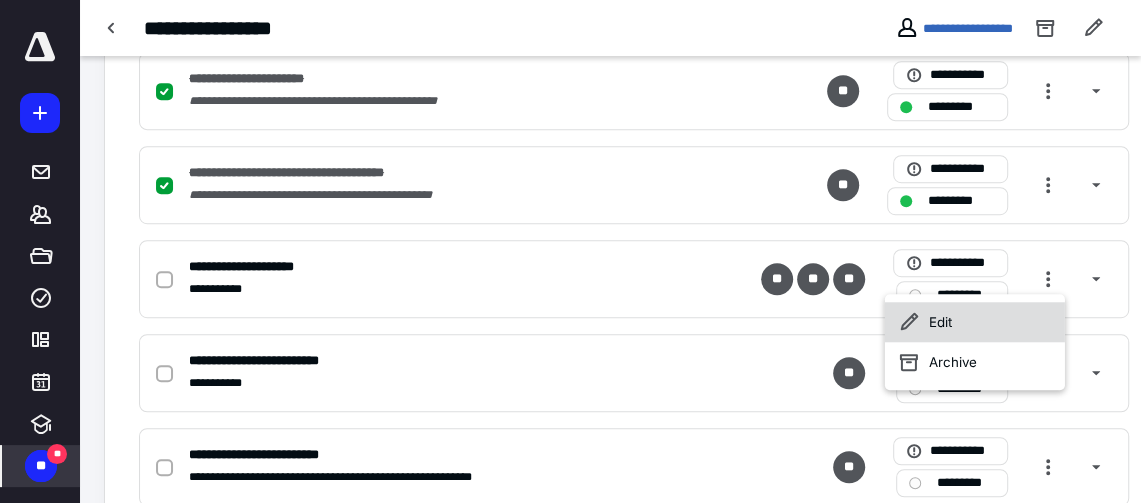 click on "Edit" at bounding box center [974, 322] 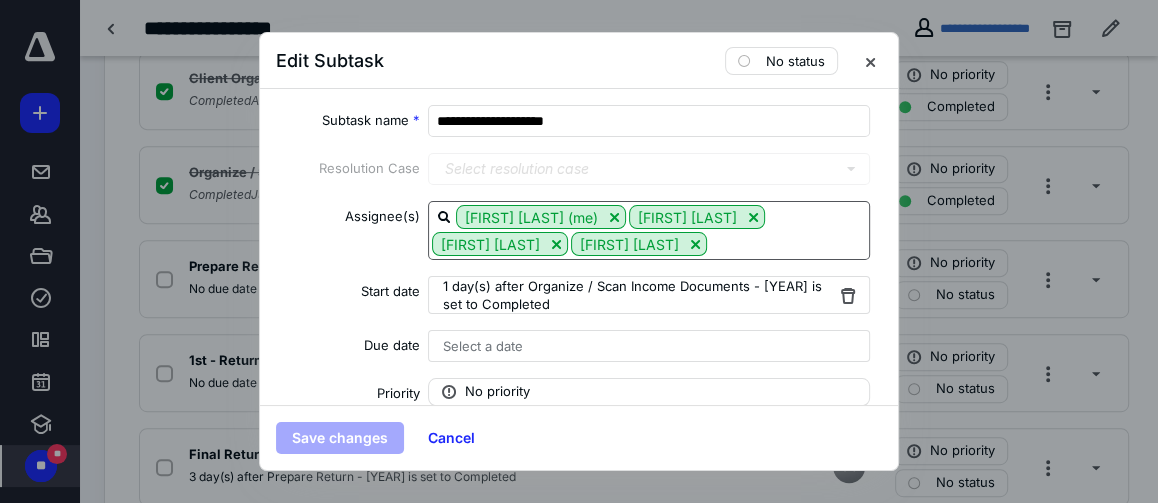 click on "[FIRST] [LAST] [FIRST] [LAST] [FIRST] [LAST]" at bounding box center [649, 230] 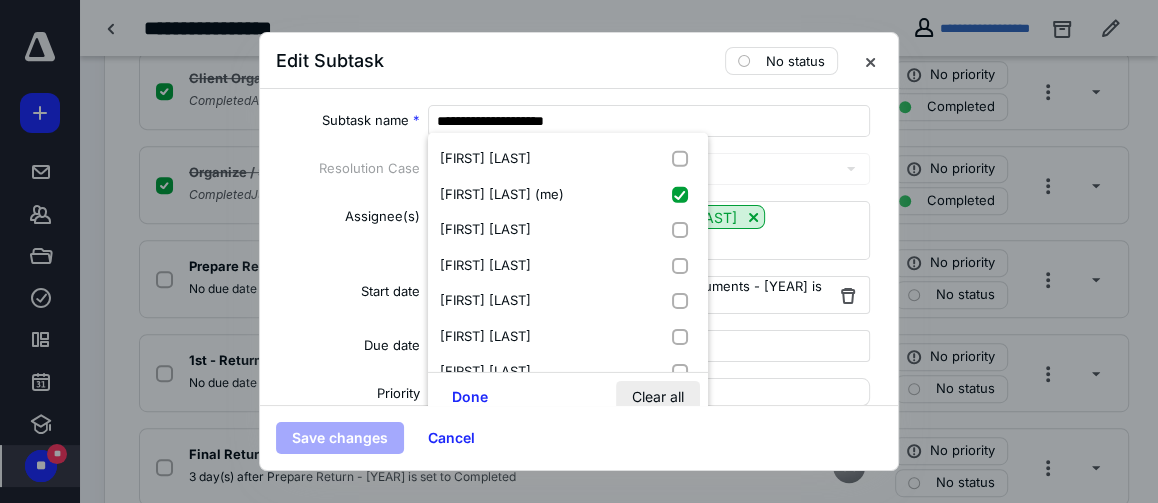 click on "Clear all" at bounding box center (658, 397) 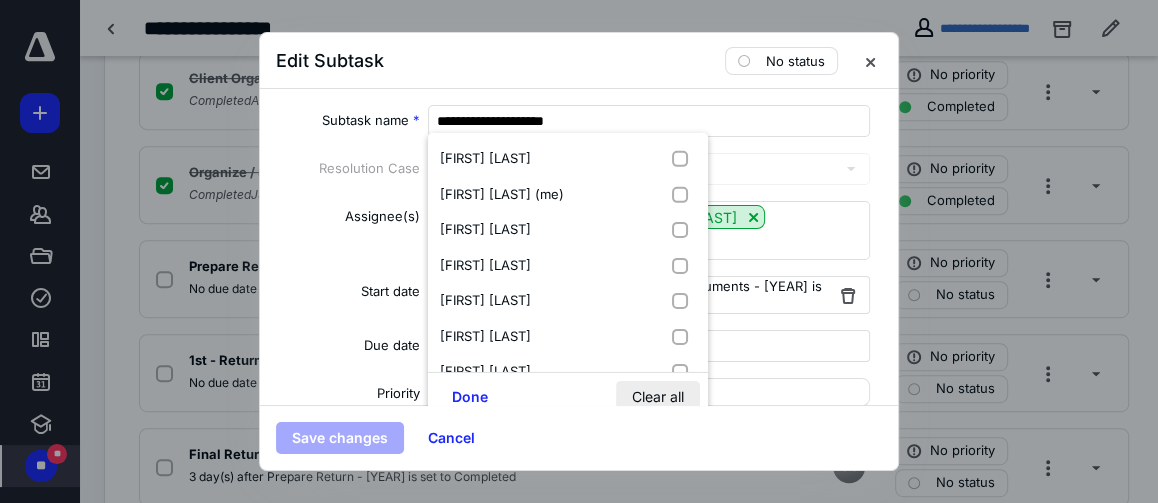 checkbox on "false" 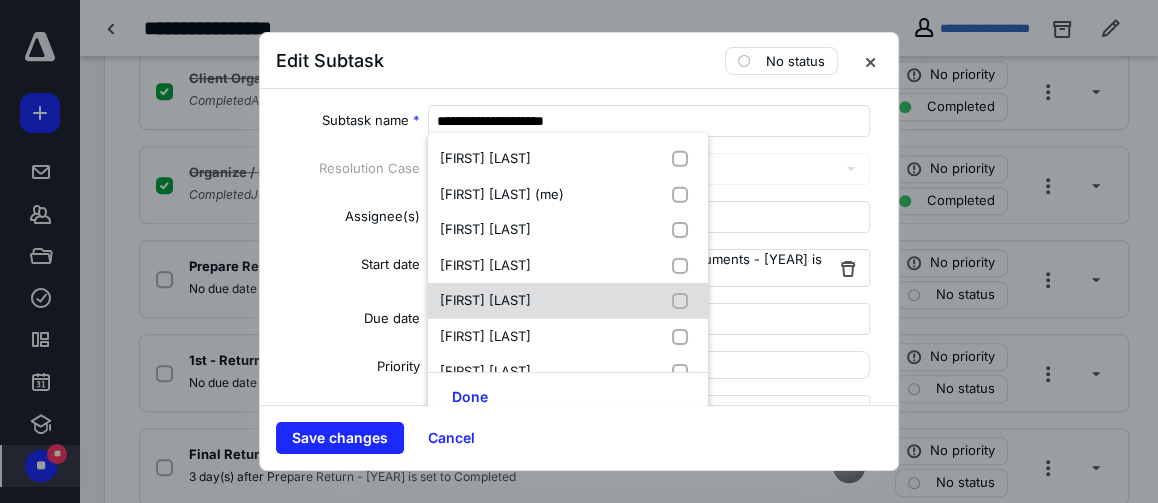click on "[FIRST] [LAST]" at bounding box center (568, 301) 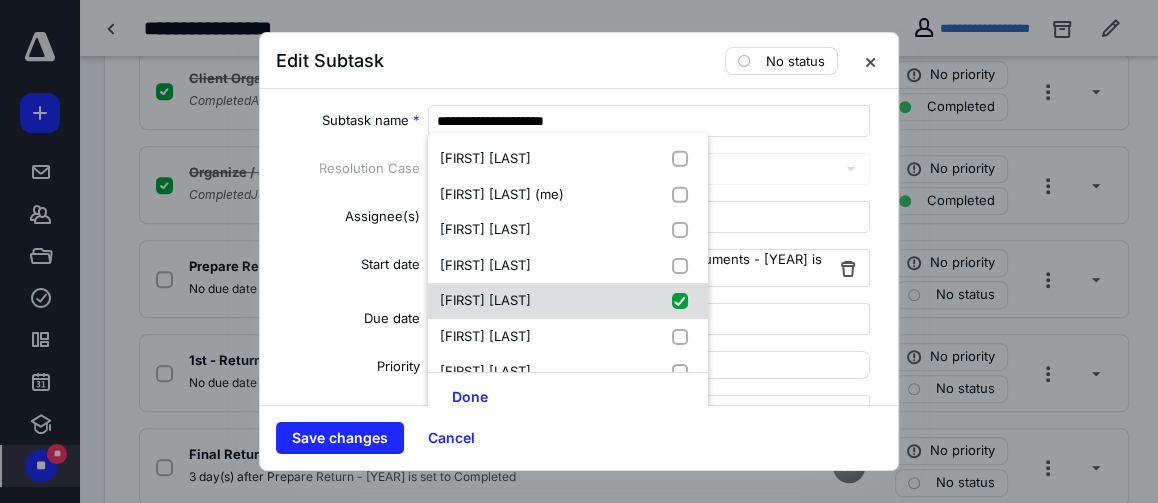 checkbox on "true" 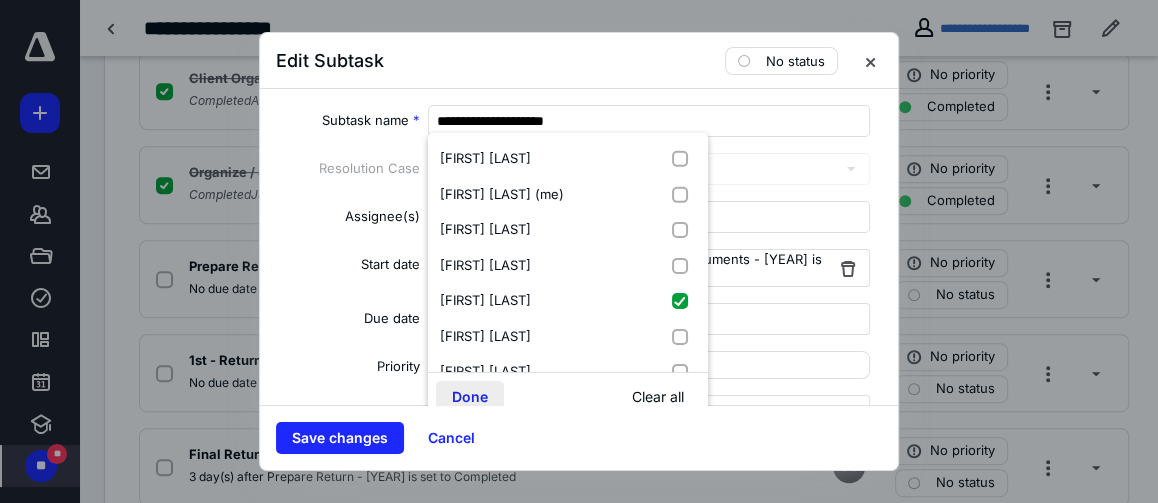 click on "Done" at bounding box center (470, 397) 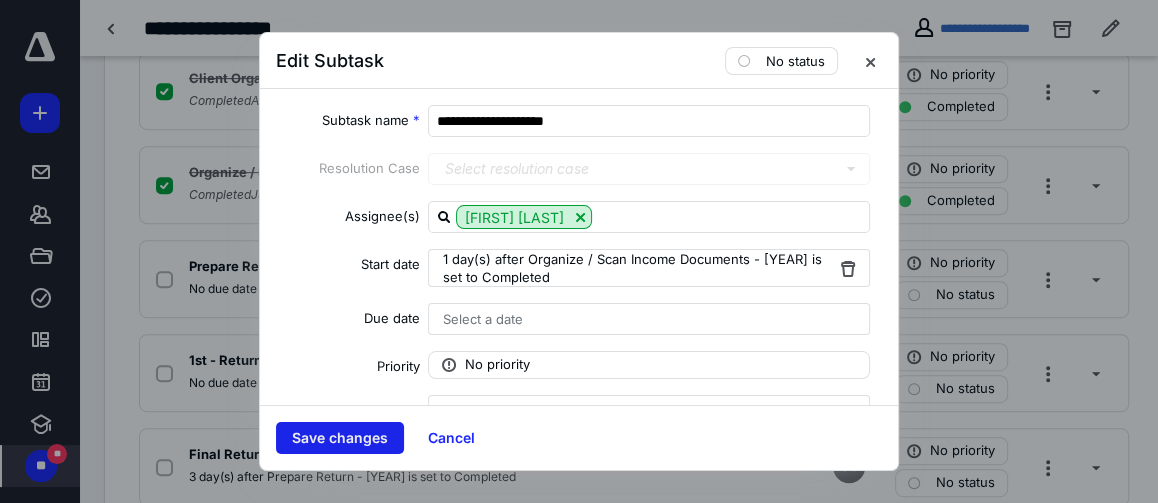 click on "Save changes" at bounding box center [340, 438] 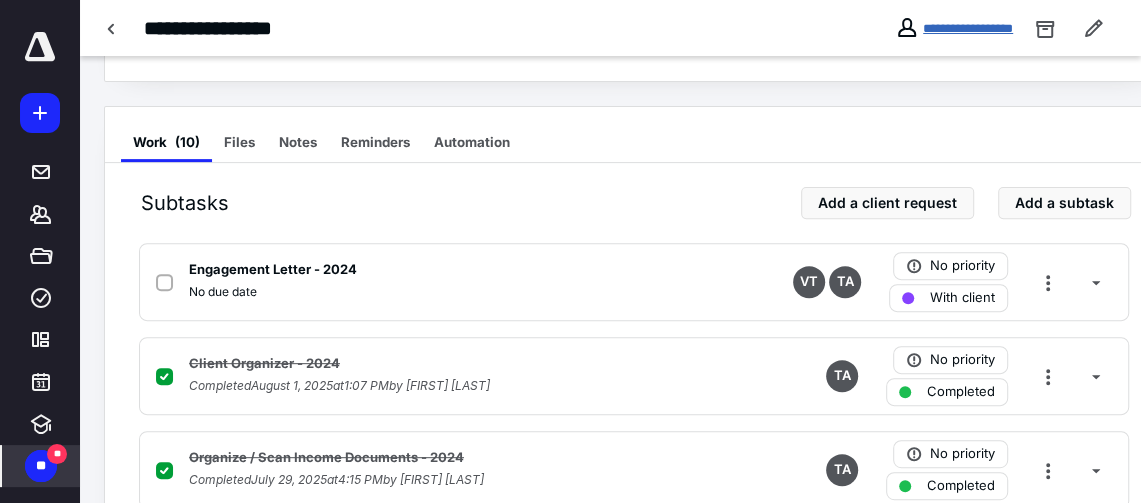 scroll, scrollTop: 334, scrollLeft: 0, axis: vertical 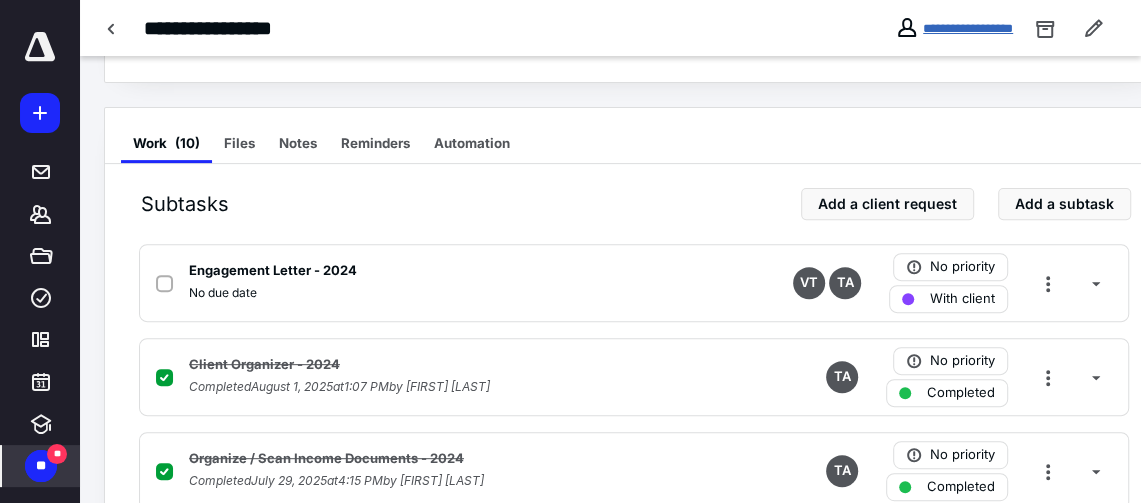 click on "**********" at bounding box center (968, 28) 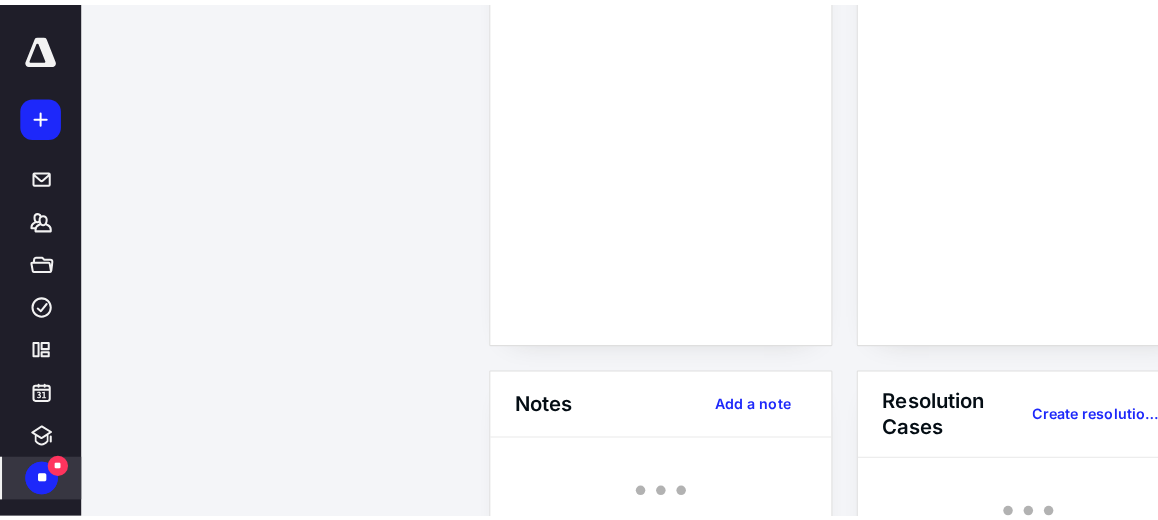 scroll, scrollTop: 0, scrollLeft: 0, axis: both 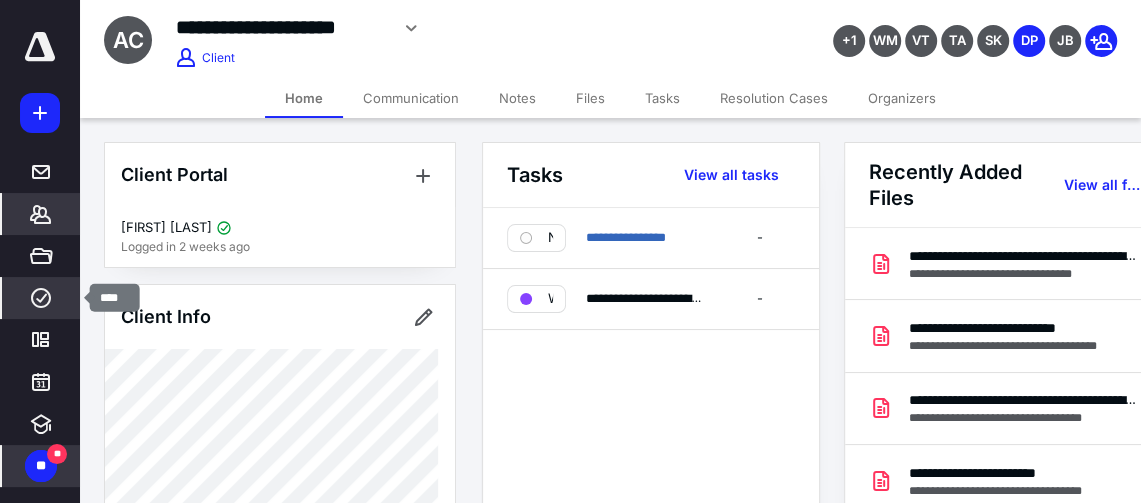 click 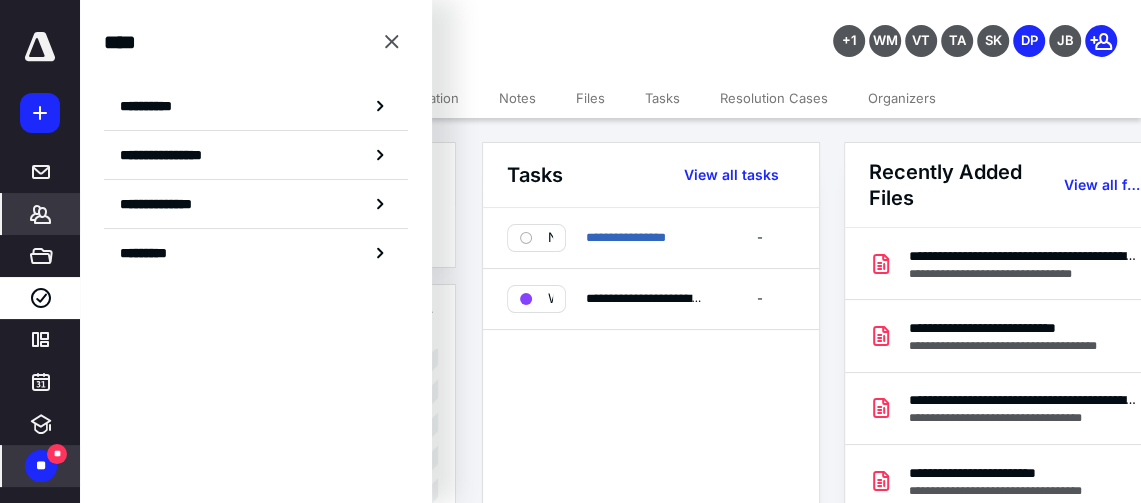 click on "**********" at bounding box center (439, 35) 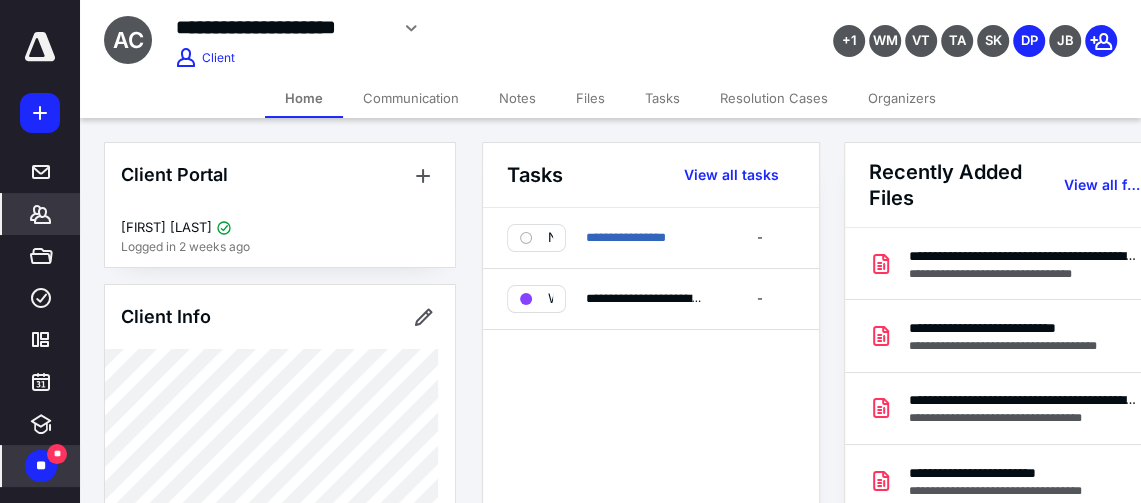 click on "Files" at bounding box center (590, 98) 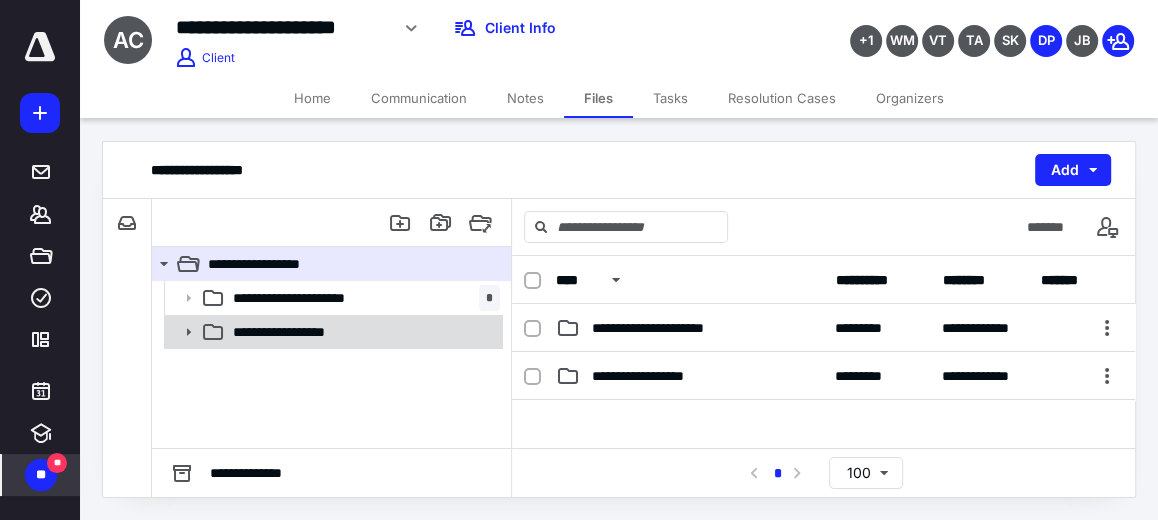 click 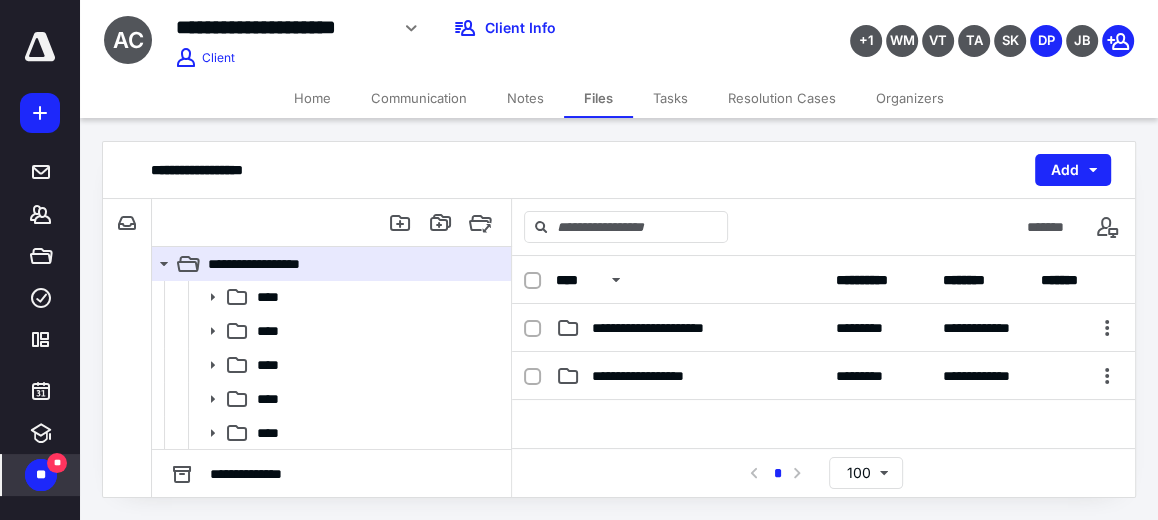 scroll, scrollTop: 135, scrollLeft: 0, axis: vertical 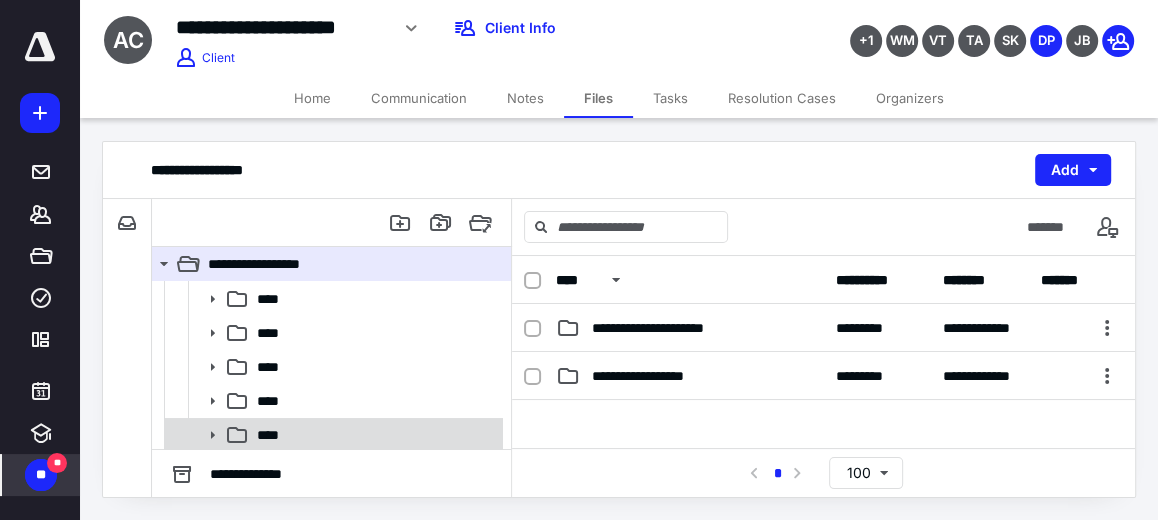 click 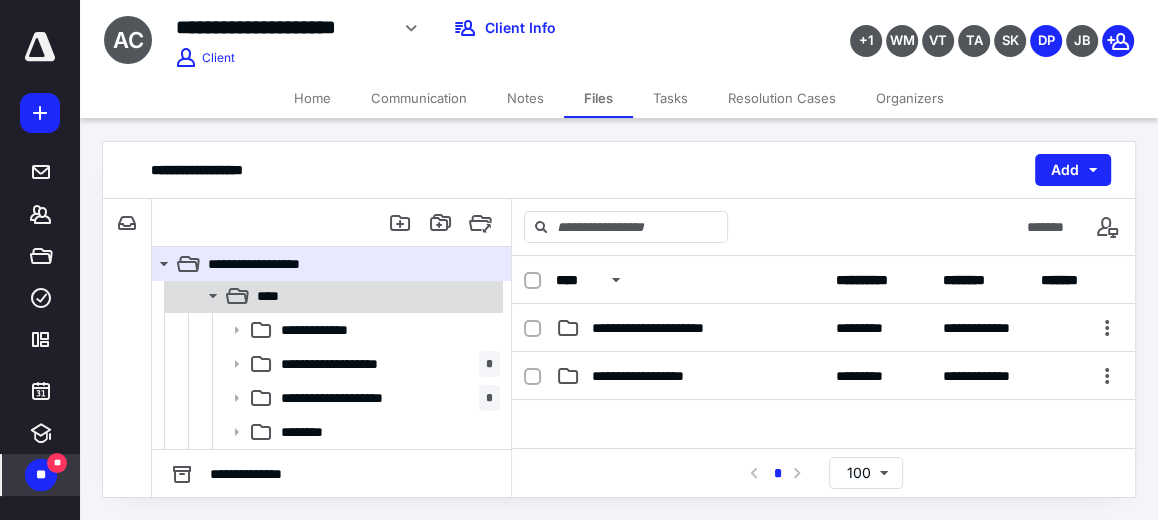 scroll, scrollTop: 273, scrollLeft: 0, axis: vertical 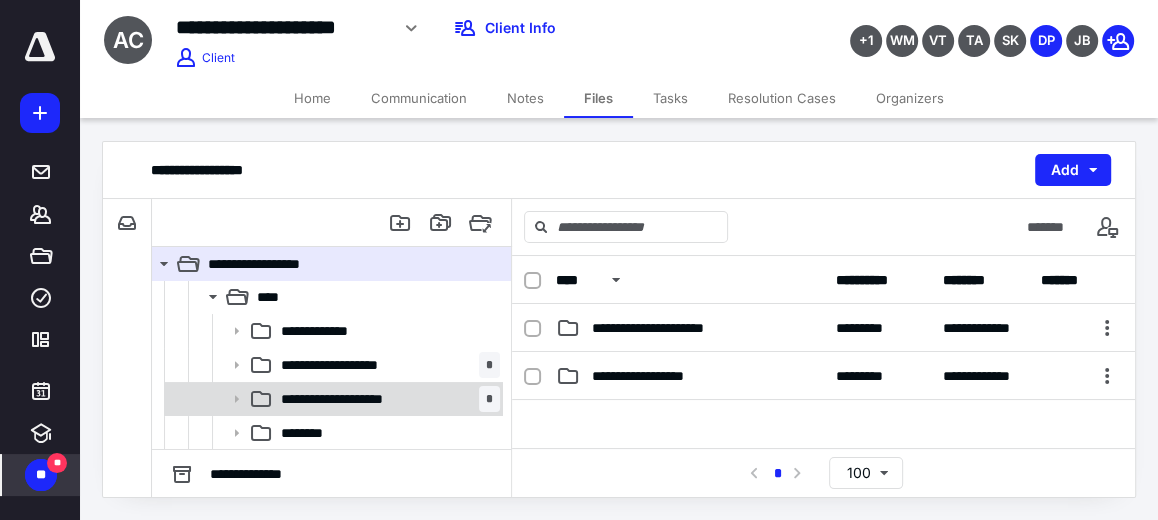click at bounding box center [230, 399] 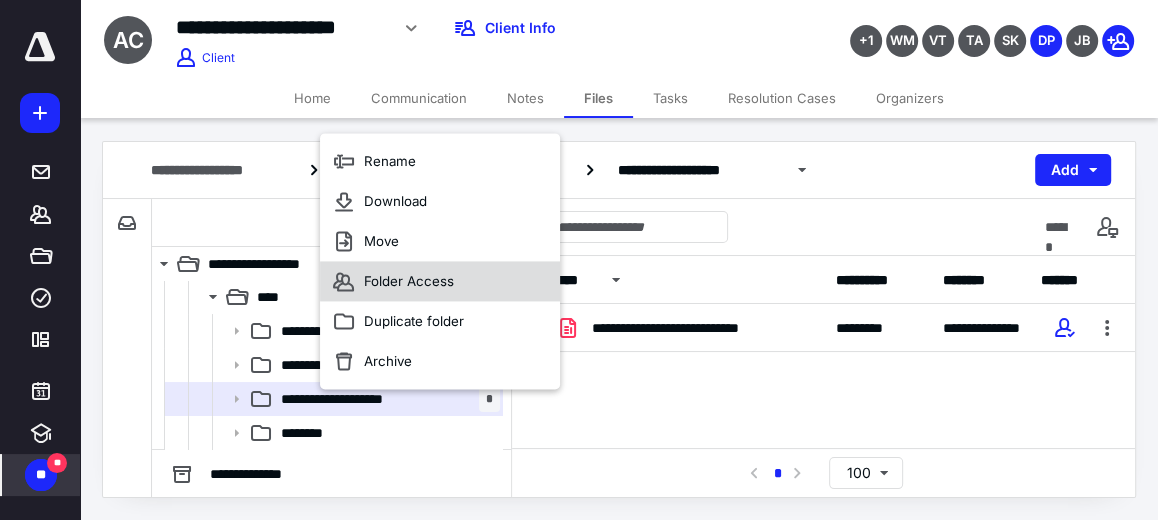 click on "Folder Access" at bounding box center [409, 281] 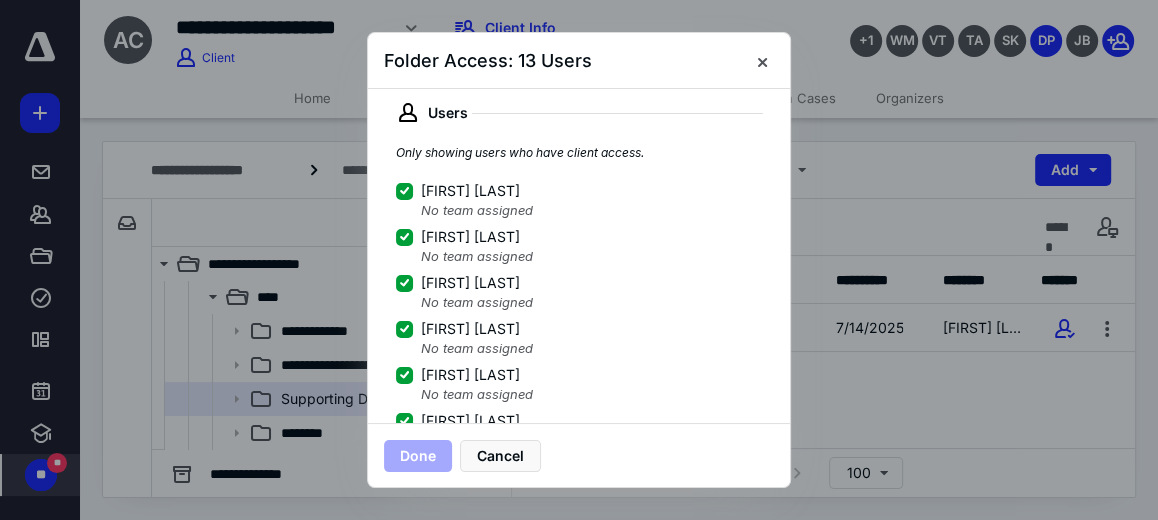 scroll, scrollTop: 297, scrollLeft: 0, axis: vertical 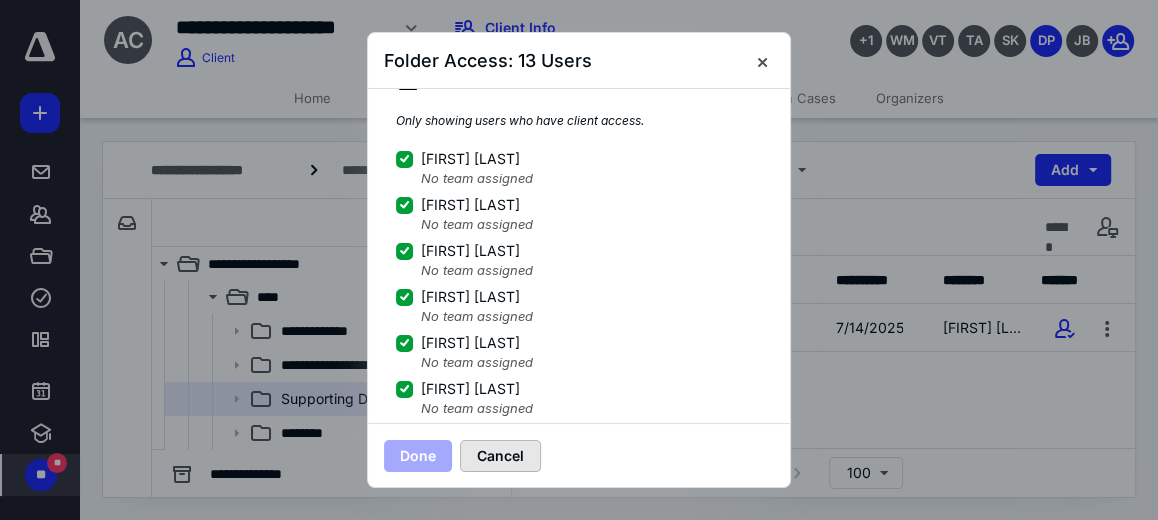 click on "Cancel" at bounding box center (500, 456) 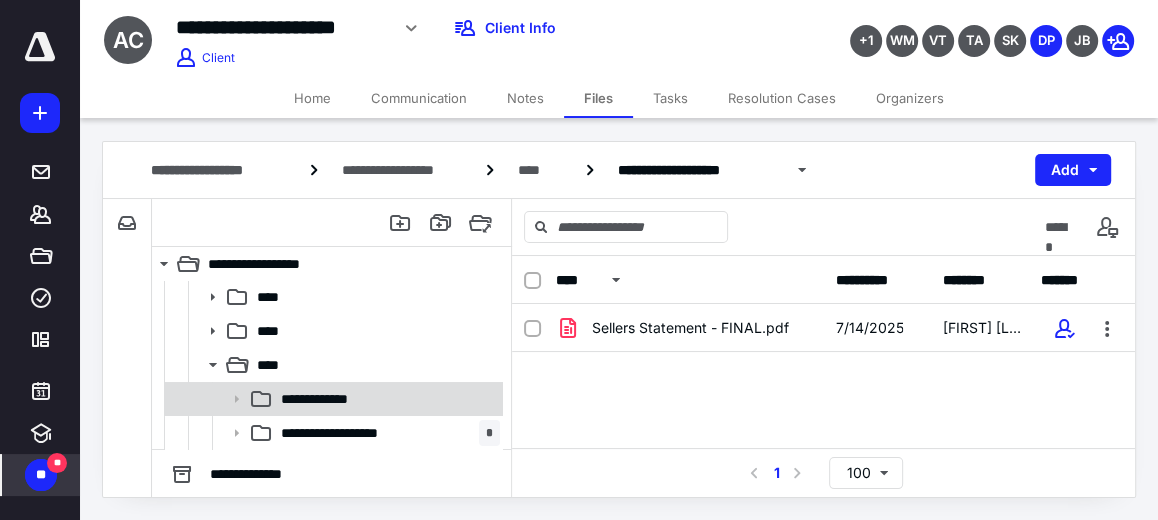 scroll, scrollTop: 206, scrollLeft: 0, axis: vertical 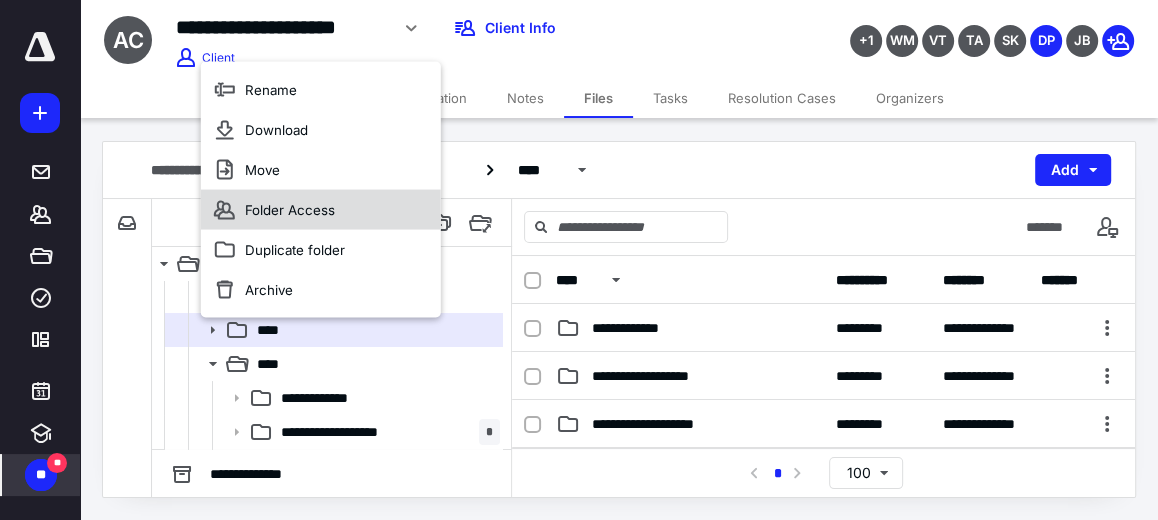 click on "Folder Access" at bounding box center (290, 210) 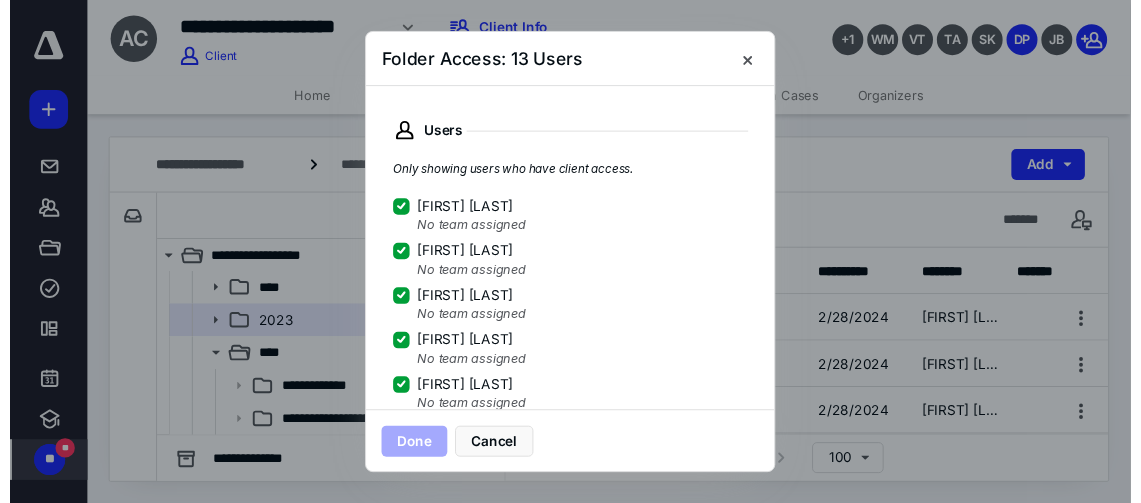 scroll, scrollTop: 244, scrollLeft: 0, axis: vertical 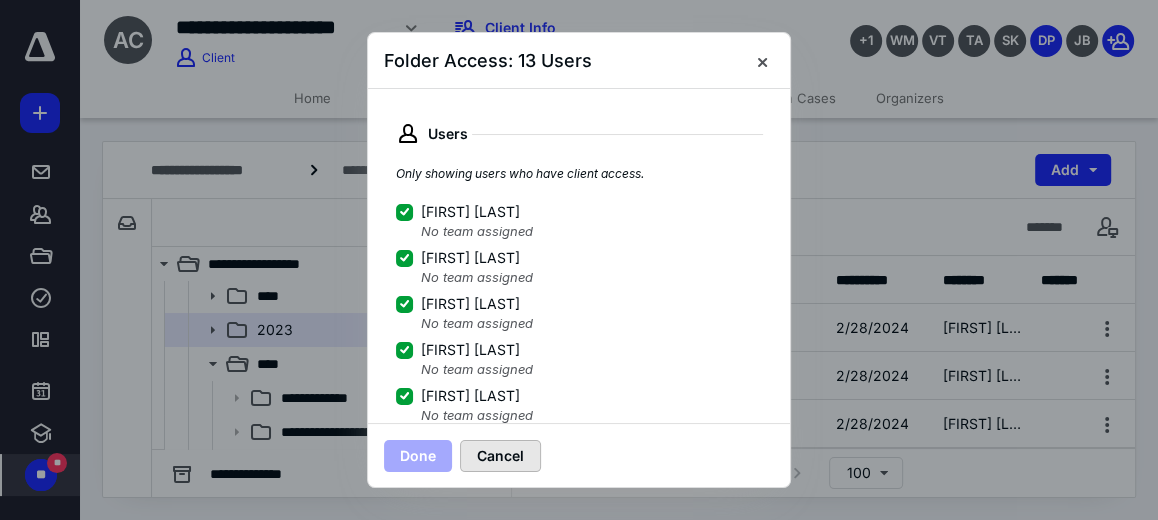 click on "Cancel" at bounding box center [500, 456] 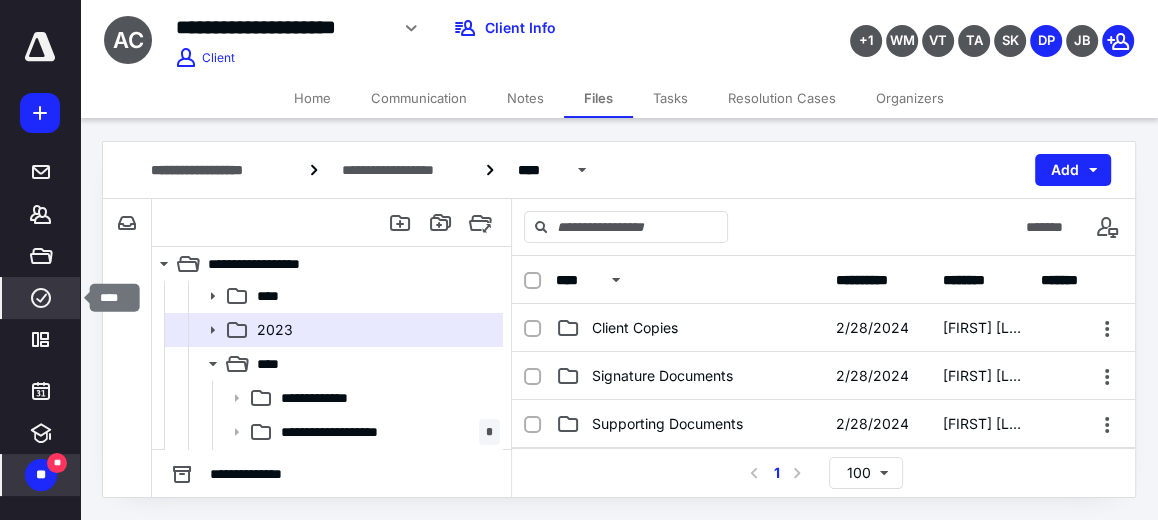 click on "****" at bounding box center (41, 298) 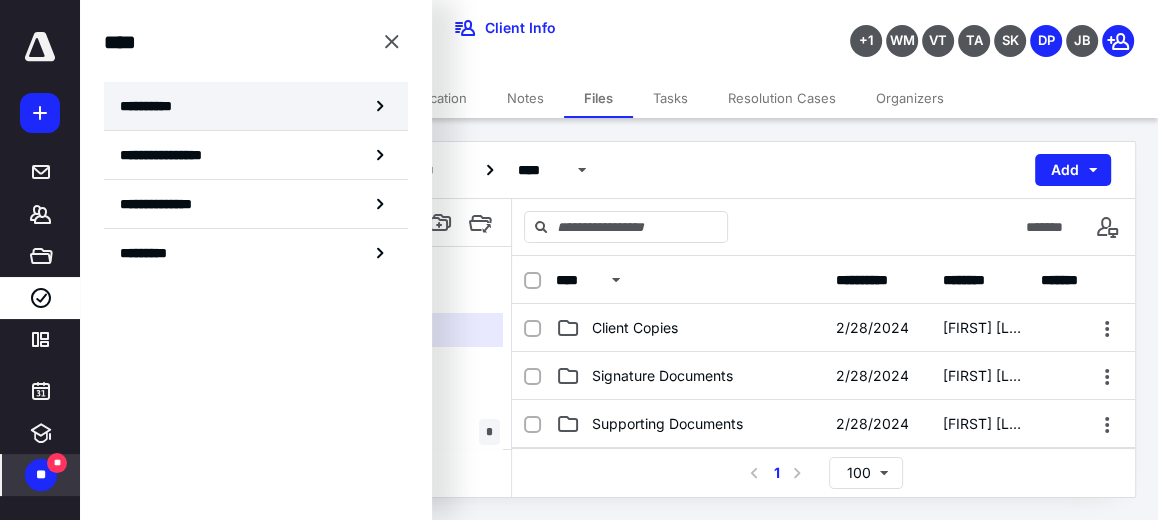 click on "**********" at bounding box center [256, 106] 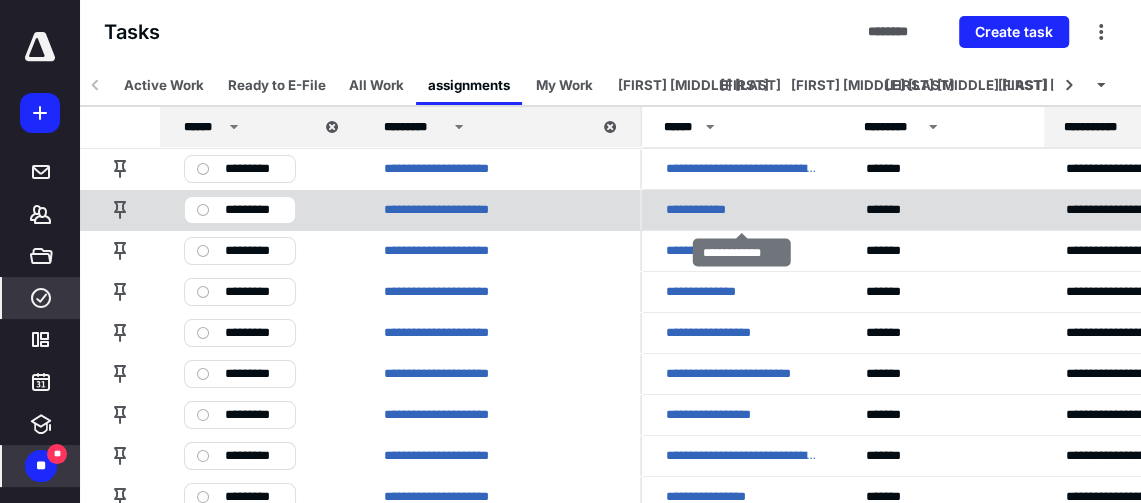 click on "**********" at bounding box center [708, 209] 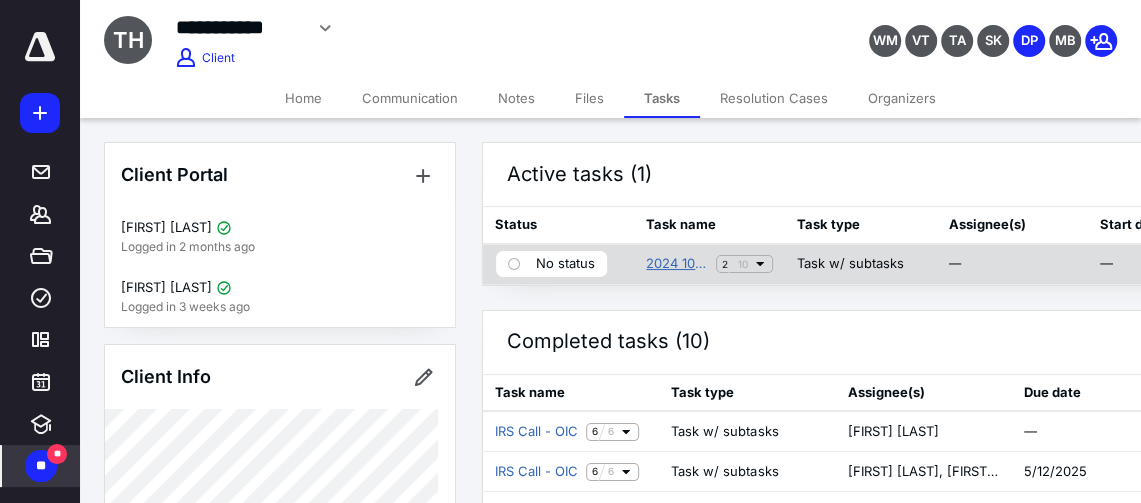 click on "2024 1040 Return" at bounding box center [677, 264] 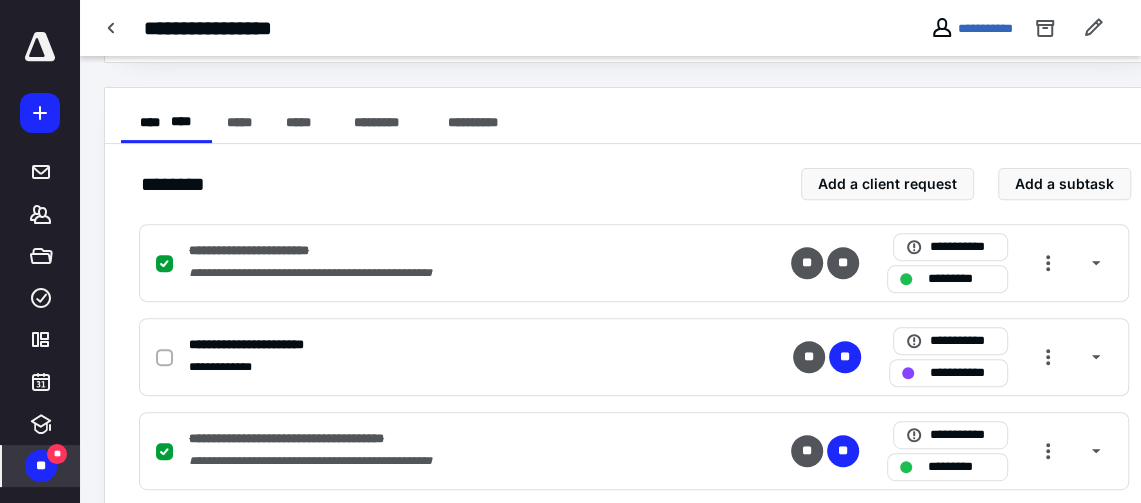 scroll, scrollTop: 357, scrollLeft: 0, axis: vertical 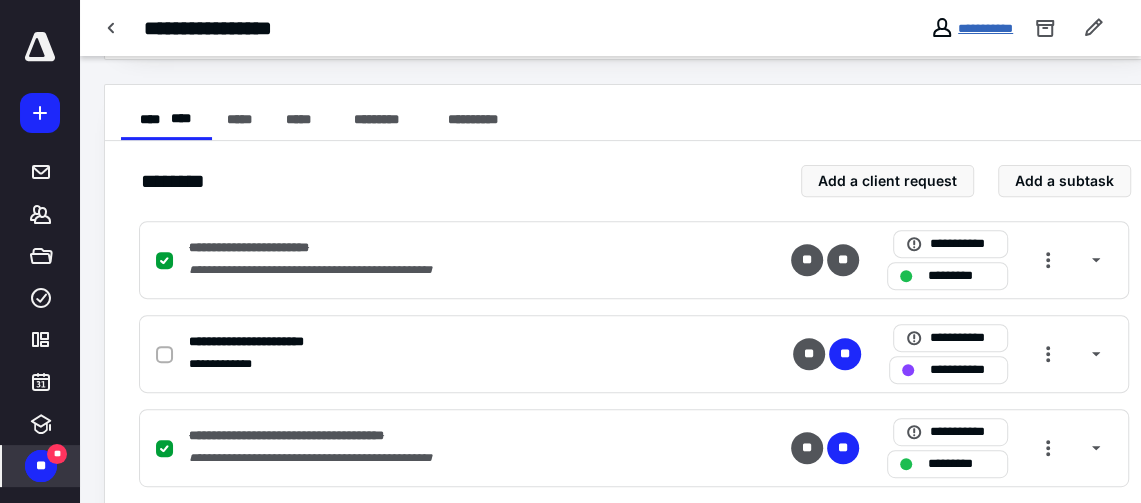 click on "**********" at bounding box center (985, 28) 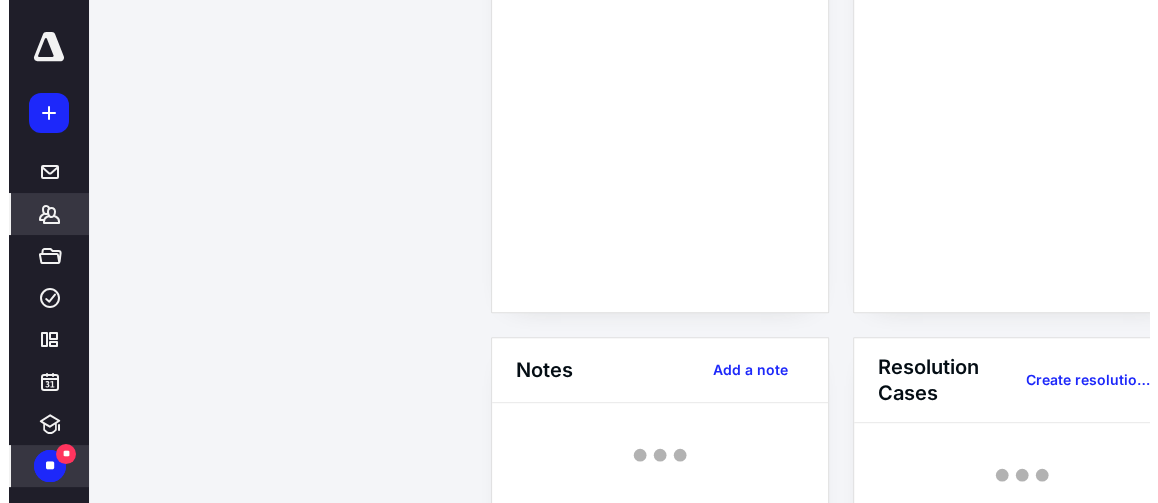 scroll, scrollTop: 0, scrollLeft: 0, axis: both 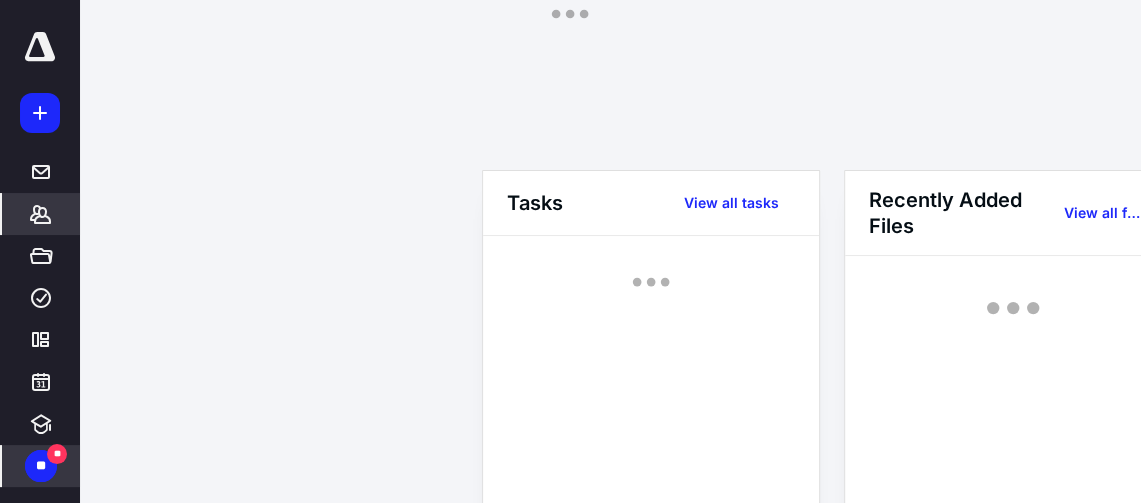 click on "**********" at bounding box center [570, 839] 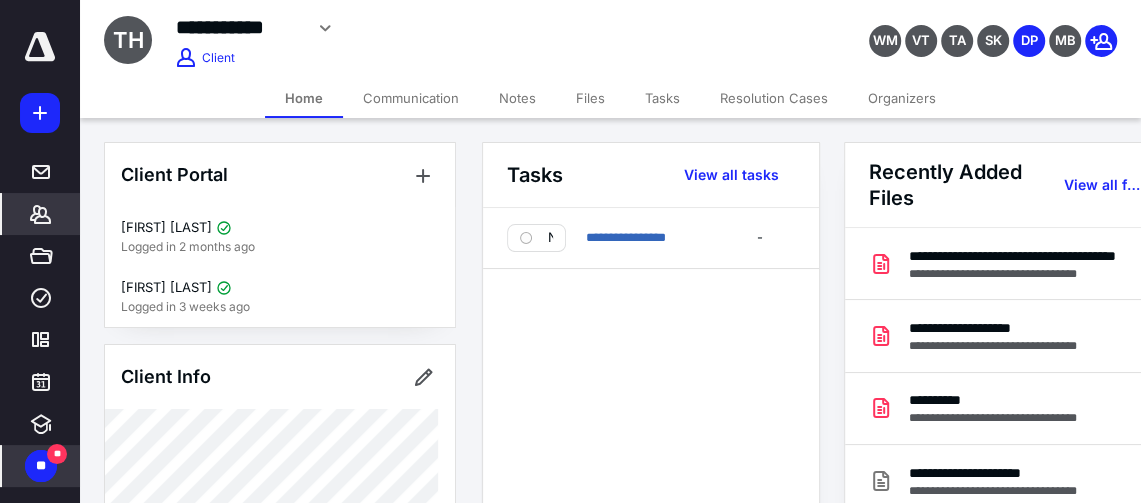 click 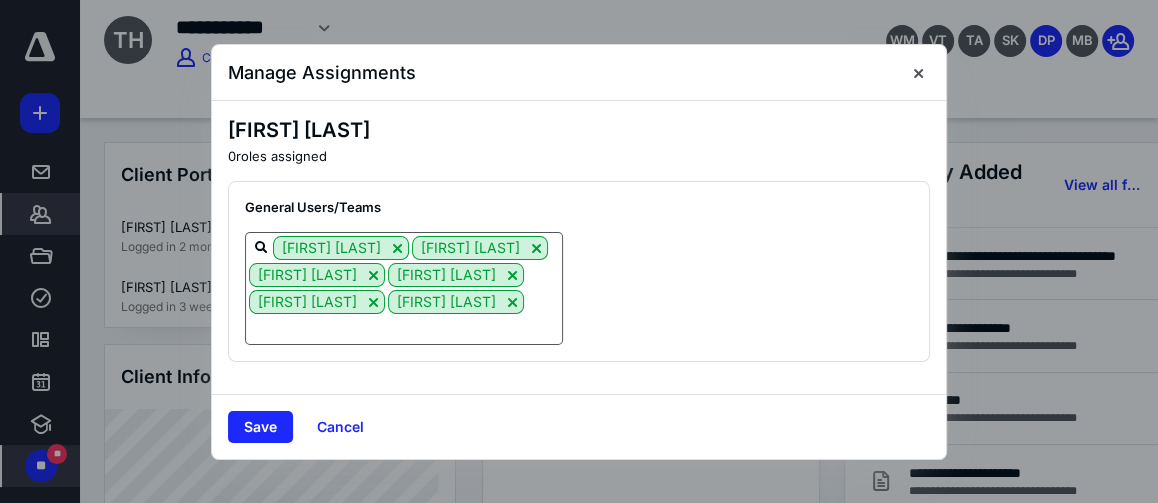 click on "[FIRST] [LAST] [FIRST] [LAST] [FIRST] [LAST] [FIRST] [LAST]" at bounding box center [404, 288] 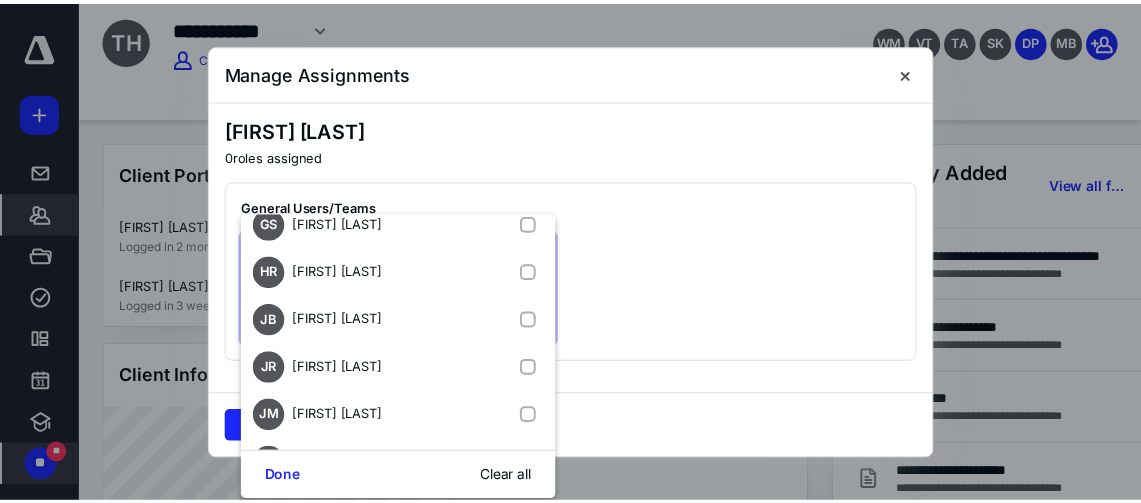 scroll, scrollTop: 201, scrollLeft: 0, axis: vertical 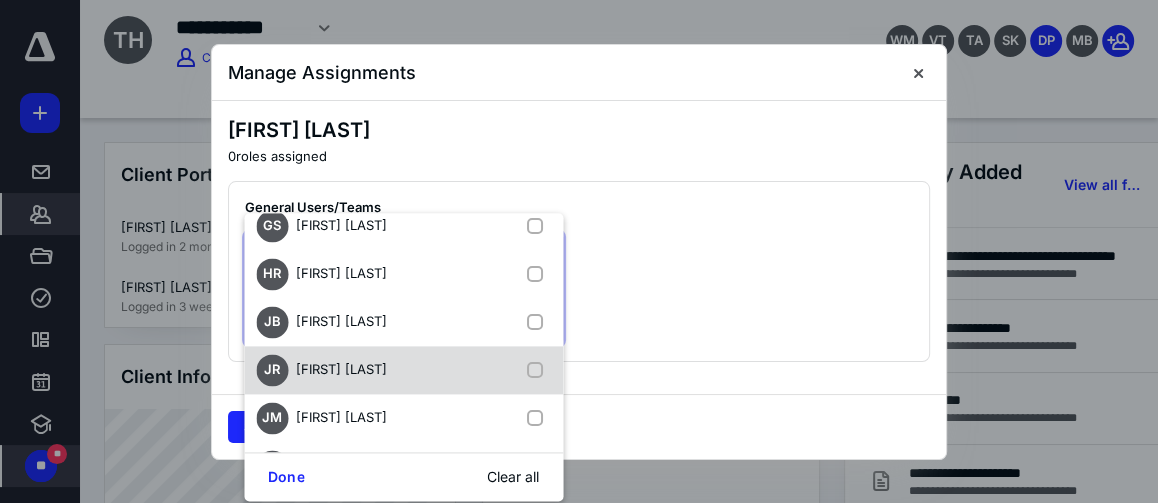 click on "[INITIALS] [FIRST] [LAST]" at bounding box center (403, 370) 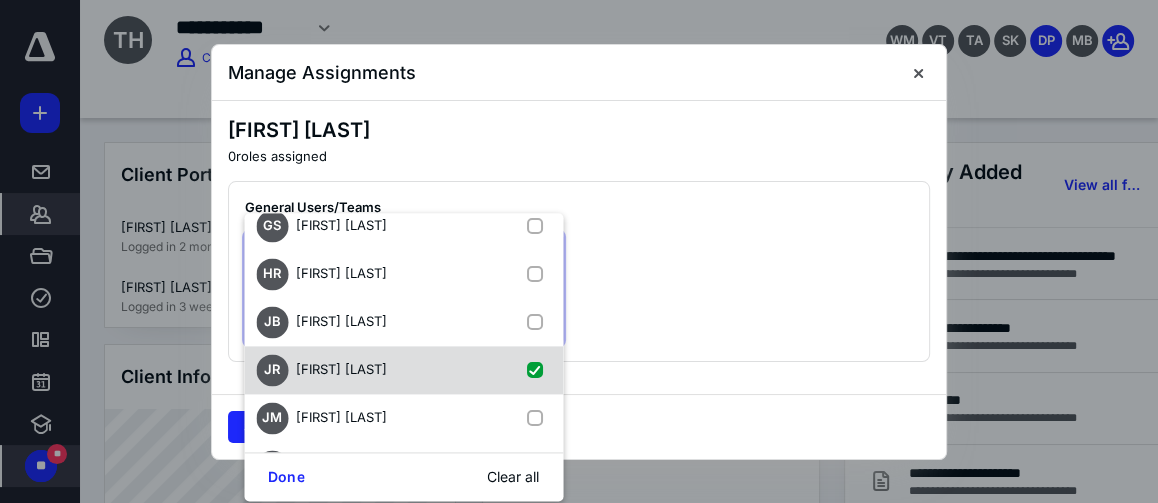 click on "[INITIALS] [FIRST] [LAST]" at bounding box center [325, 370] 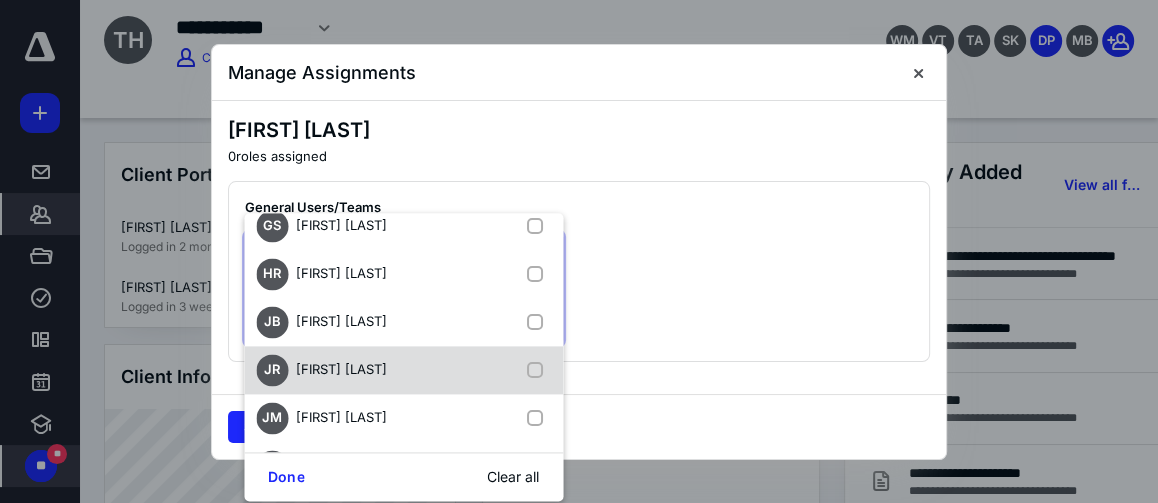 checkbox on "false" 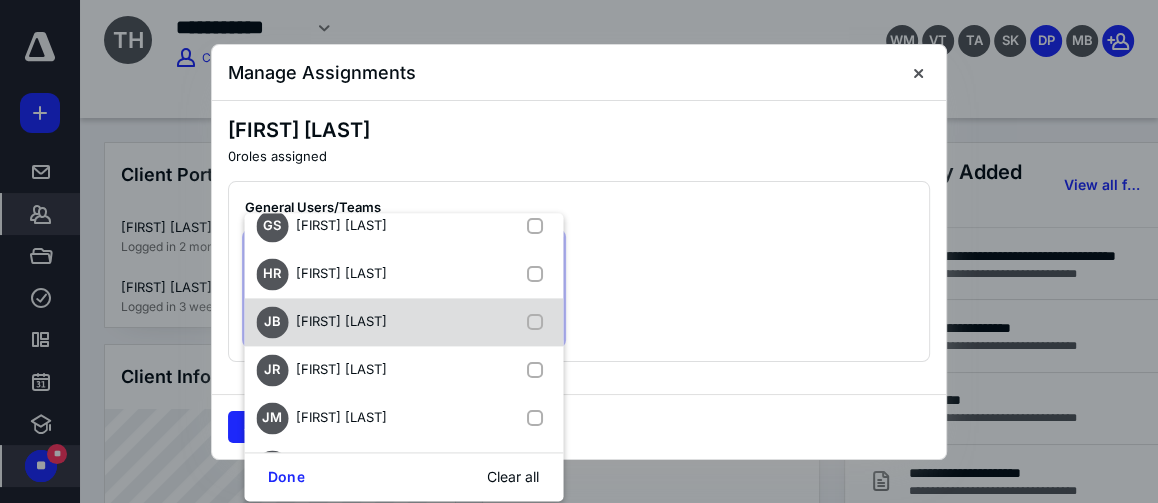 click on "[FIRST] [LAST]" at bounding box center (341, 322) 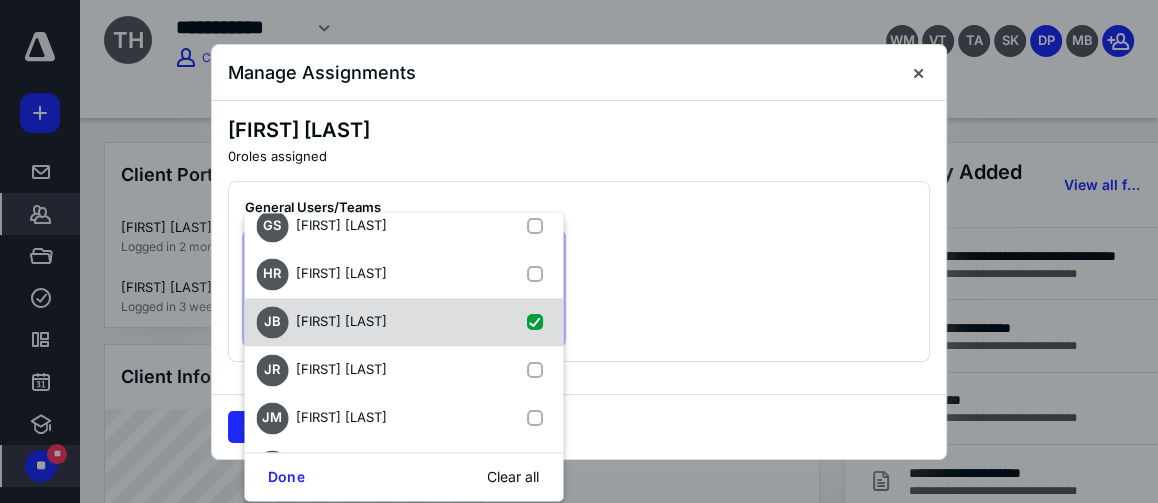 checkbox on "true" 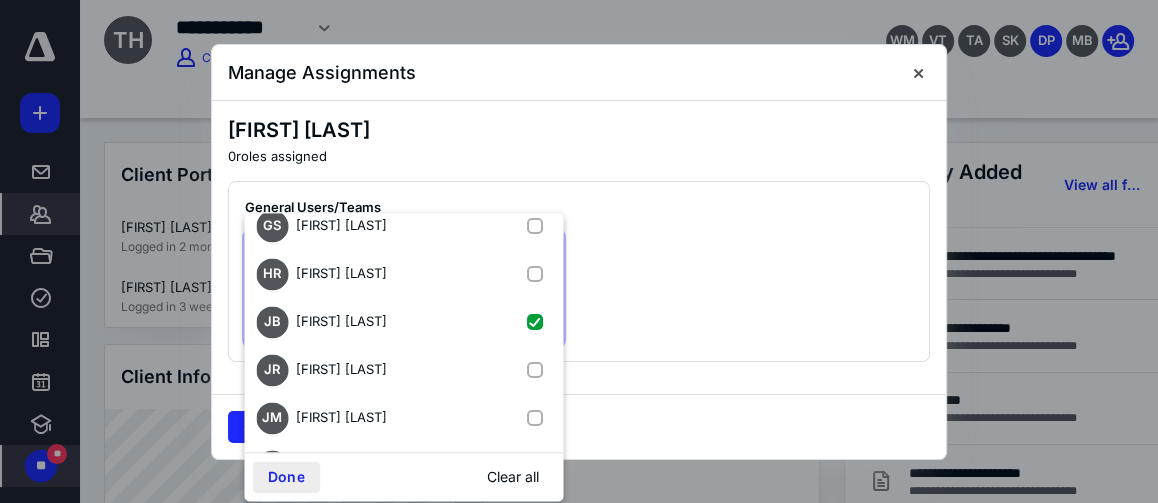 click on "Done" at bounding box center [286, 478] 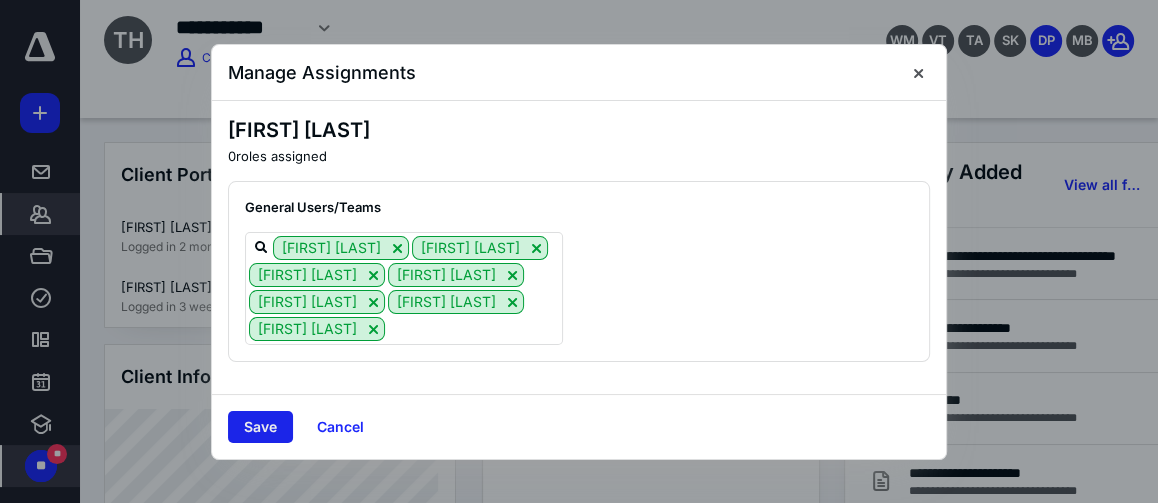 click on "Save" at bounding box center [260, 427] 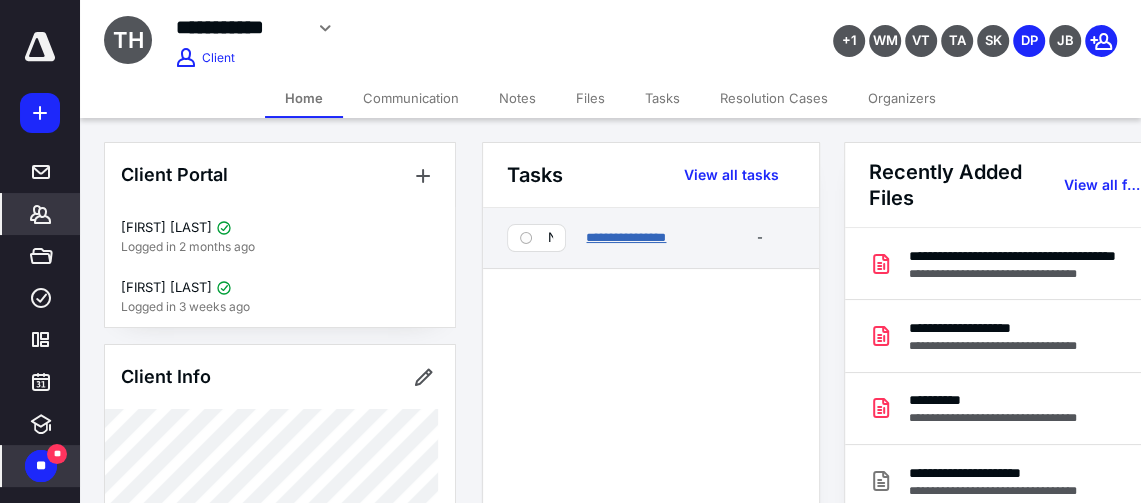 click on "**********" at bounding box center (626, 237) 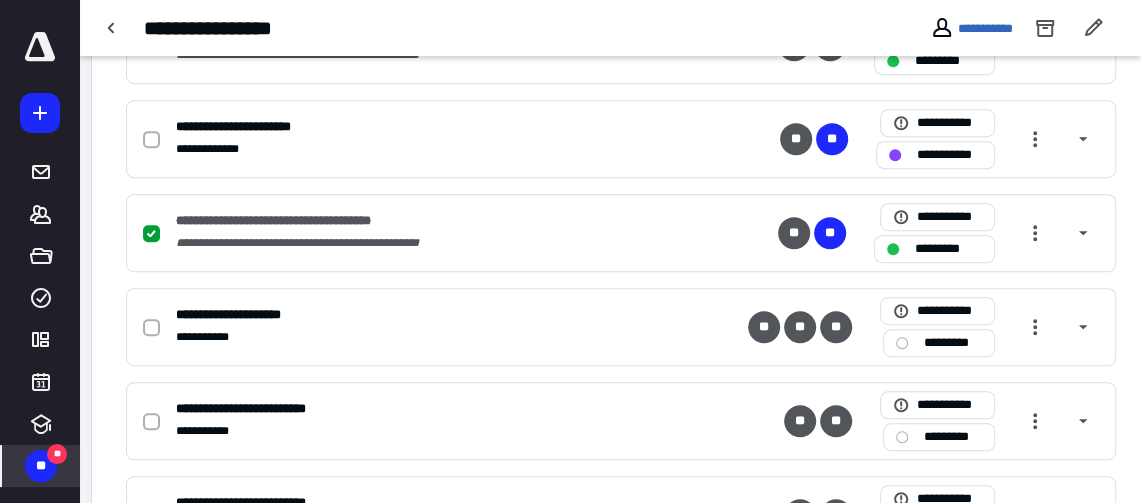 scroll, scrollTop: 573, scrollLeft: 13, axis: both 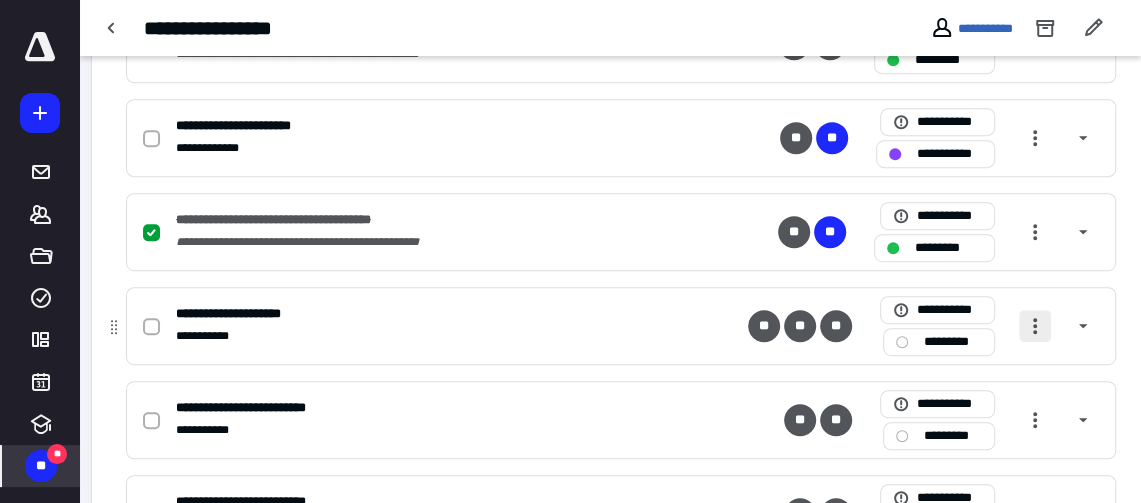 click at bounding box center (1035, 326) 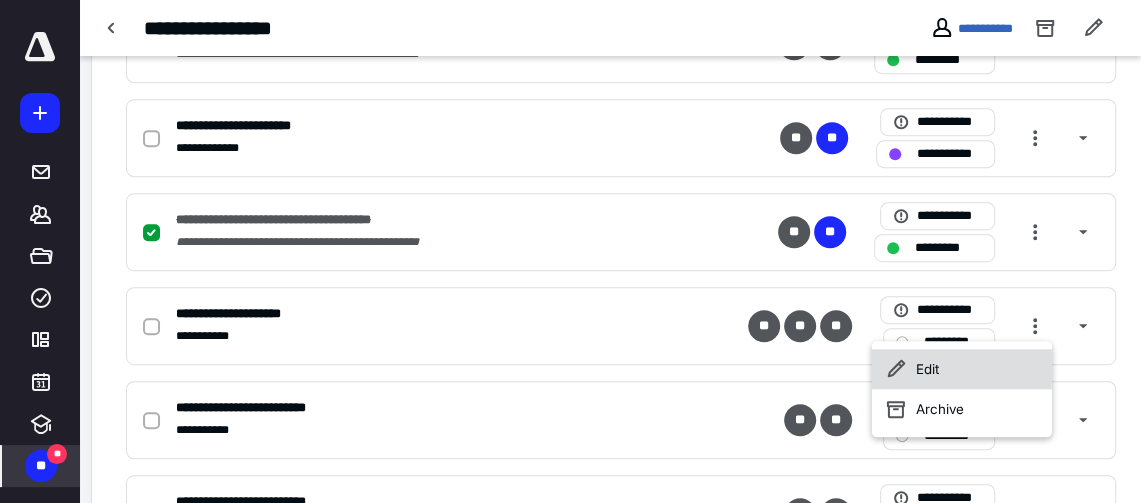 click on "Edit" at bounding box center (961, 369) 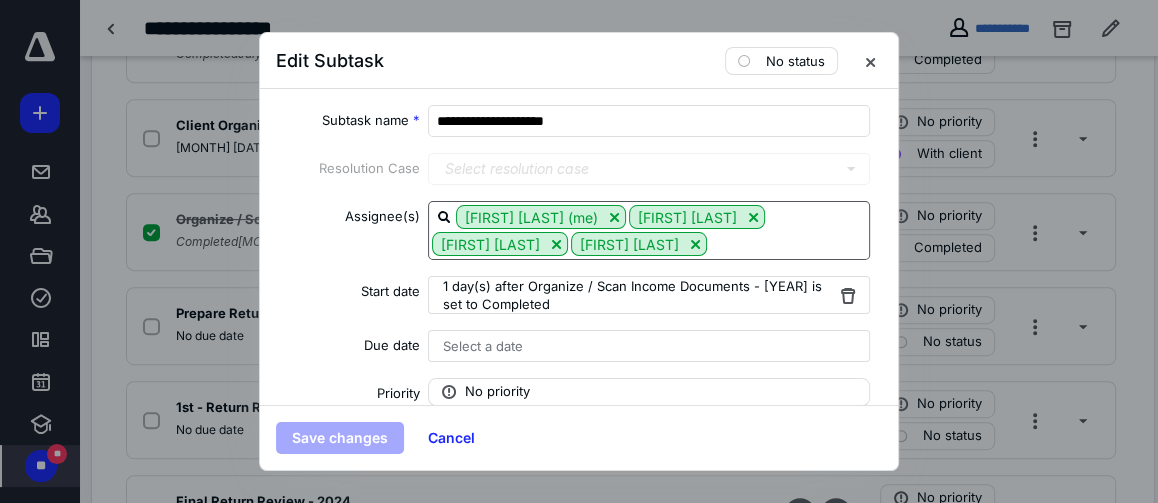 click at bounding box center (788, 243) 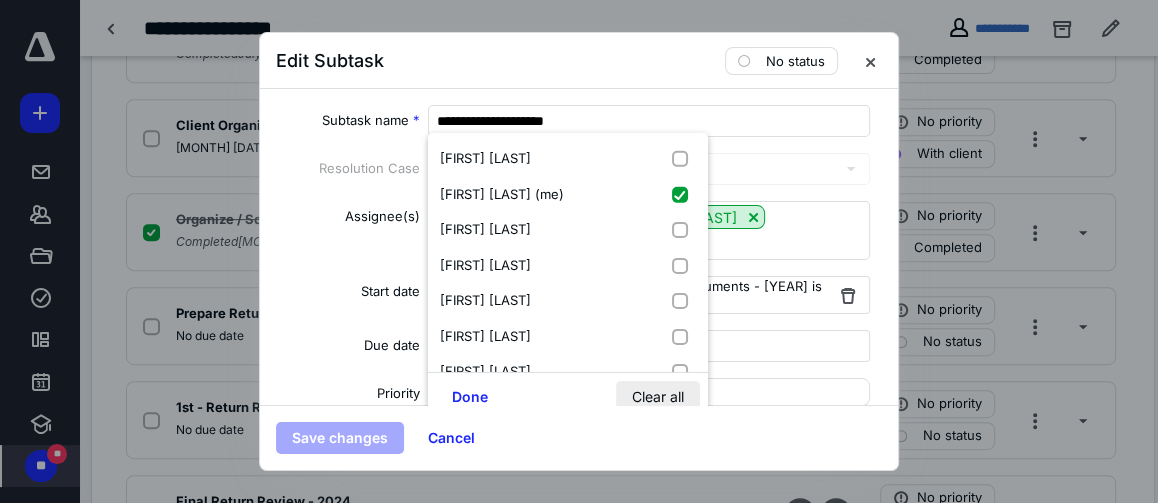 click on "Clear all" at bounding box center [658, 397] 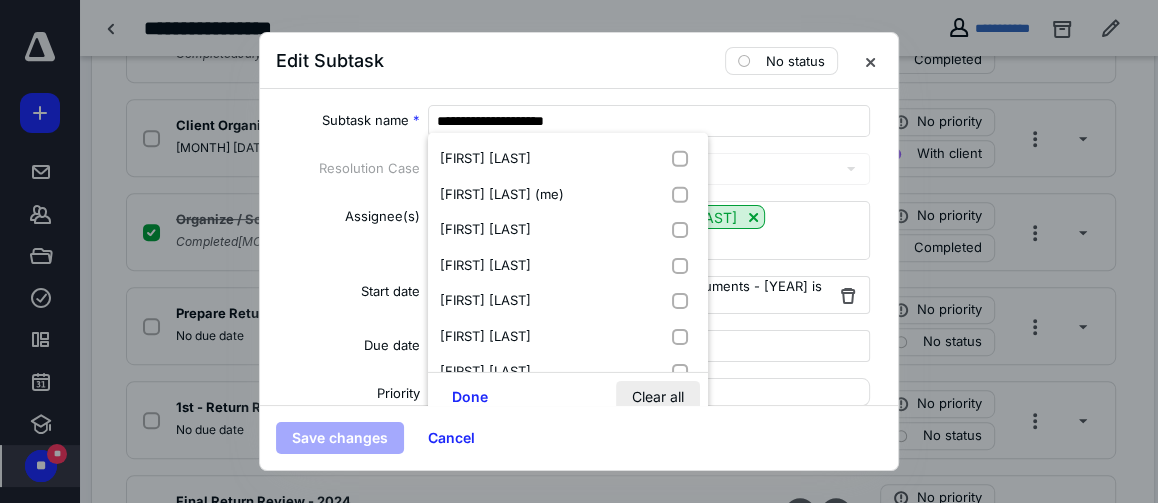 checkbox on "false" 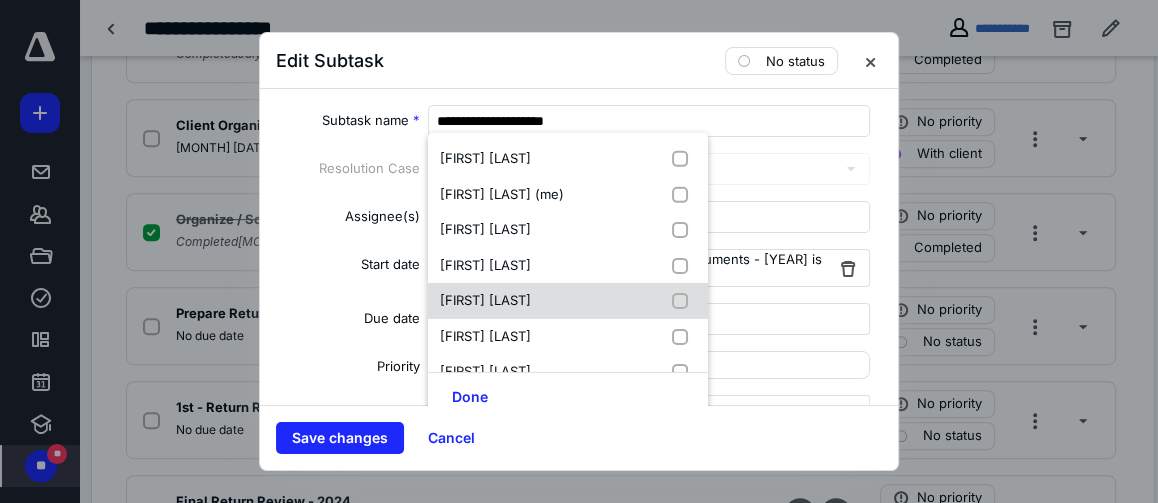 click on "[FIRST] [LAST]" at bounding box center [568, 301] 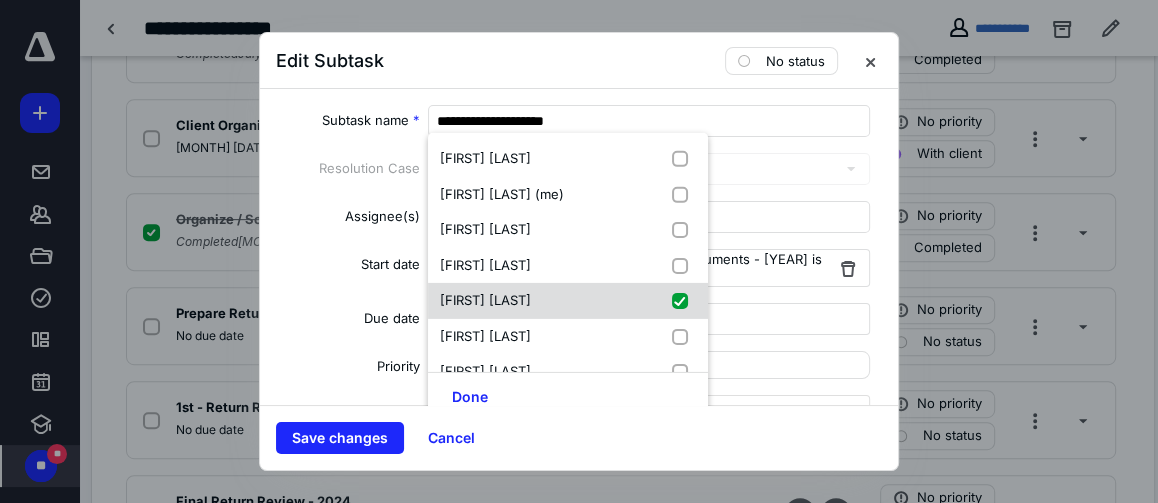 checkbox on "true" 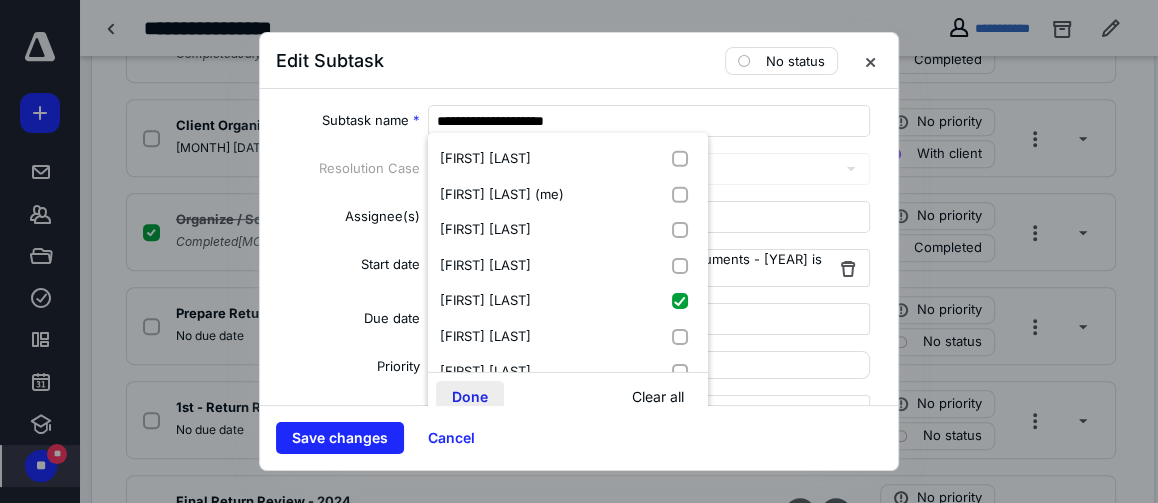click on "Done" at bounding box center (470, 397) 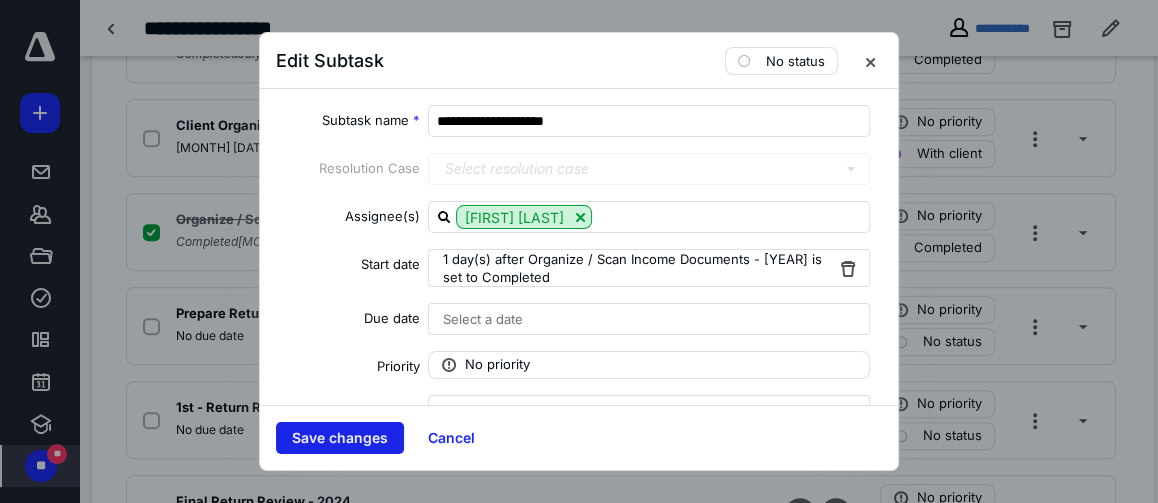 click on "Save changes" at bounding box center [340, 438] 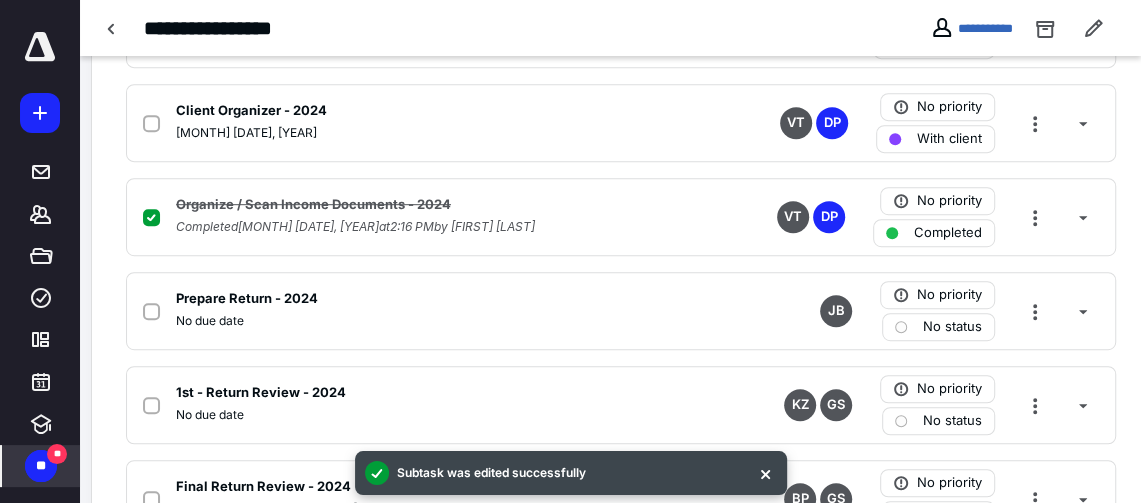 scroll, scrollTop: 588, scrollLeft: 13, axis: both 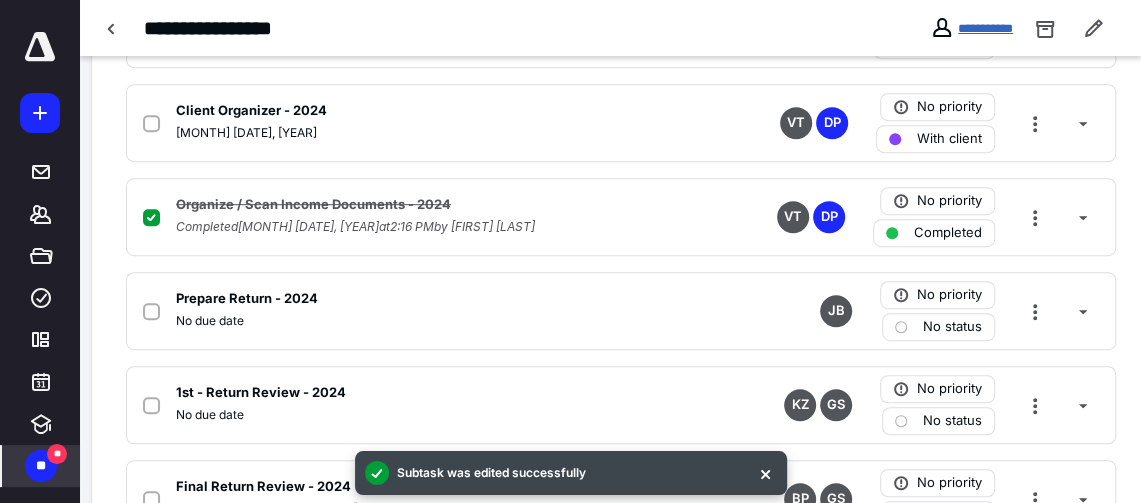 click on "**********" at bounding box center [985, 28] 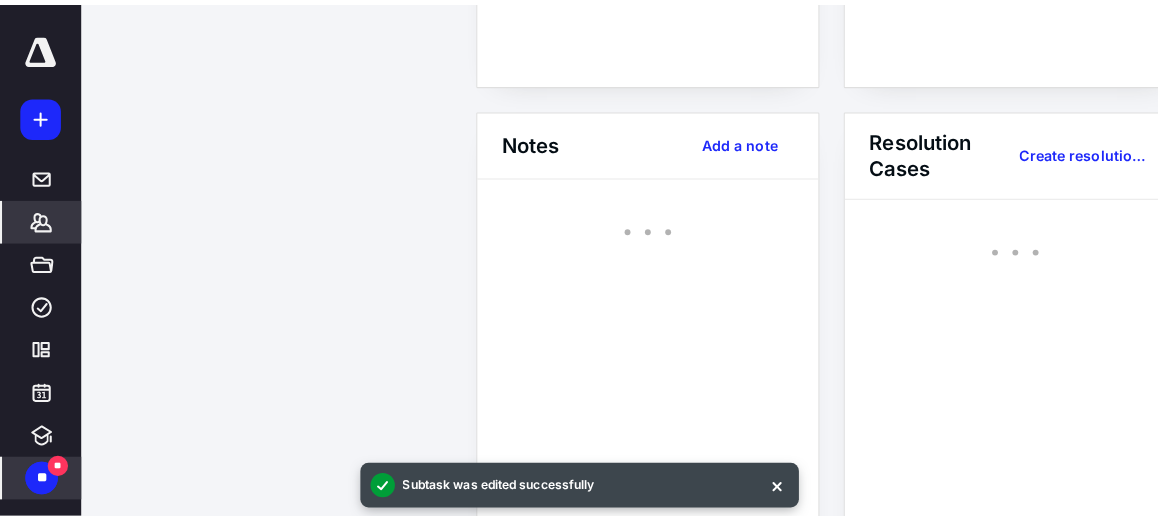 scroll, scrollTop: 0, scrollLeft: 0, axis: both 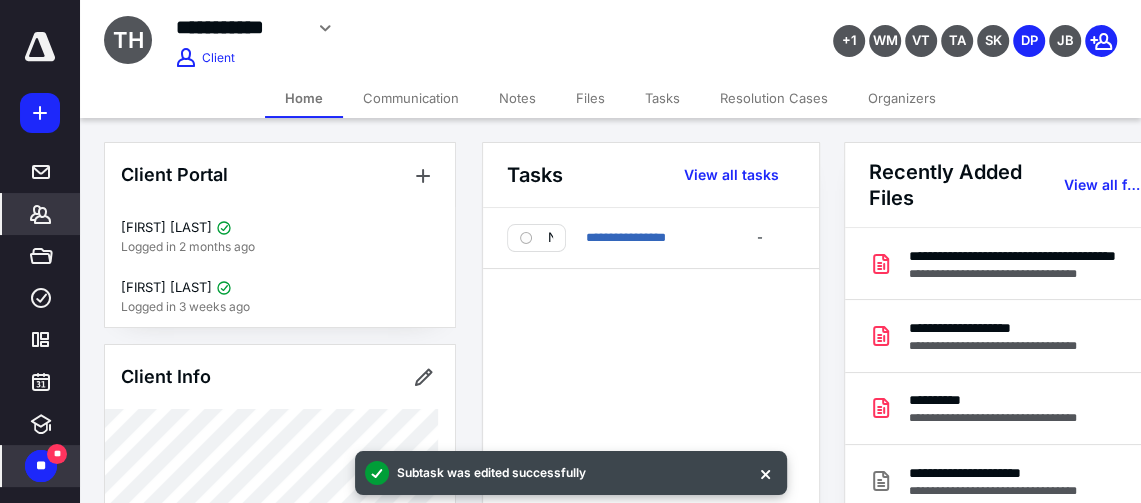 click on "Files" at bounding box center [590, 98] 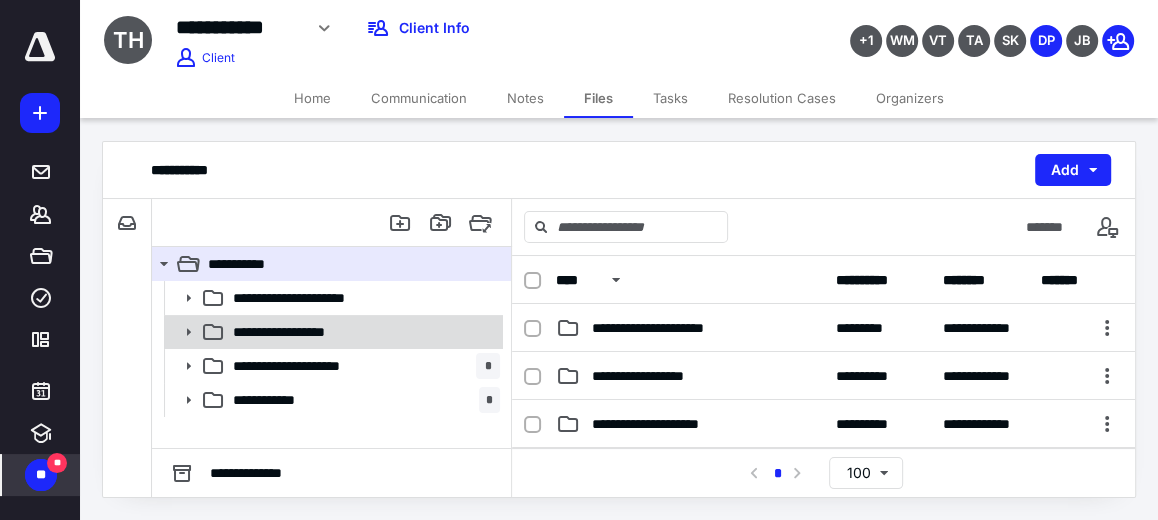 click 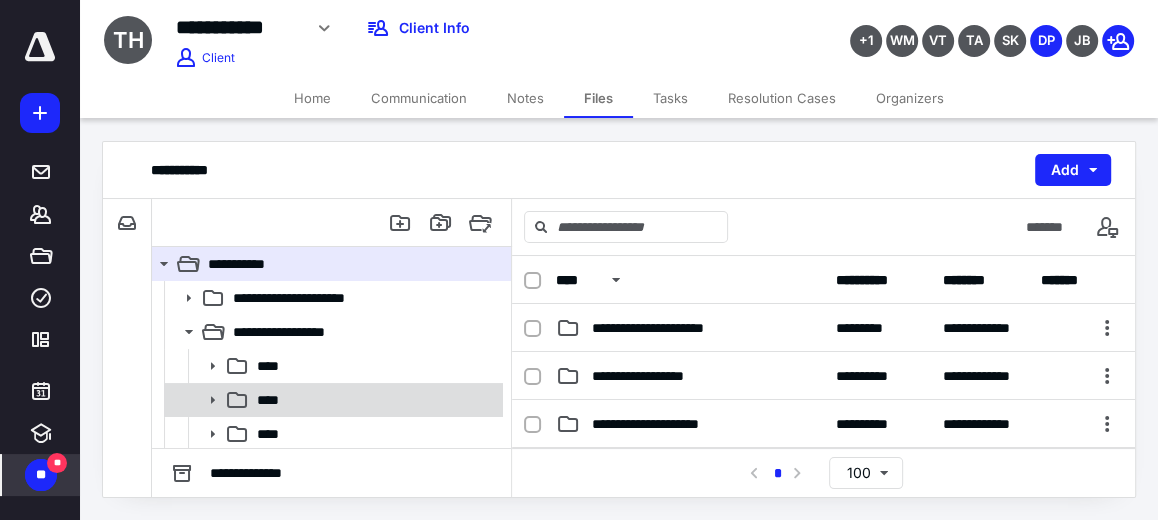 scroll, scrollTop: 205, scrollLeft: 0, axis: vertical 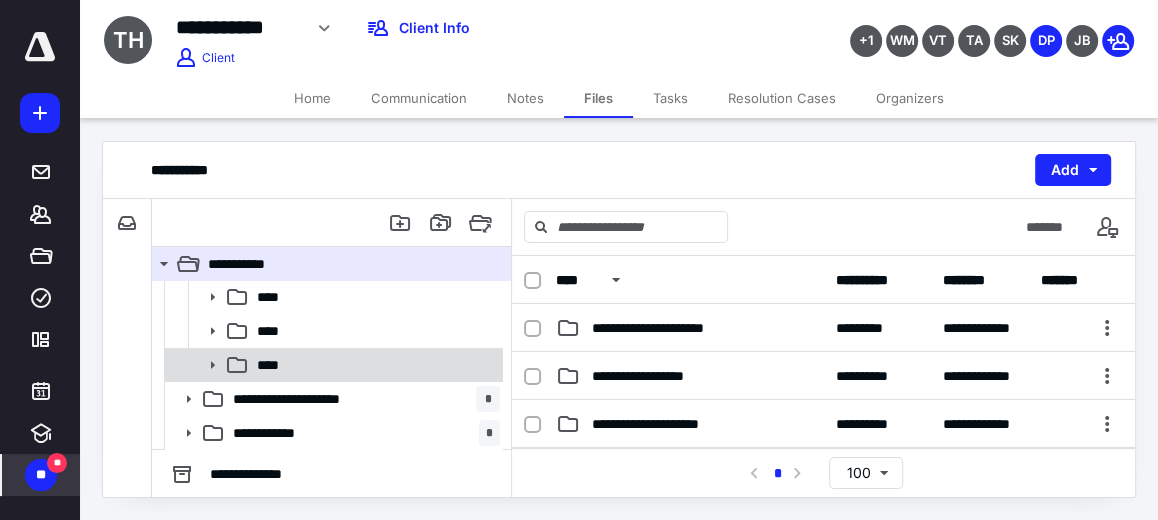 click 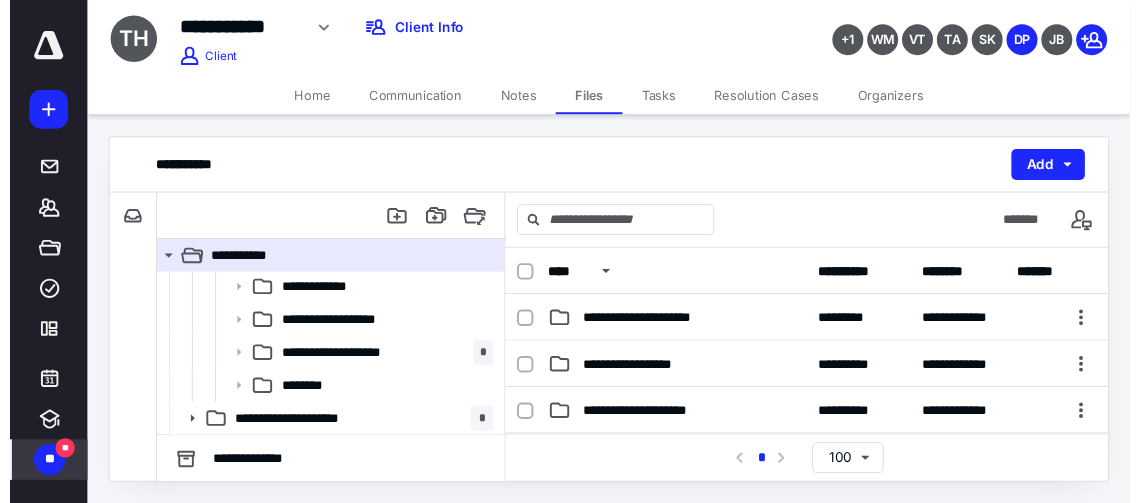scroll, scrollTop: 308, scrollLeft: 0, axis: vertical 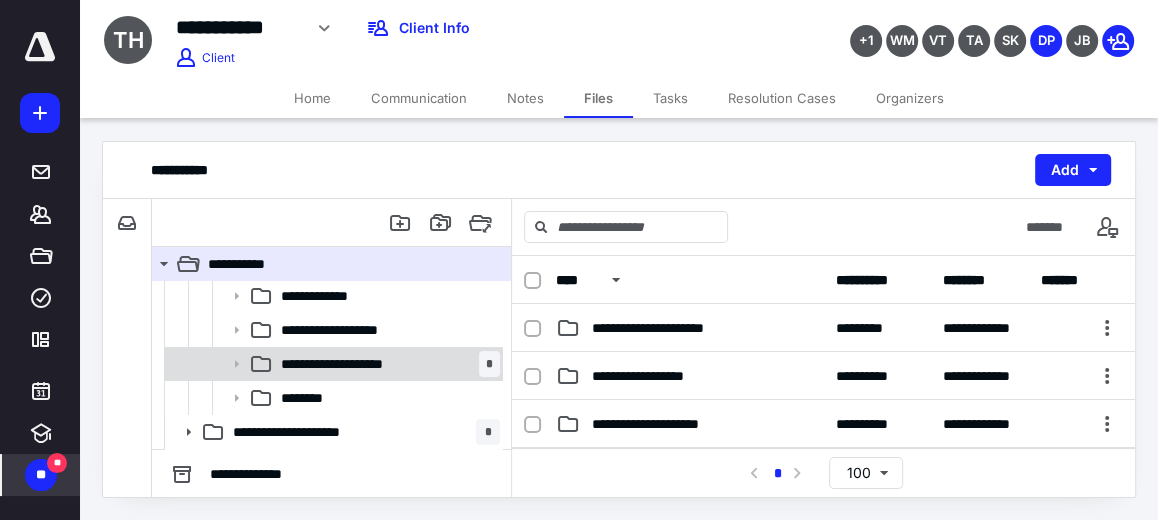 click 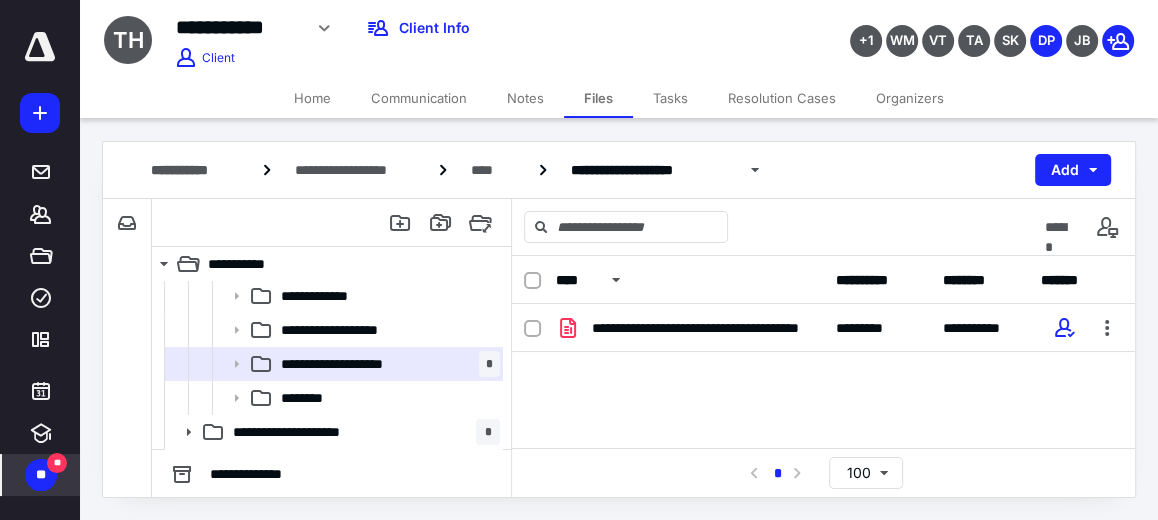 click on "Organizers" at bounding box center (910, 98) 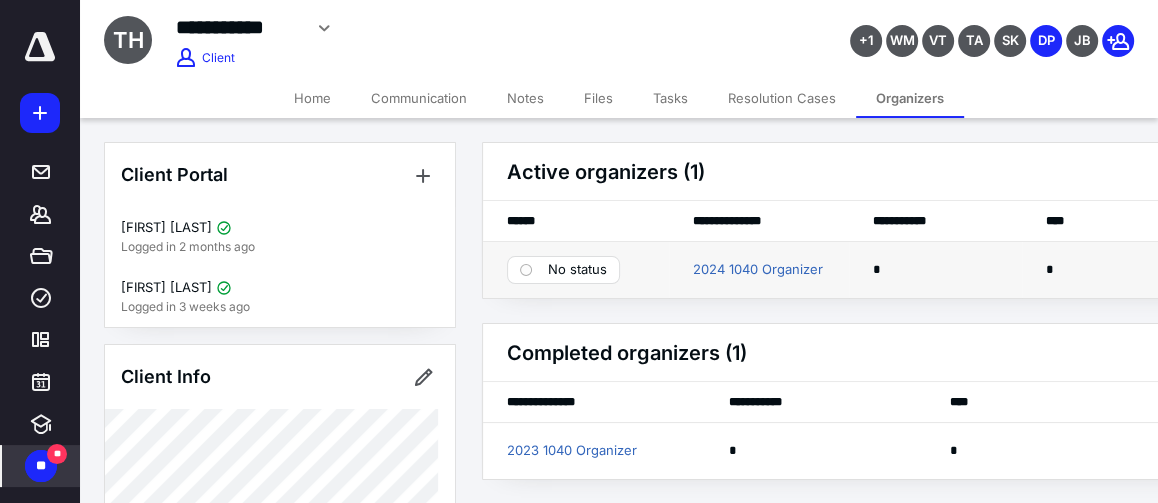 click on "No status" at bounding box center (577, 270) 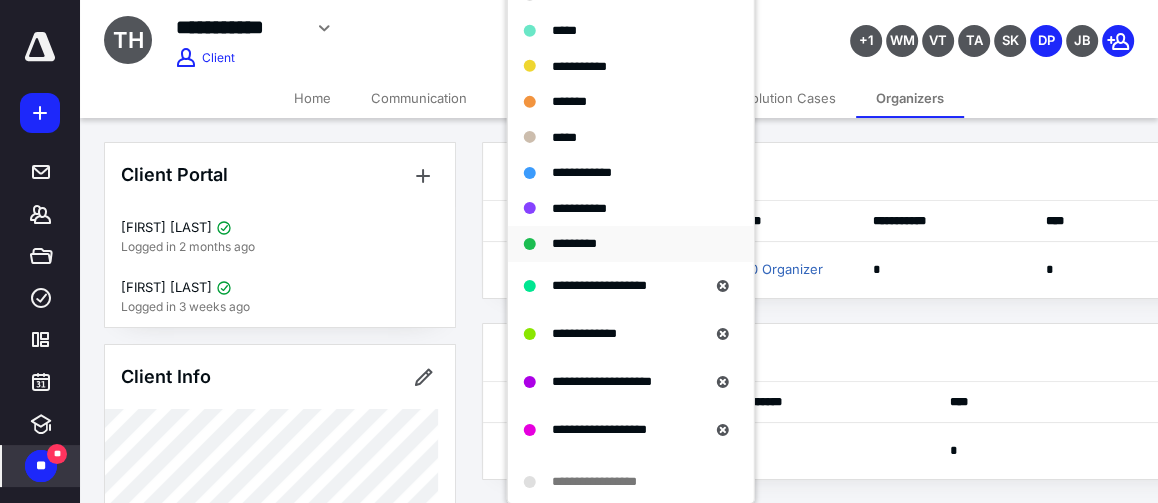 click on "*********" at bounding box center [574, 243] 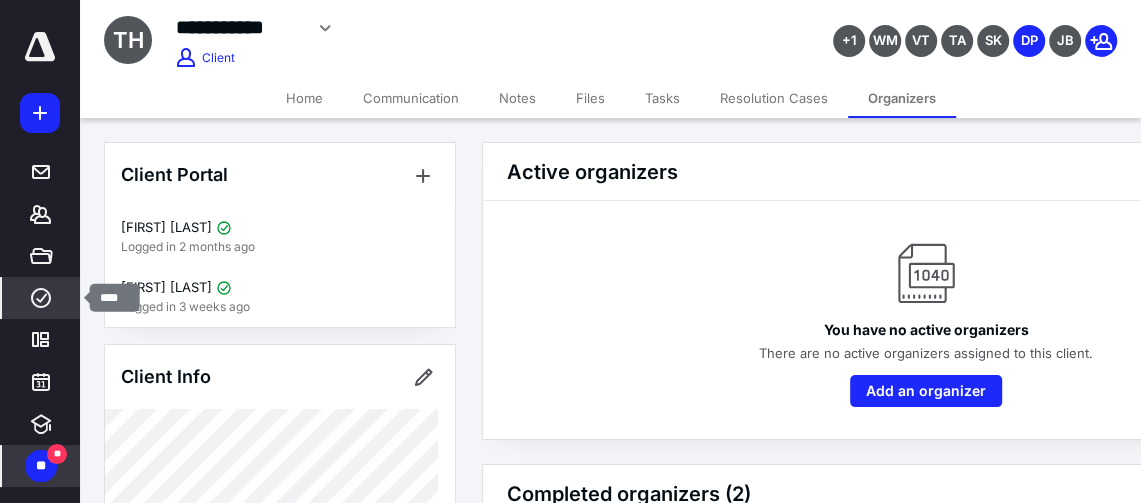 click 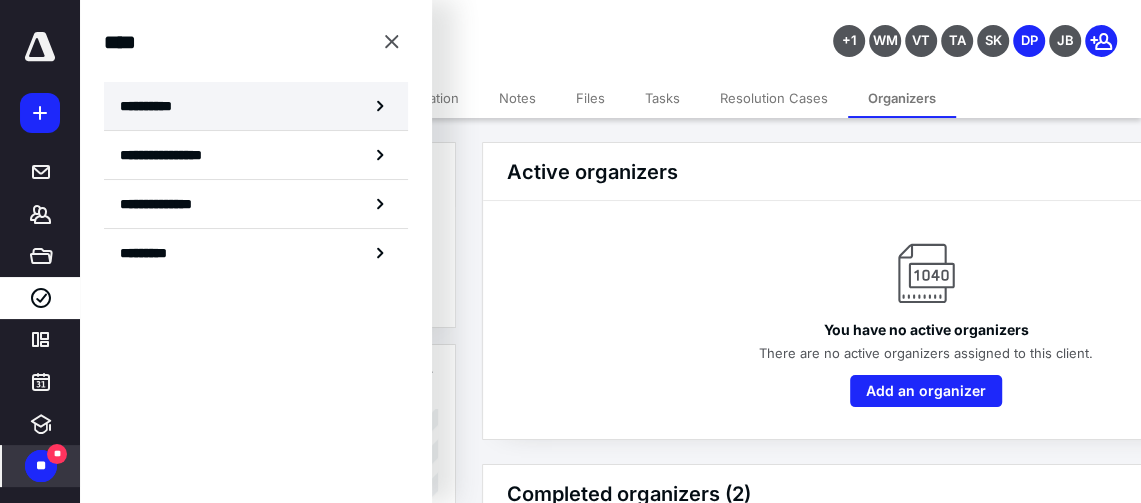 click on "**********" at bounding box center [153, 106] 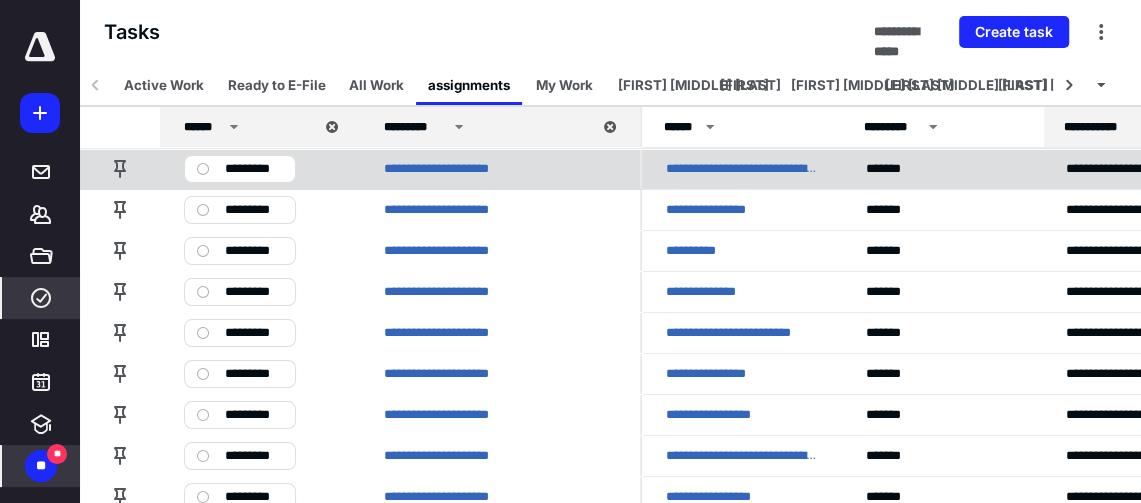click on "**********" at bounding box center [742, 168] 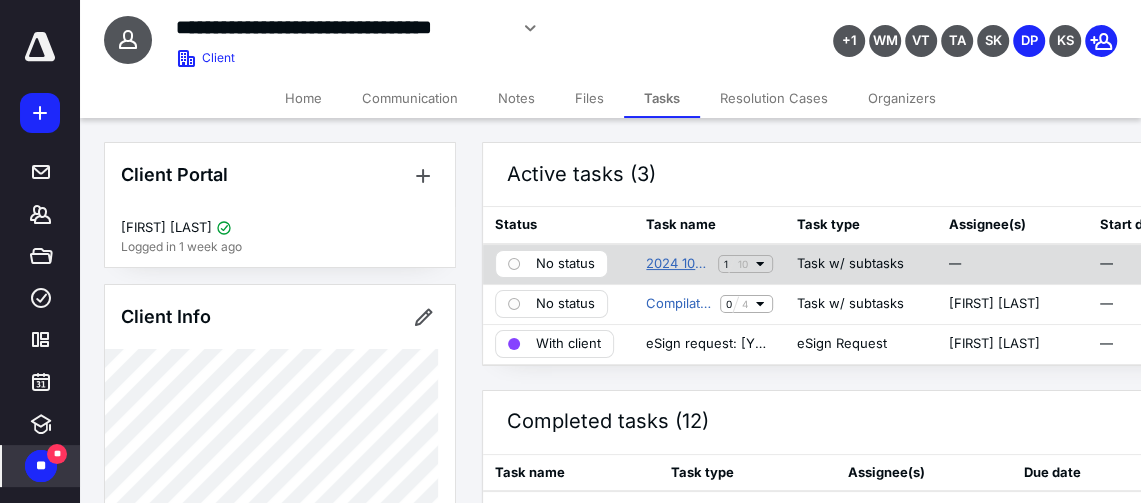 click on "2024 1065 Return" at bounding box center (678, 264) 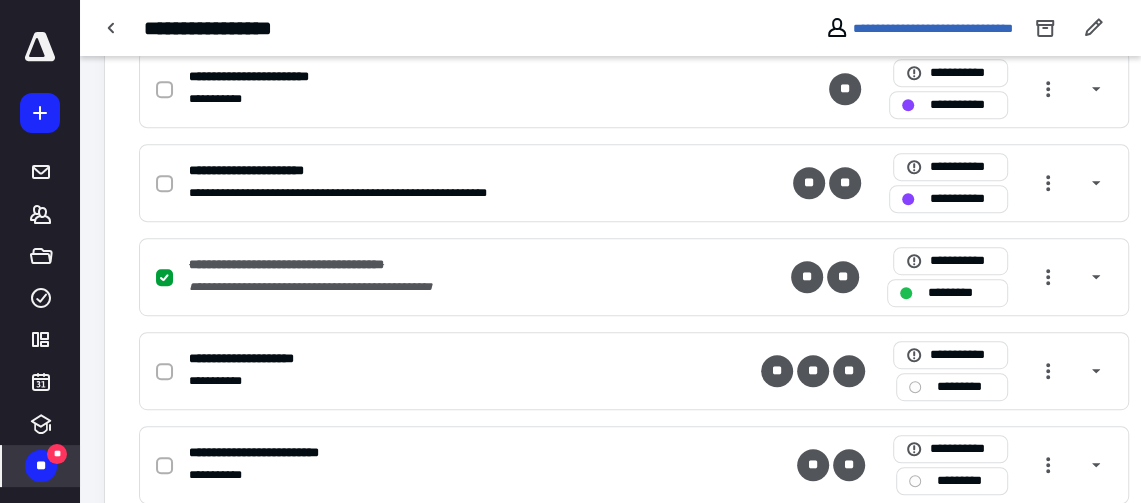 scroll, scrollTop: 530, scrollLeft: 0, axis: vertical 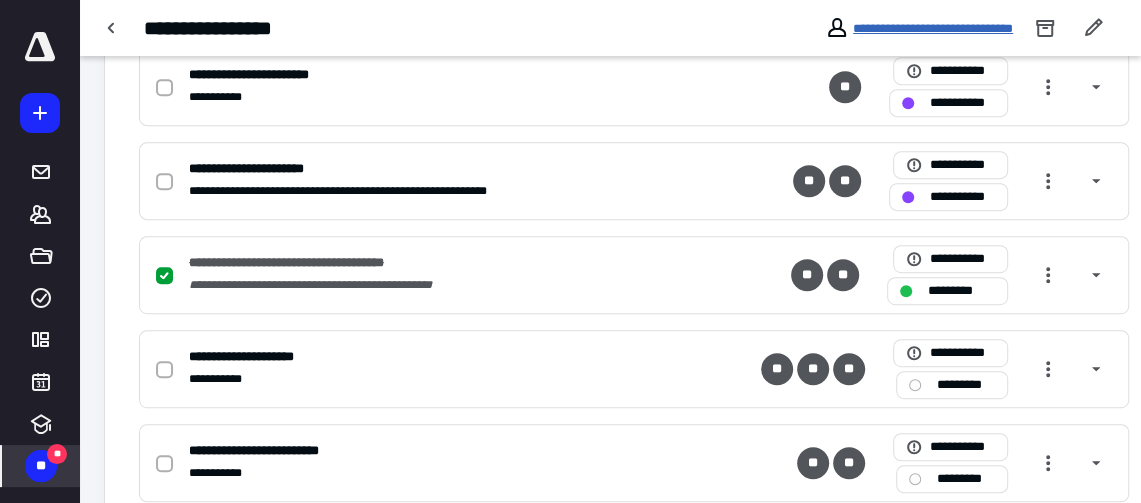 click on "**********" at bounding box center [933, 28] 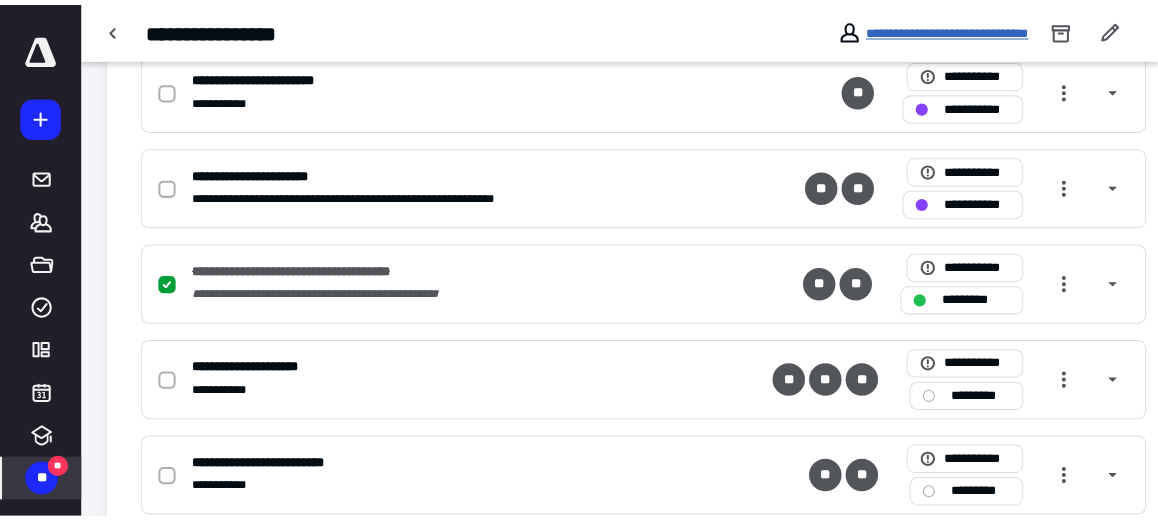 scroll, scrollTop: 0, scrollLeft: 0, axis: both 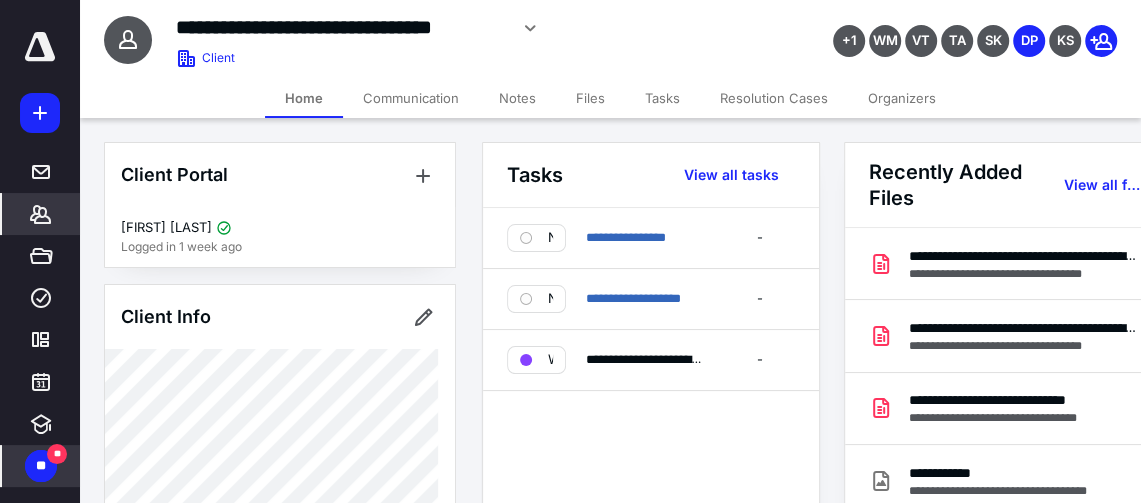click on "Files" at bounding box center (590, 98) 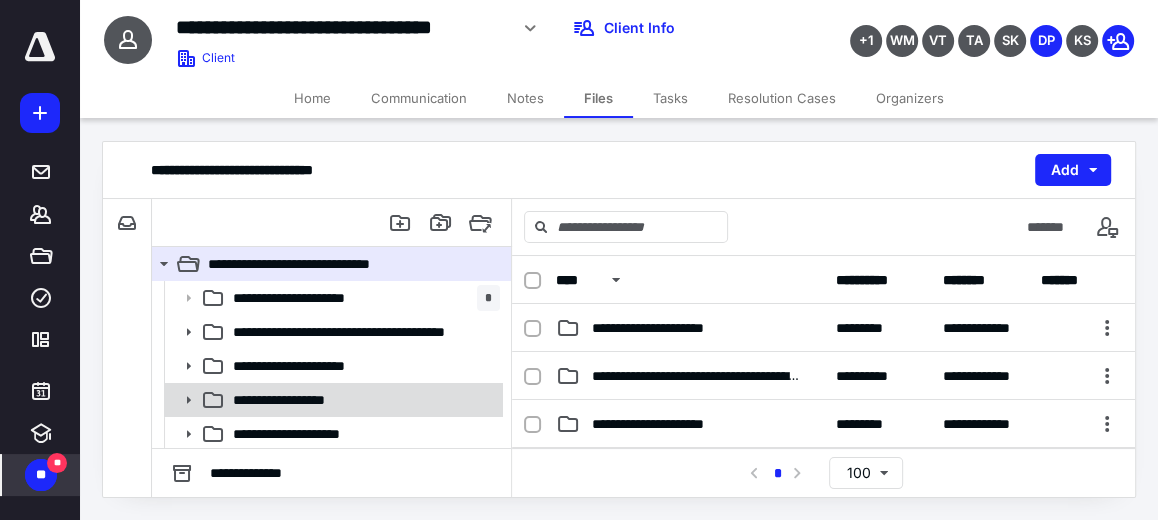 click 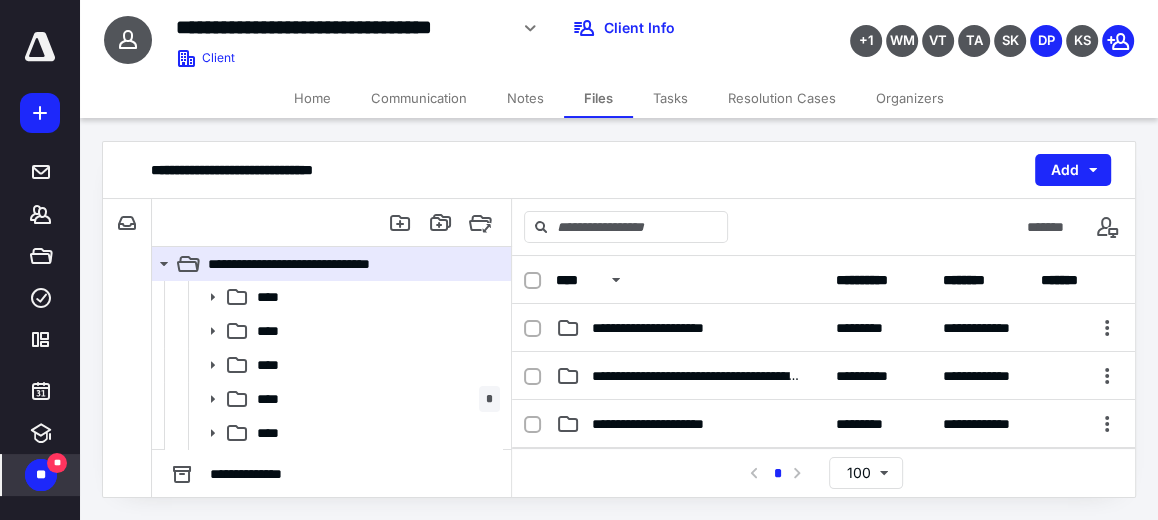 scroll, scrollTop: 274, scrollLeft: 0, axis: vertical 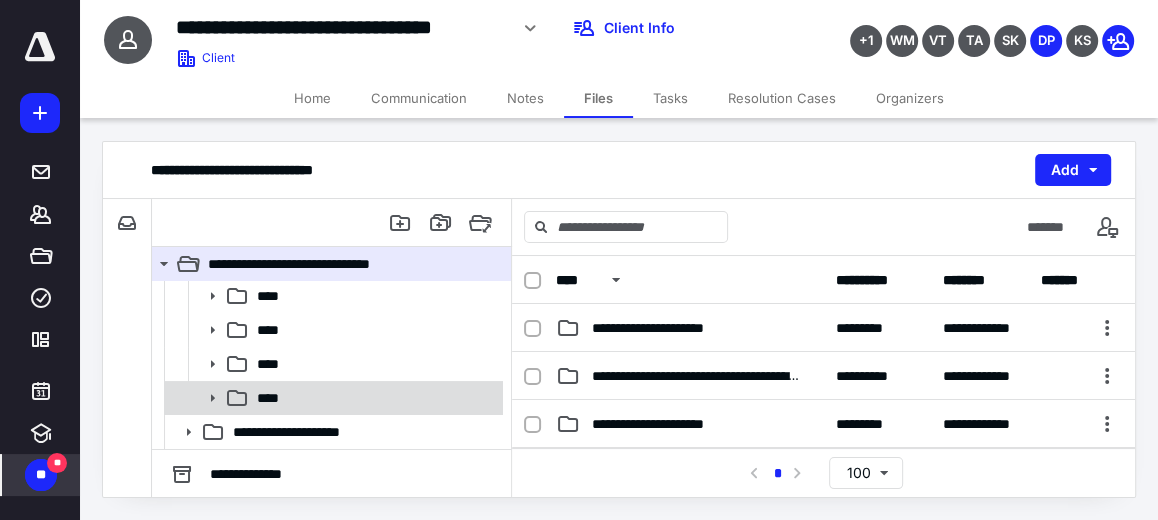click 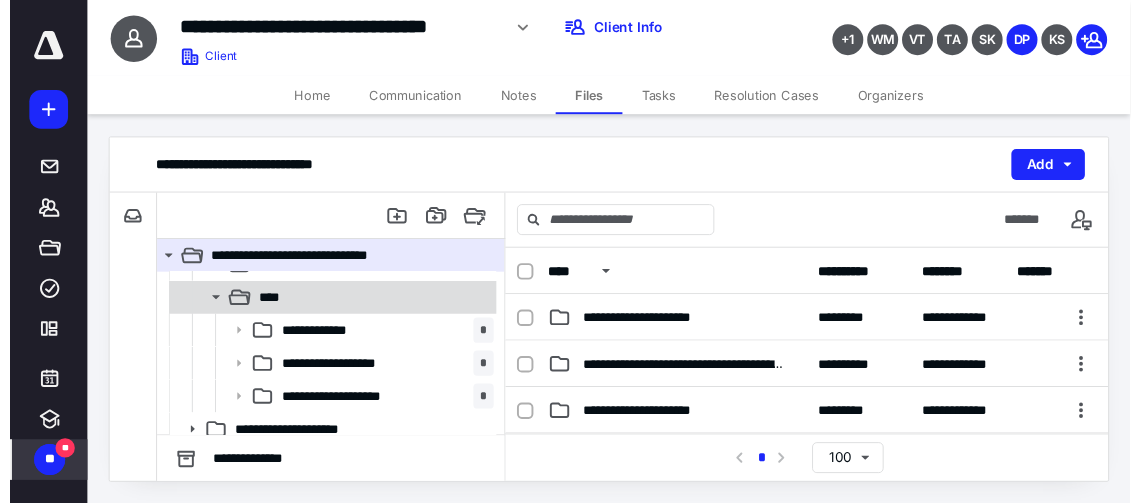 scroll, scrollTop: 375, scrollLeft: 0, axis: vertical 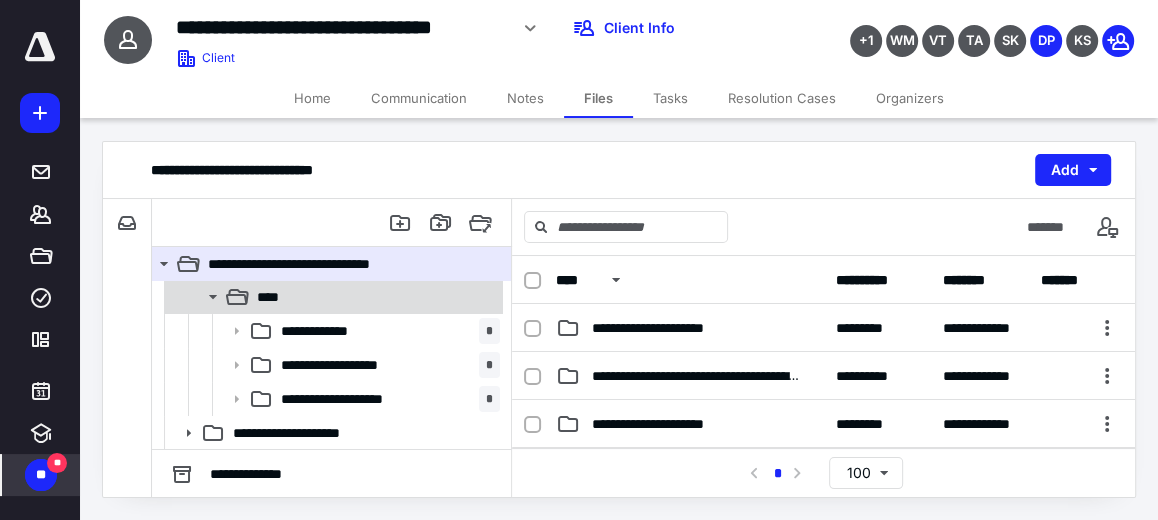 click at bounding box center (230, 399) 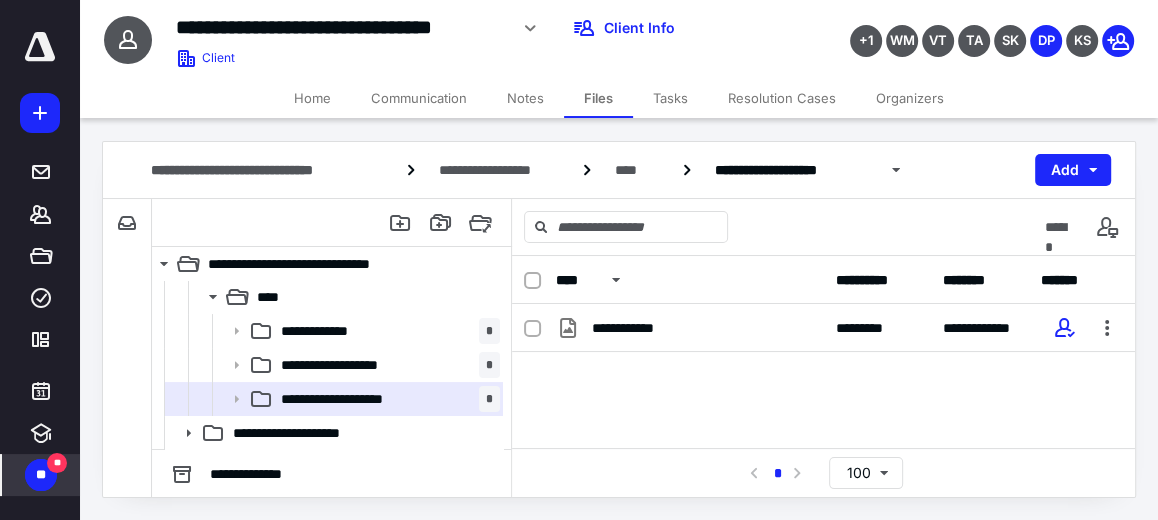 click on "Tasks" at bounding box center [670, 98] 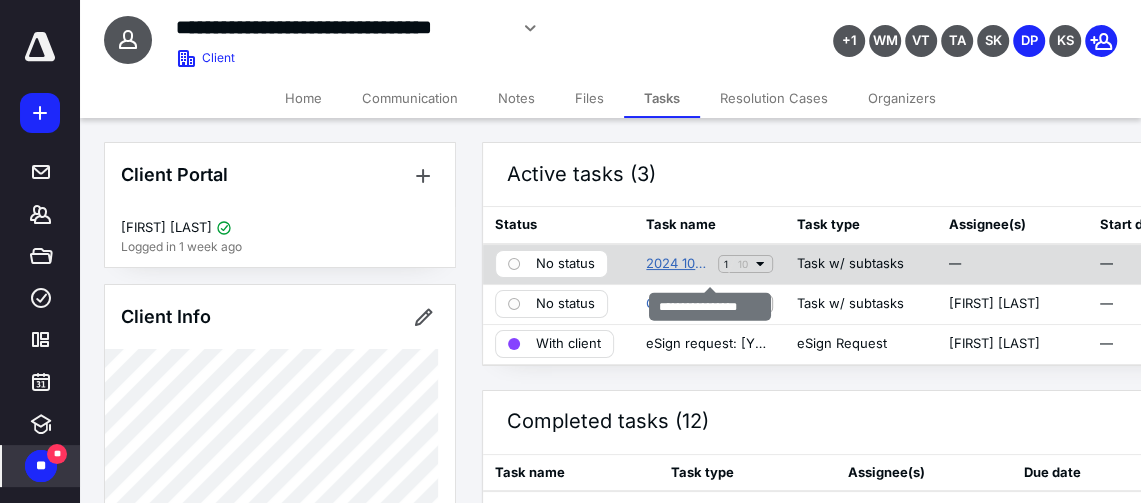 click on "2024 1065 Return" at bounding box center [678, 264] 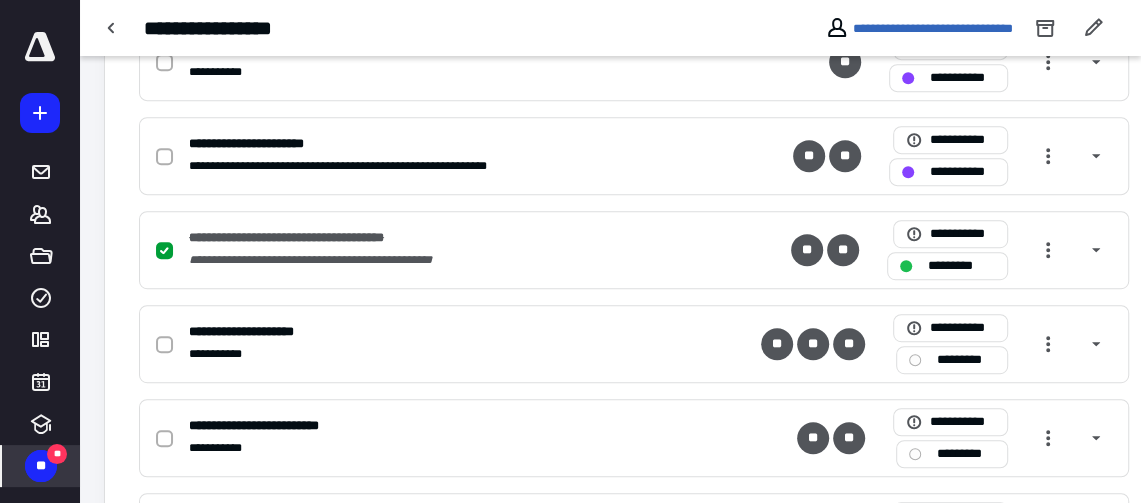 scroll, scrollTop: 561, scrollLeft: 0, axis: vertical 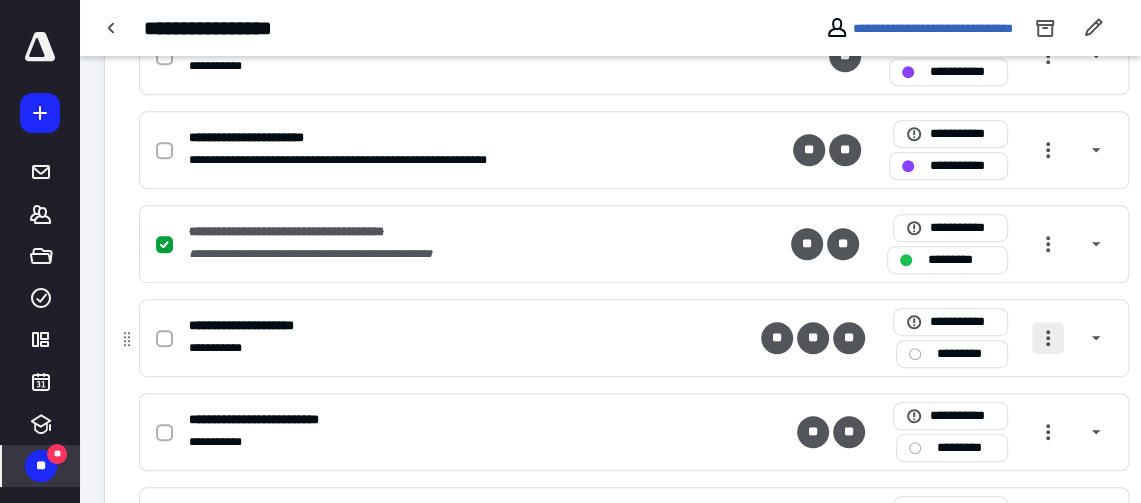 click at bounding box center (1048, 338) 